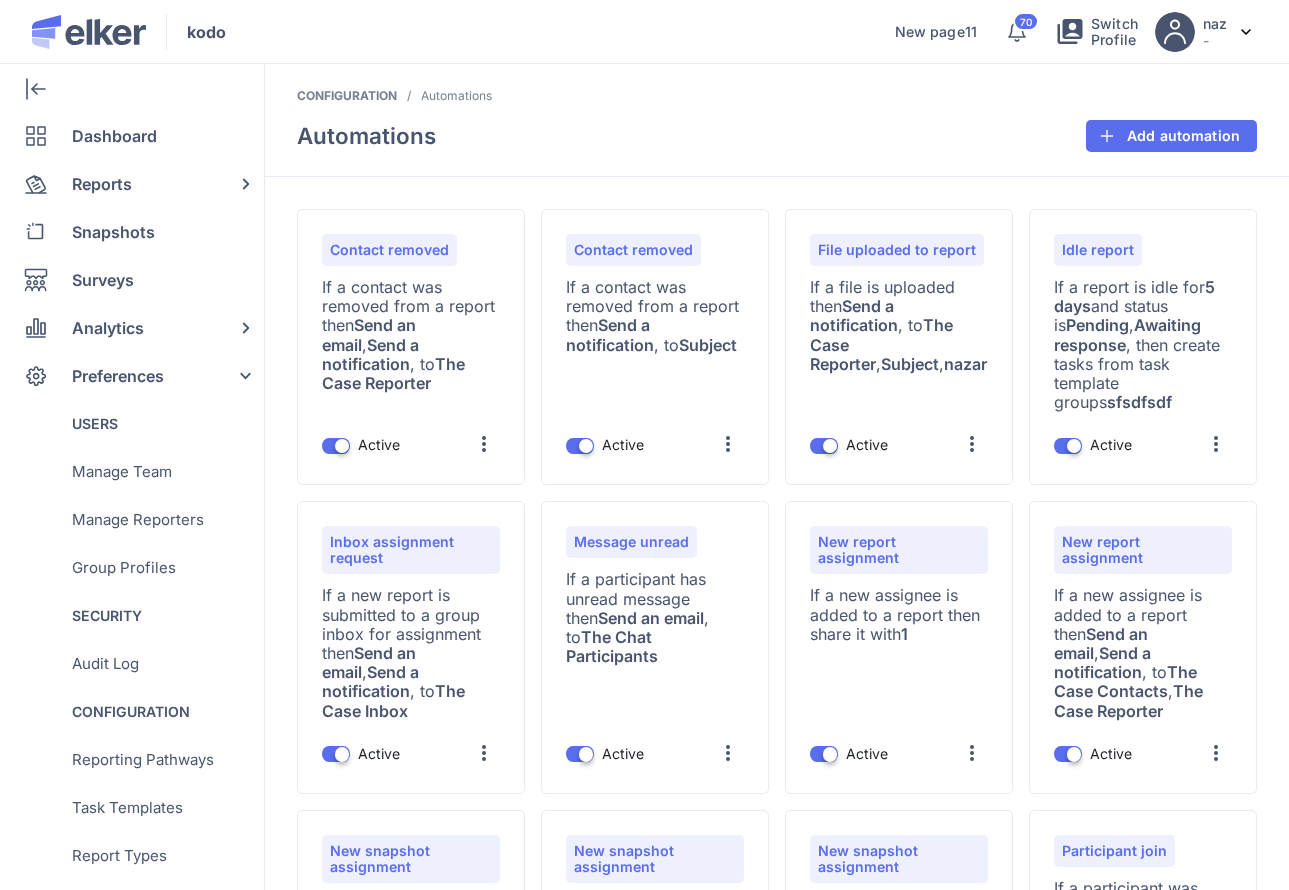 scroll, scrollTop: 0, scrollLeft: 0, axis: both 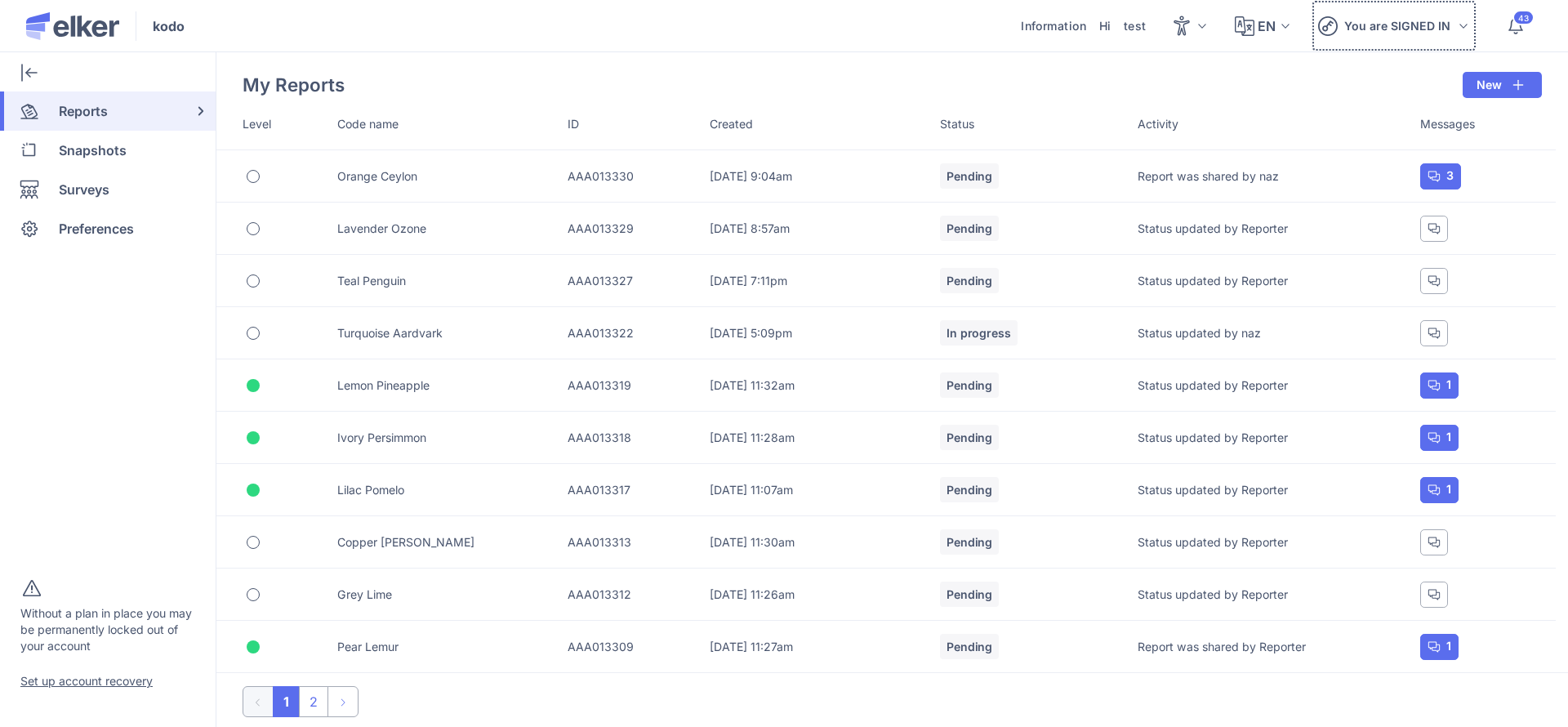 click on "You are SIGNED IN" at bounding box center [1397, 25] 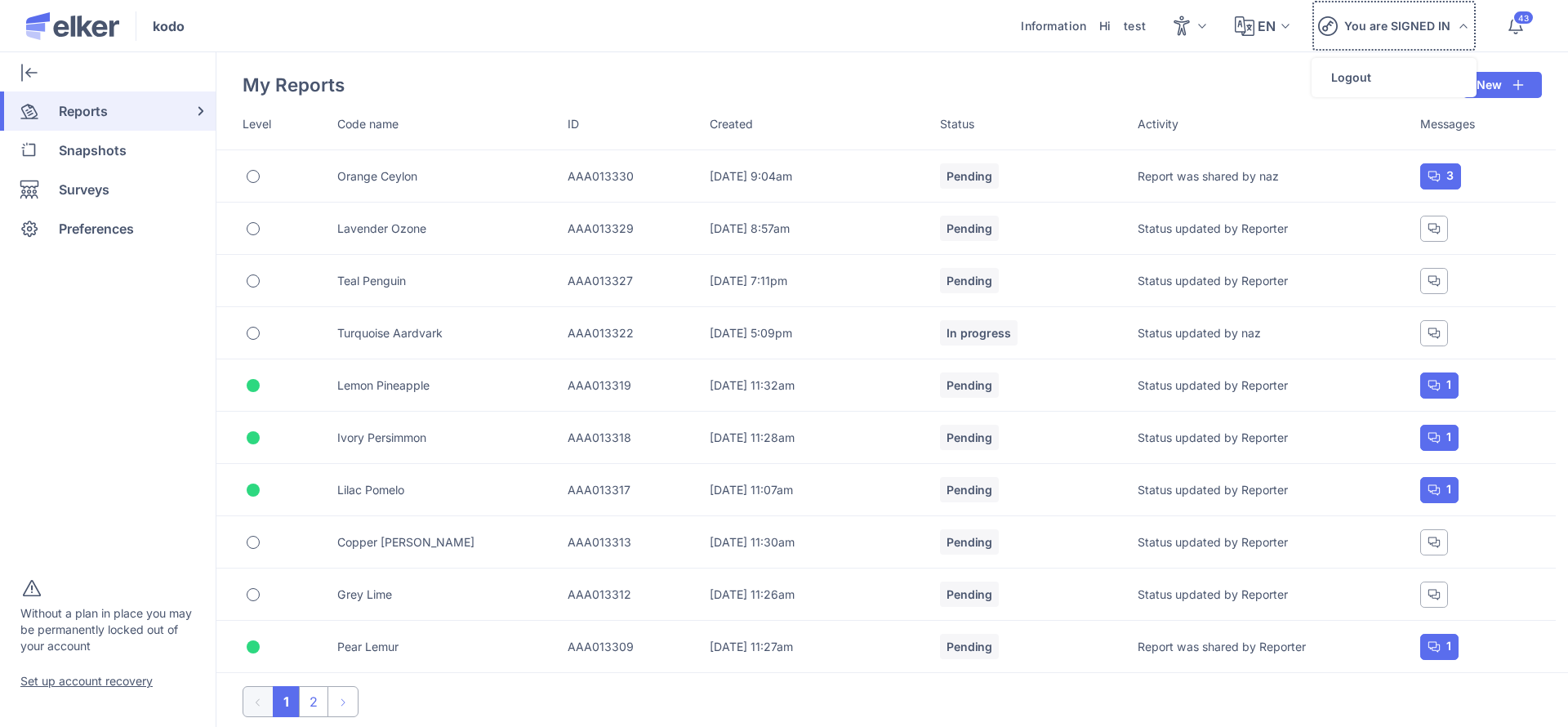 click on "You are SIGNED IN" at bounding box center [1397, 25] 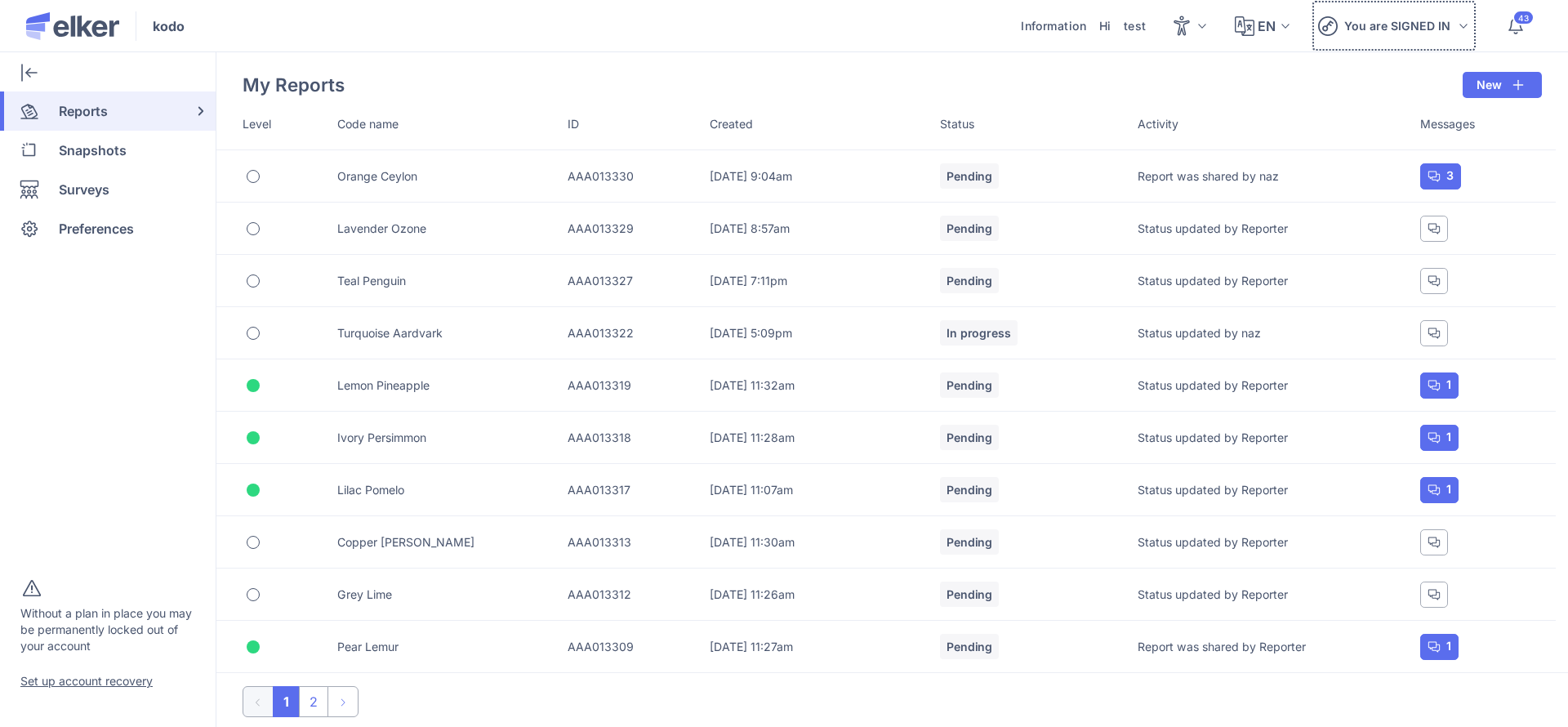 click on "You are SIGNED IN" at bounding box center [1397, 25] 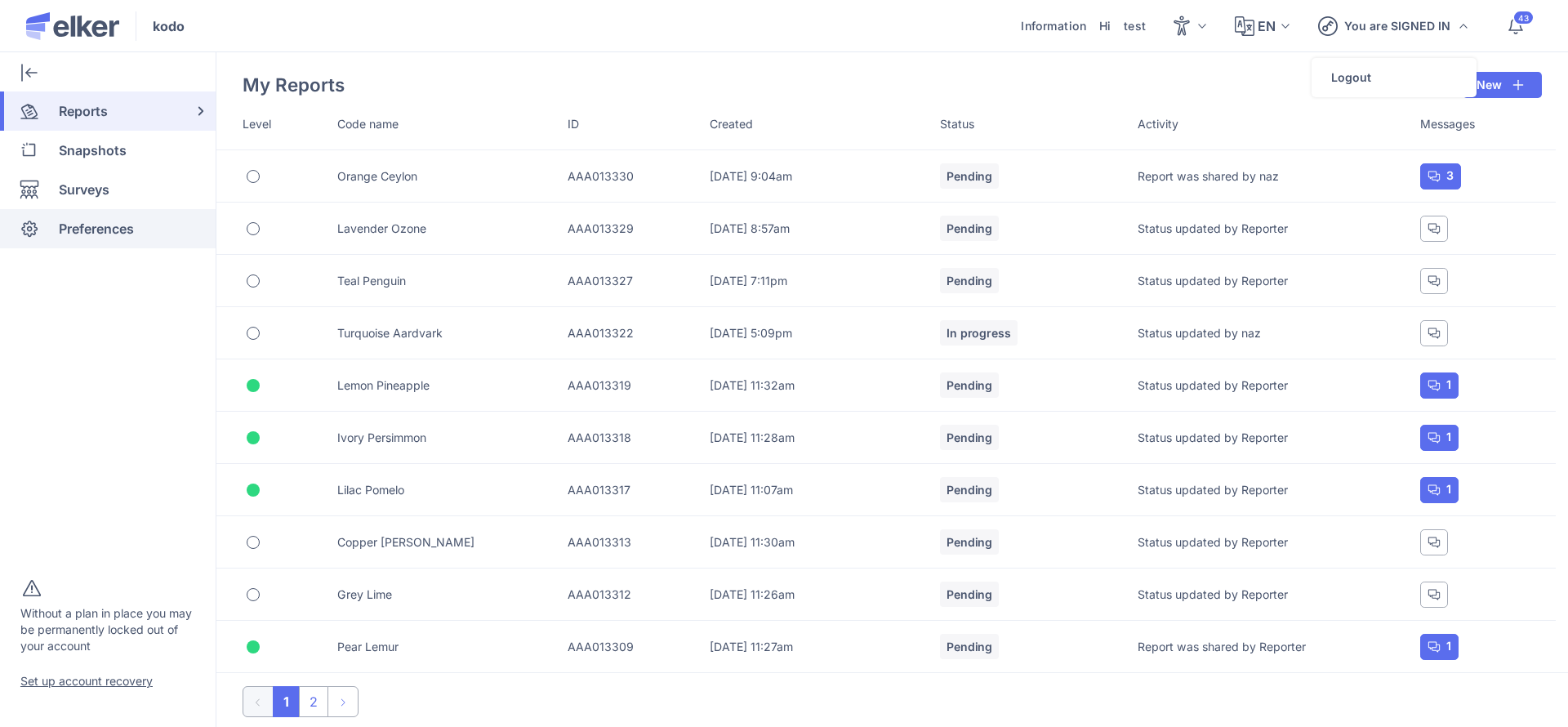 click on "Preferences" at bounding box center [96, 229] 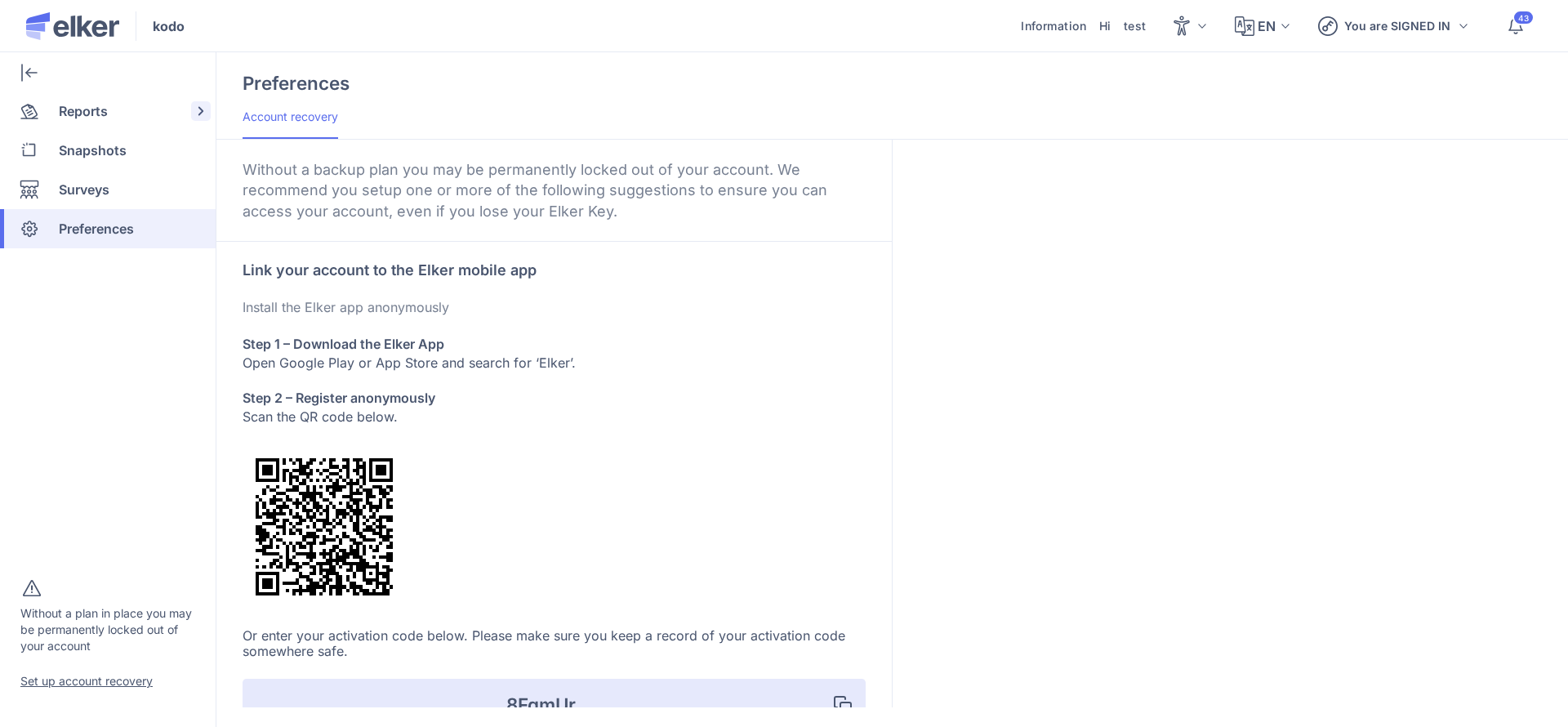 click on "Reports" at bounding box center (83, 111) 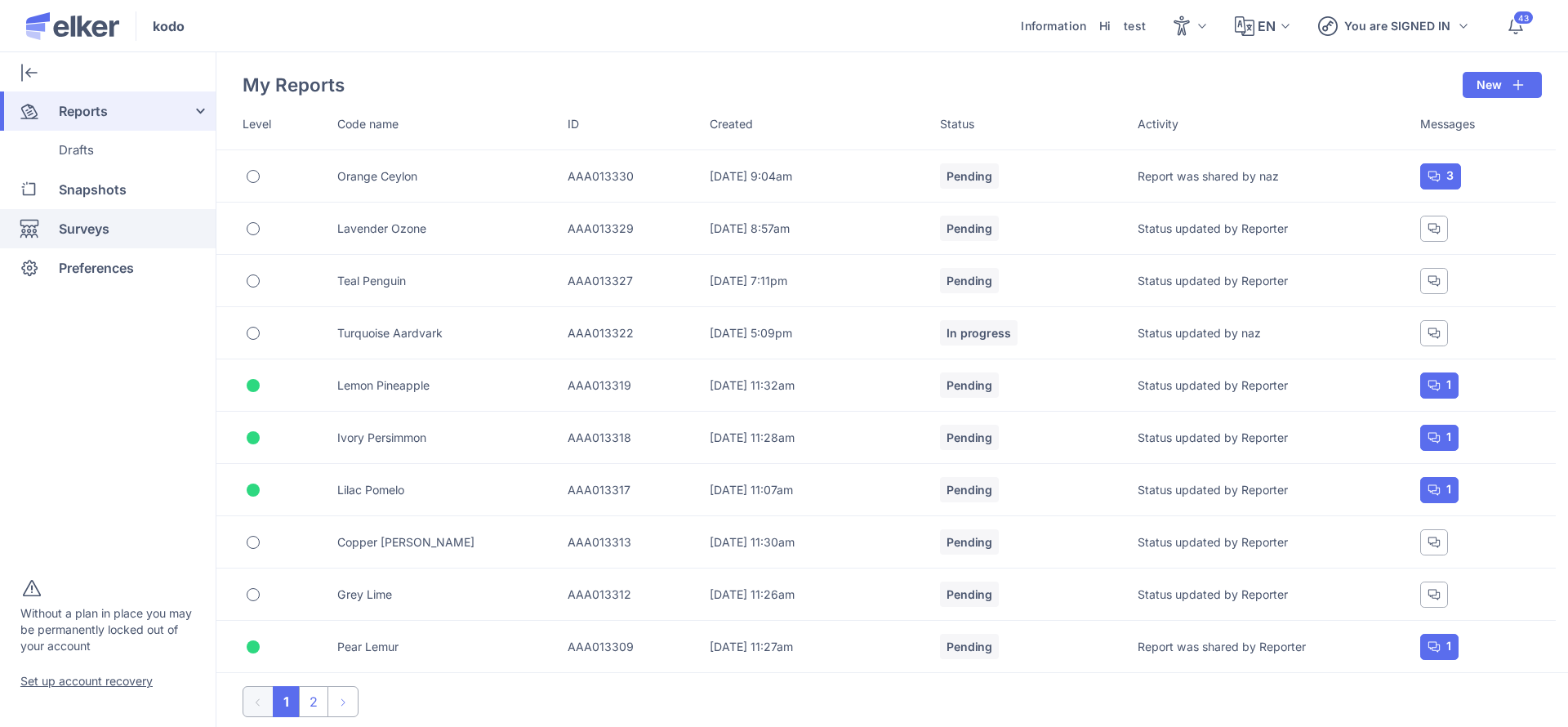 click on "Surveys" at bounding box center (84, 229) 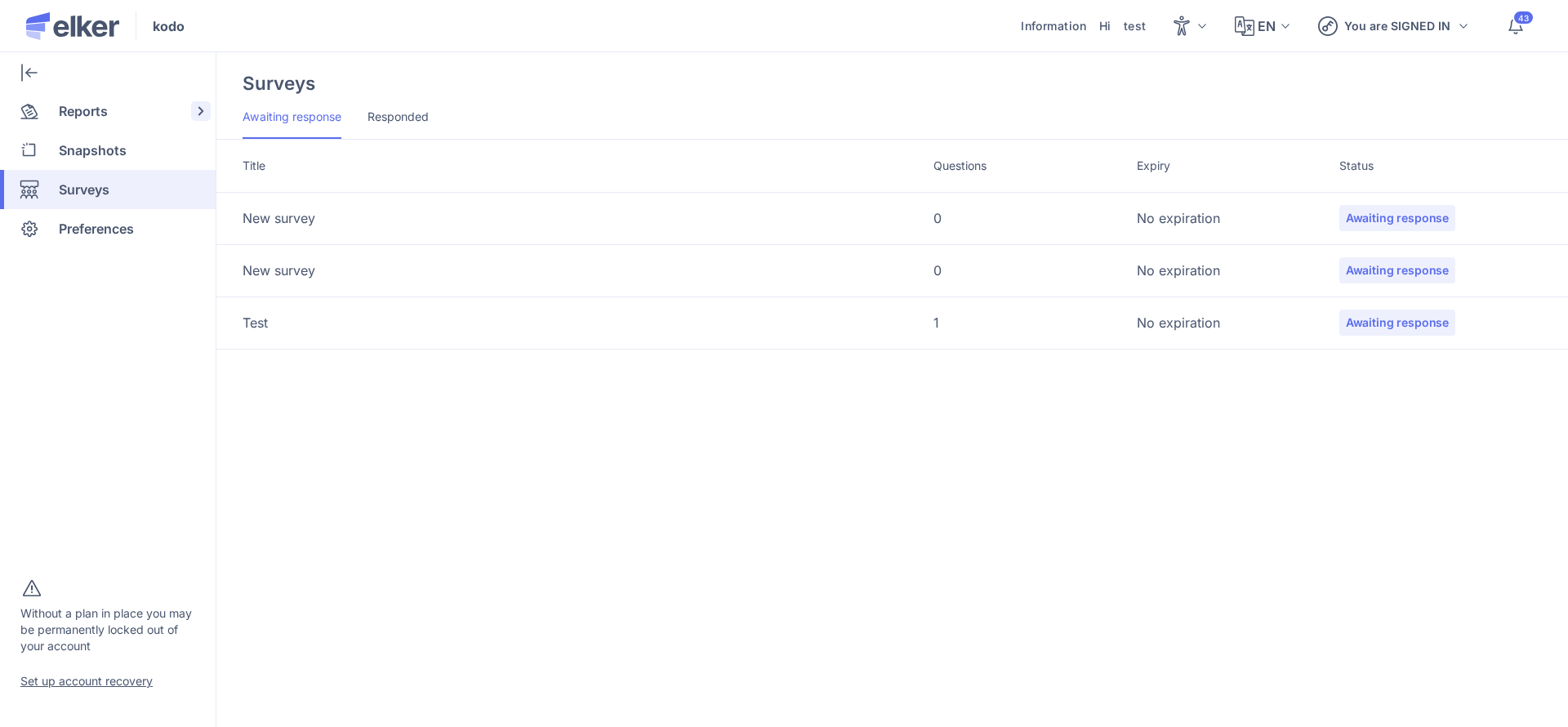 click on "Reports" at bounding box center (83, 111) 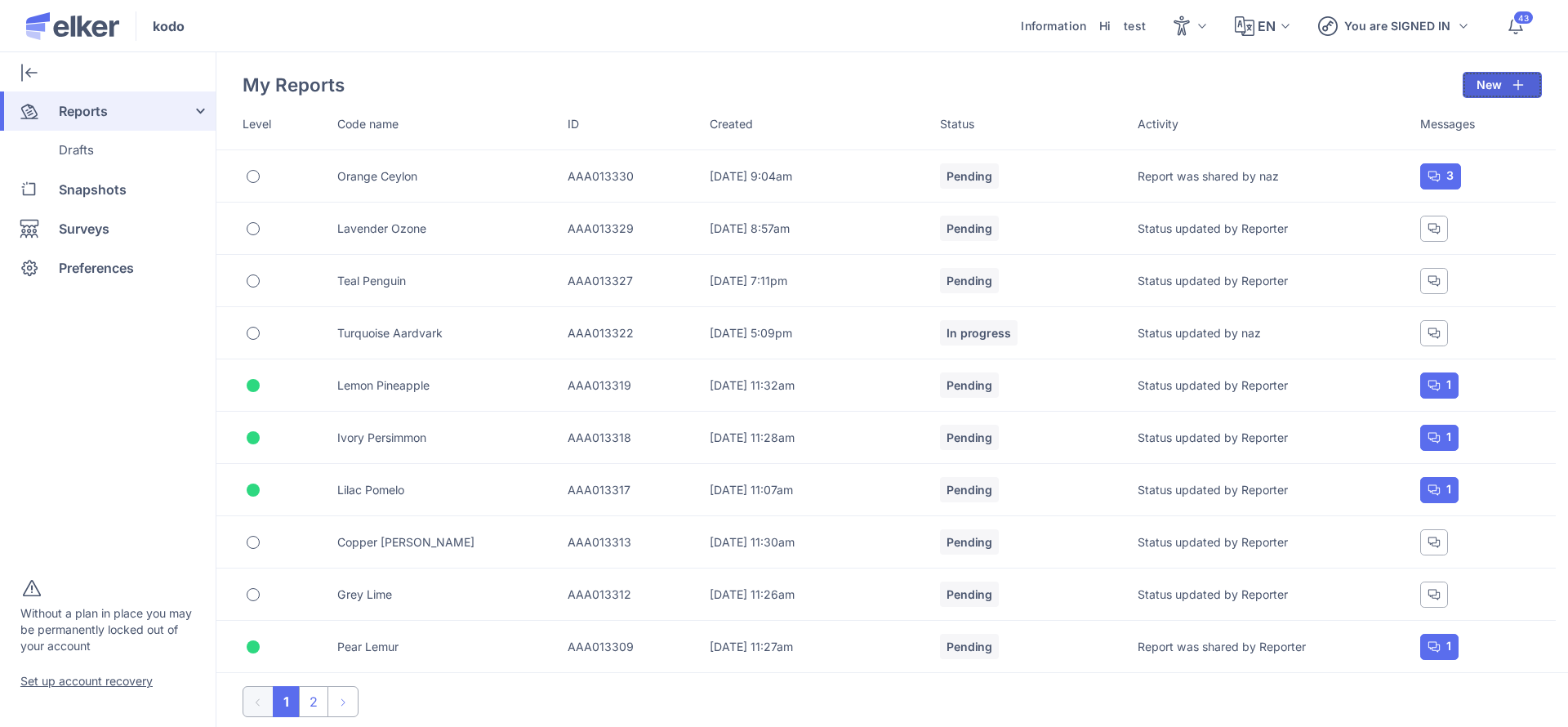 click on "New" at bounding box center (1502, 85) 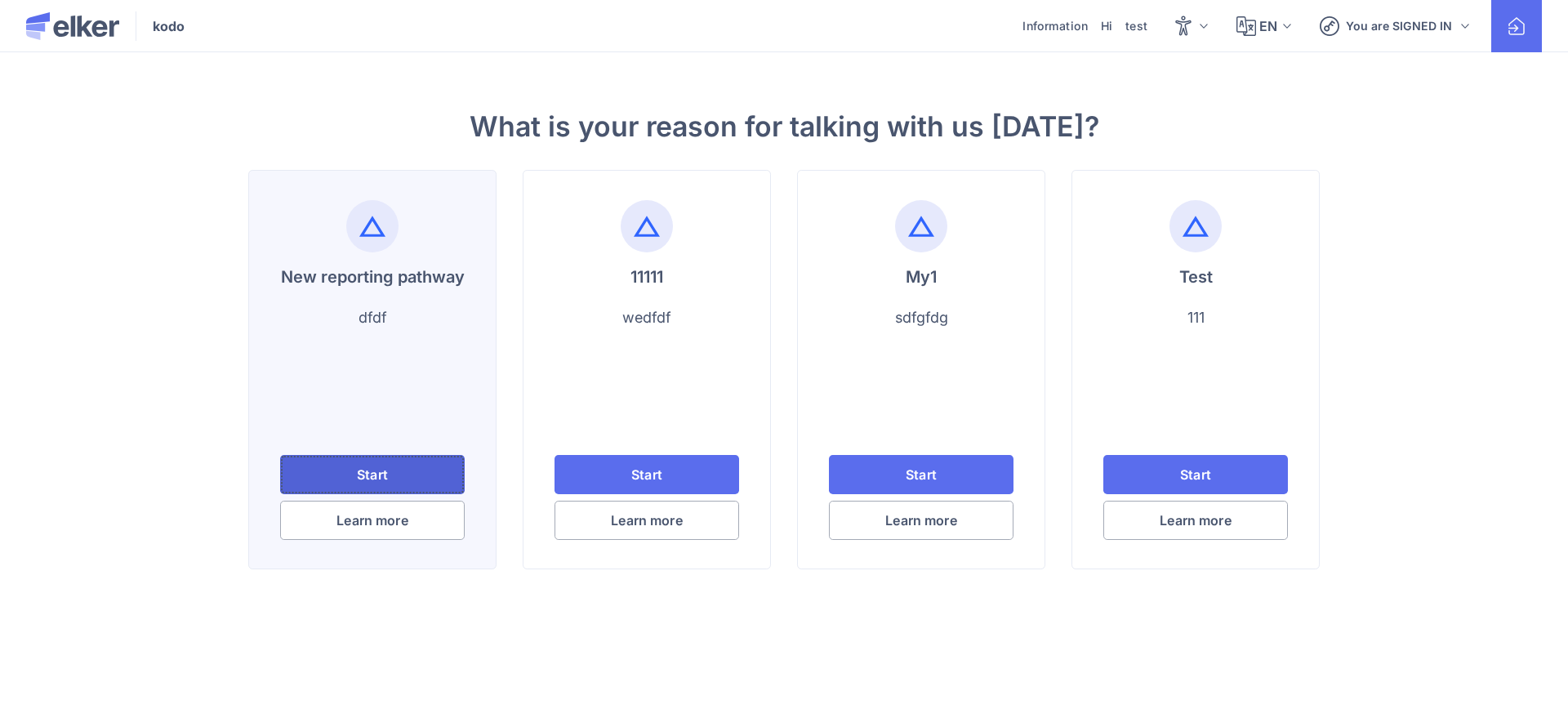 click on "Start" at bounding box center (372, 475) 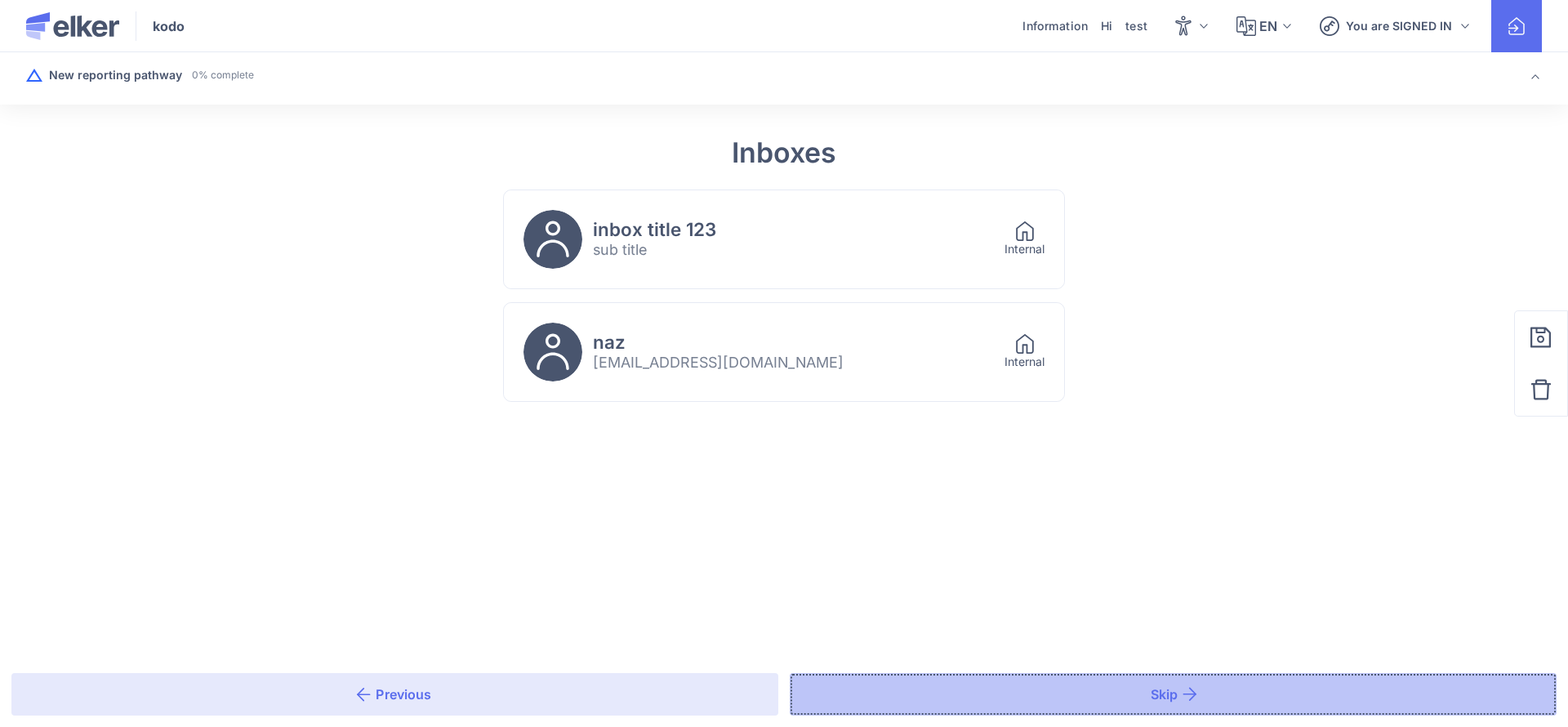 click on "Skip" at bounding box center [1173, 694] 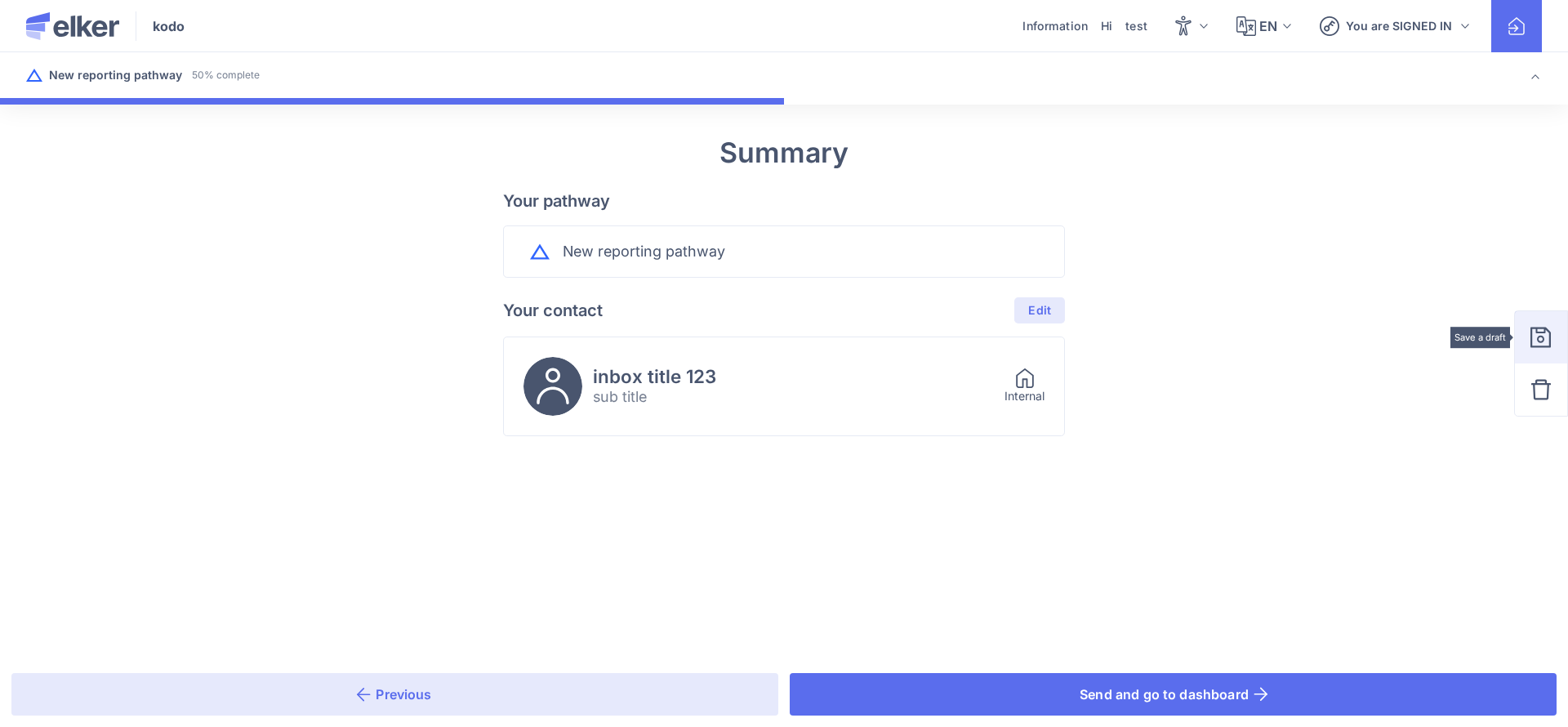 click 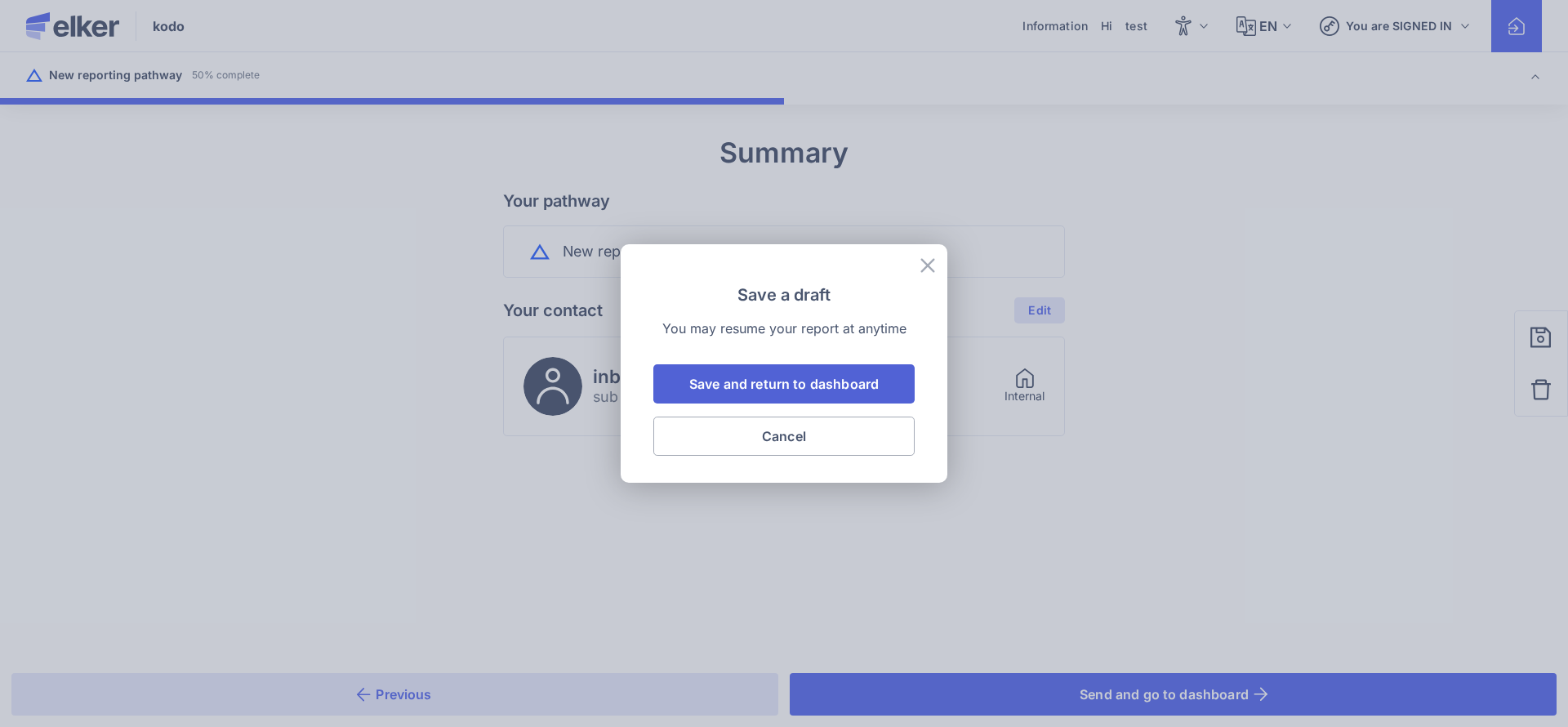 click on "Save and return to dashboard" at bounding box center (784, 384) 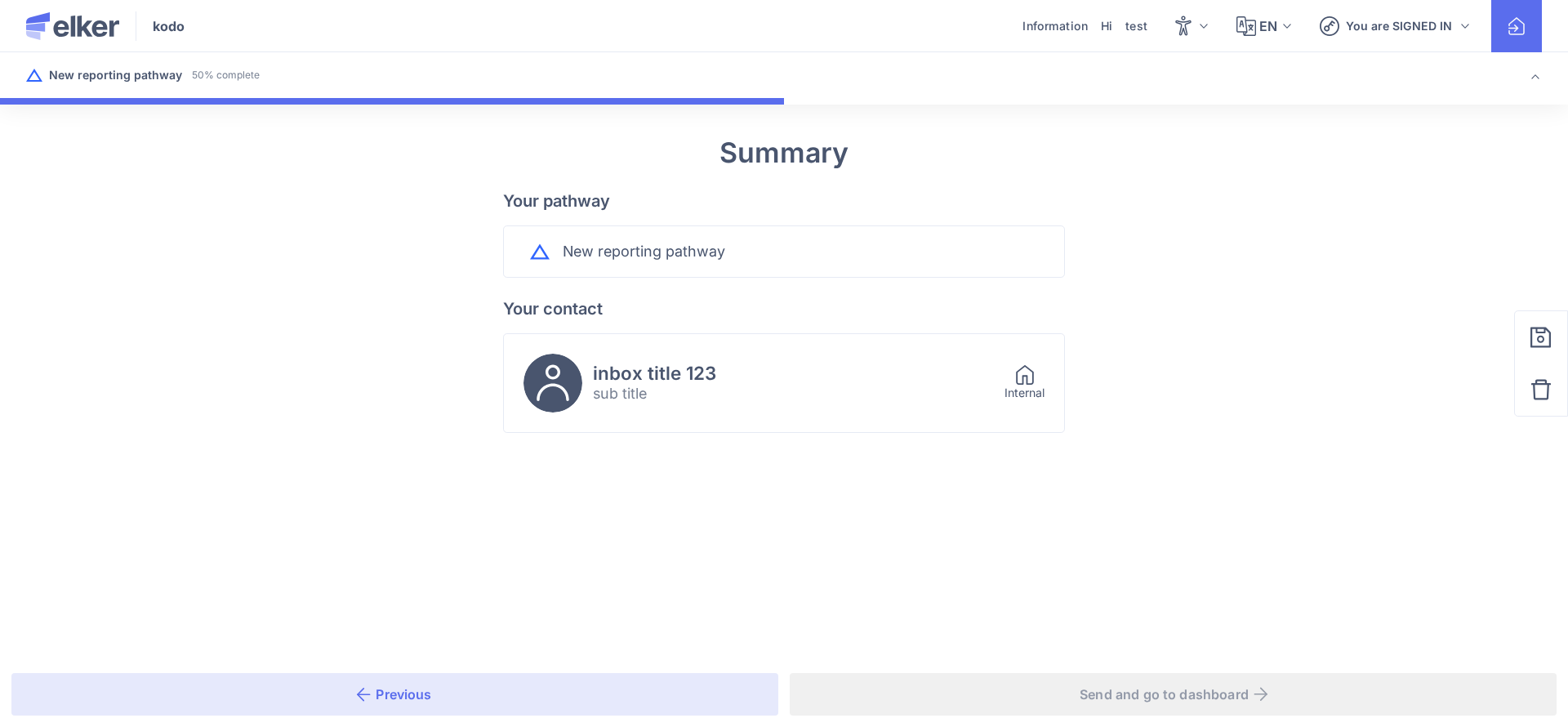 click on "Previous Send and go to dashboard" at bounding box center [784, 694] 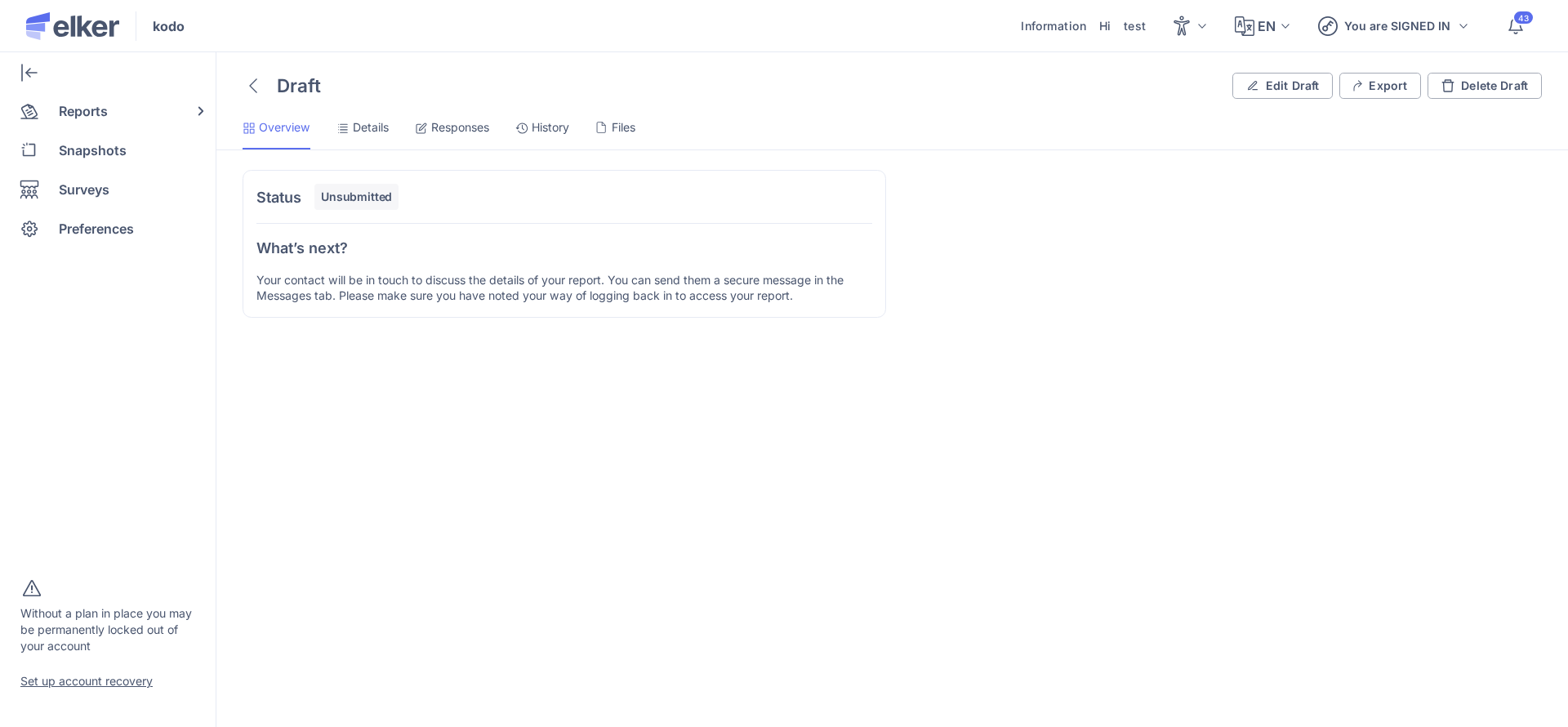 click 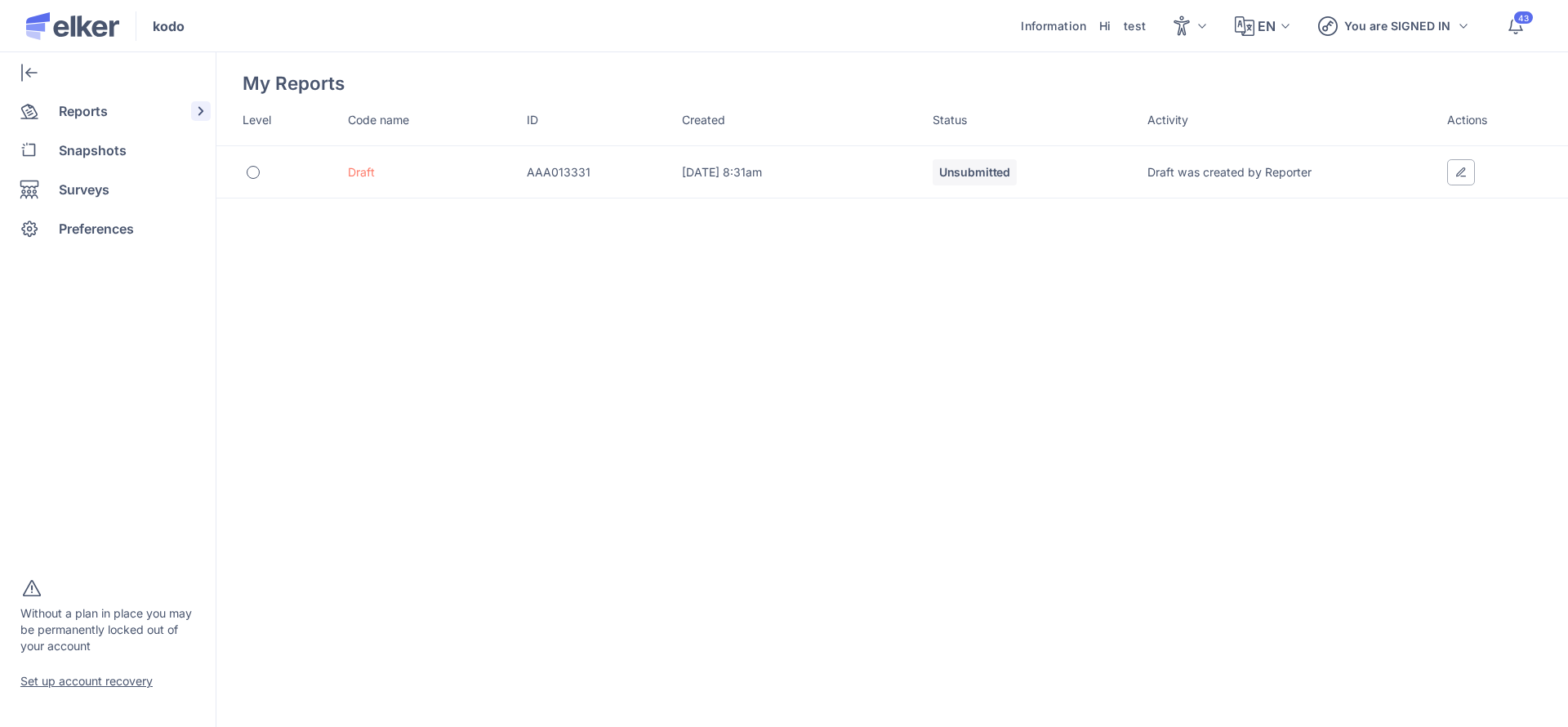 click on "Reports" 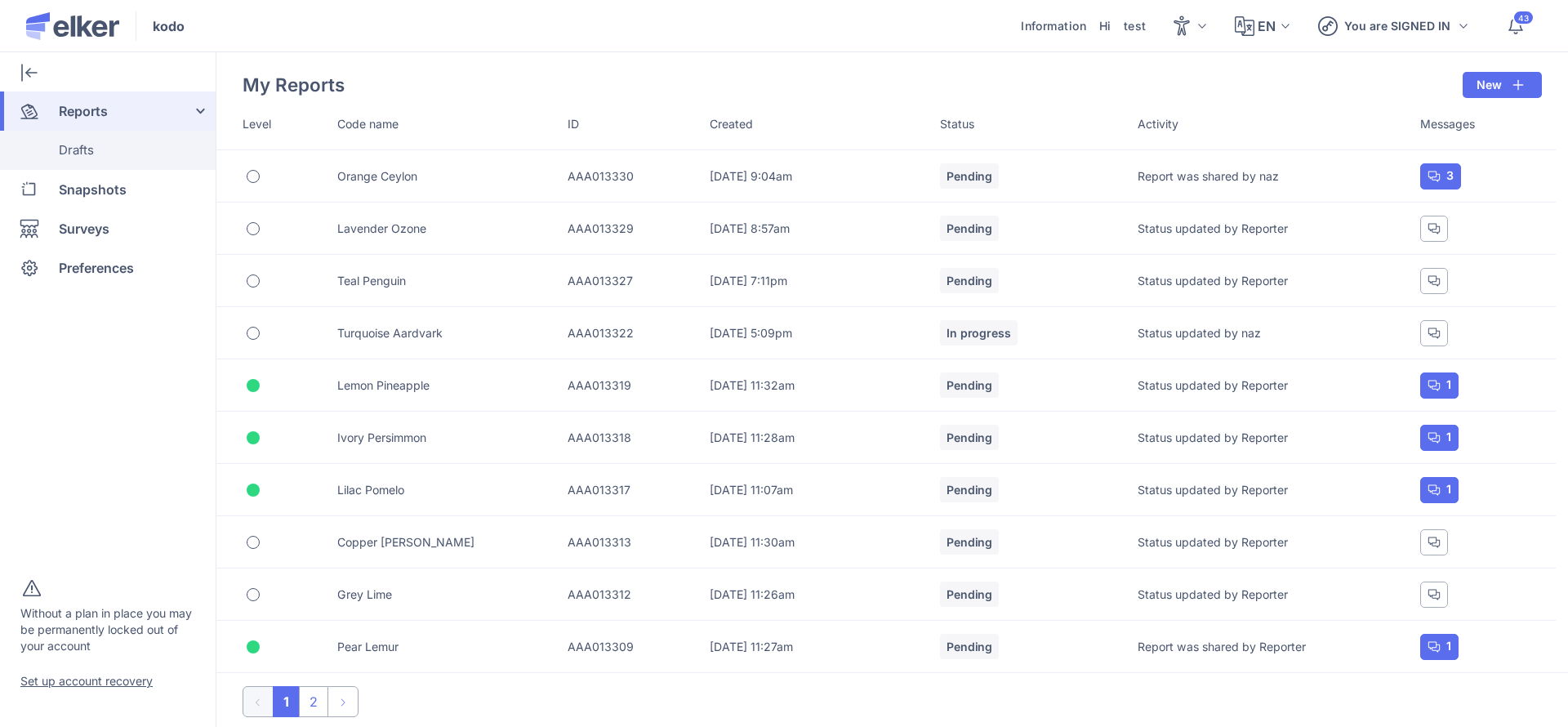 click on "Drafts" 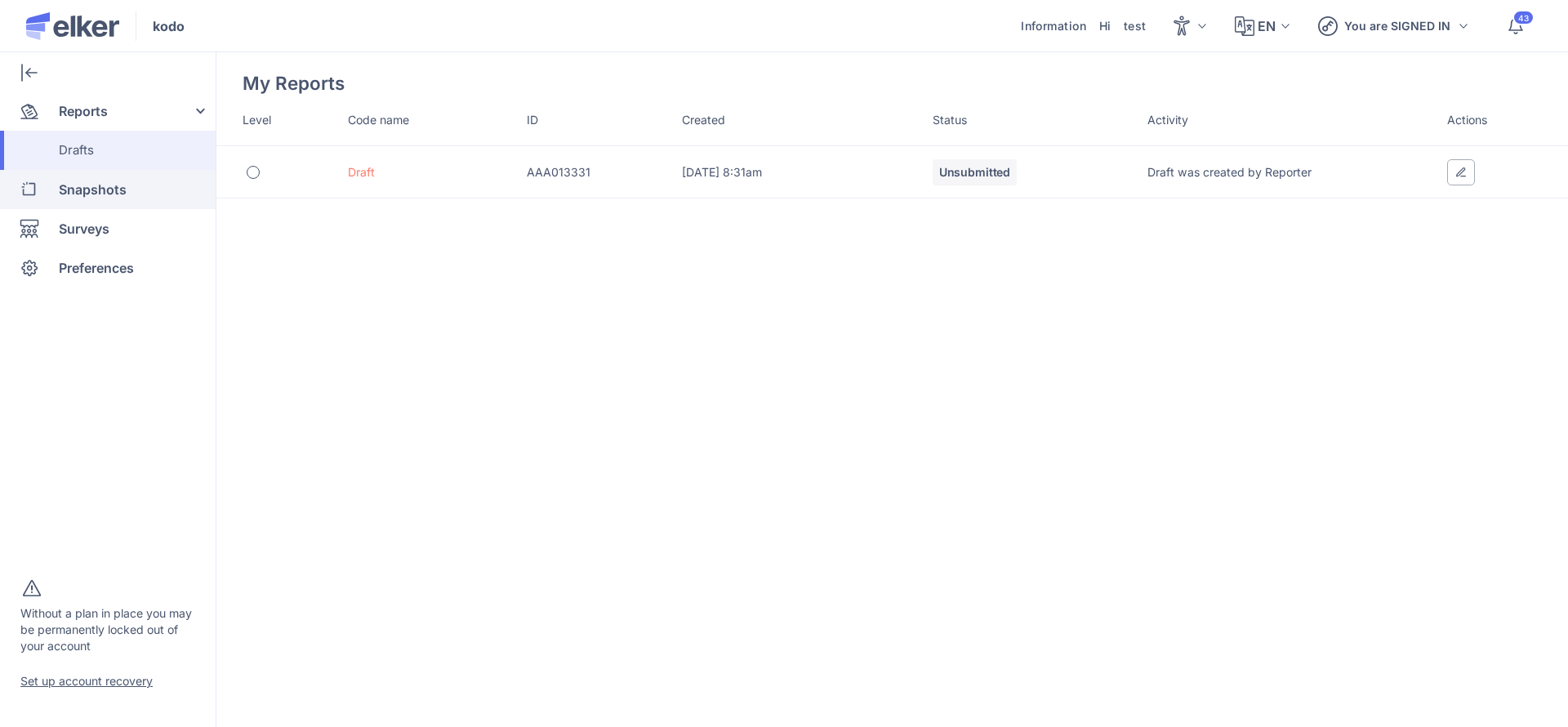 click on "Snapshots" at bounding box center (92, 190) 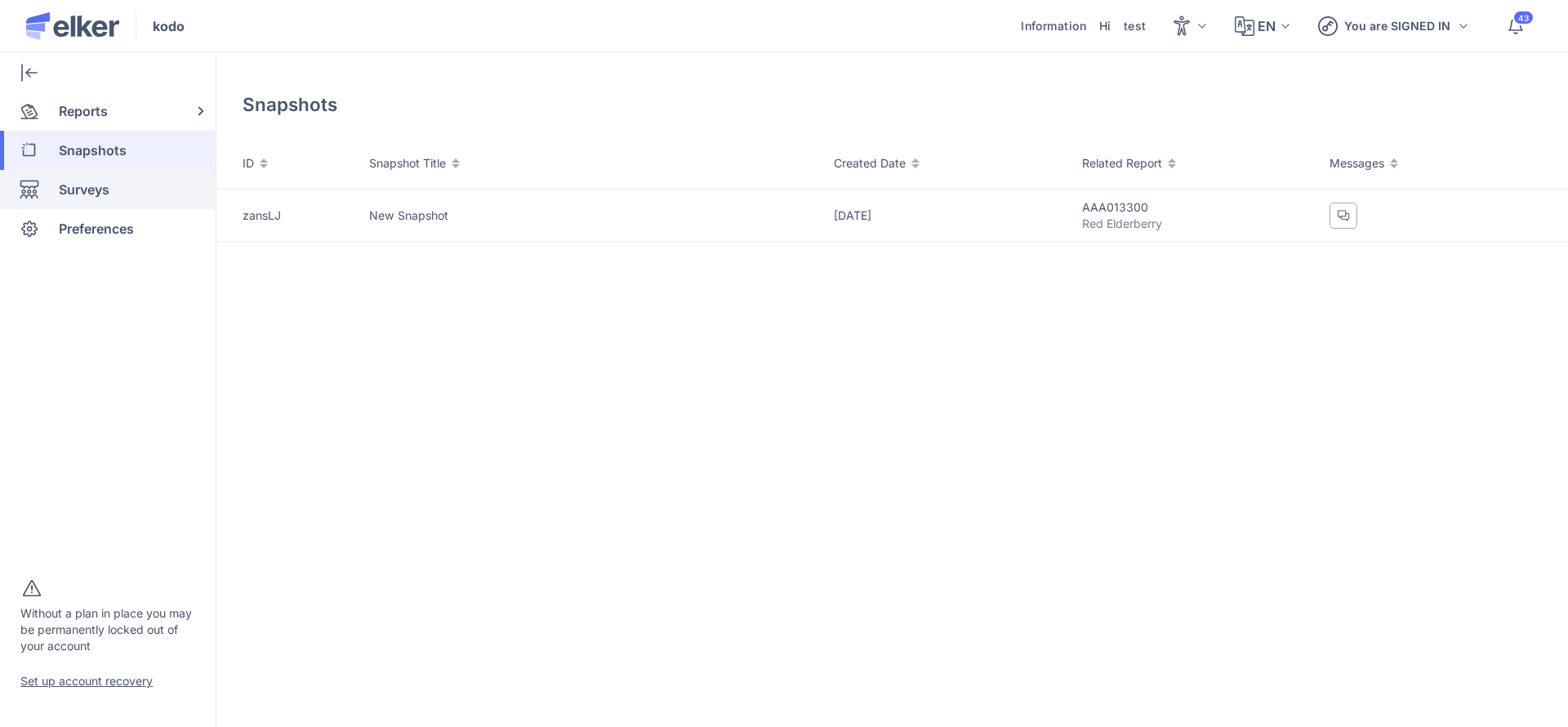 click on "Surveys" at bounding box center [84, 190] 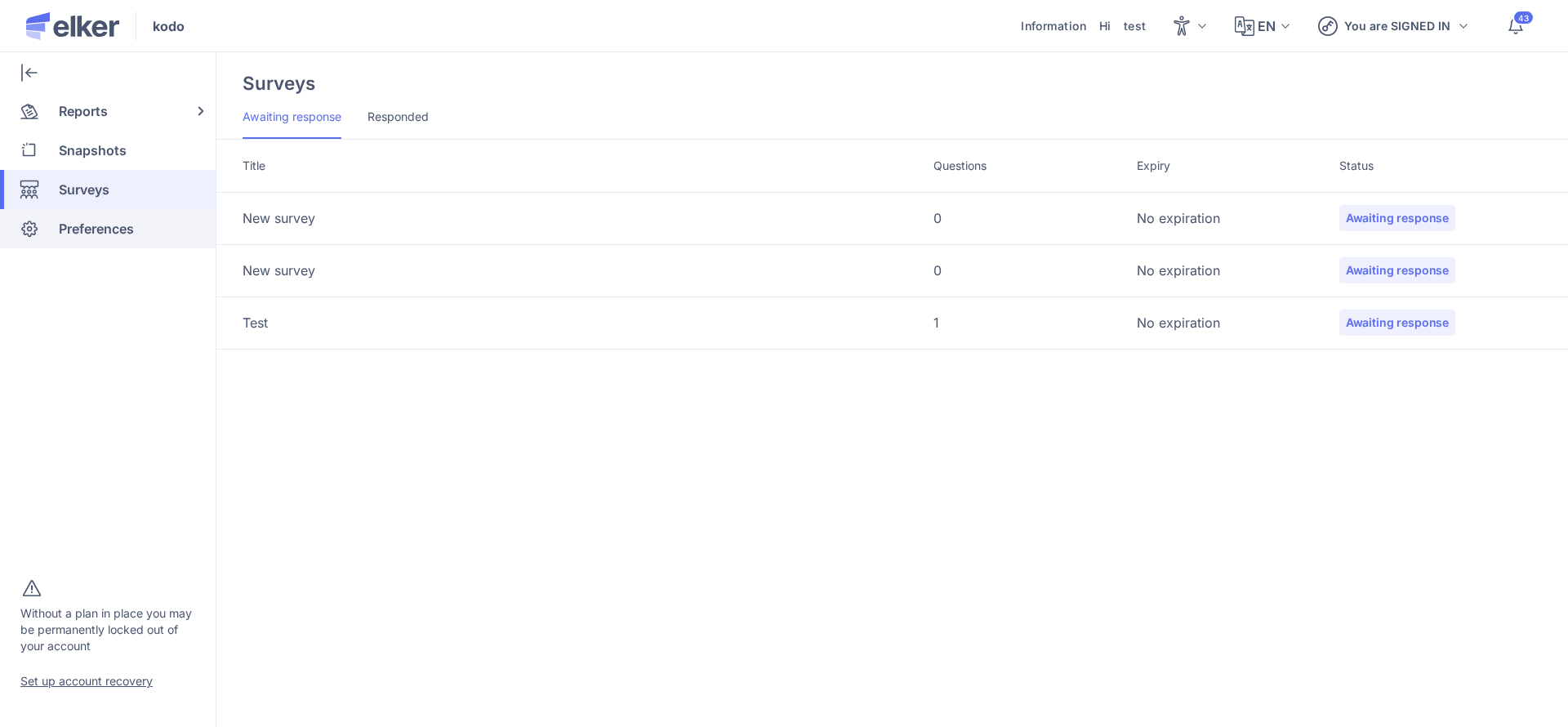 click on "Preferences" at bounding box center [96, 229] 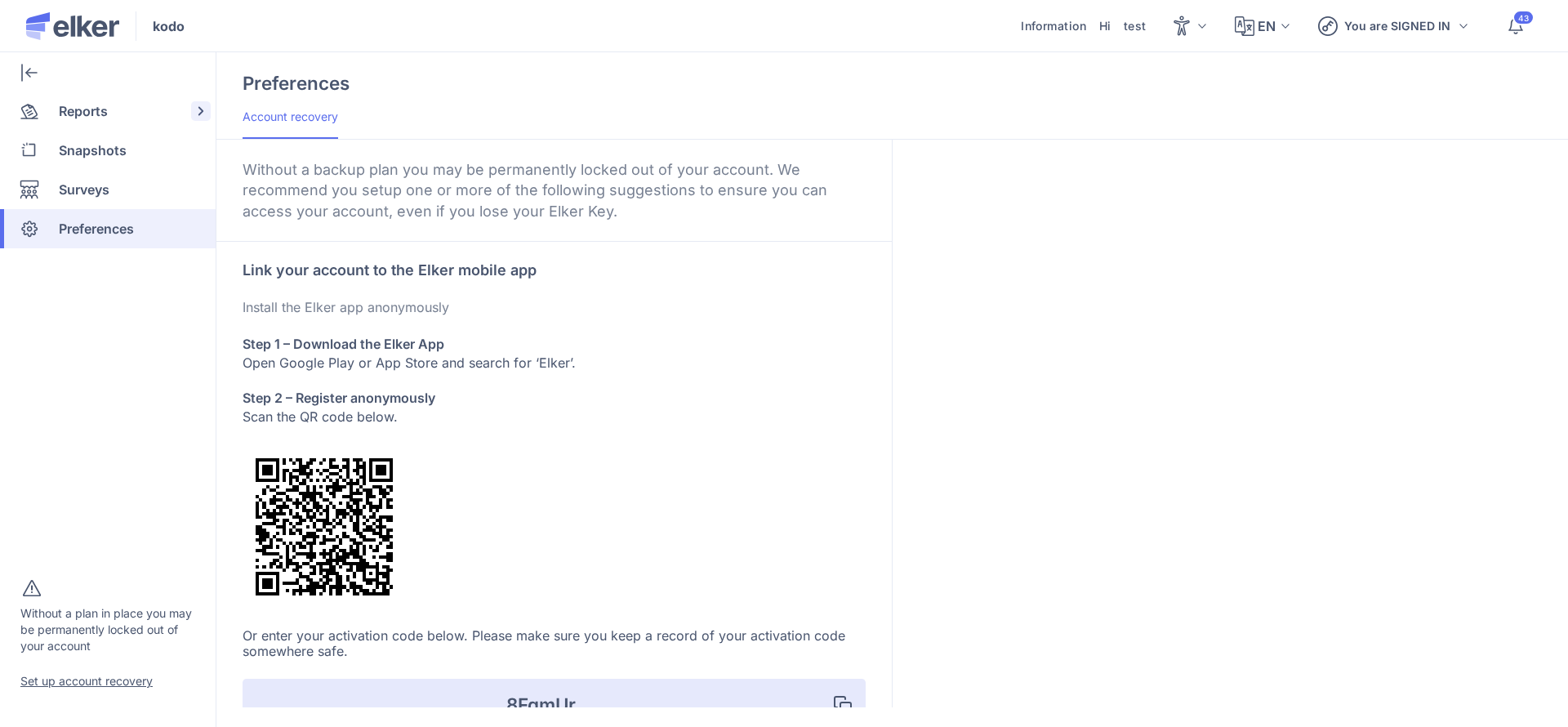 click on "Reports" at bounding box center [83, 111] 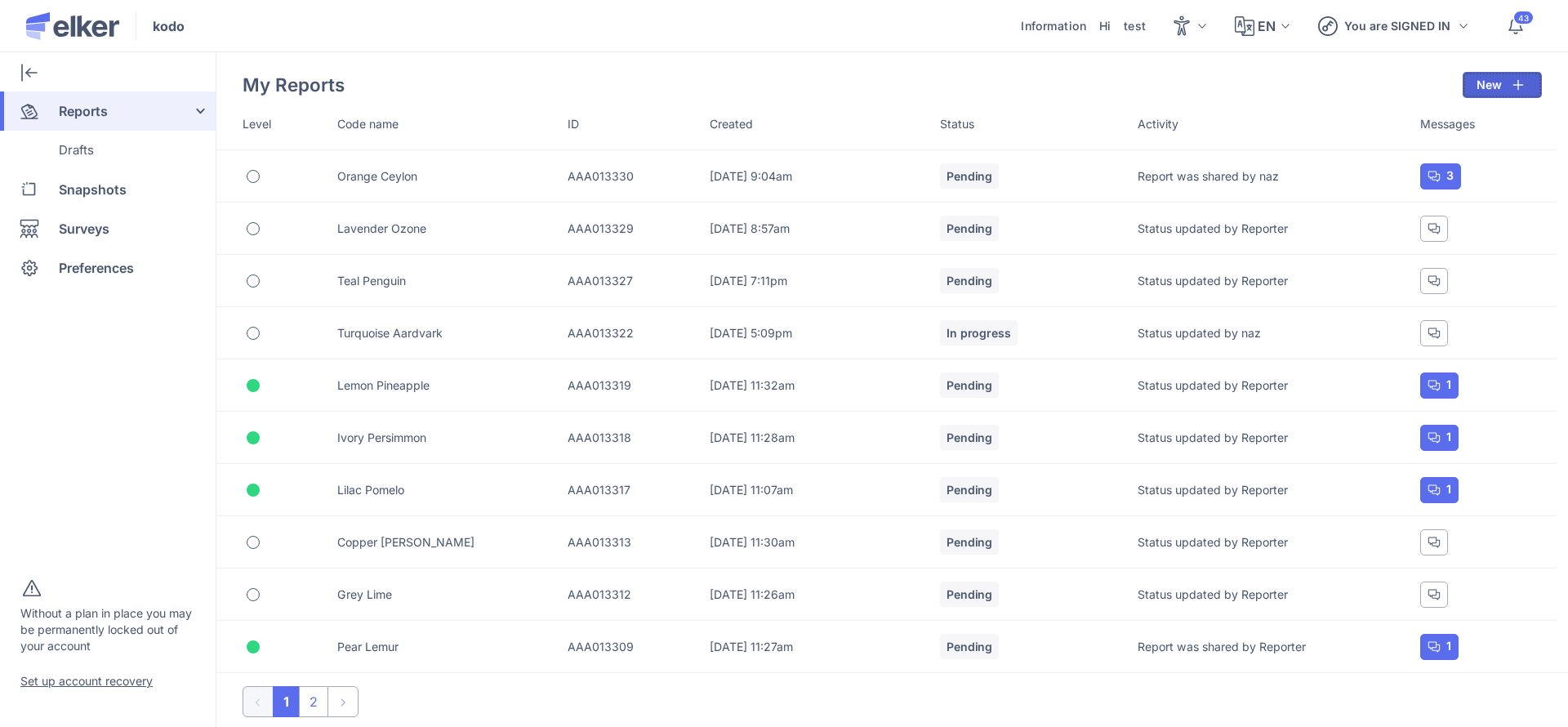 click on "New" at bounding box center [1502, 85] 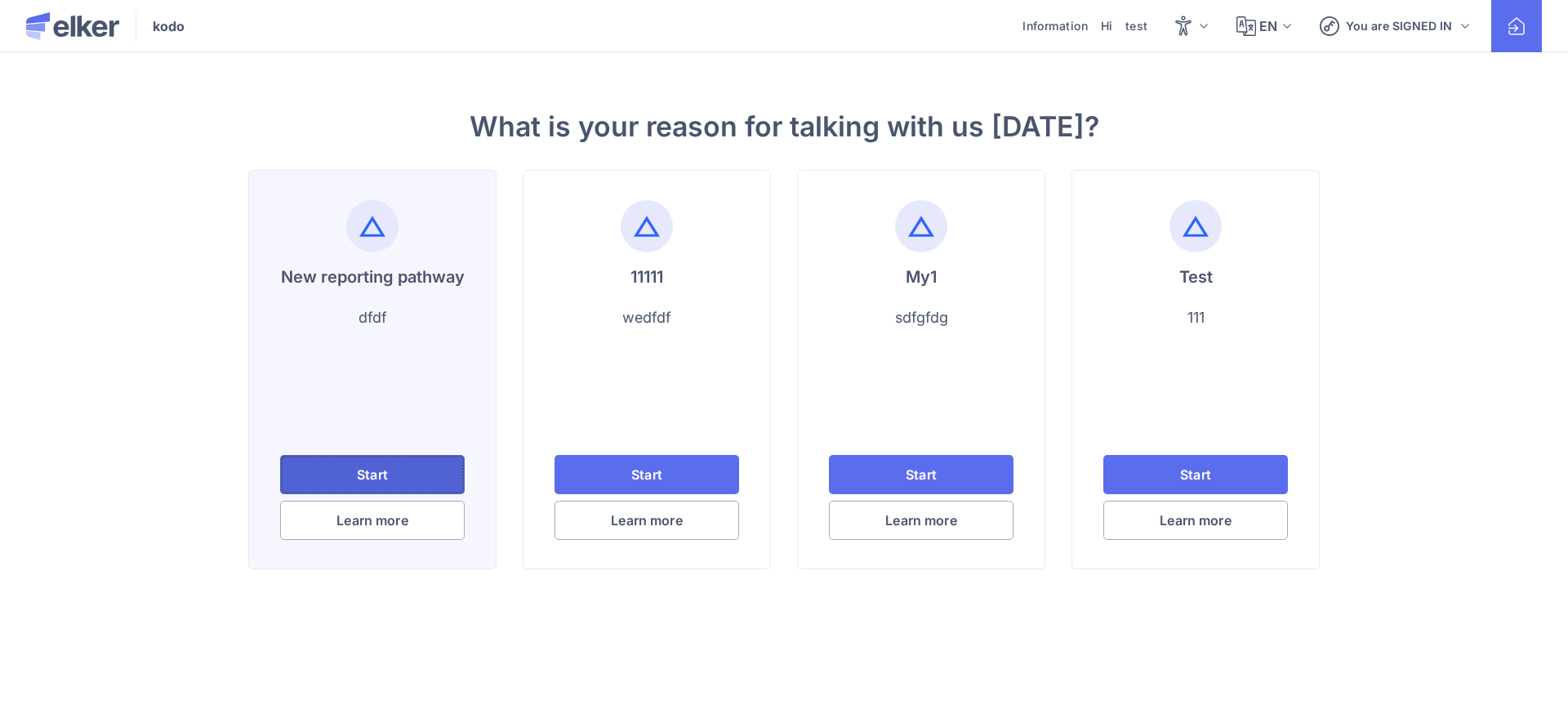 click on "Start" at bounding box center [372, 475] 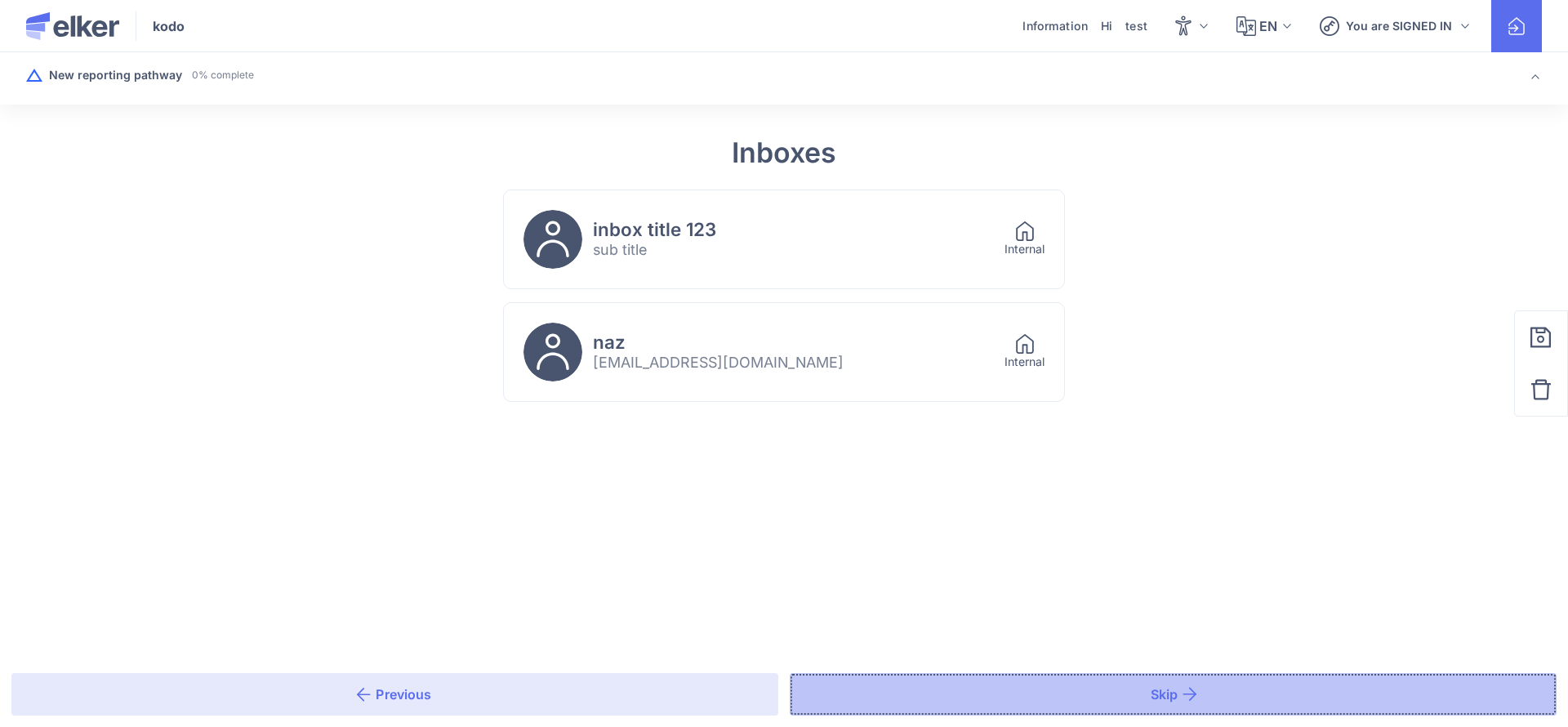 click on "Skip" at bounding box center [1173, 694] 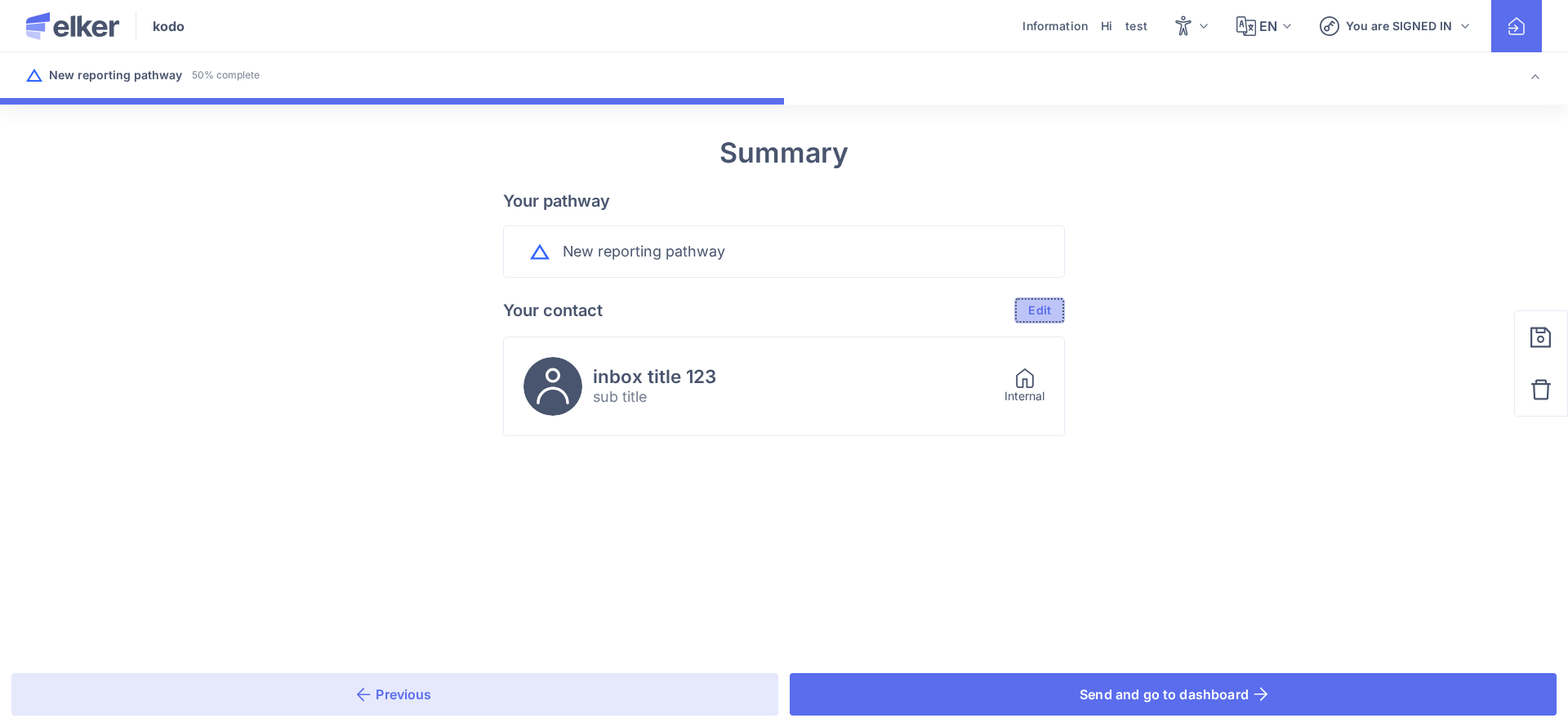 click on "Edit" at bounding box center [1040, 310] 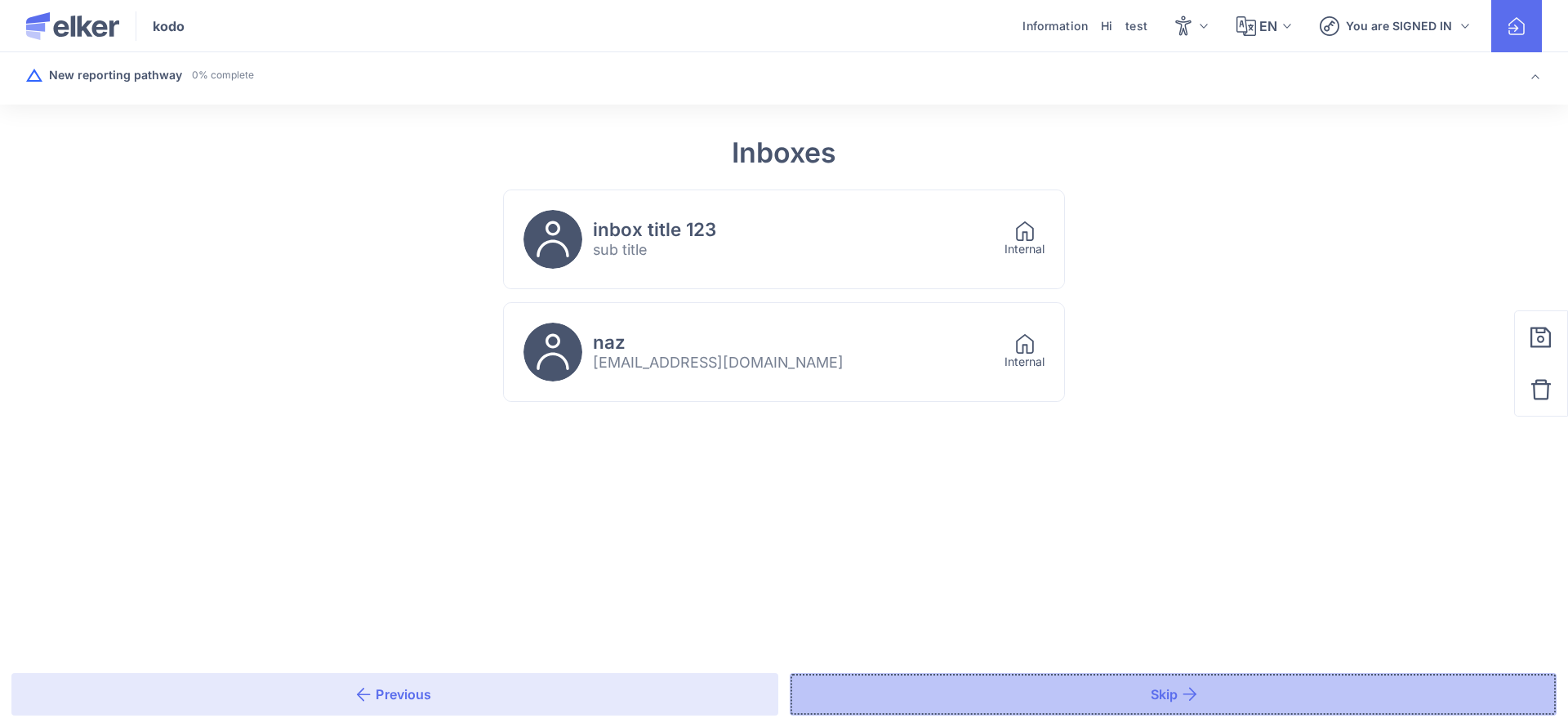 click on "Skip" at bounding box center (1173, 694) 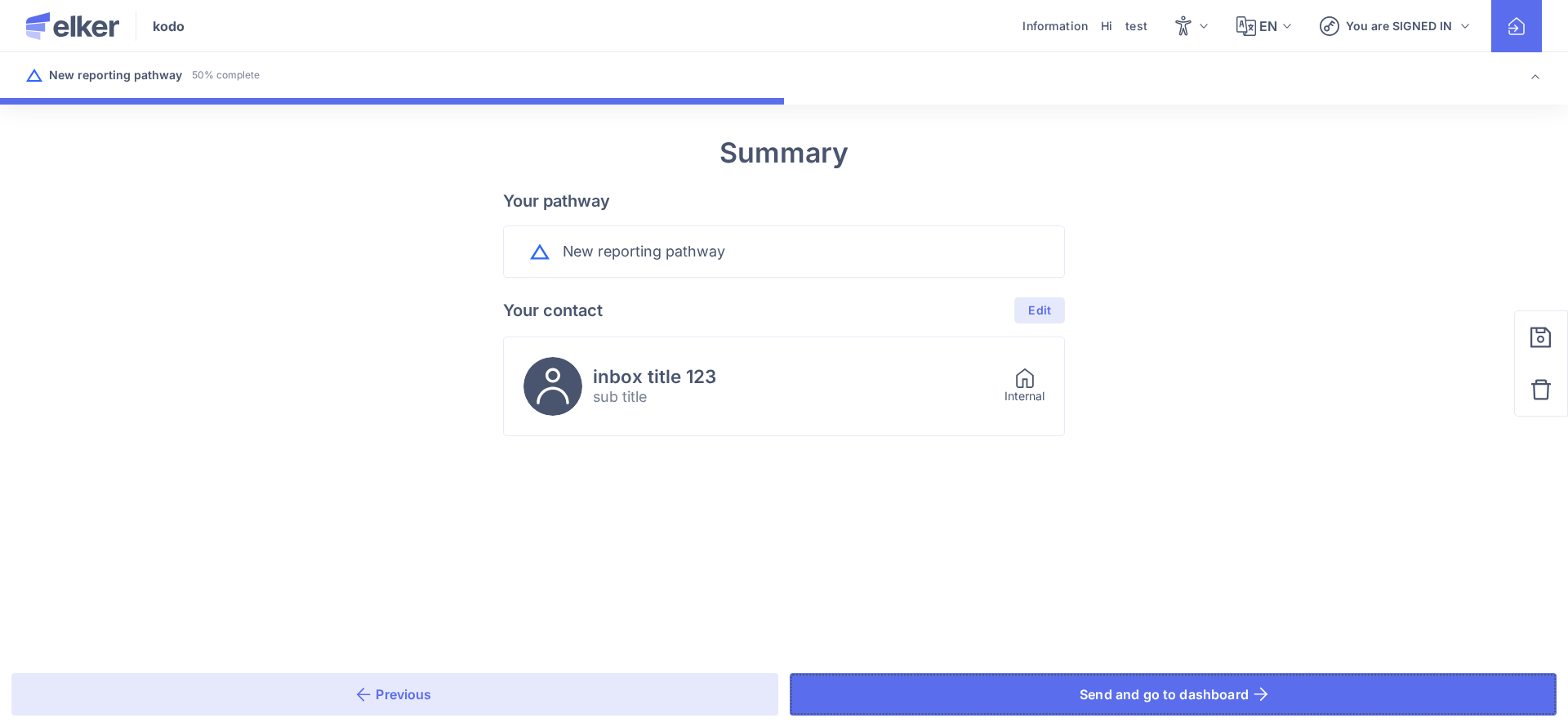 click on "Send and go to dashboard" at bounding box center [1173, 694] 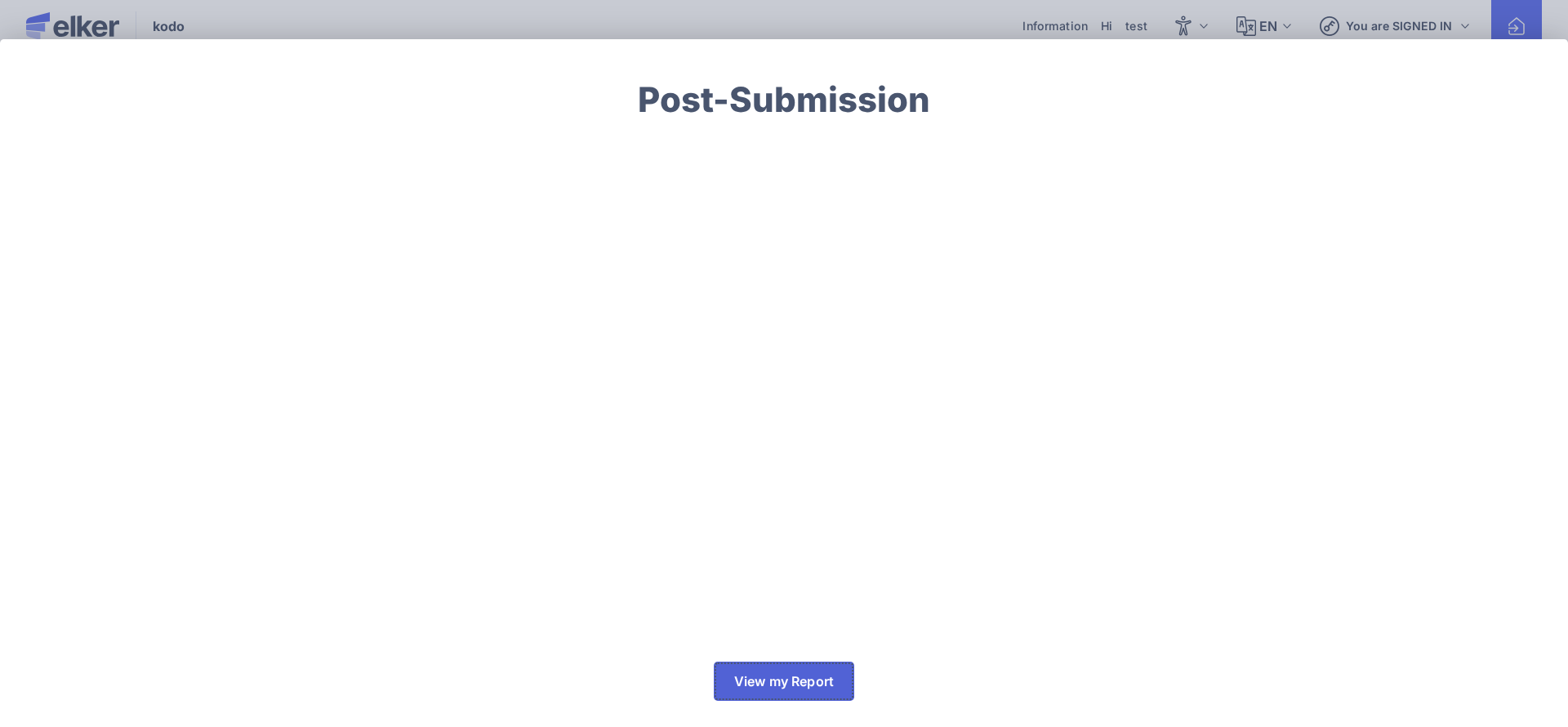 click on "View my Report" 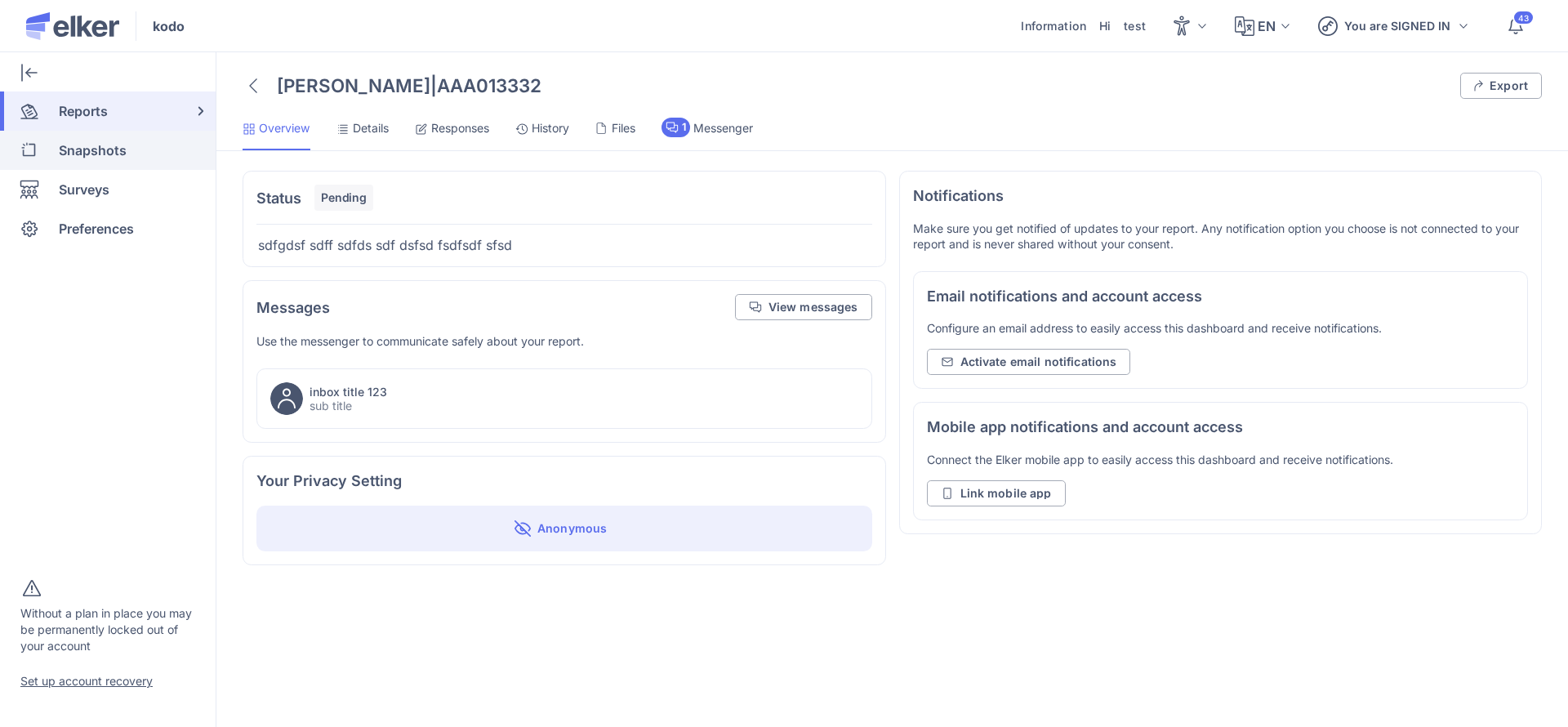 click on "Snapshots" at bounding box center (92, 150) 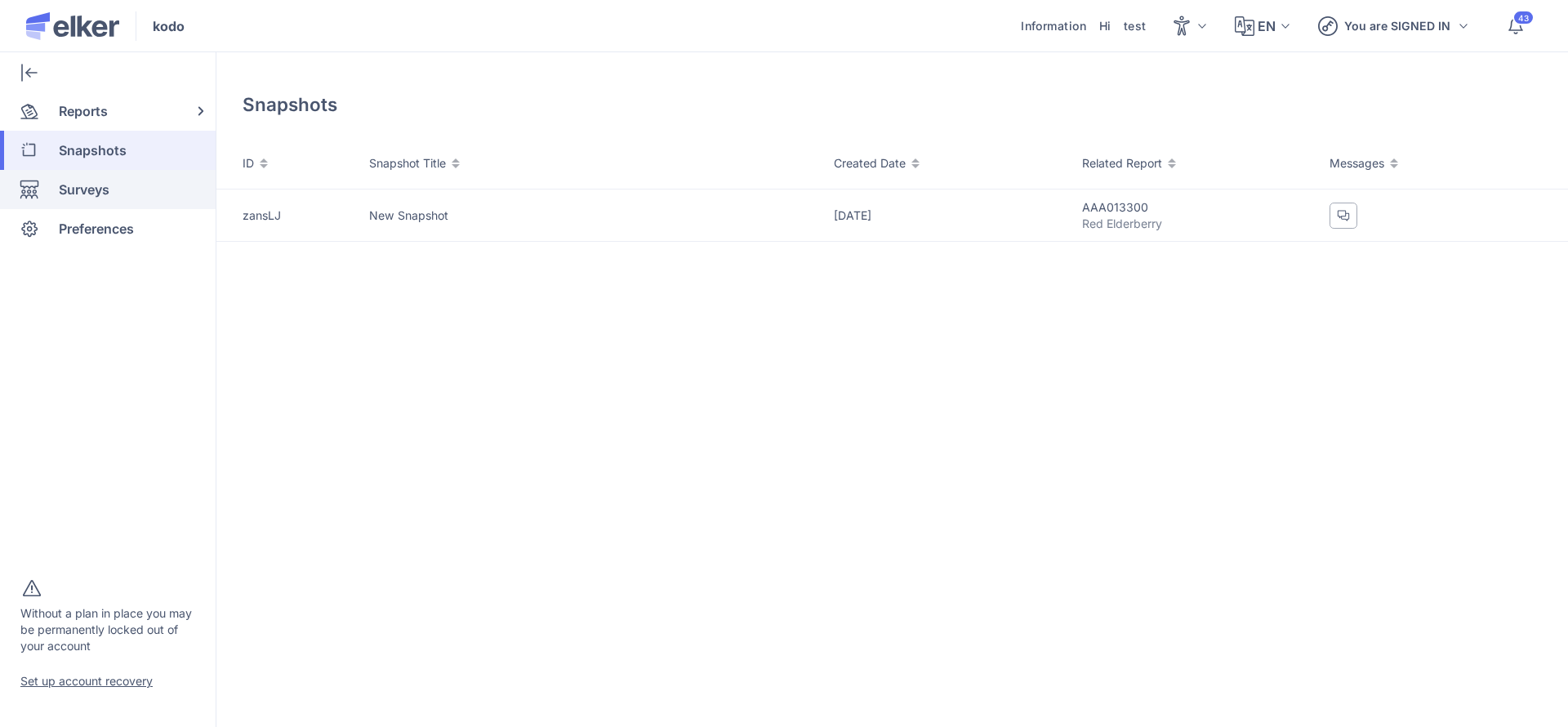 click on "Surveys" at bounding box center [84, 190] 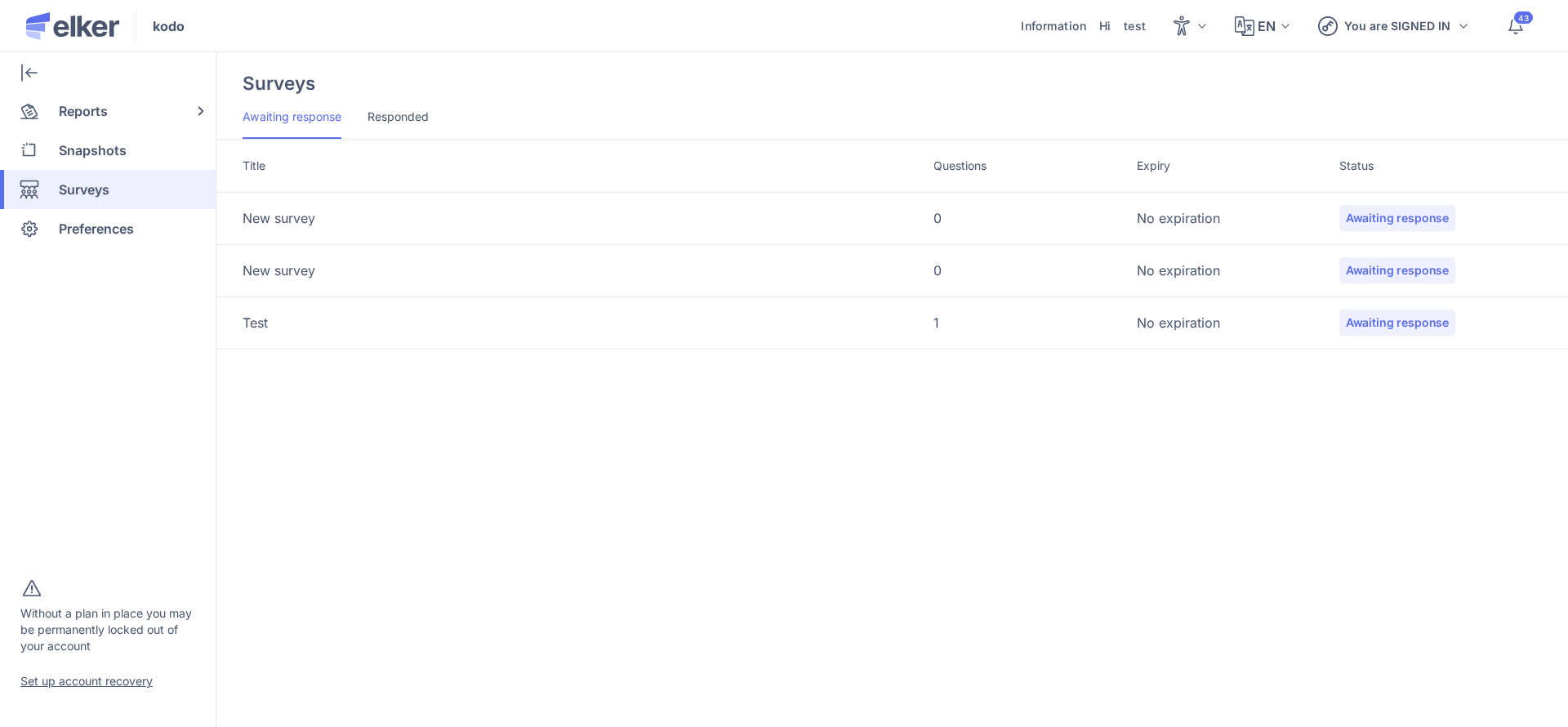click on "New survey" at bounding box center (278, 218) 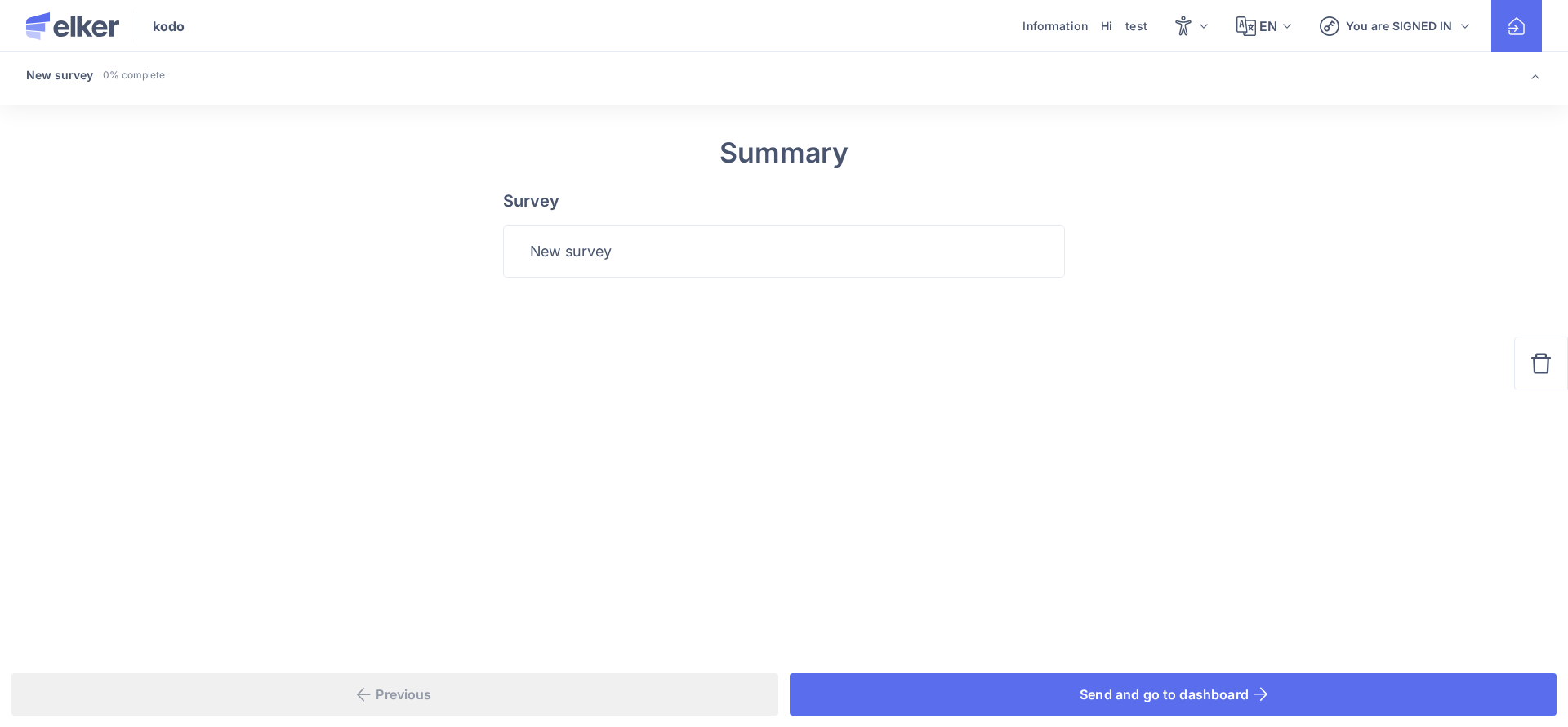 click on "New survey" at bounding box center (571, 252) 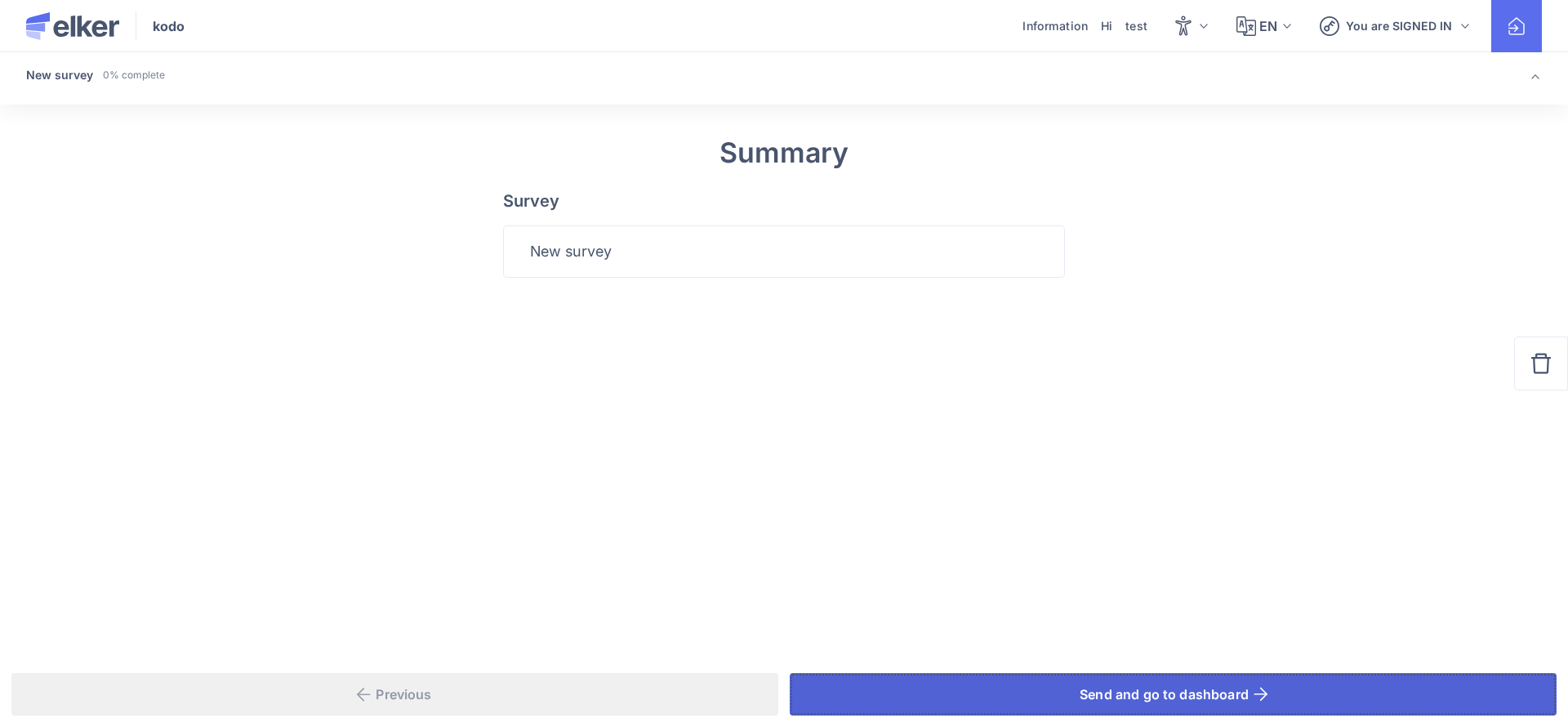 click on "Send and go to dashboard" at bounding box center (1173, 694) 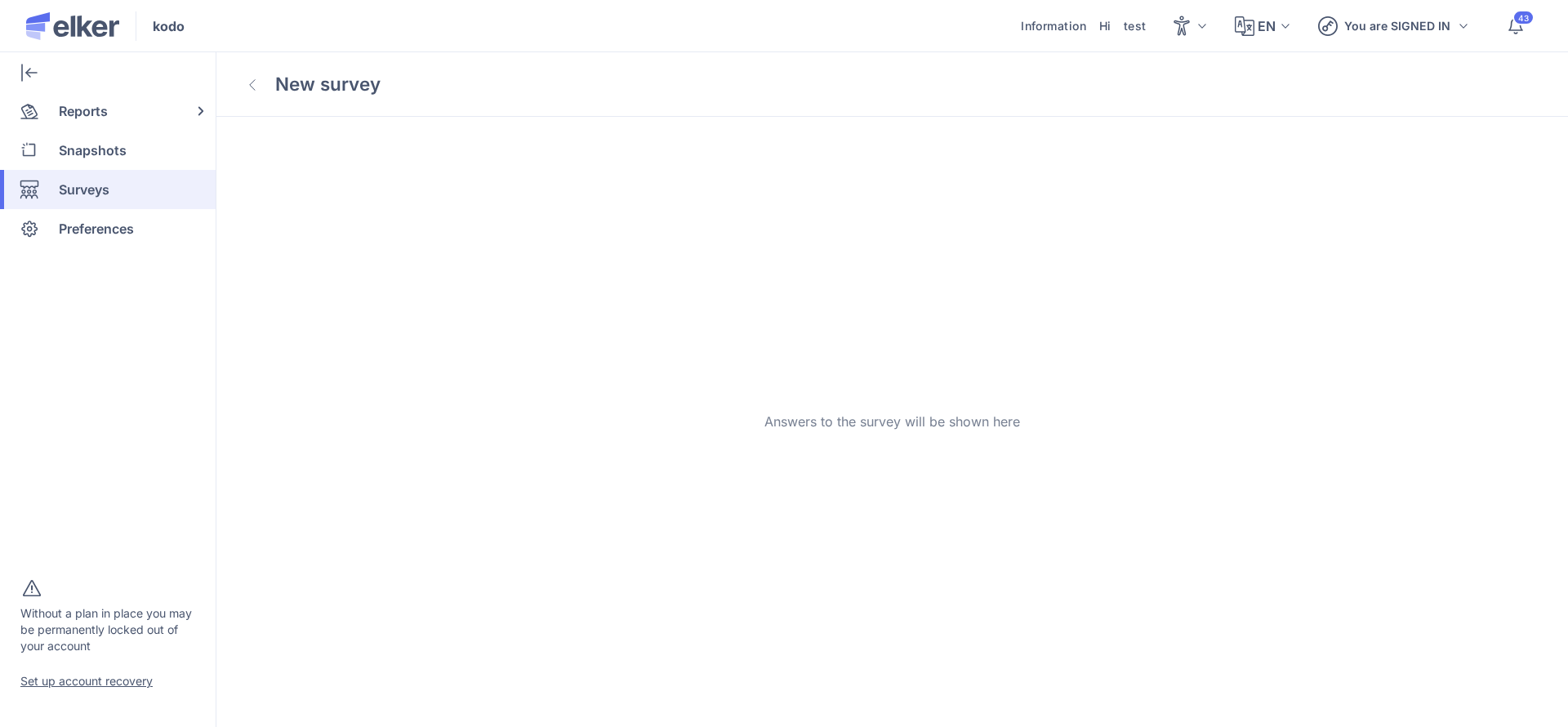 click 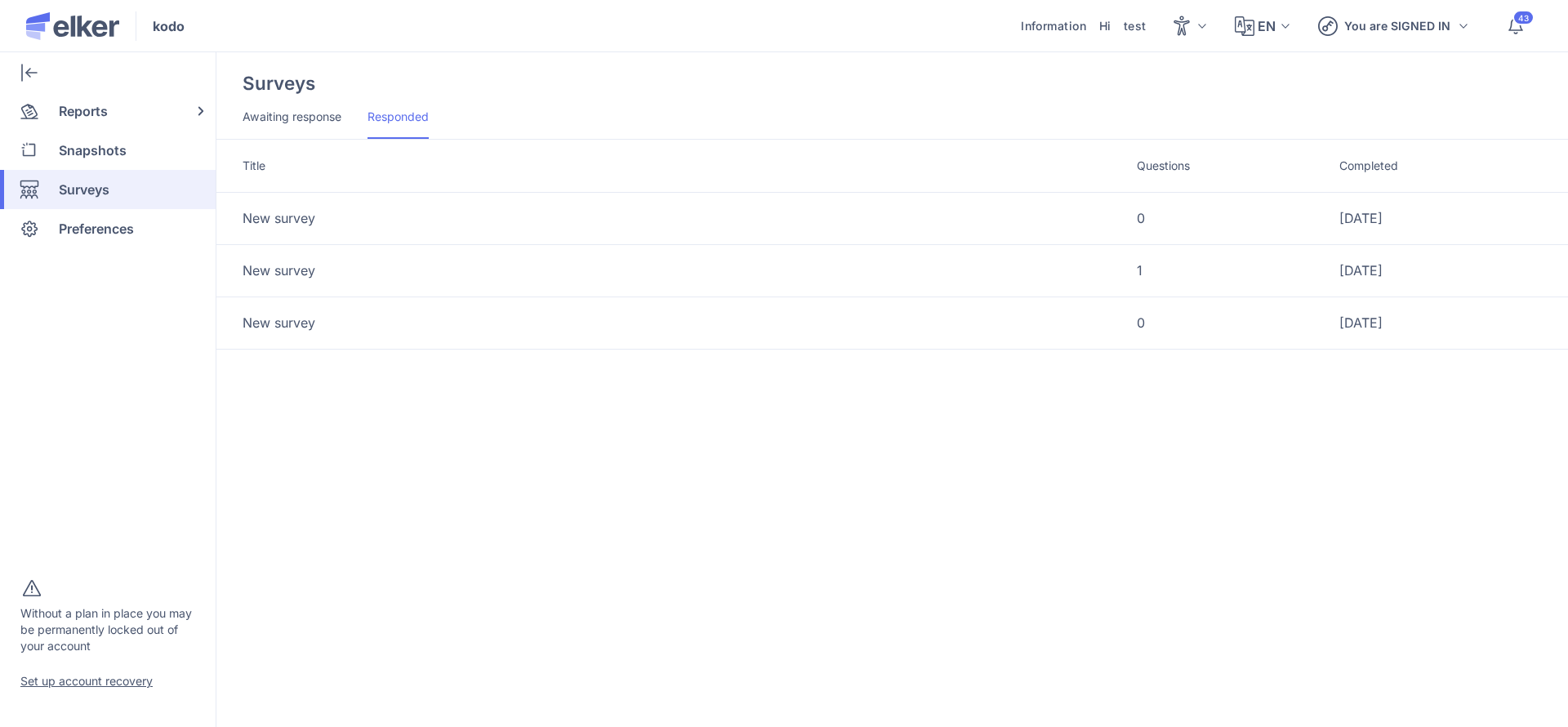 click on "Awaiting response" at bounding box center (292, 117) 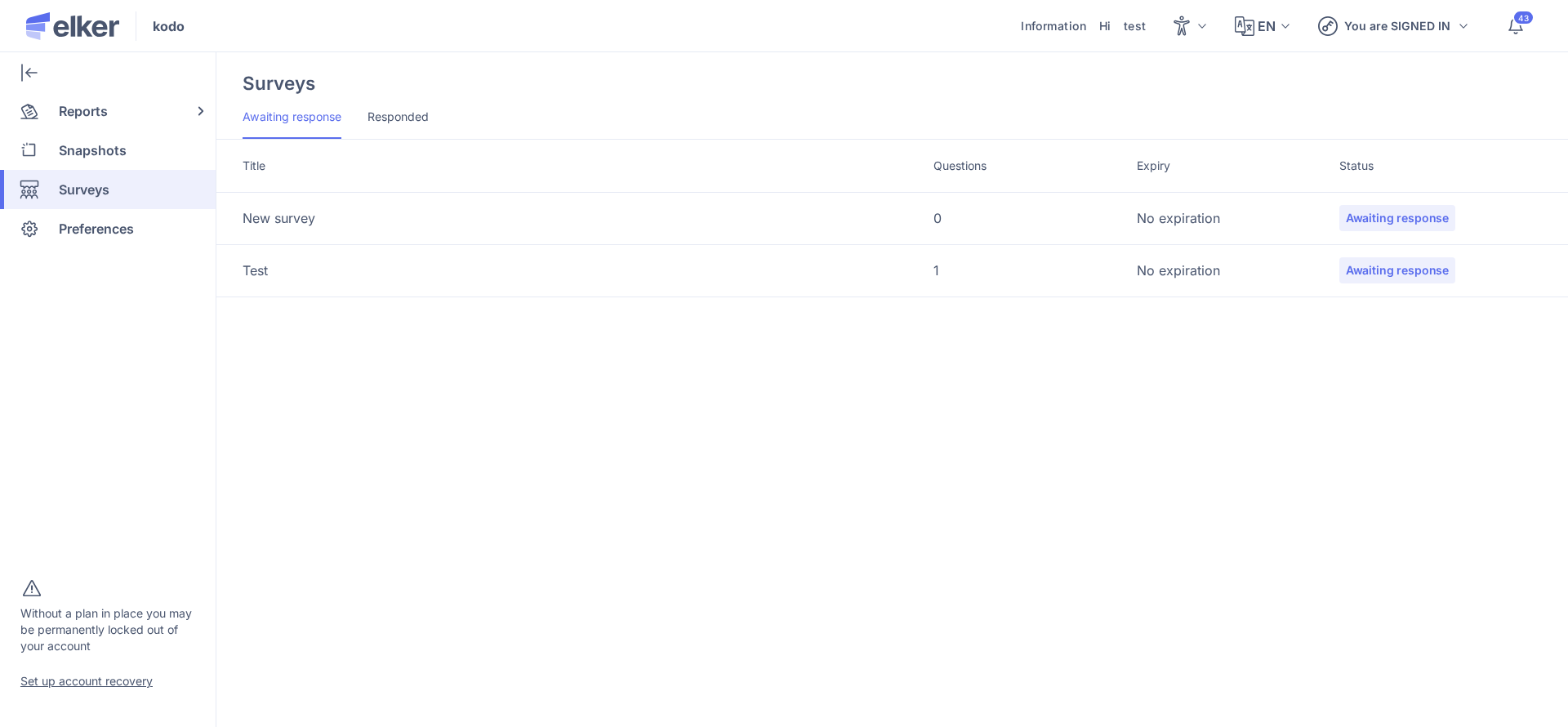 click on "Responded" 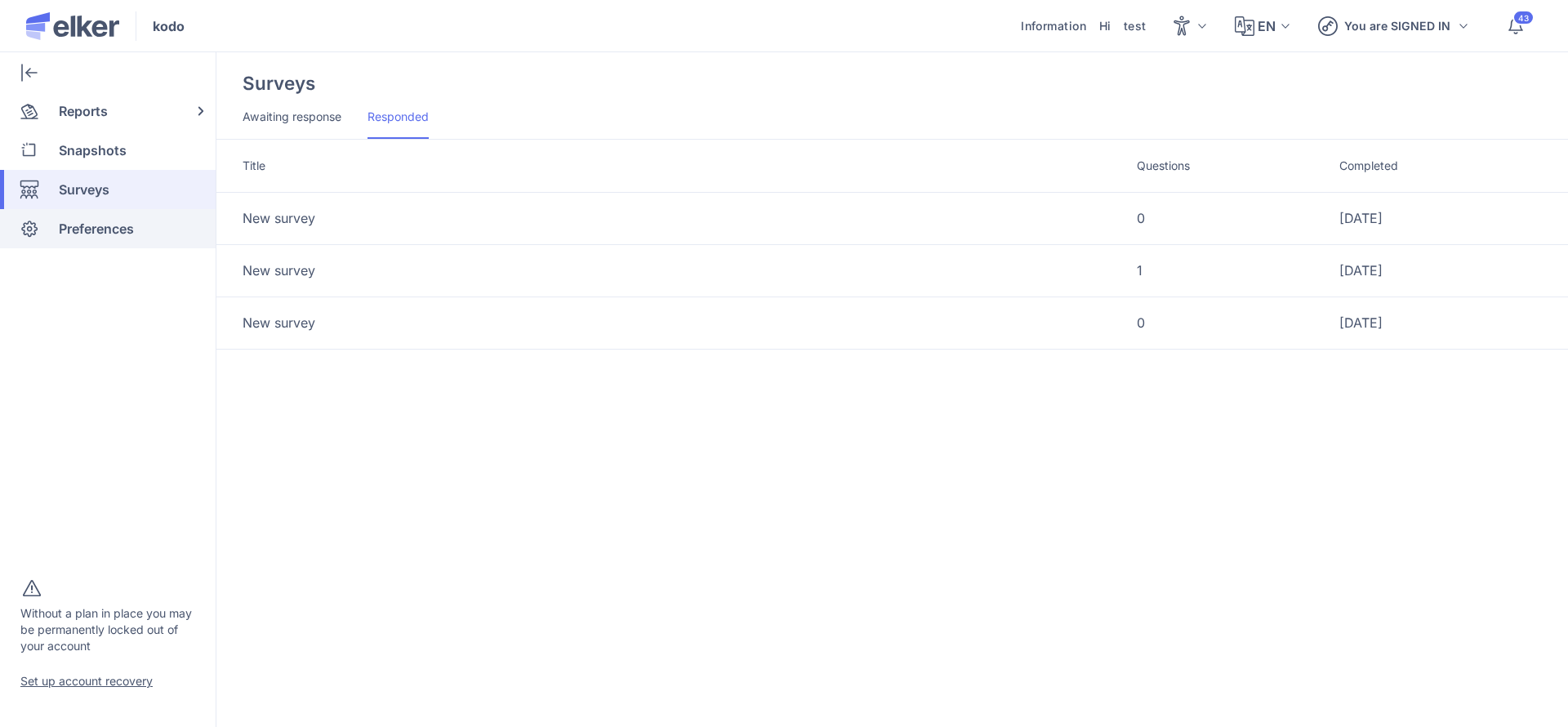 click on "Preferences" at bounding box center [96, 229] 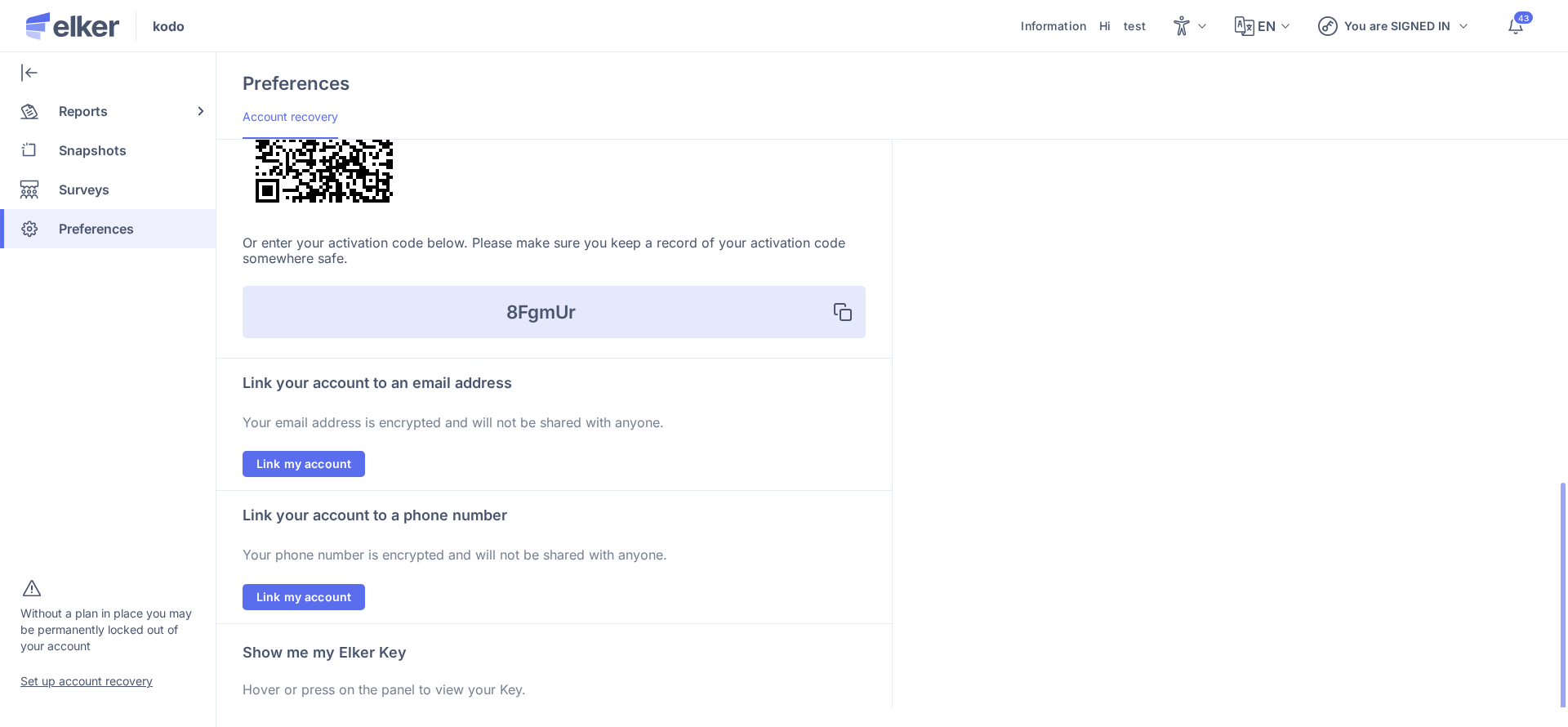 scroll, scrollTop: 477, scrollLeft: 0, axis: vertical 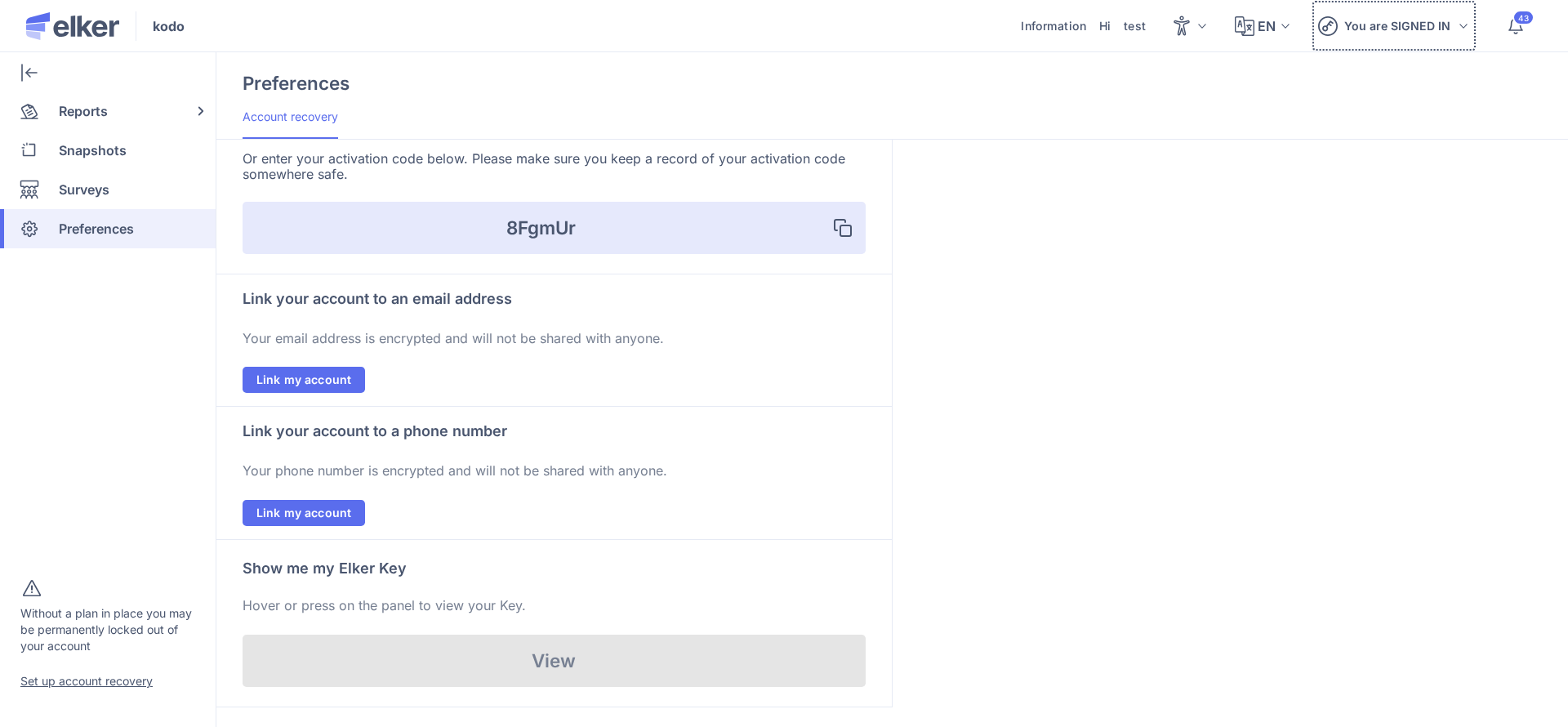 click on "You are SIGNED IN" at bounding box center (1397, 25) 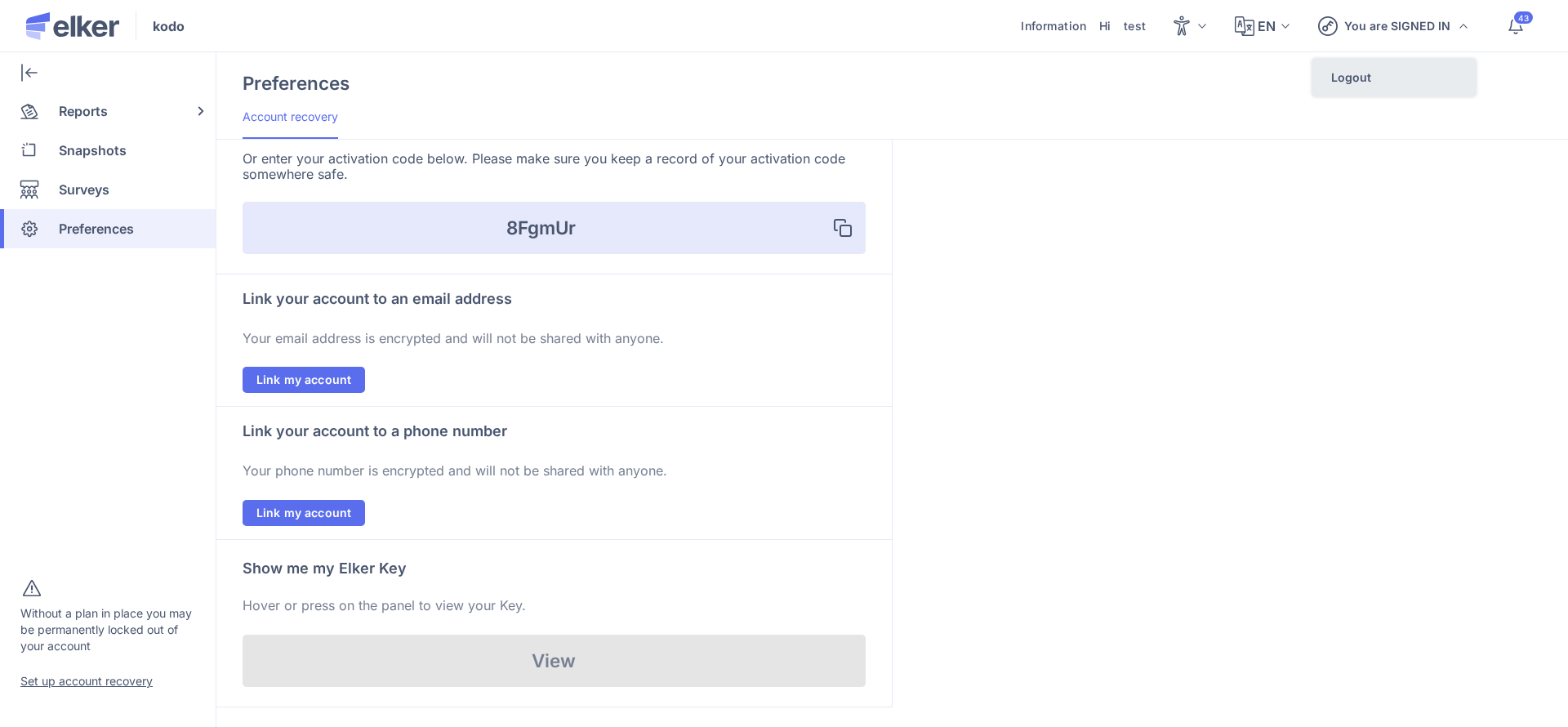 click on "Logout" 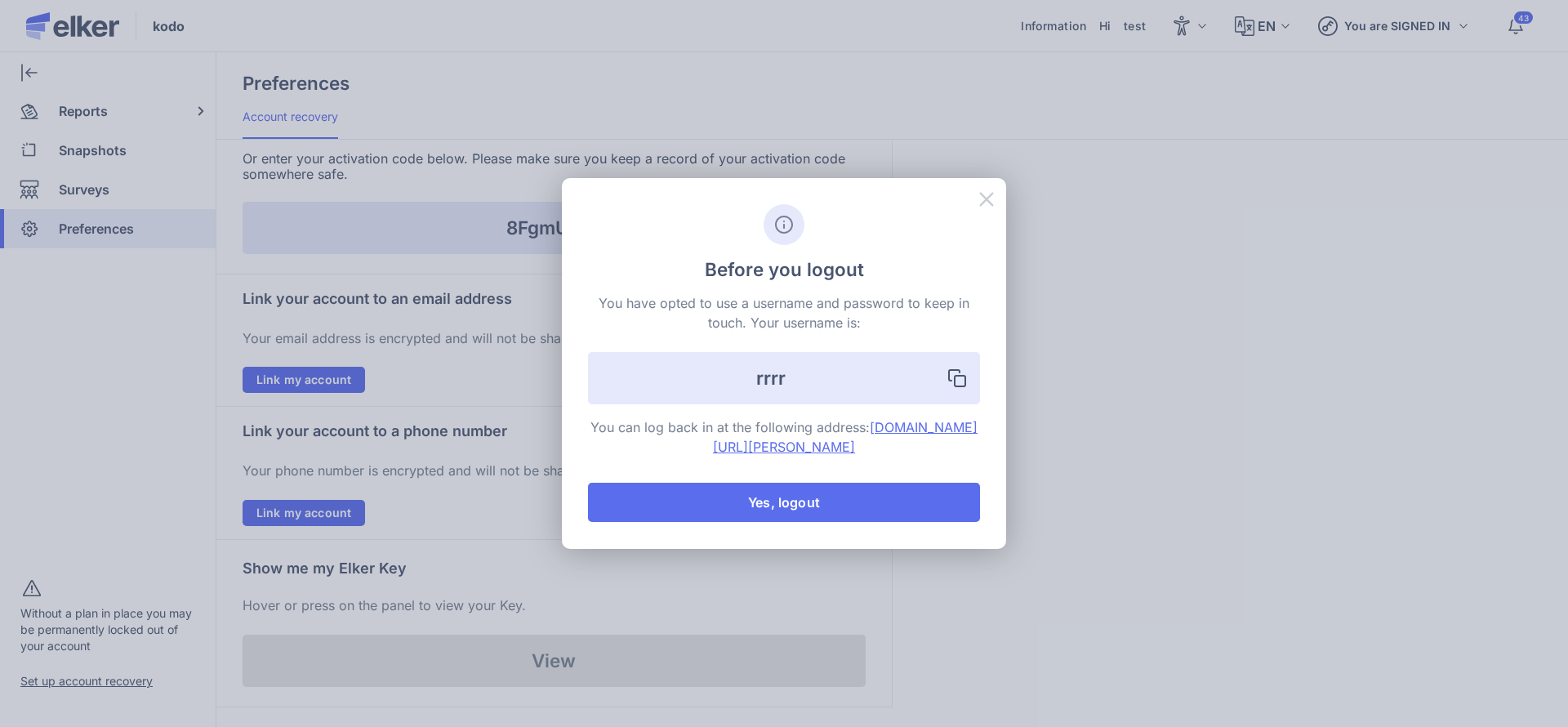 click 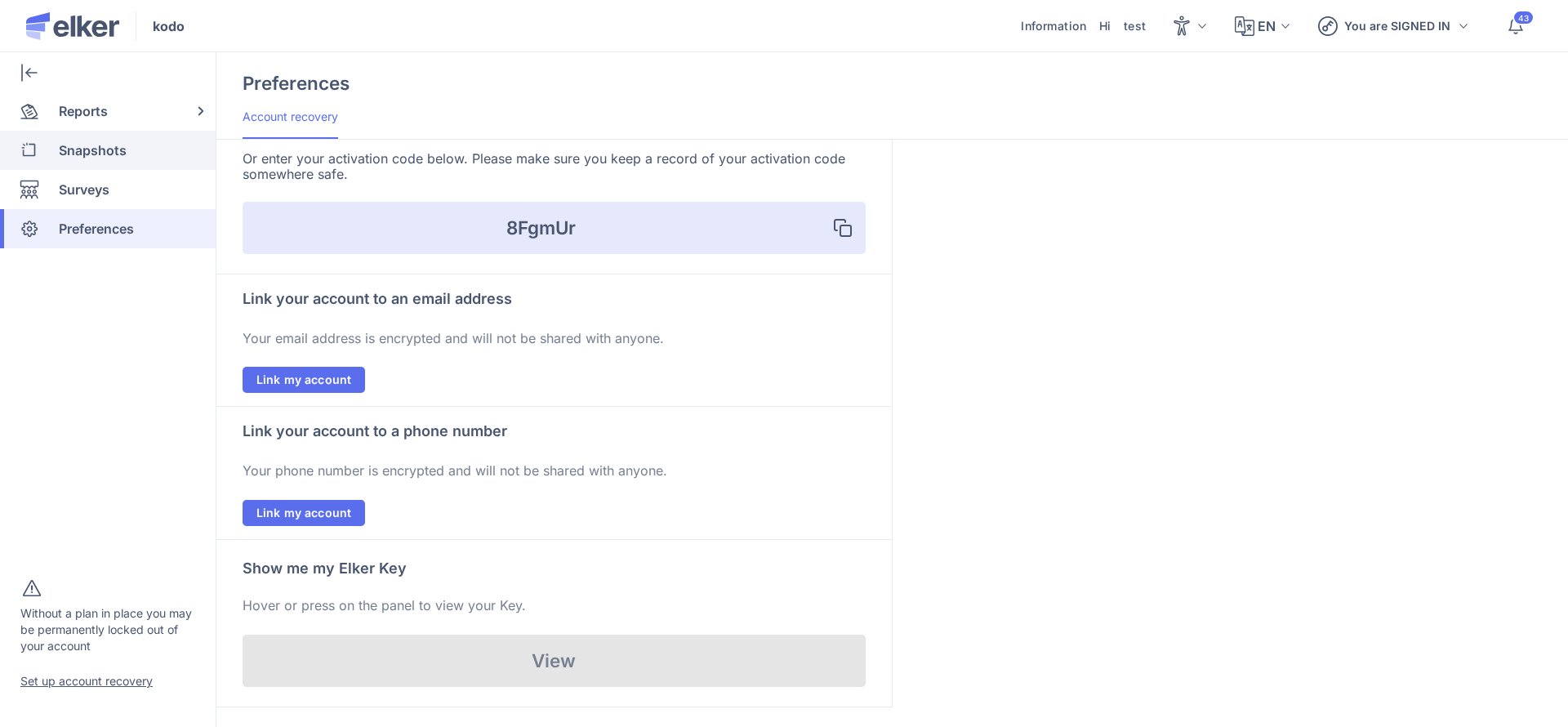 click on "Snapshots" at bounding box center [92, 150] 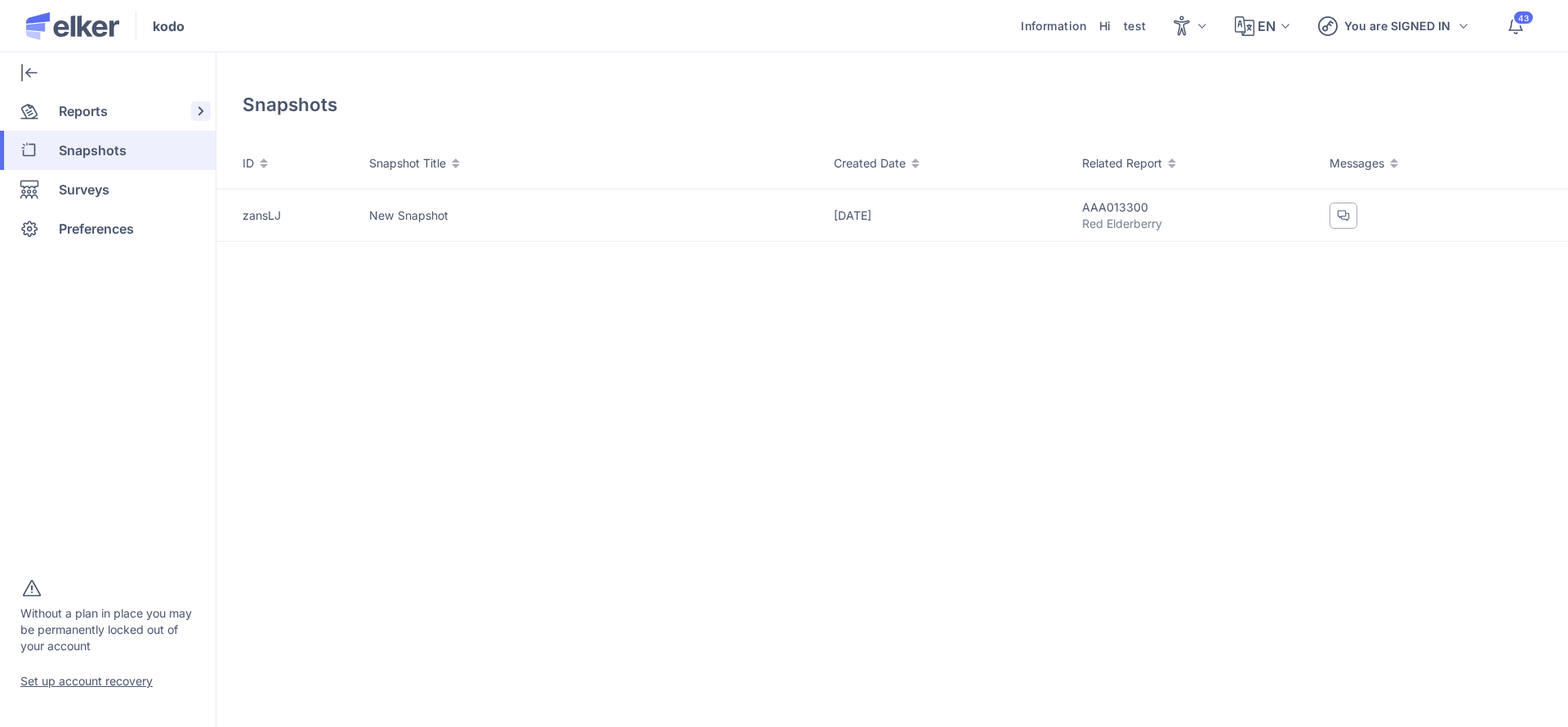 click on "Reports" 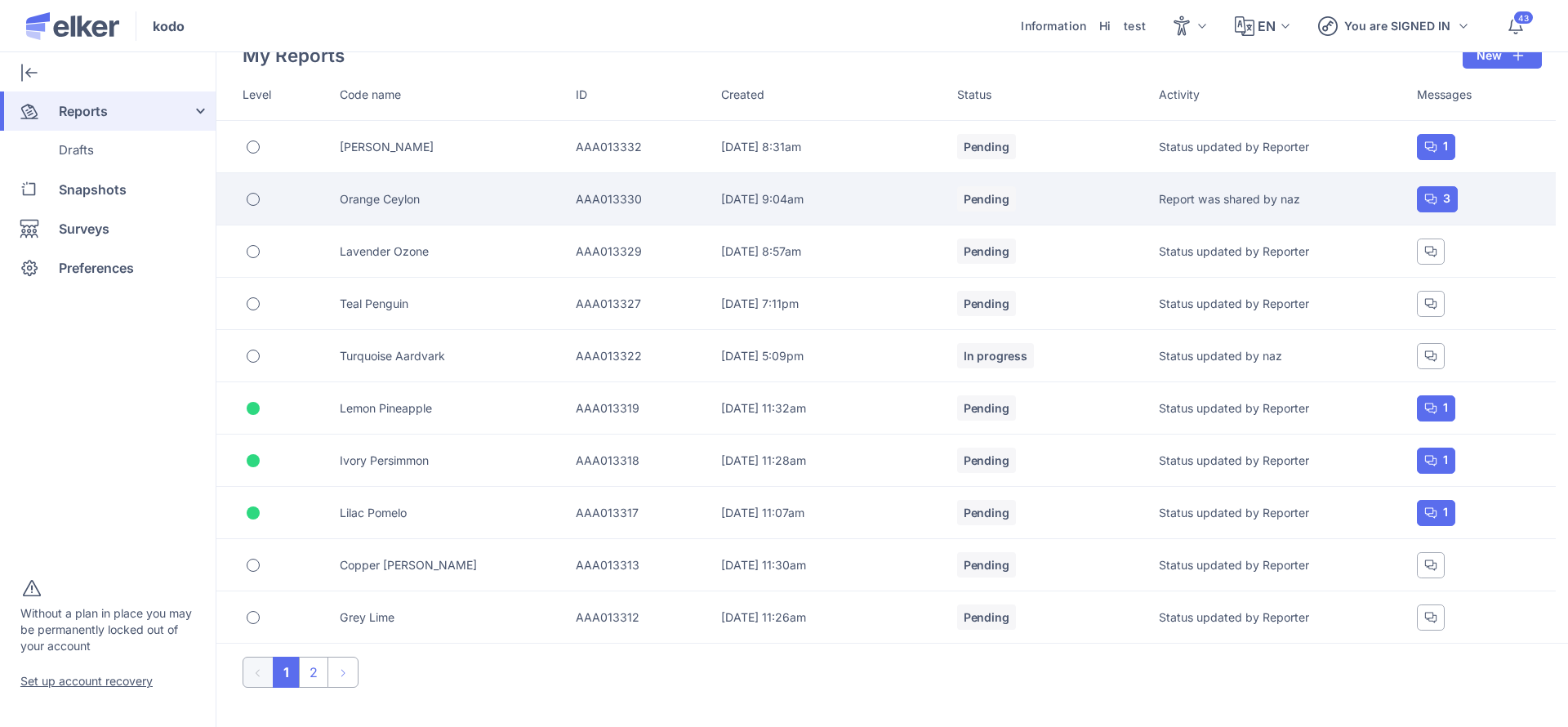 scroll, scrollTop: 0, scrollLeft: 0, axis: both 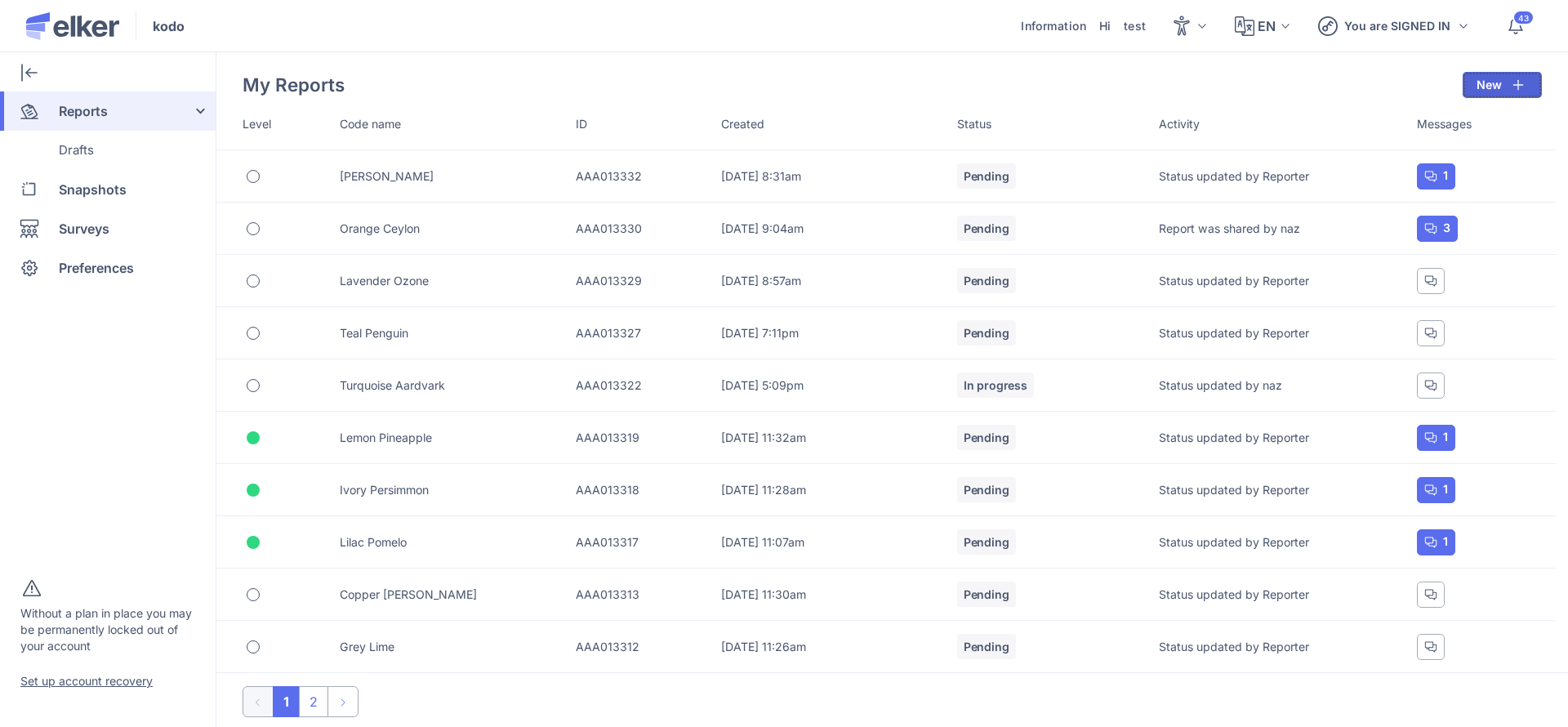 click on "New" at bounding box center (1502, 85) 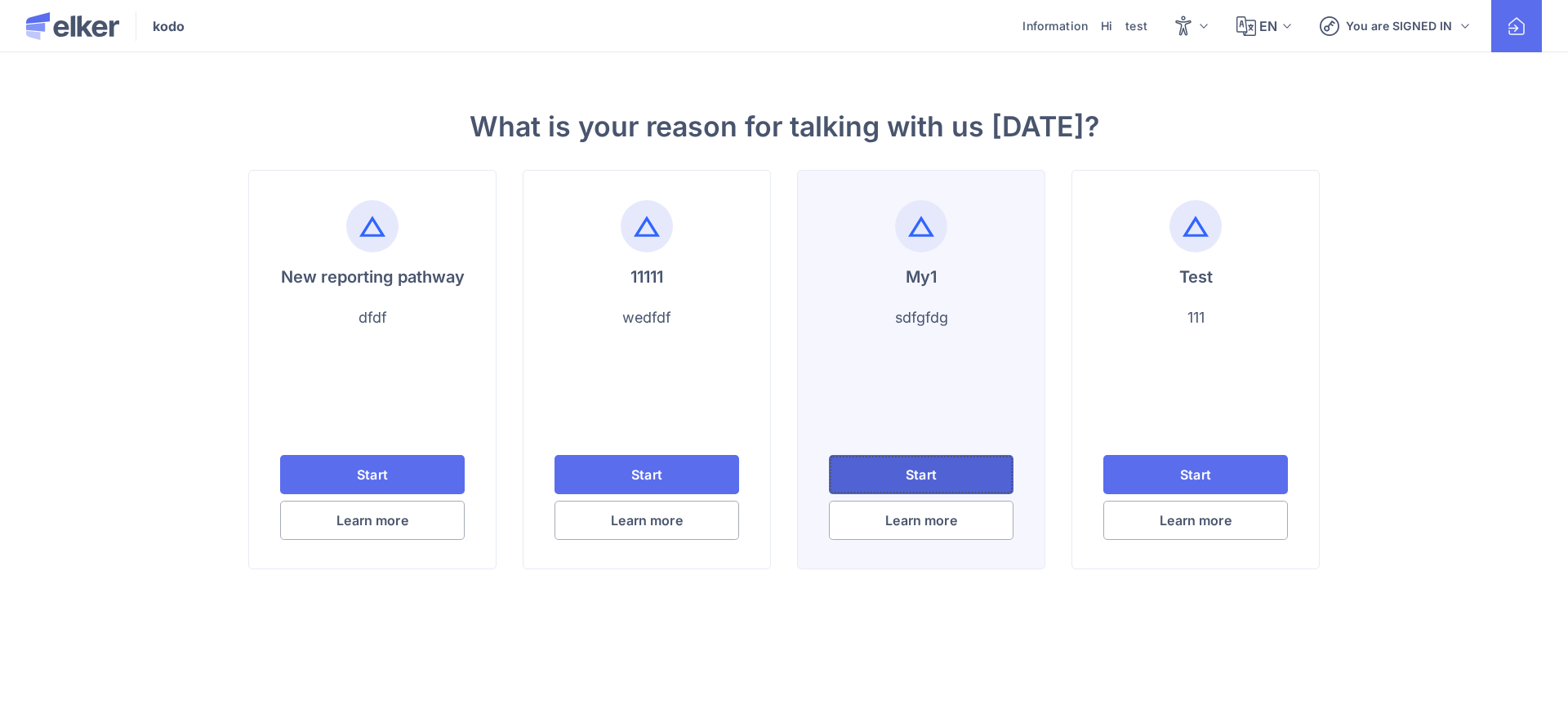 click on "Start" at bounding box center (920, 475) 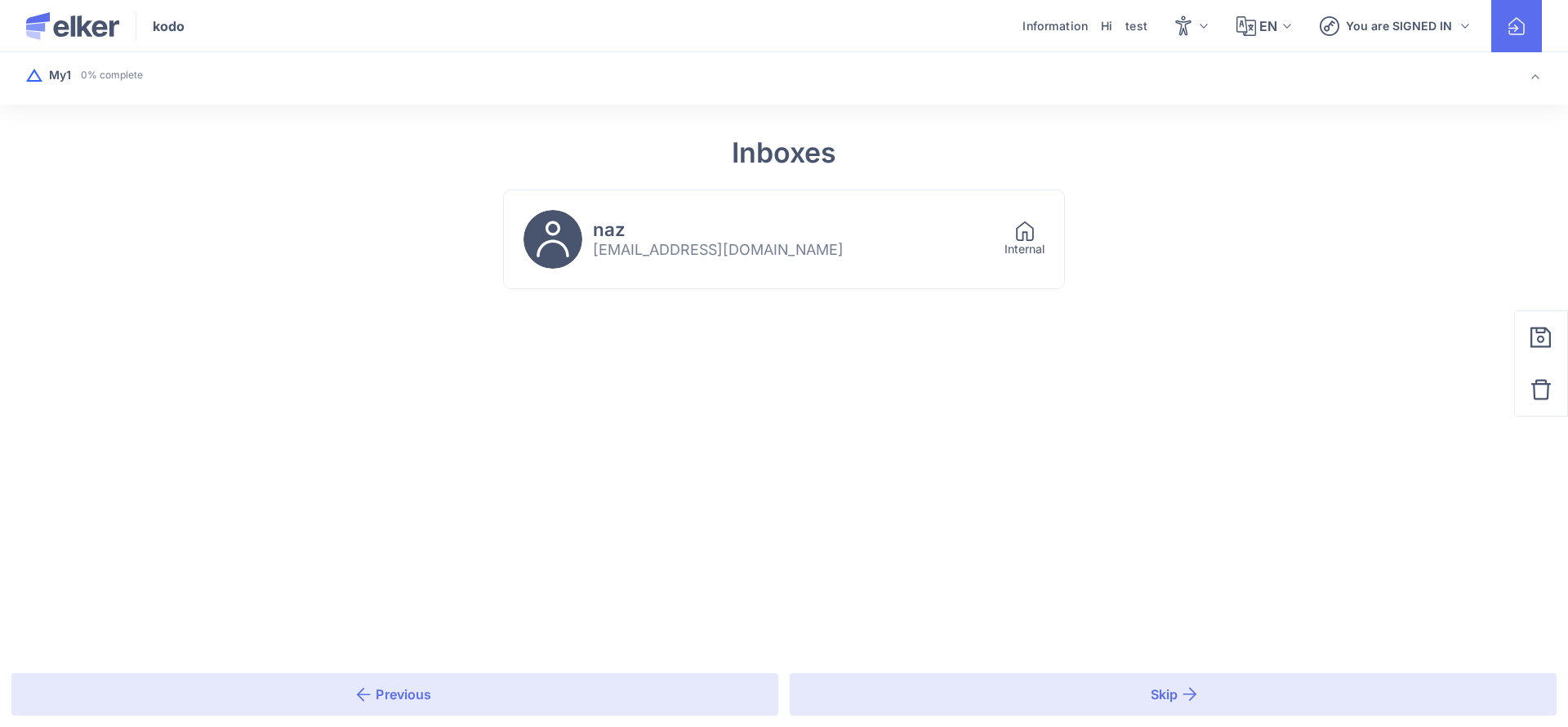 click on "naz test1@test.com Internal" at bounding box center (784, 239) 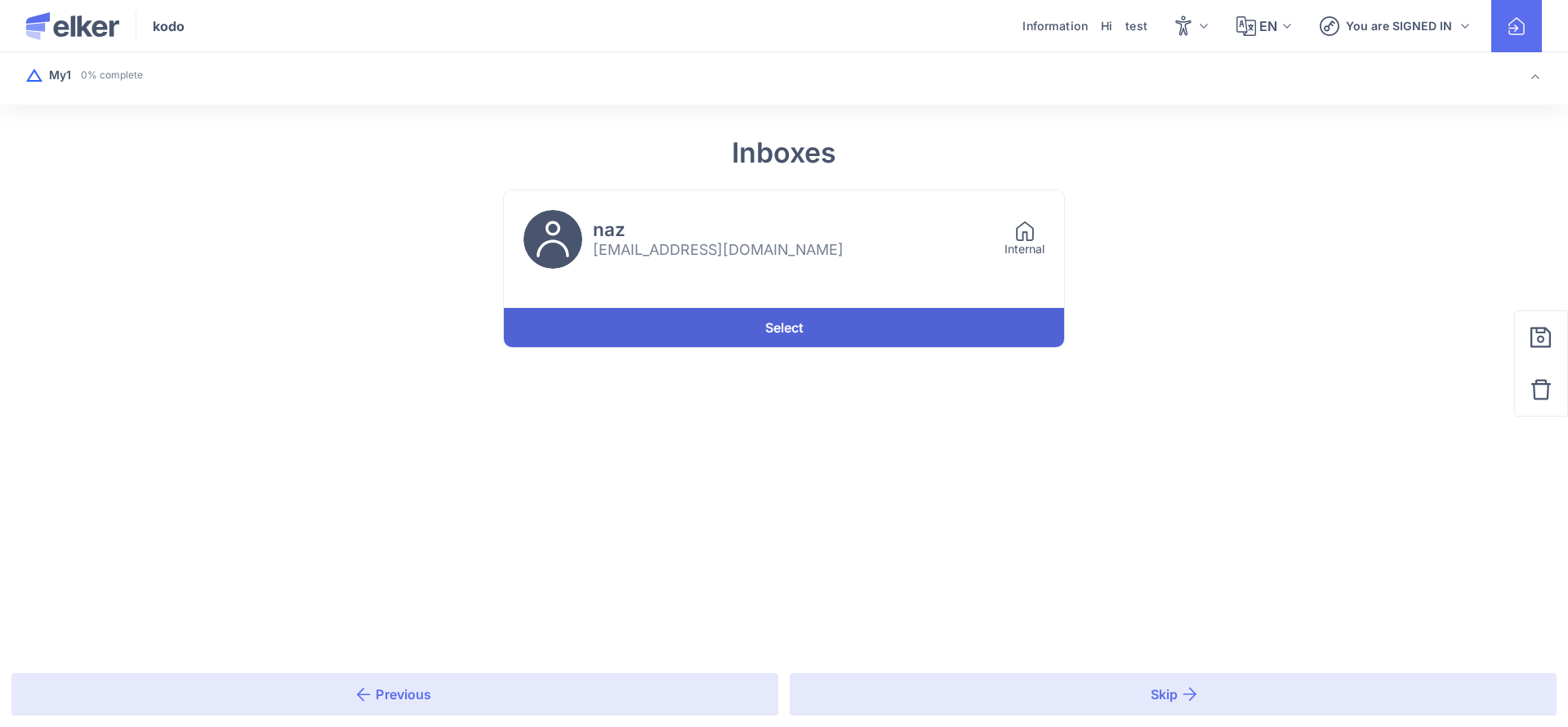click on "Select" at bounding box center [784, 328] 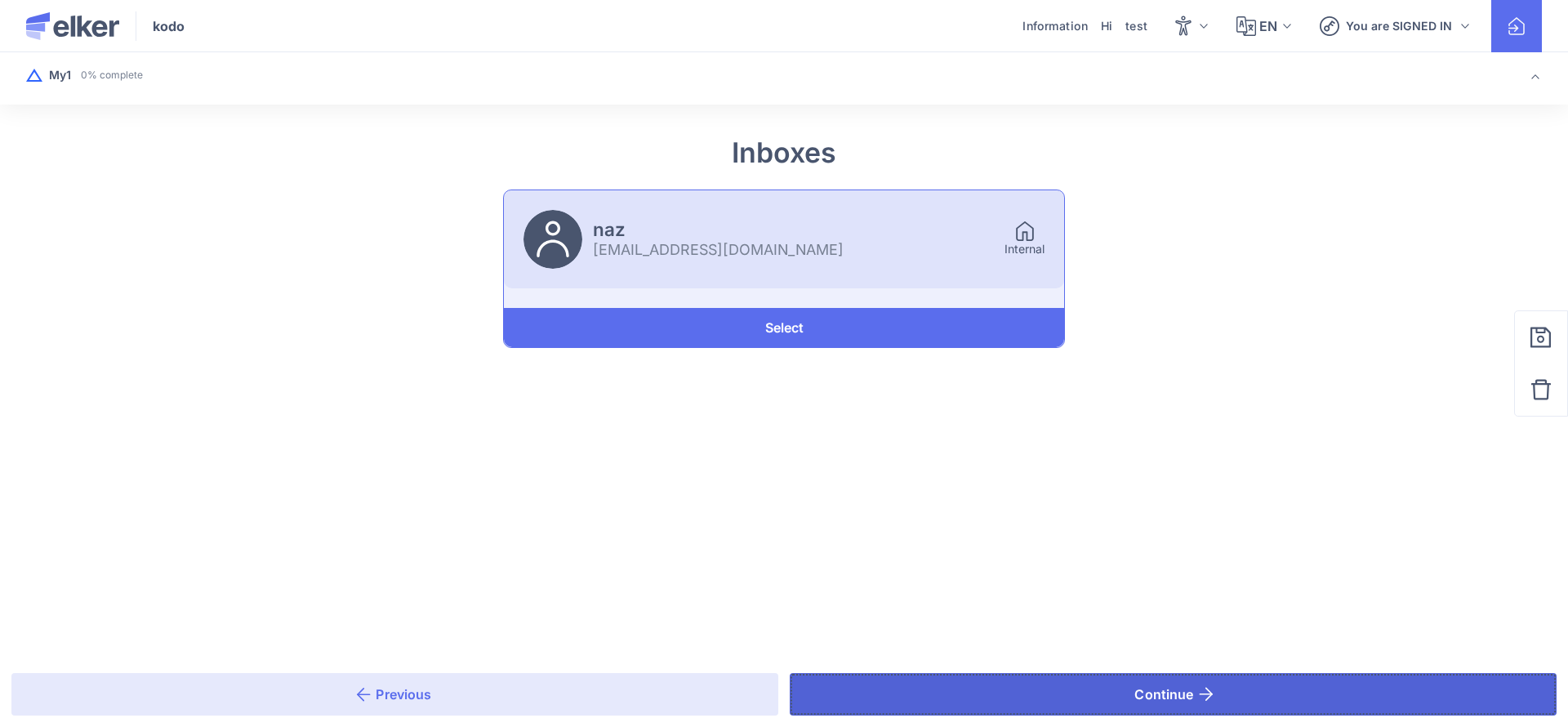 click on "Continue" at bounding box center [1173, 694] 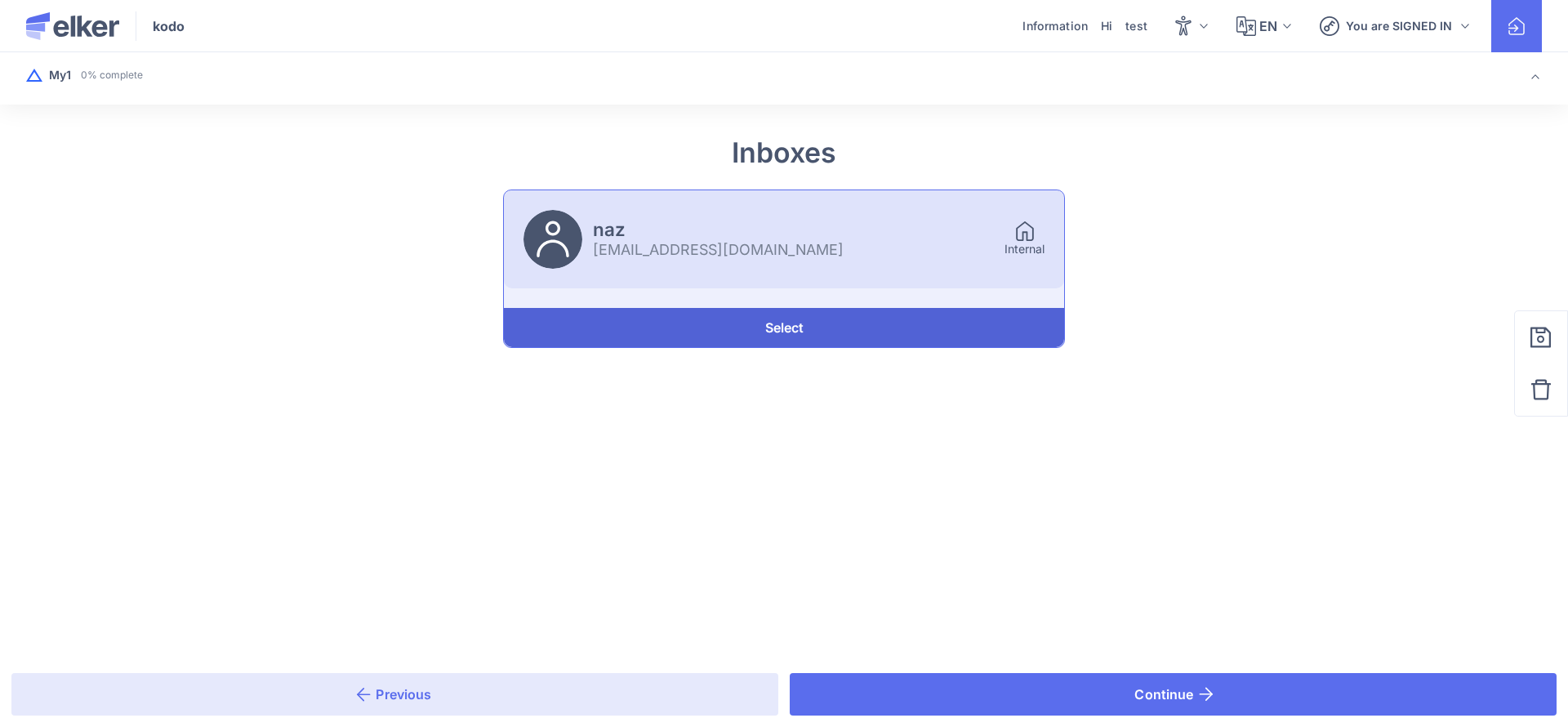 click on "Select" at bounding box center (784, 328) 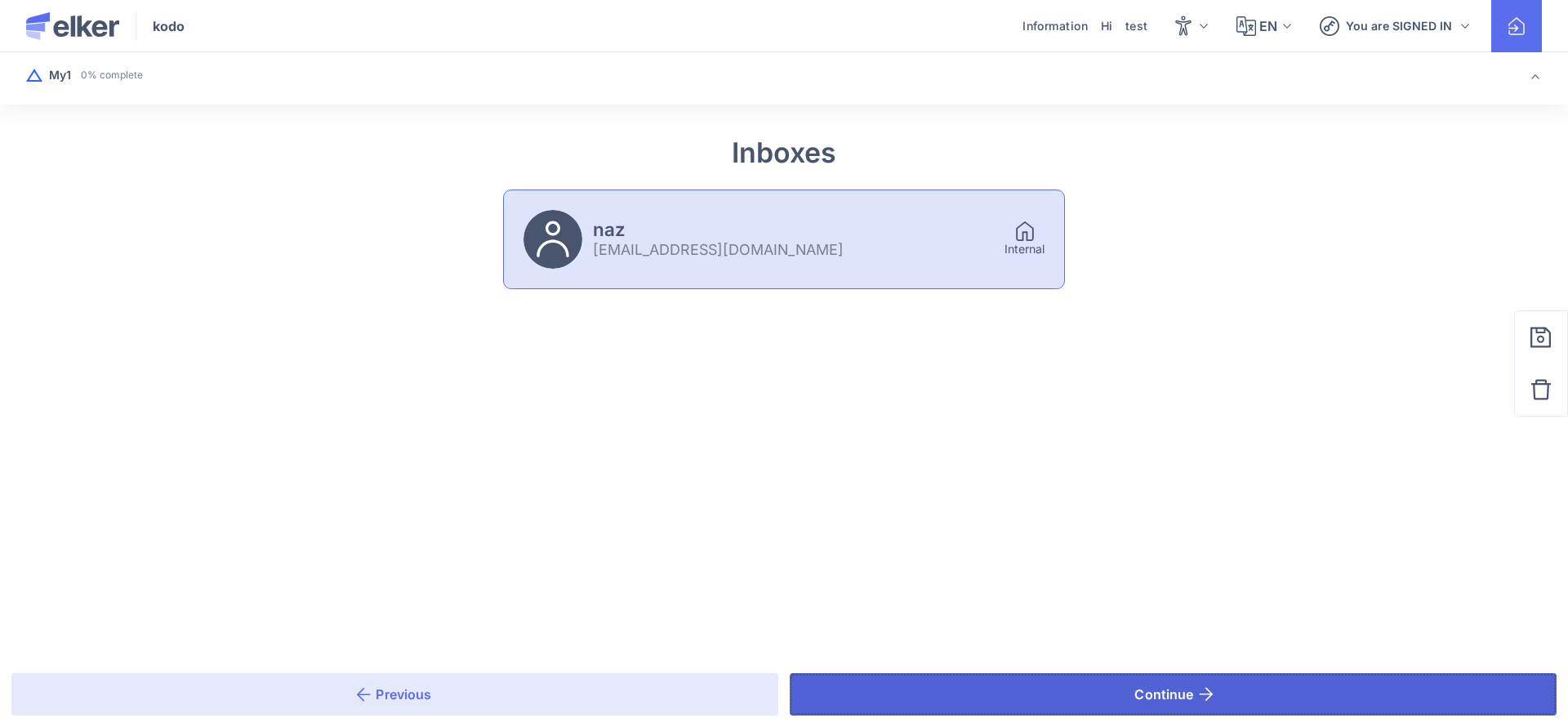 click on "Continue" at bounding box center [1173, 694] 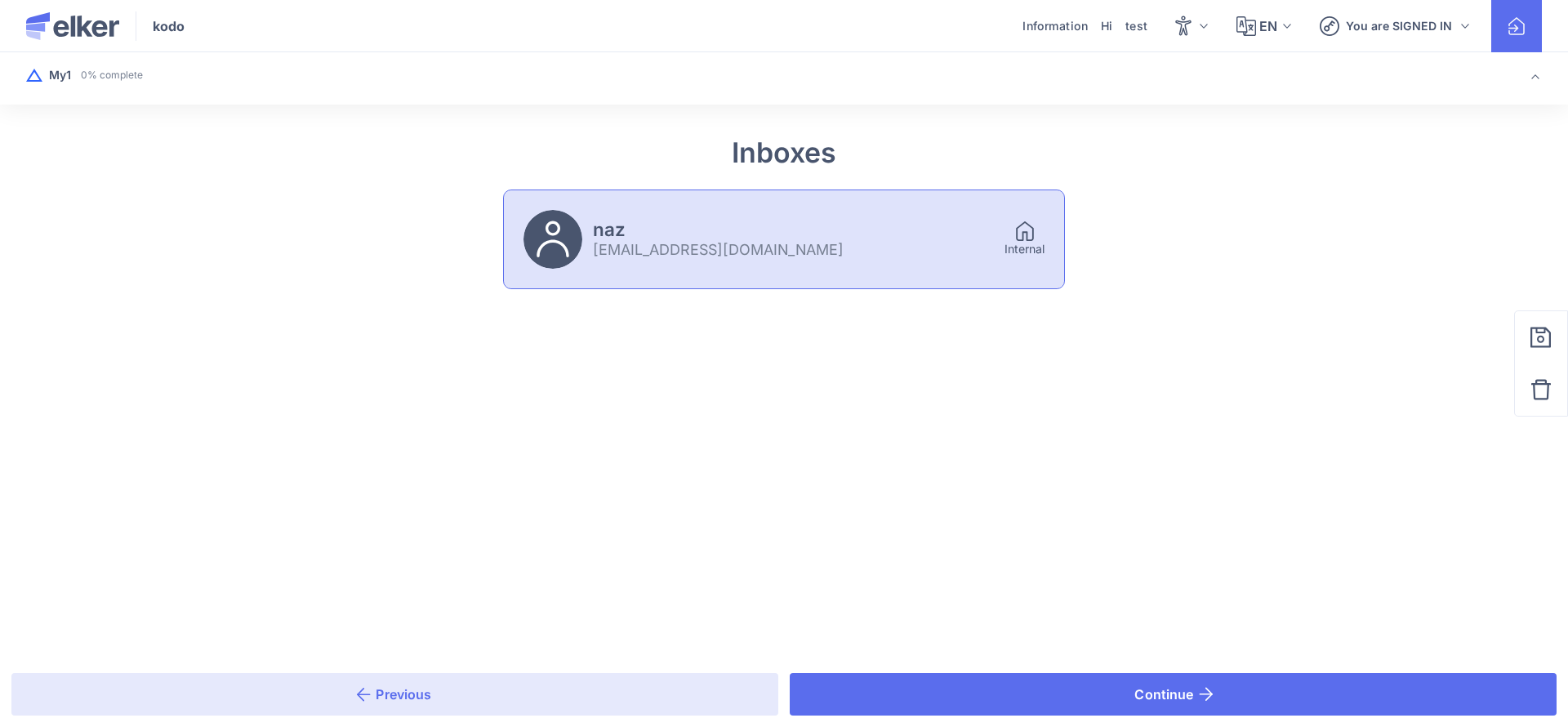 click on "My1 0% complete" at bounding box center (784, 75) 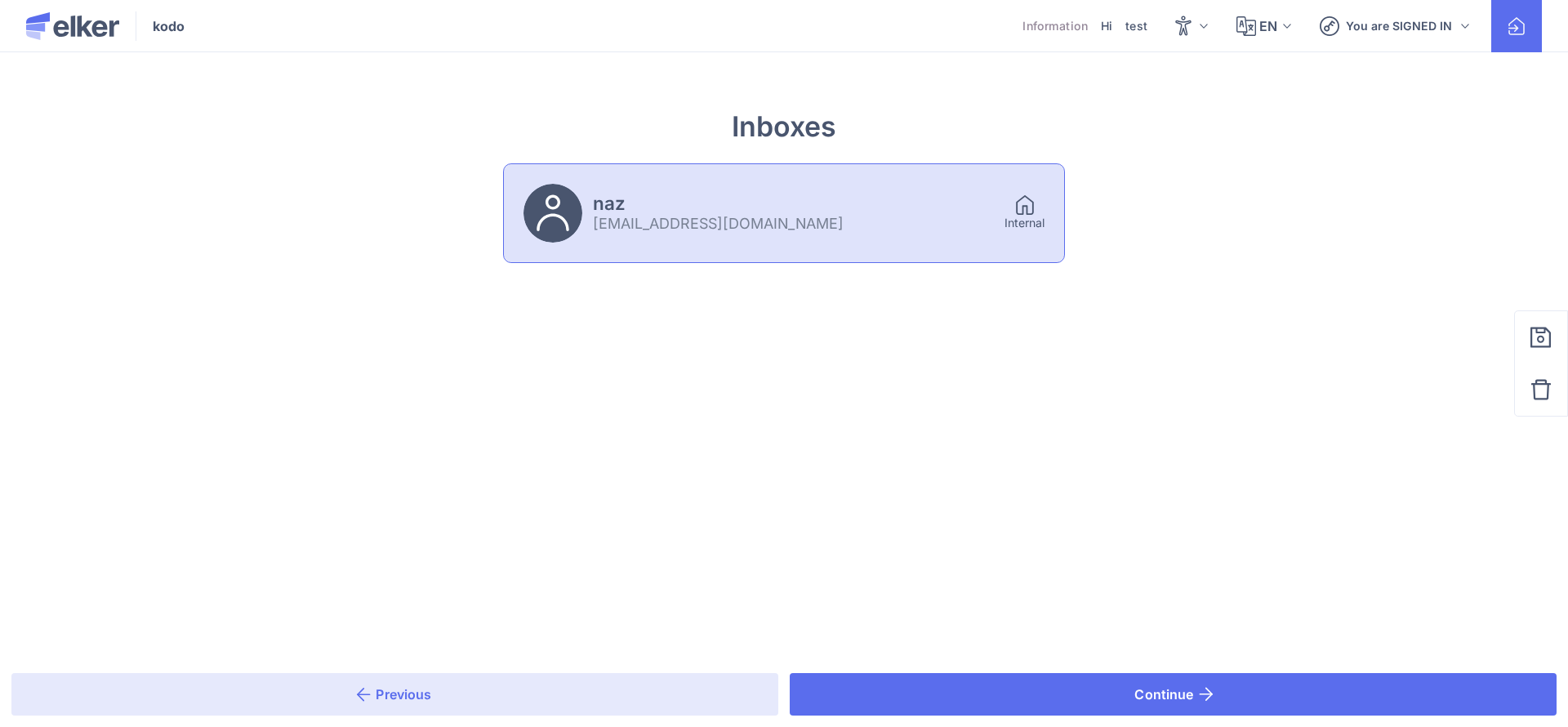 click on "Information" at bounding box center [1055, 26] 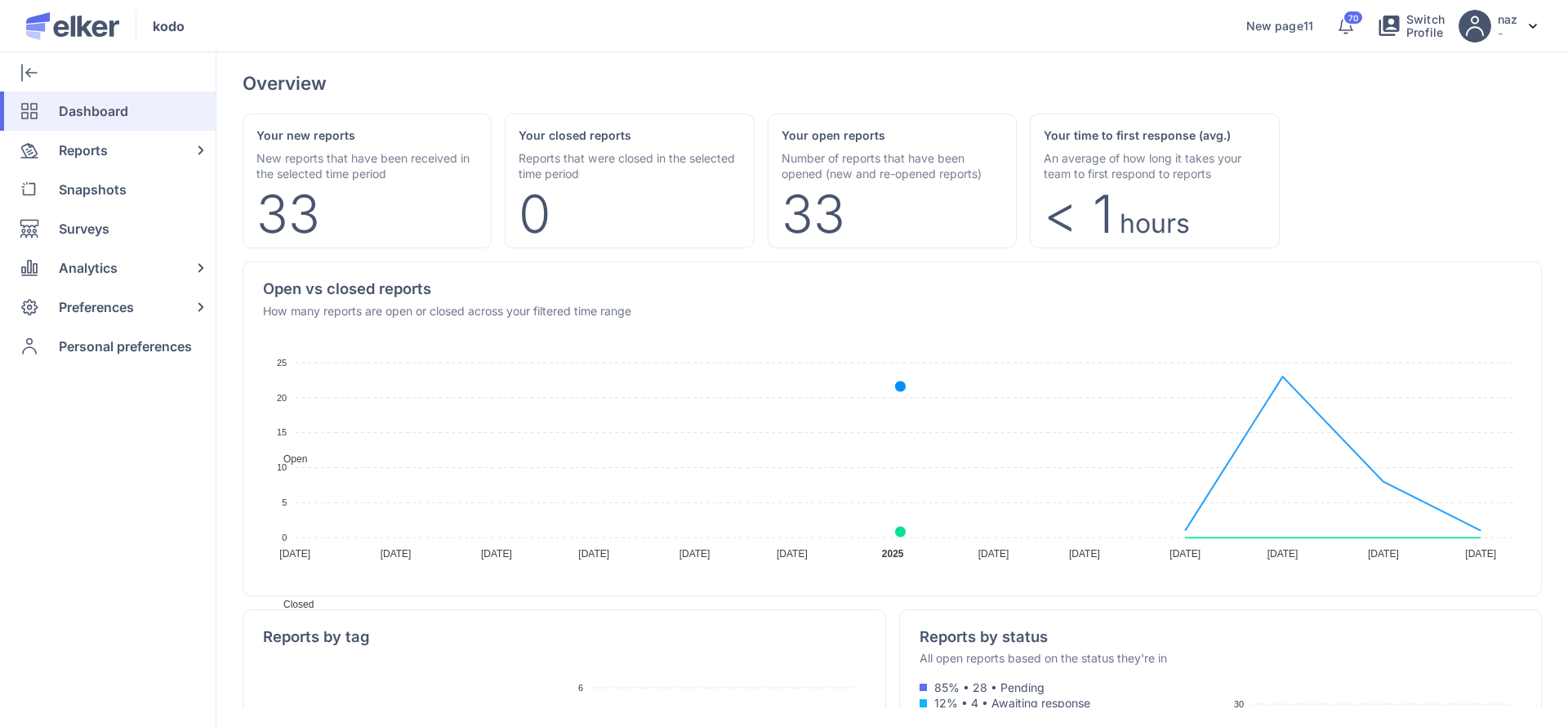 scroll, scrollTop: 0, scrollLeft: 0, axis: both 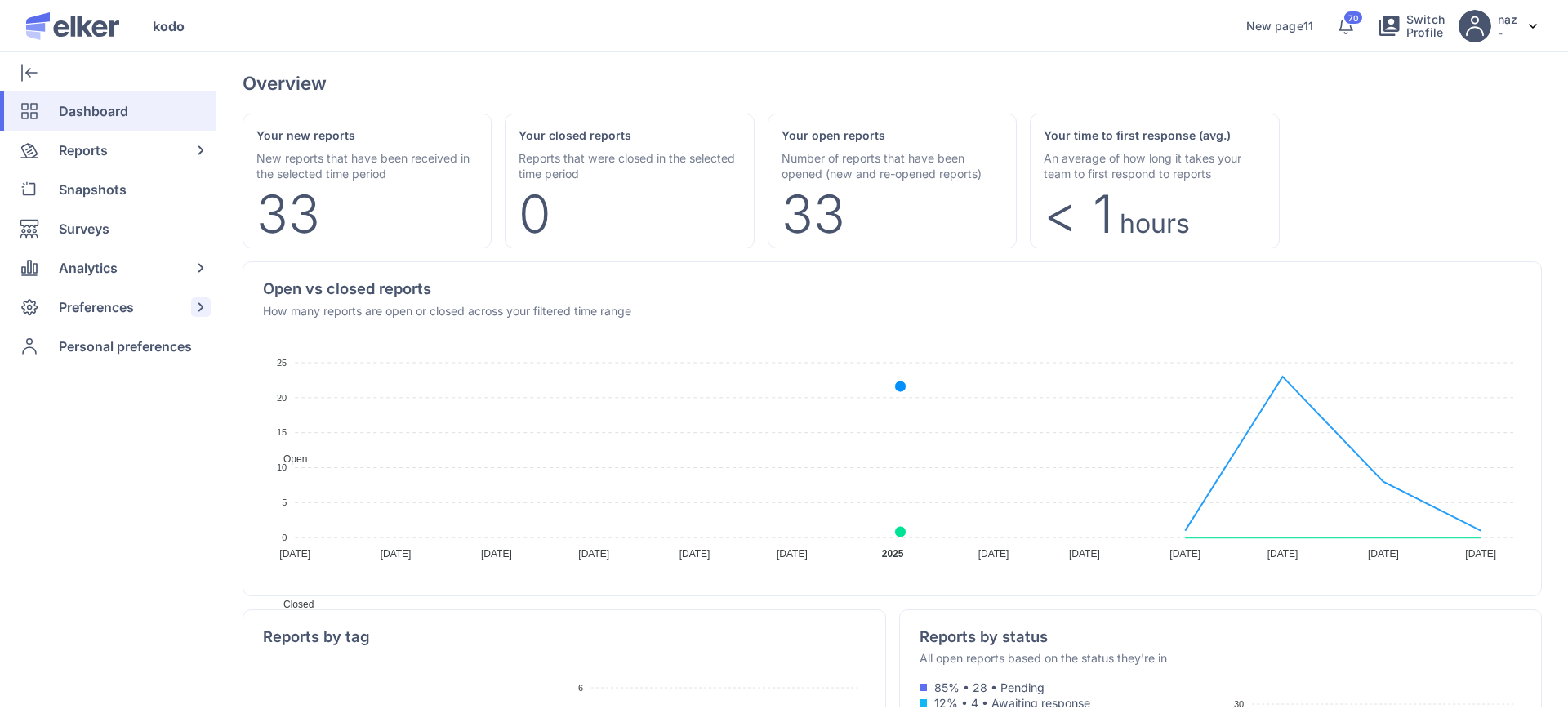 click on "Preferences" at bounding box center [96, 307] 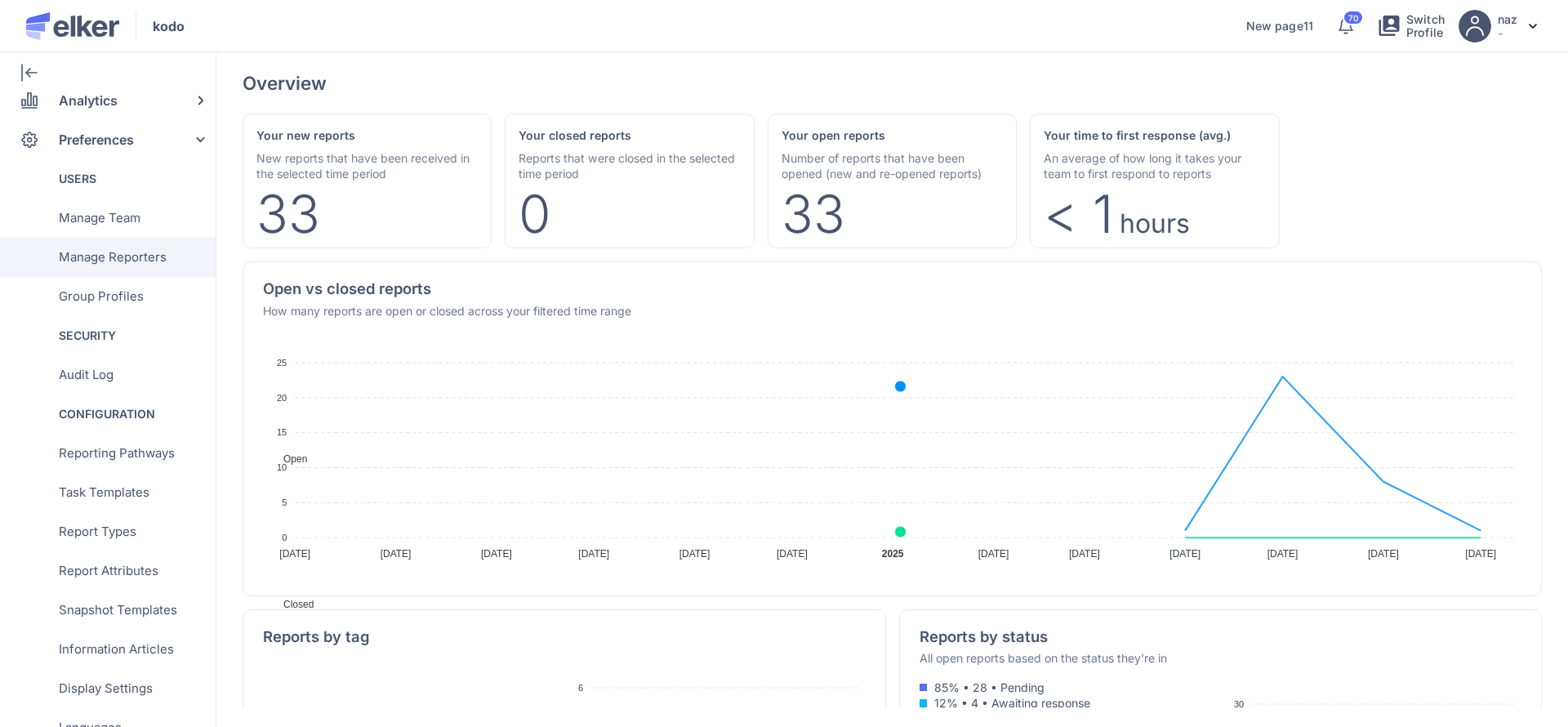 scroll, scrollTop: 173, scrollLeft: 0, axis: vertical 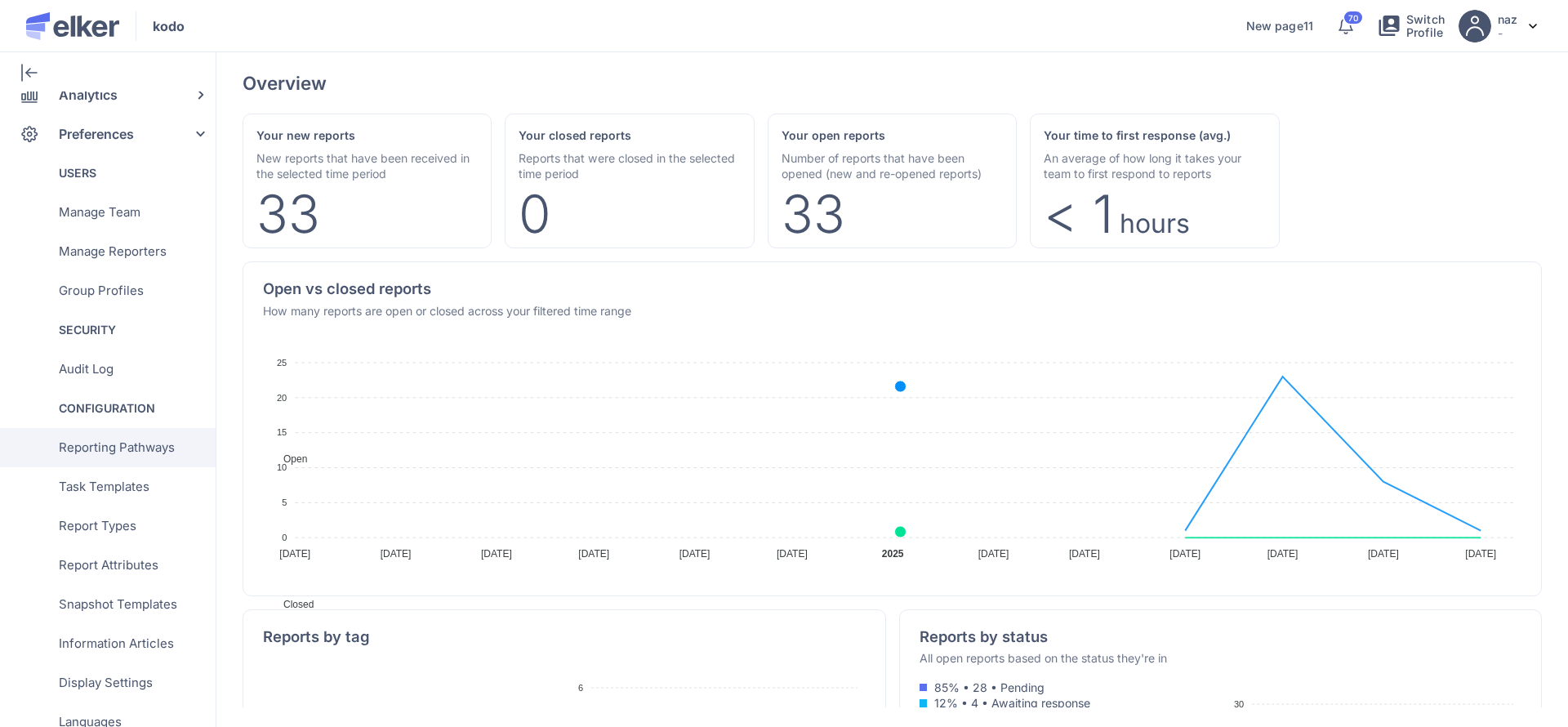 click on "Reporting Pathways" at bounding box center (117, 448) 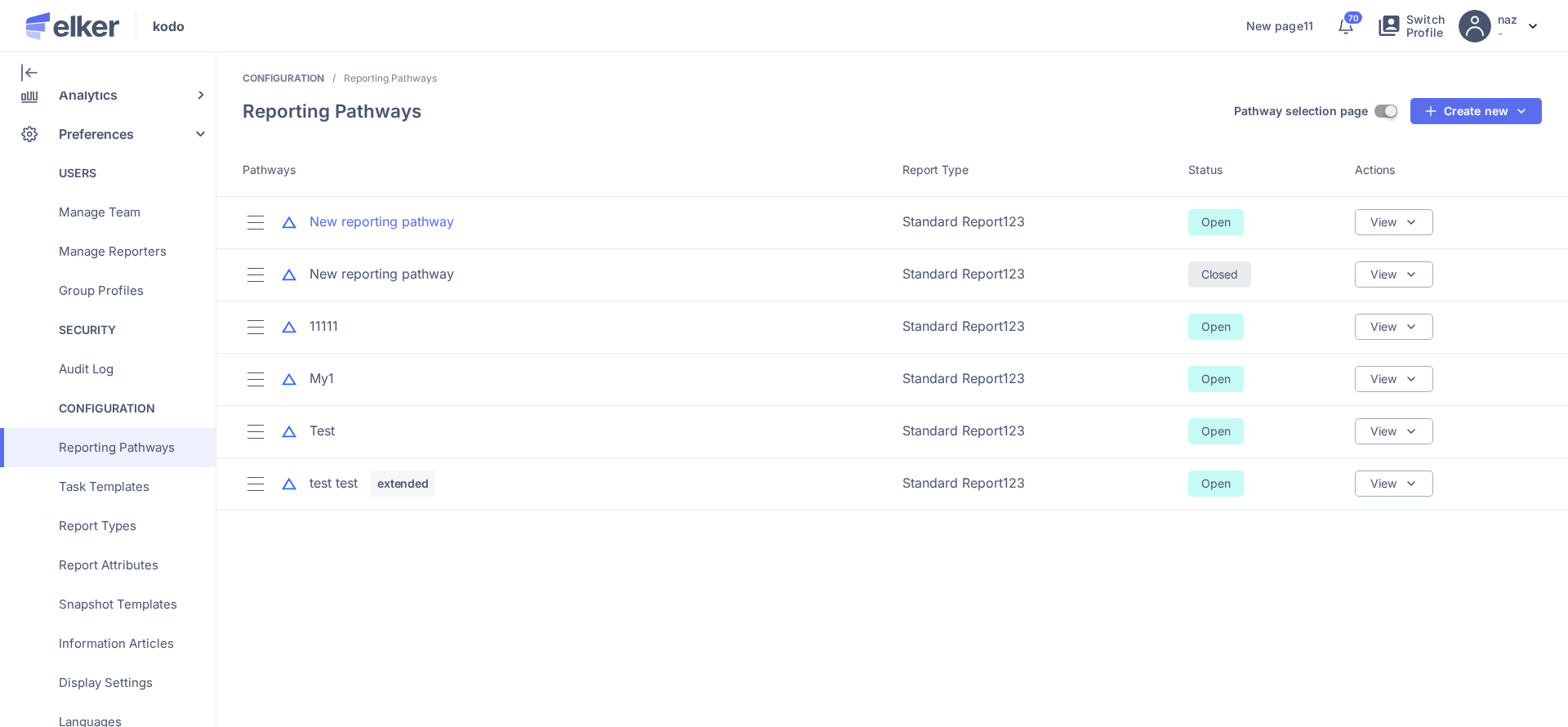click on "New reporting pathway" at bounding box center [381, 221] 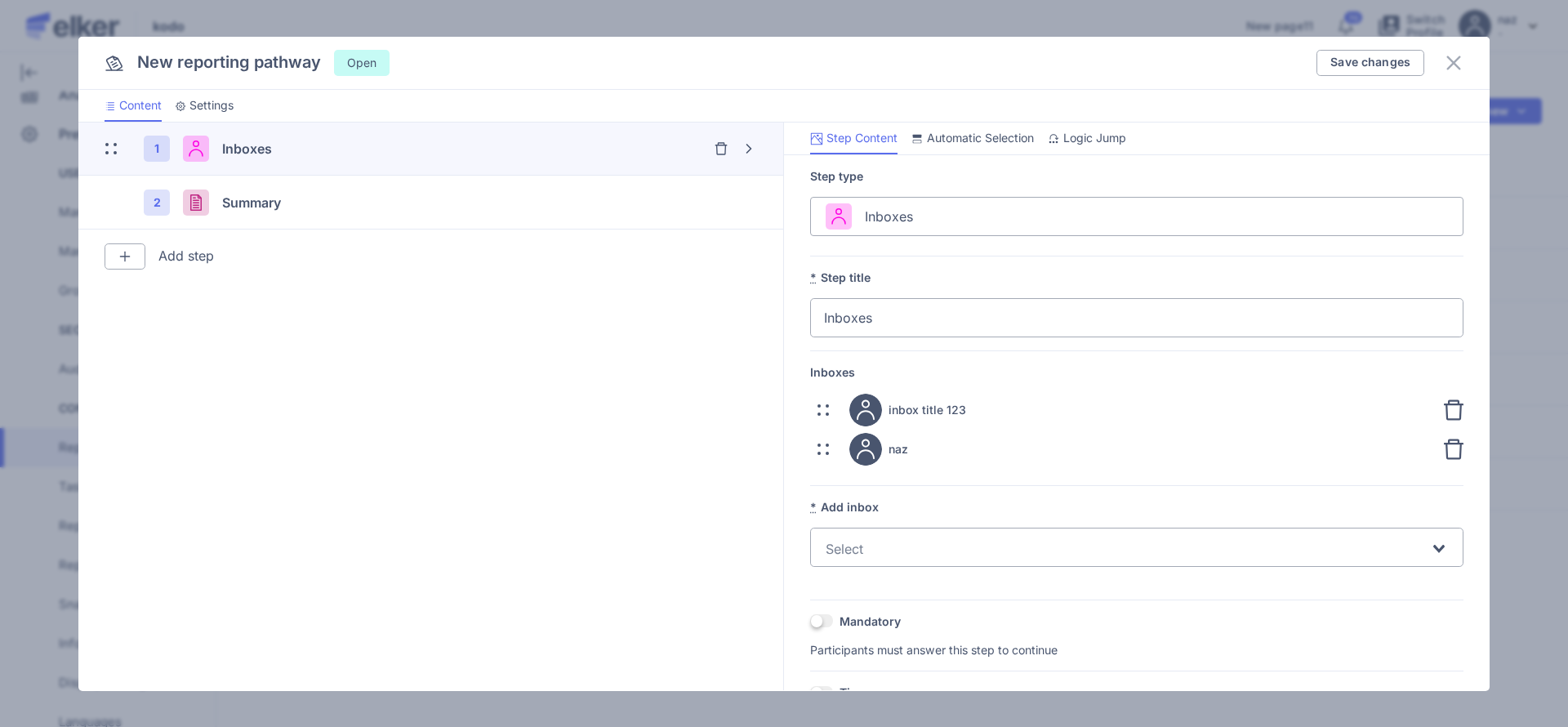 click on "Settings" at bounding box center [212, 105] 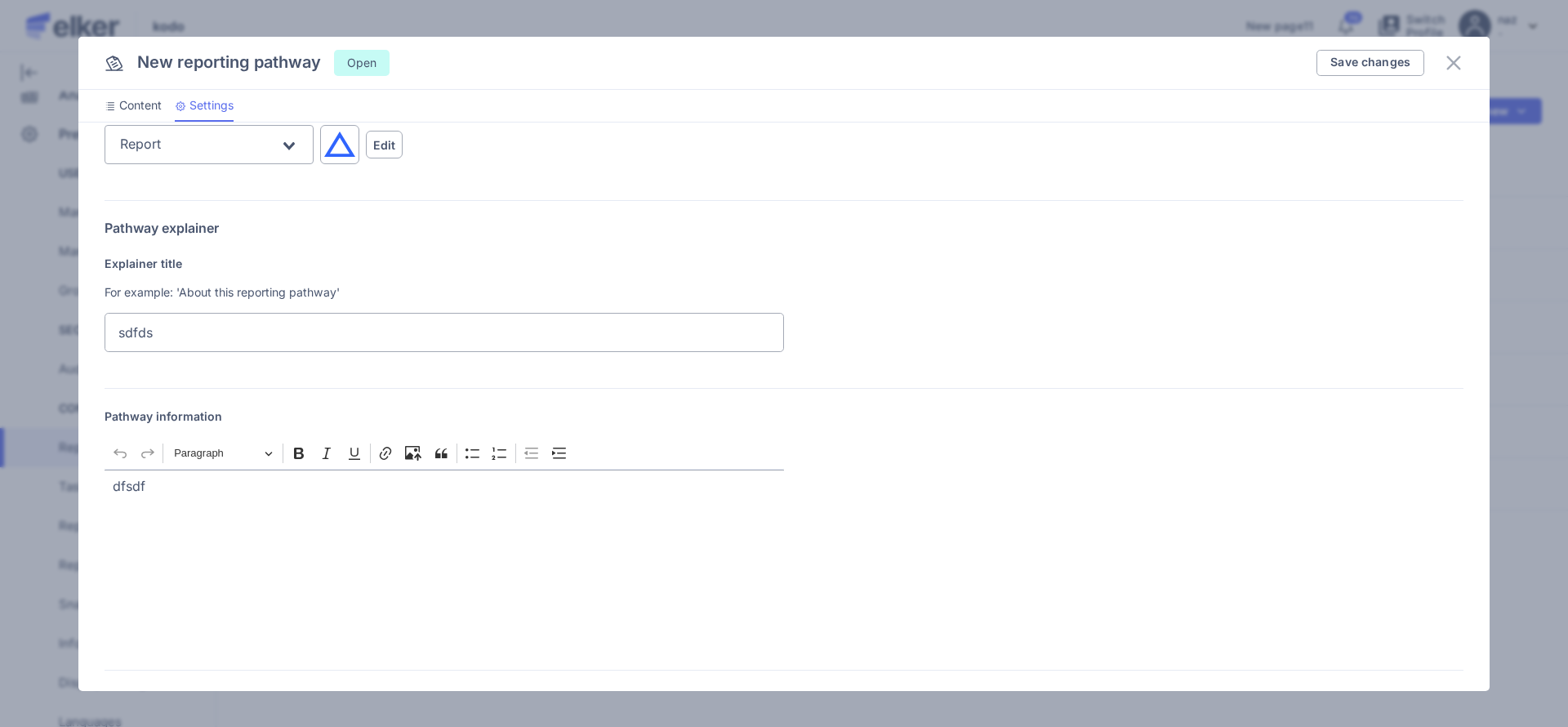 scroll, scrollTop: 913, scrollLeft: 0, axis: vertical 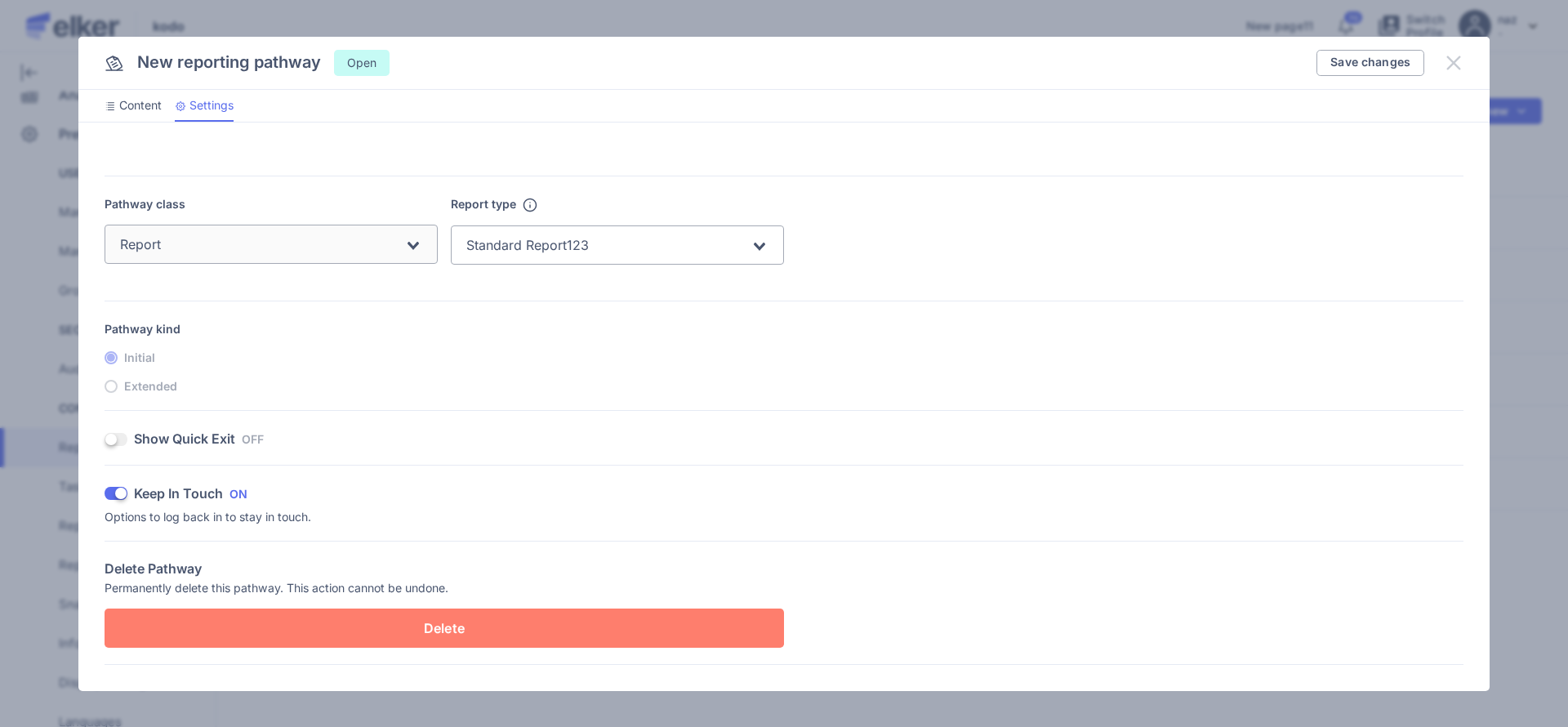 click 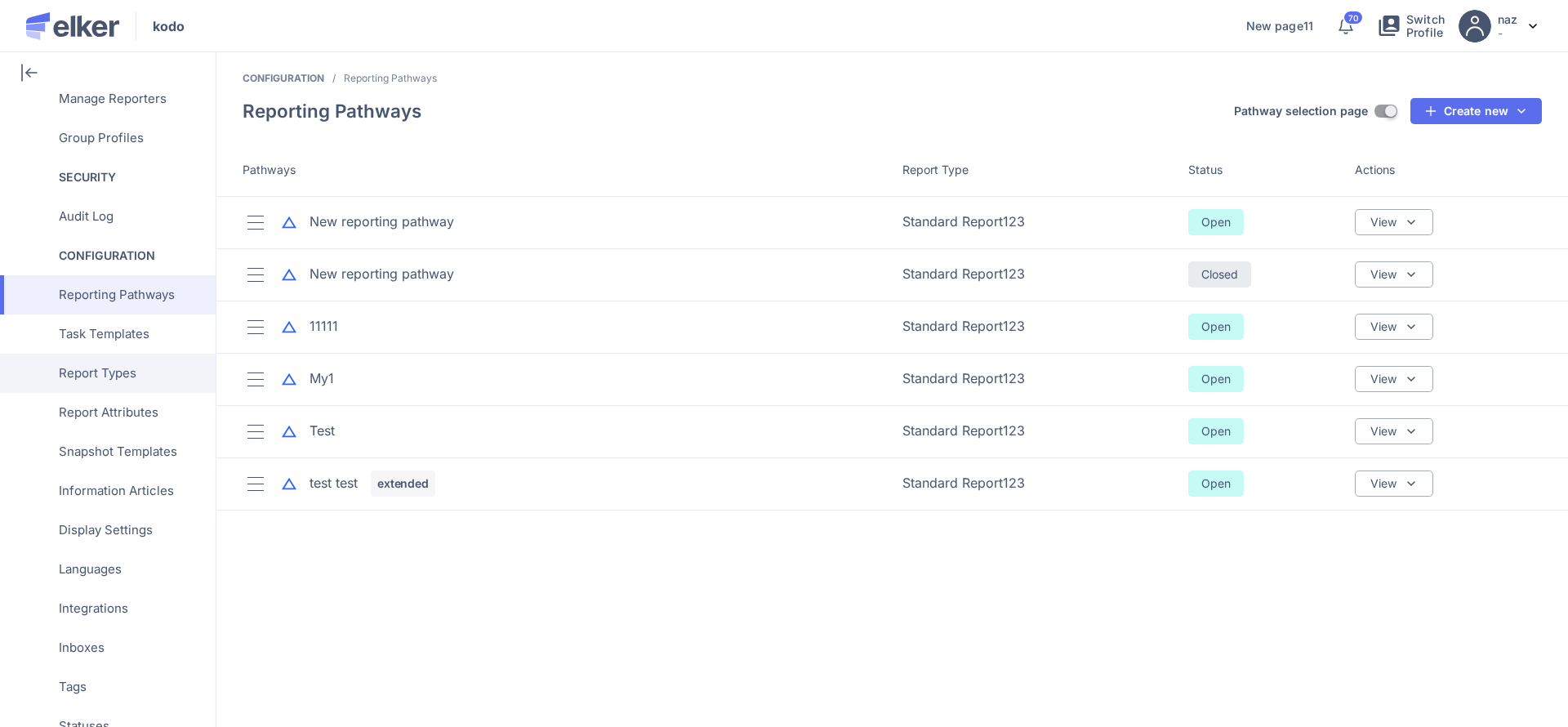 scroll, scrollTop: 333, scrollLeft: 0, axis: vertical 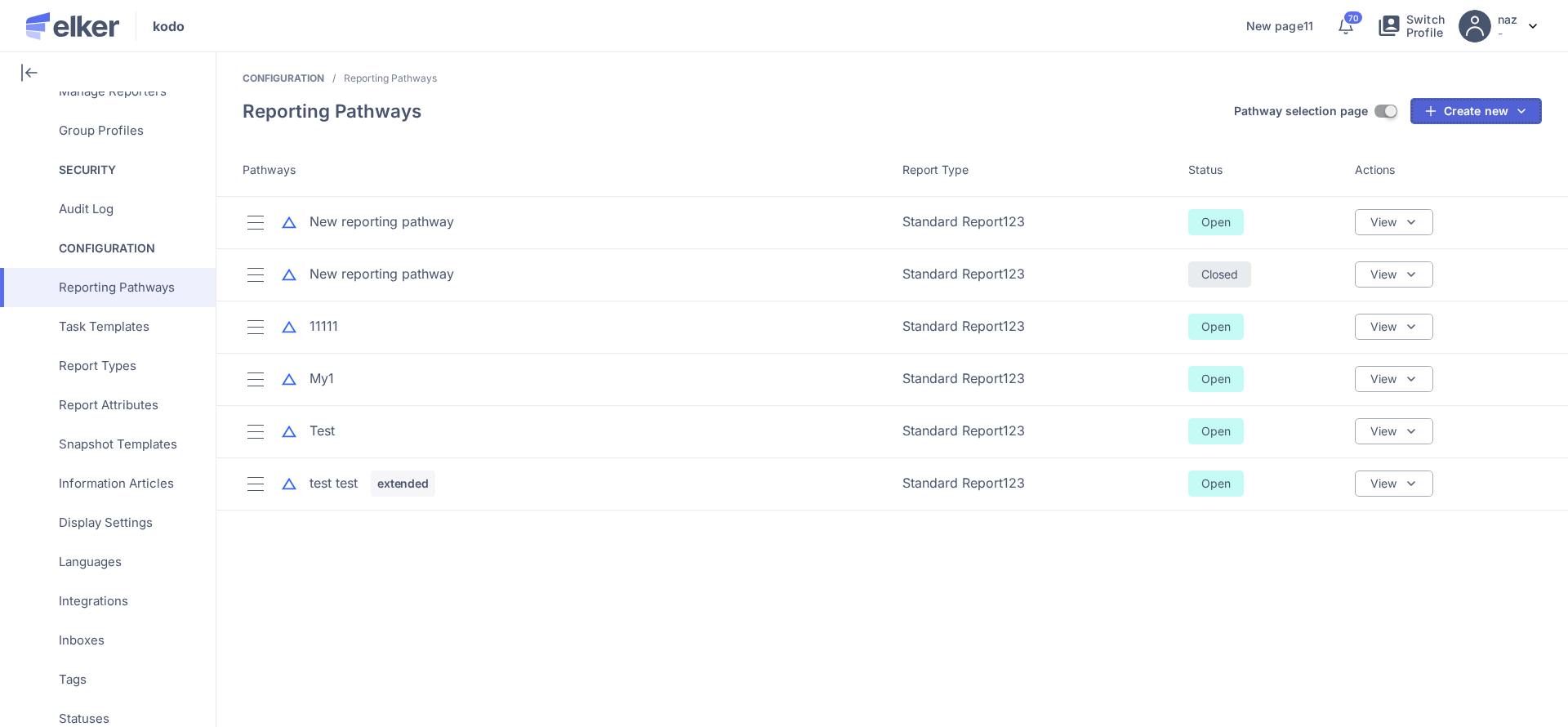 click on "Create new" 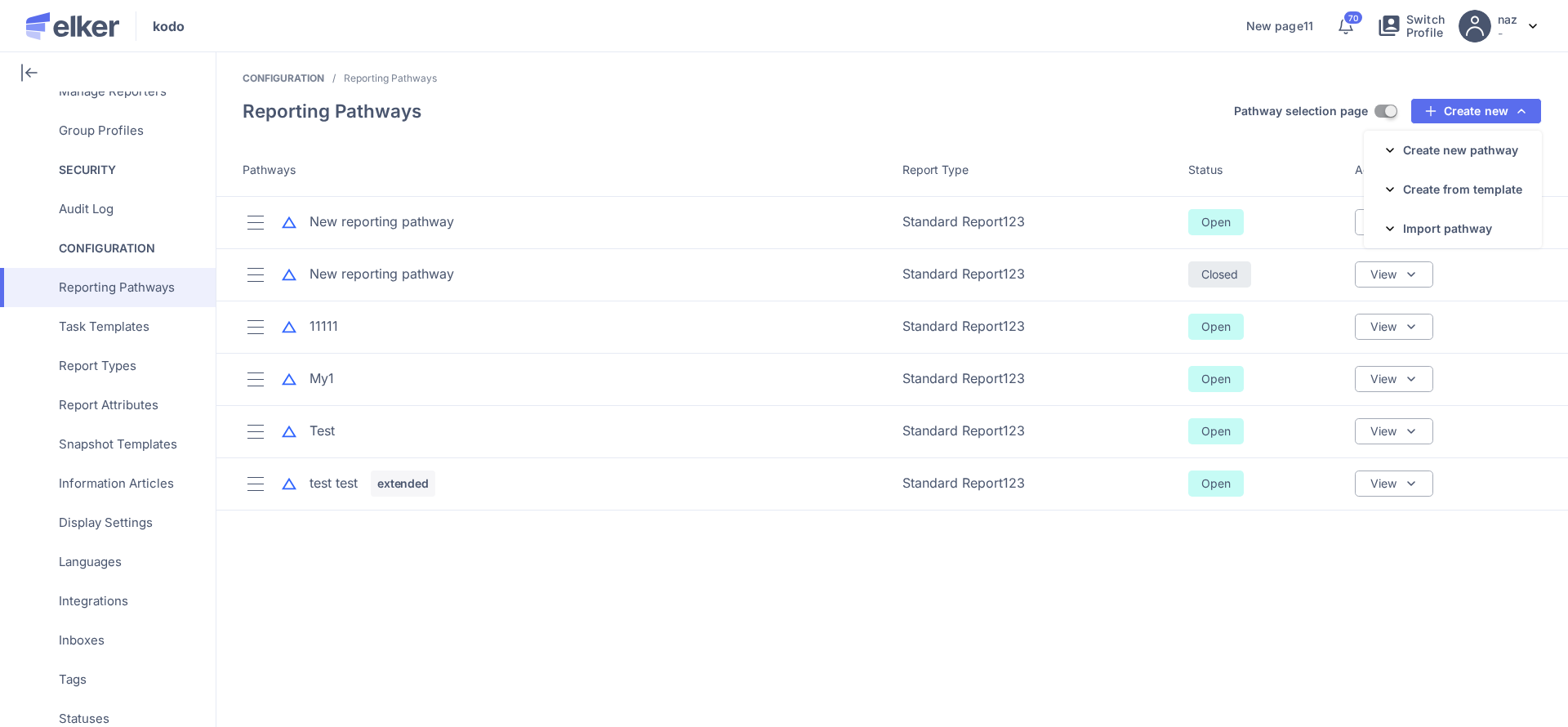 click on "Configuration / Reporting Pathways /" at bounding box center [892, 85] 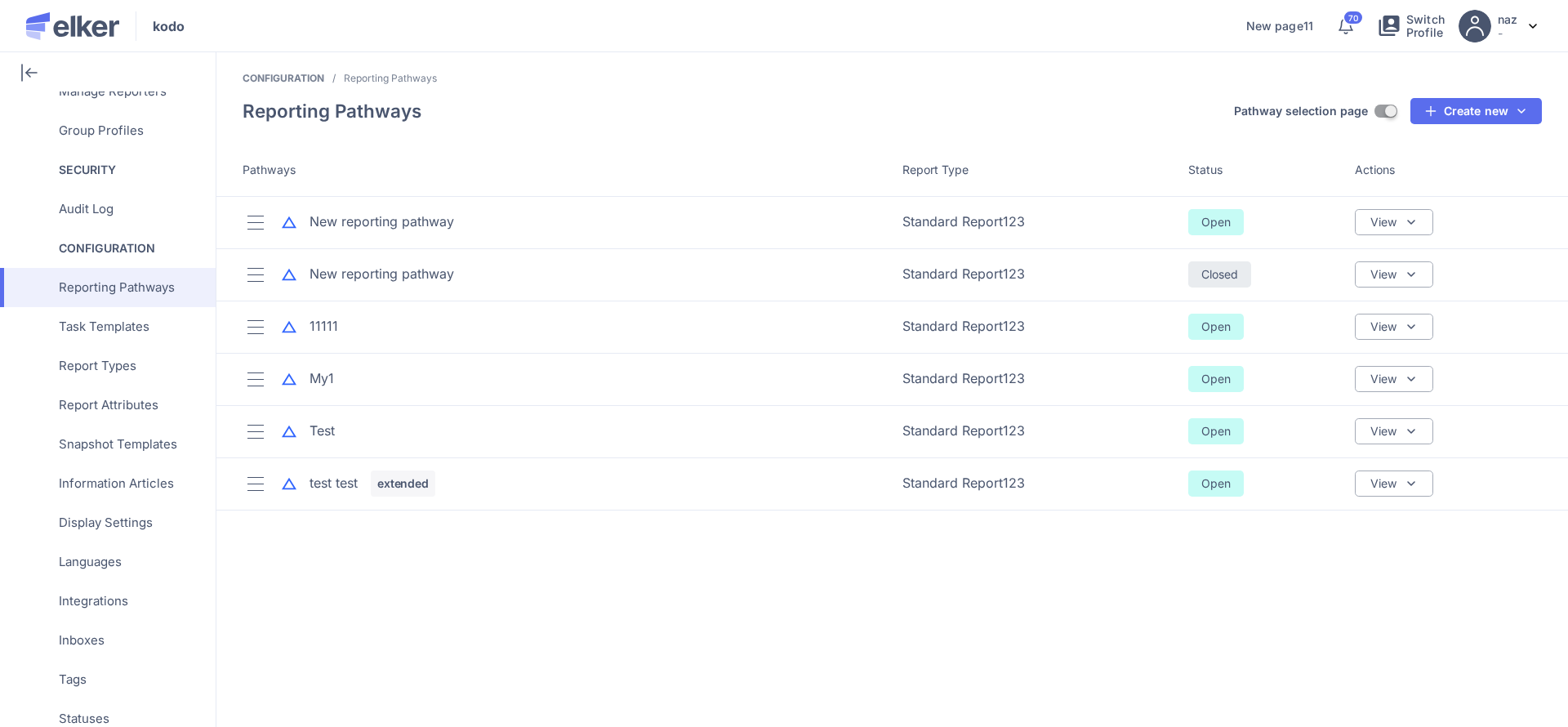 click at bounding box center (1386, 111) 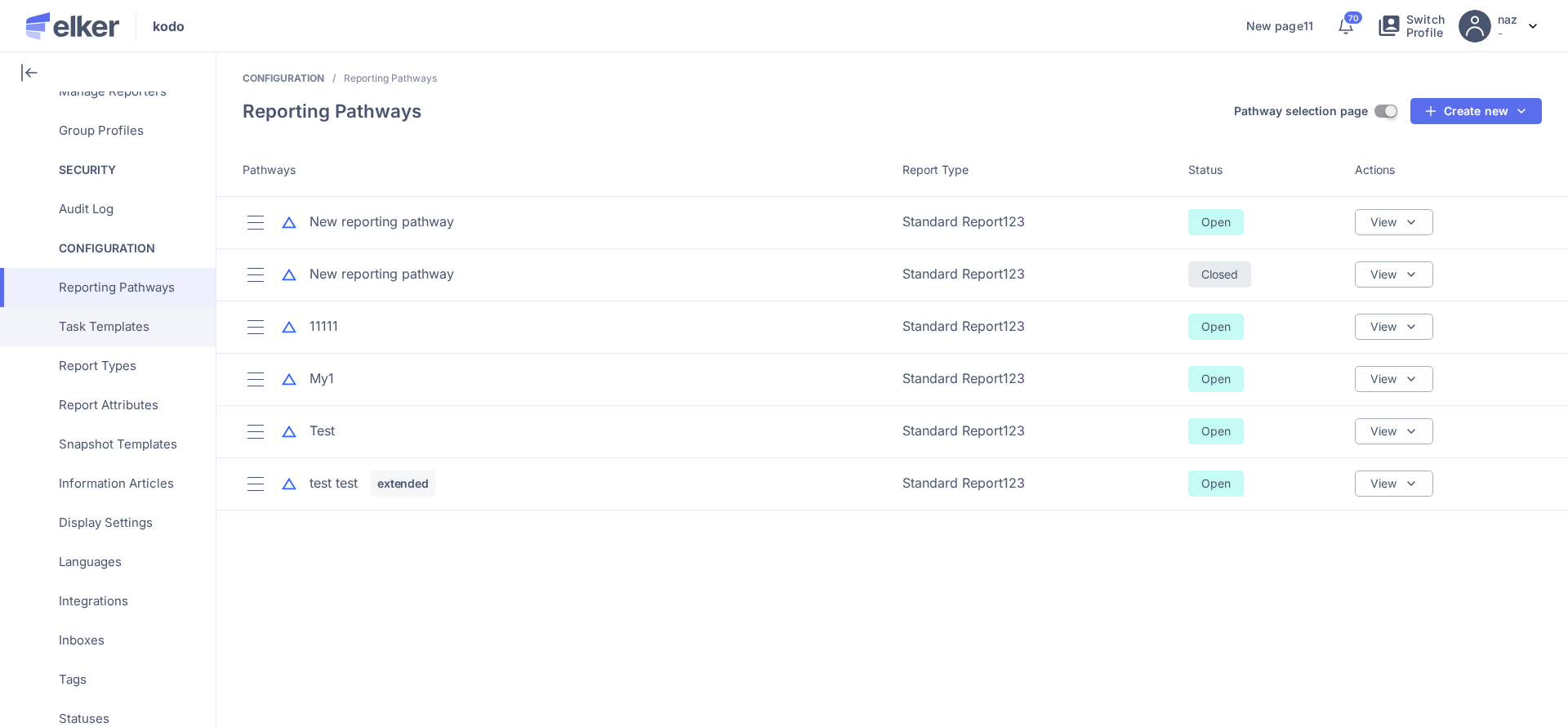 scroll, scrollTop: 0, scrollLeft: 0, axis: both 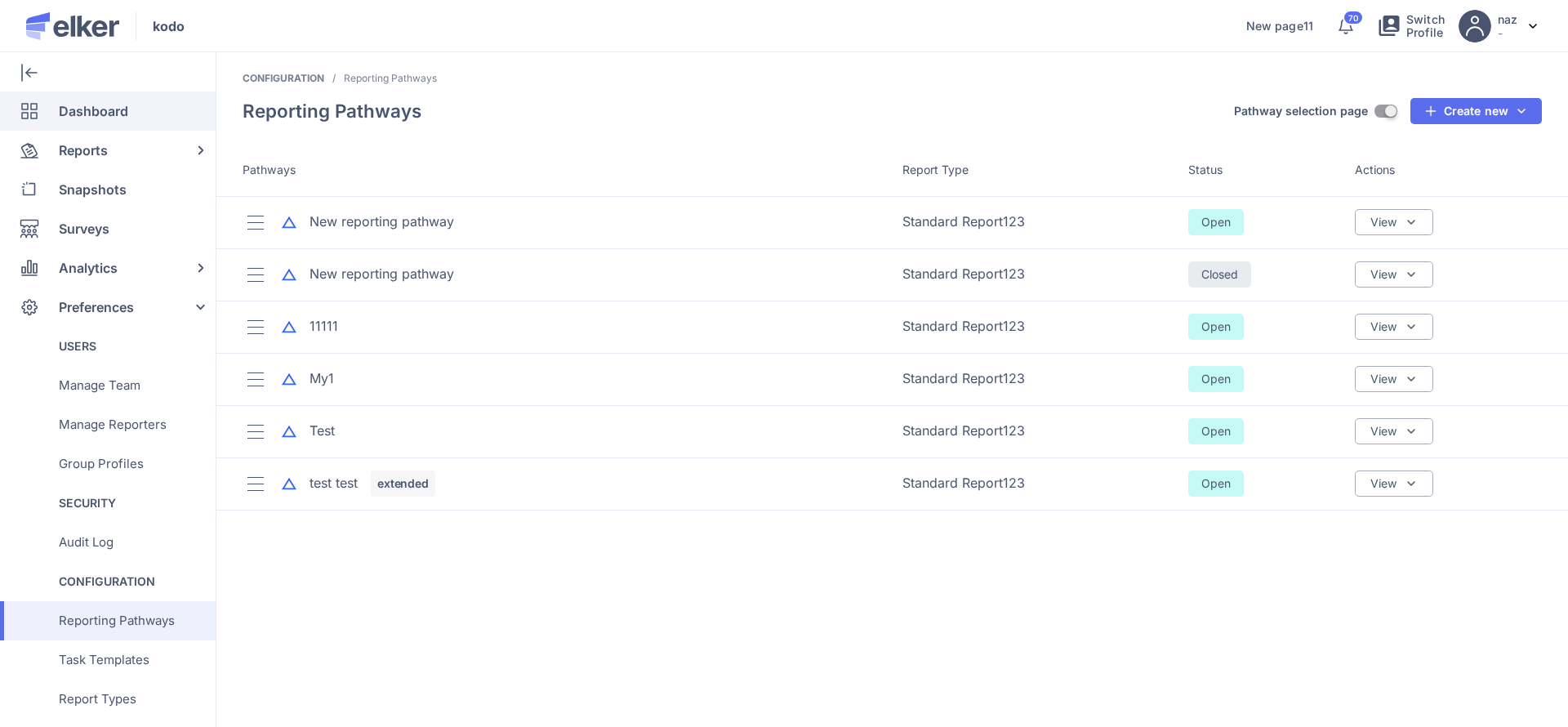 click on "Dashboard" at bounding box center (93, 111) 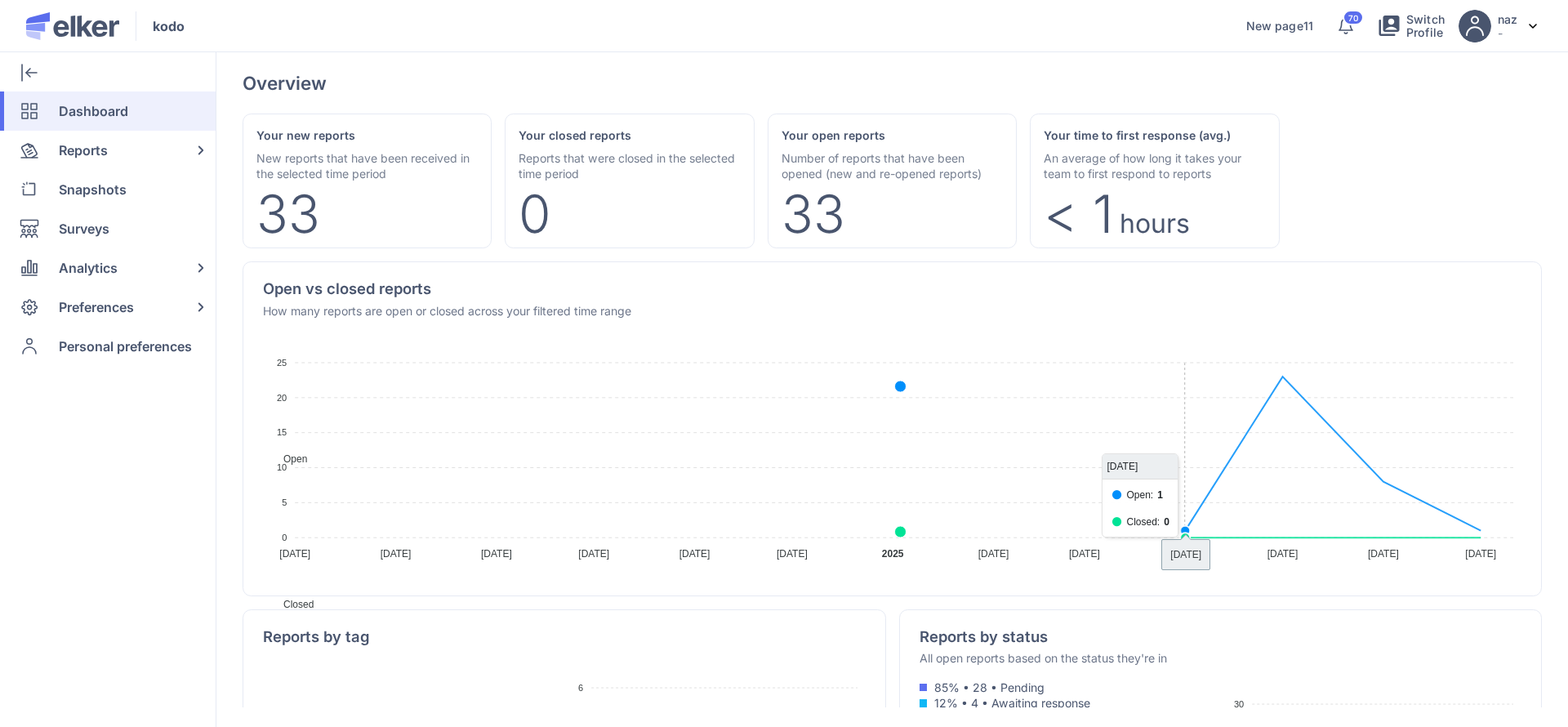 scroll, scrollTop: 228, scrollLeft: 0, axis: vertical 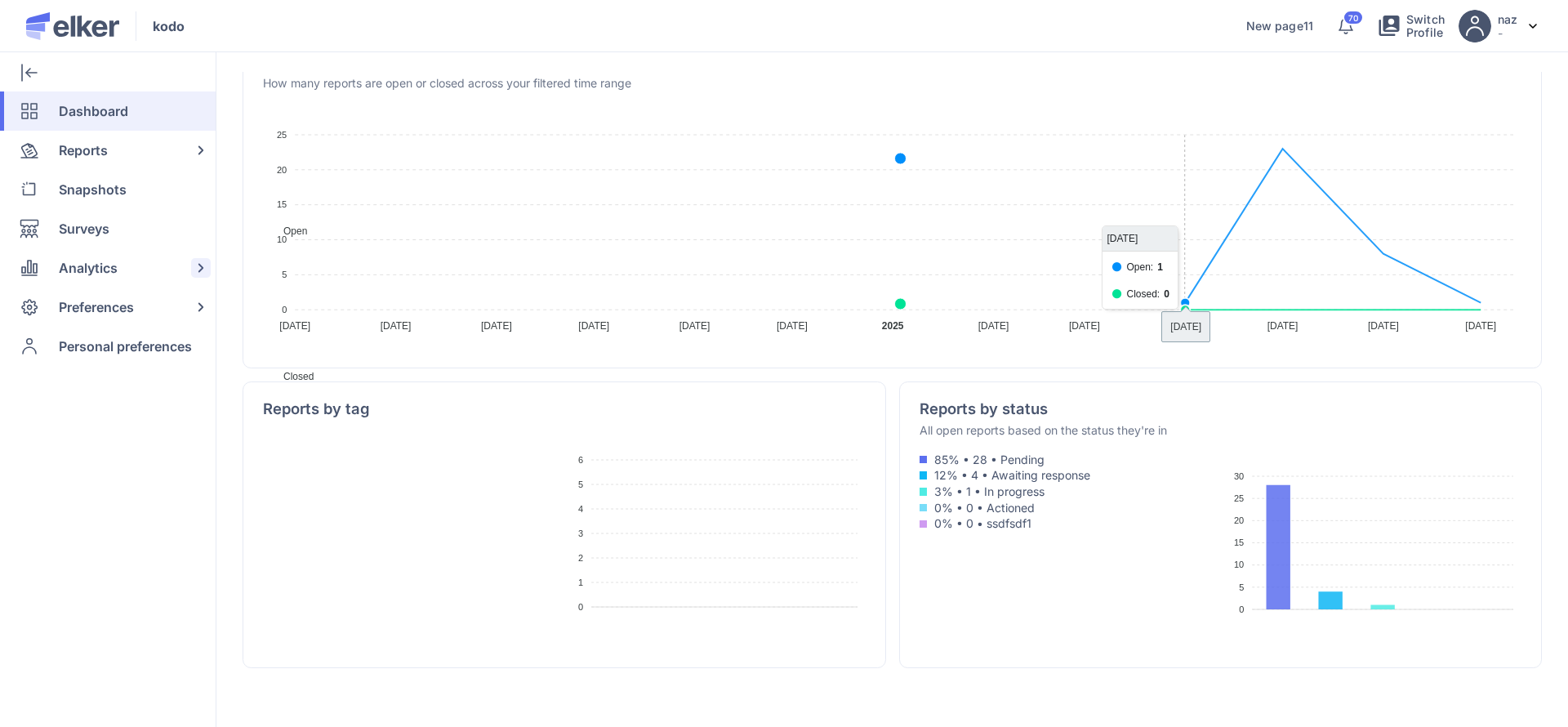 click on "Analytics" 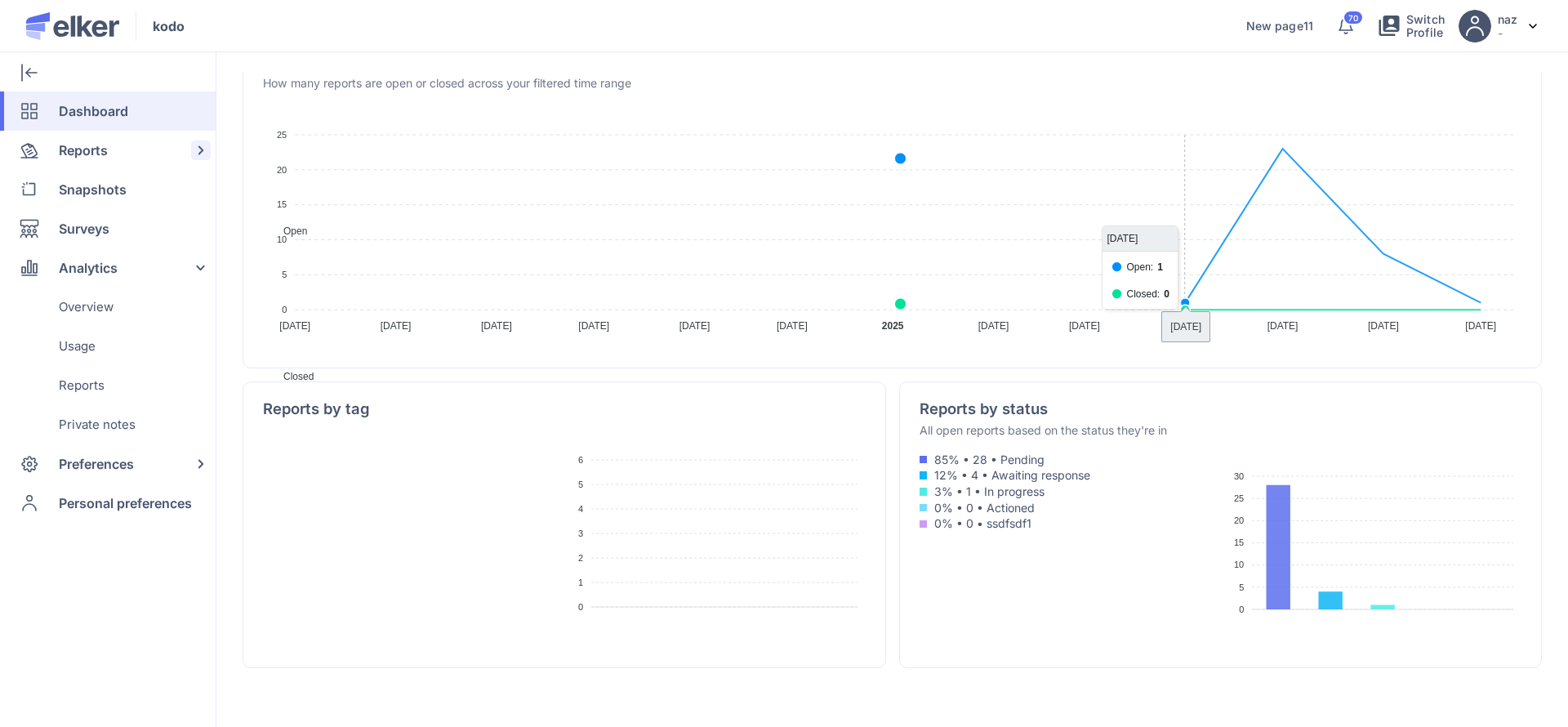 click on "Reports" 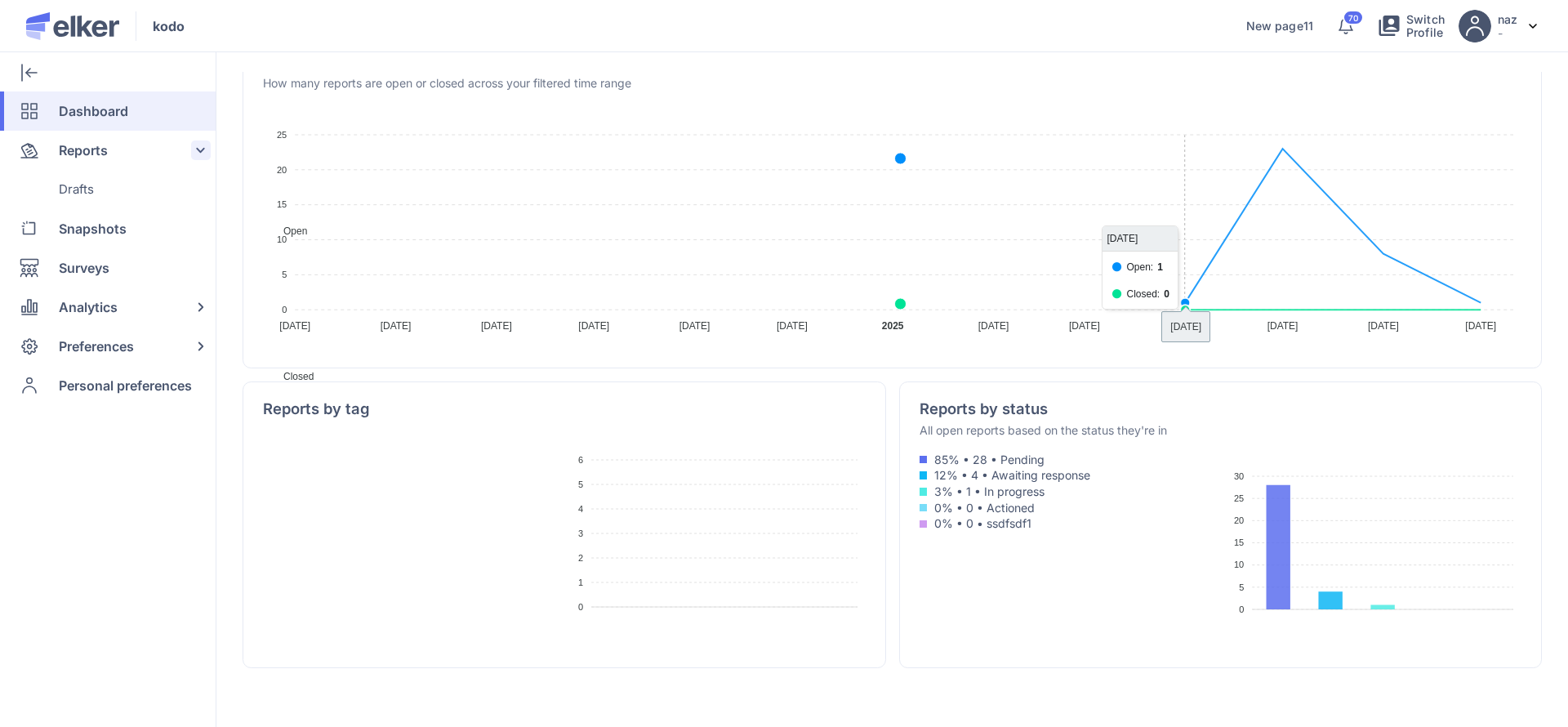 click on "Reports" at bounding box center (83, 150) 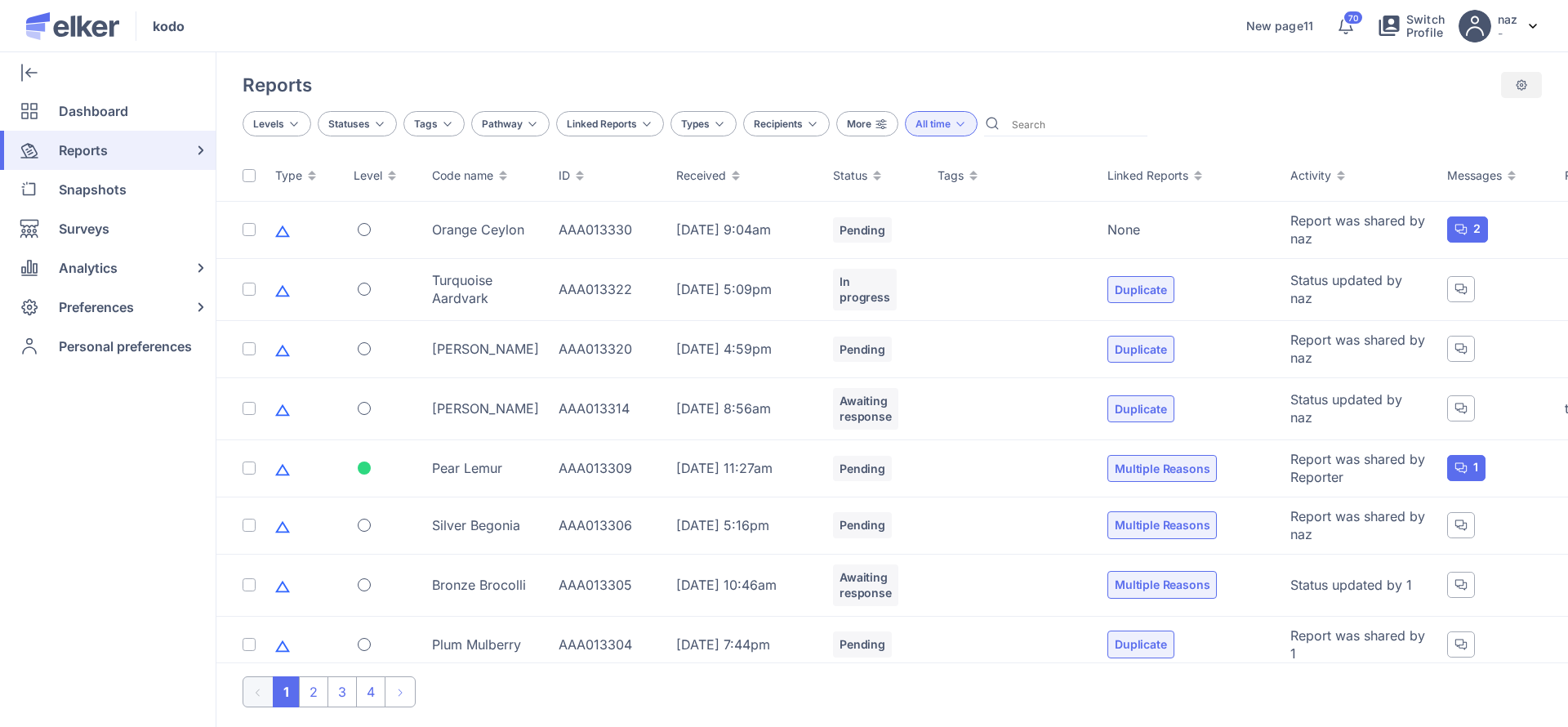 click at bounding box center (1521, 85) 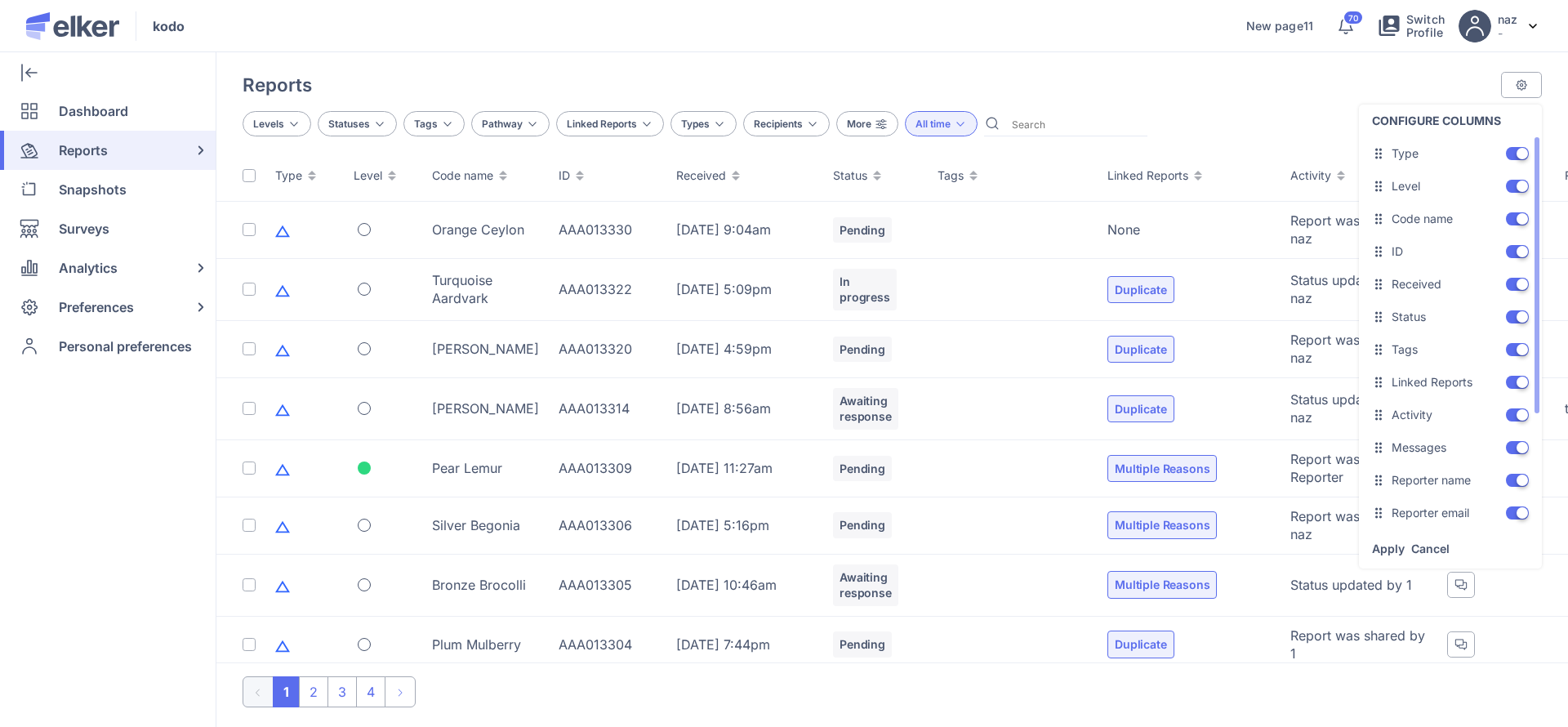 click at bounding box center (1517, 154) 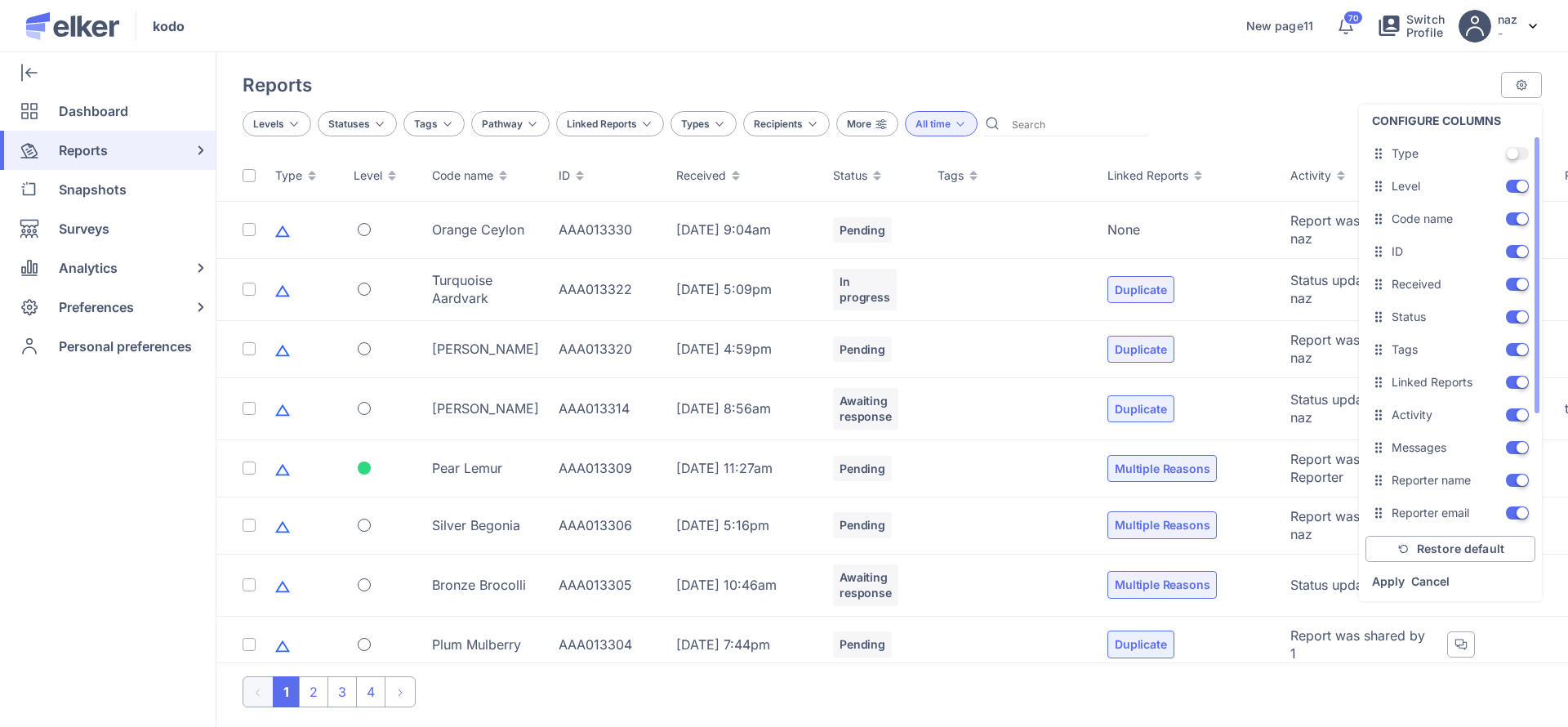 click at bounding box center [1517, 186] 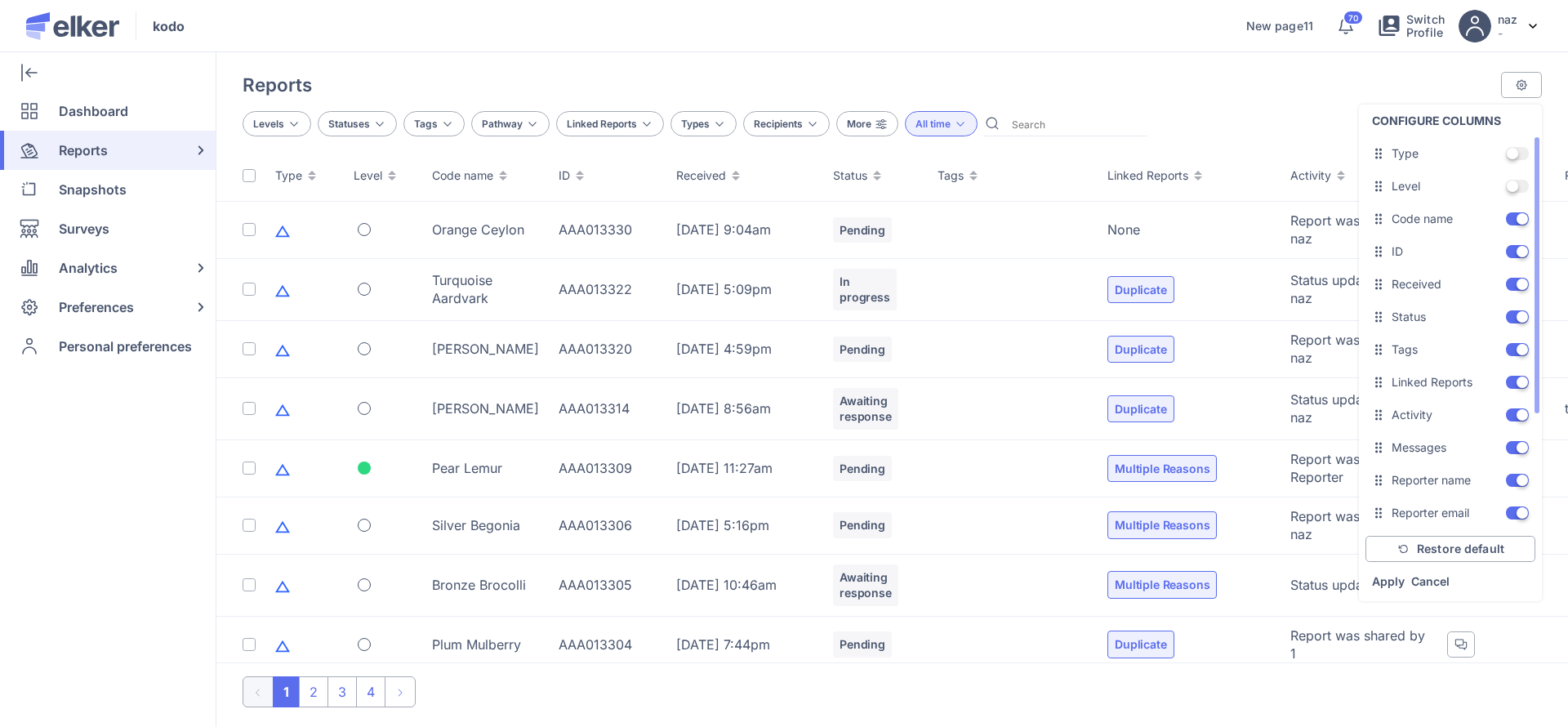 click at bounding box center [1517, 219] 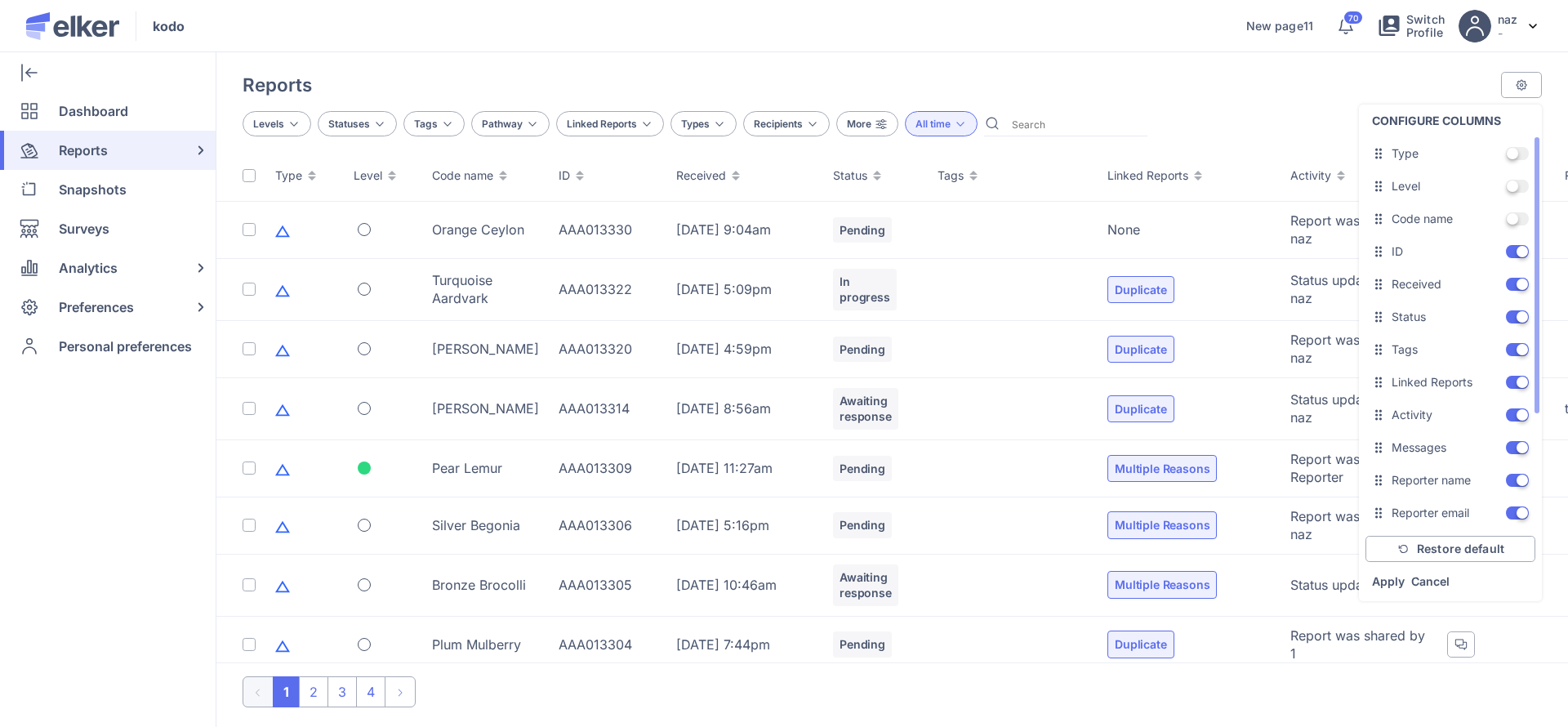 click on "ID ON" at bounding box center [1450, 252] 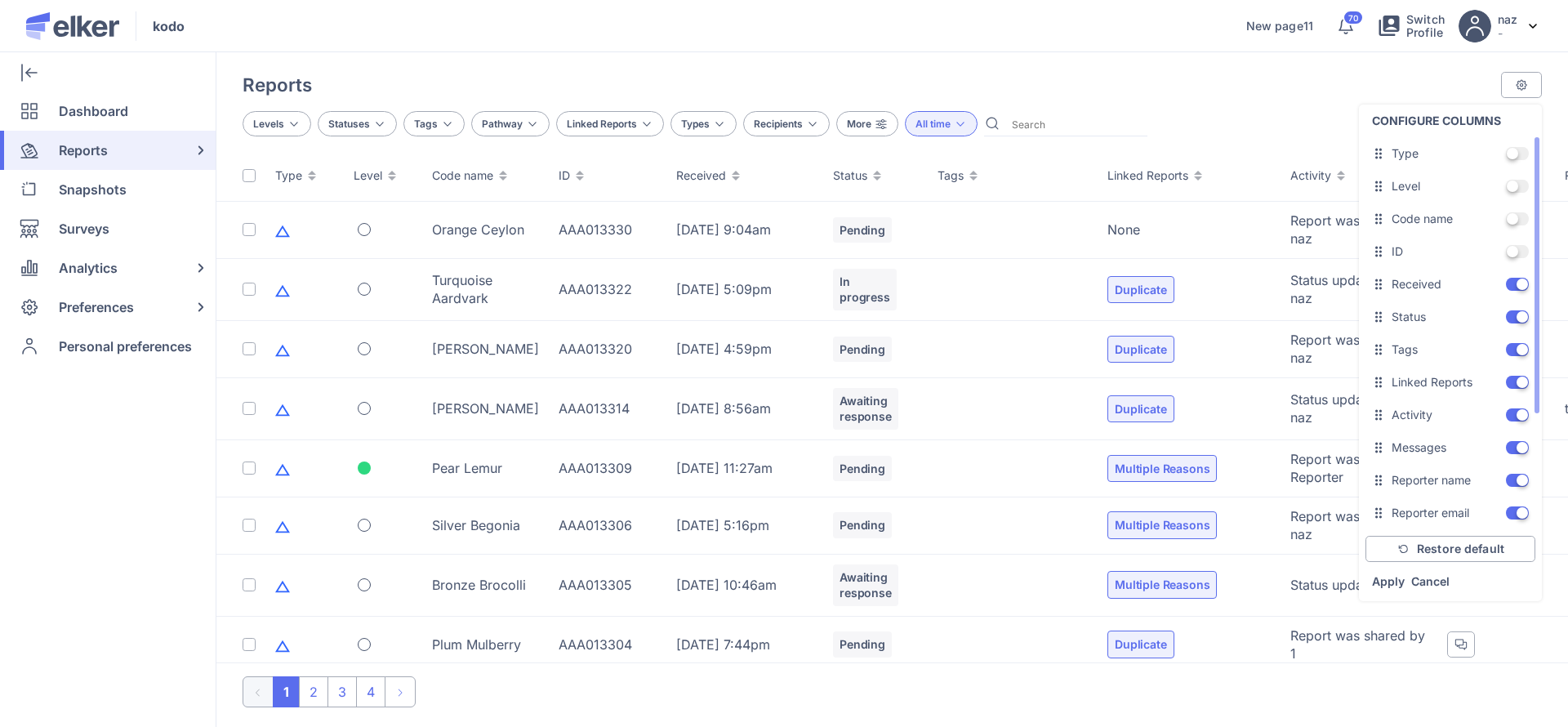click at bounding box center [1517, 284] 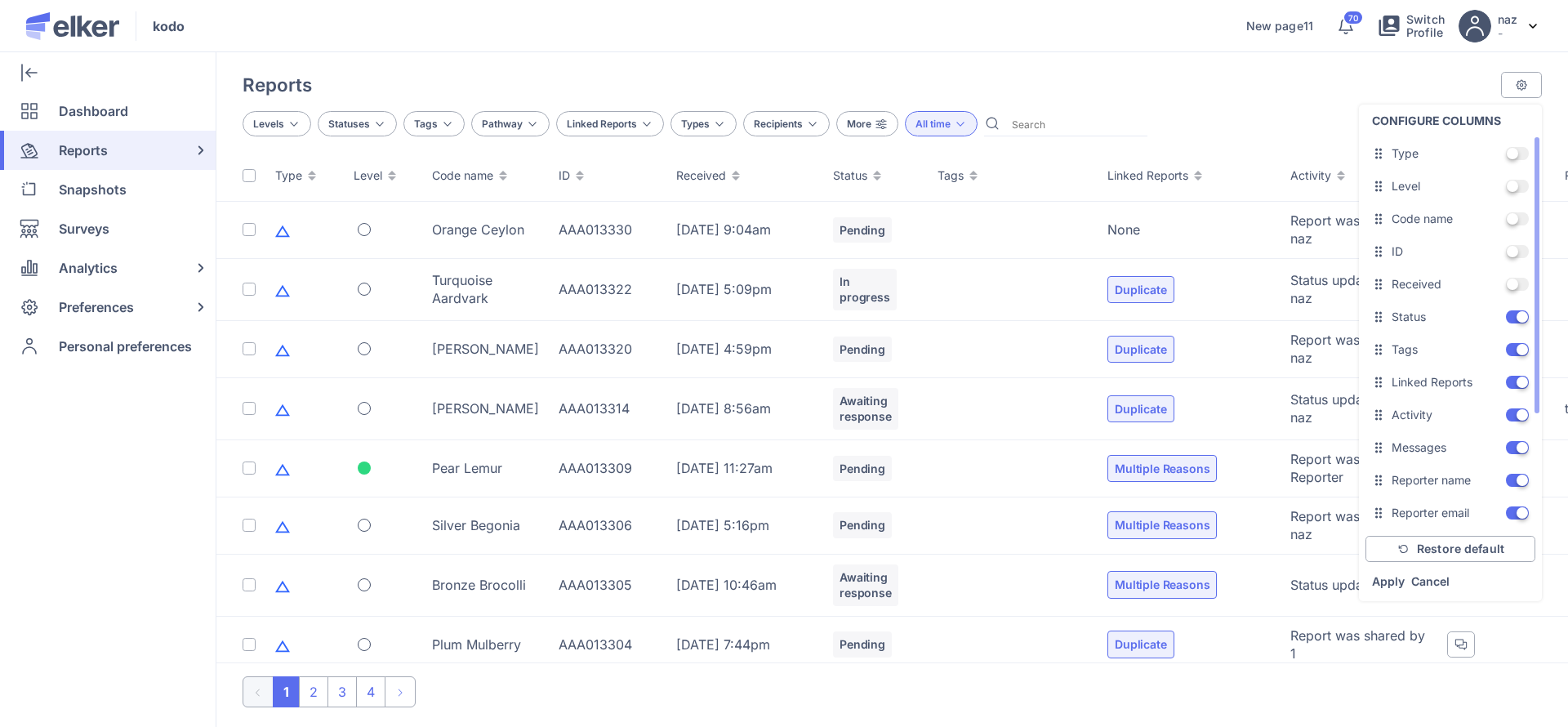 click on "Status ON" at bounding box center [1450, 317] 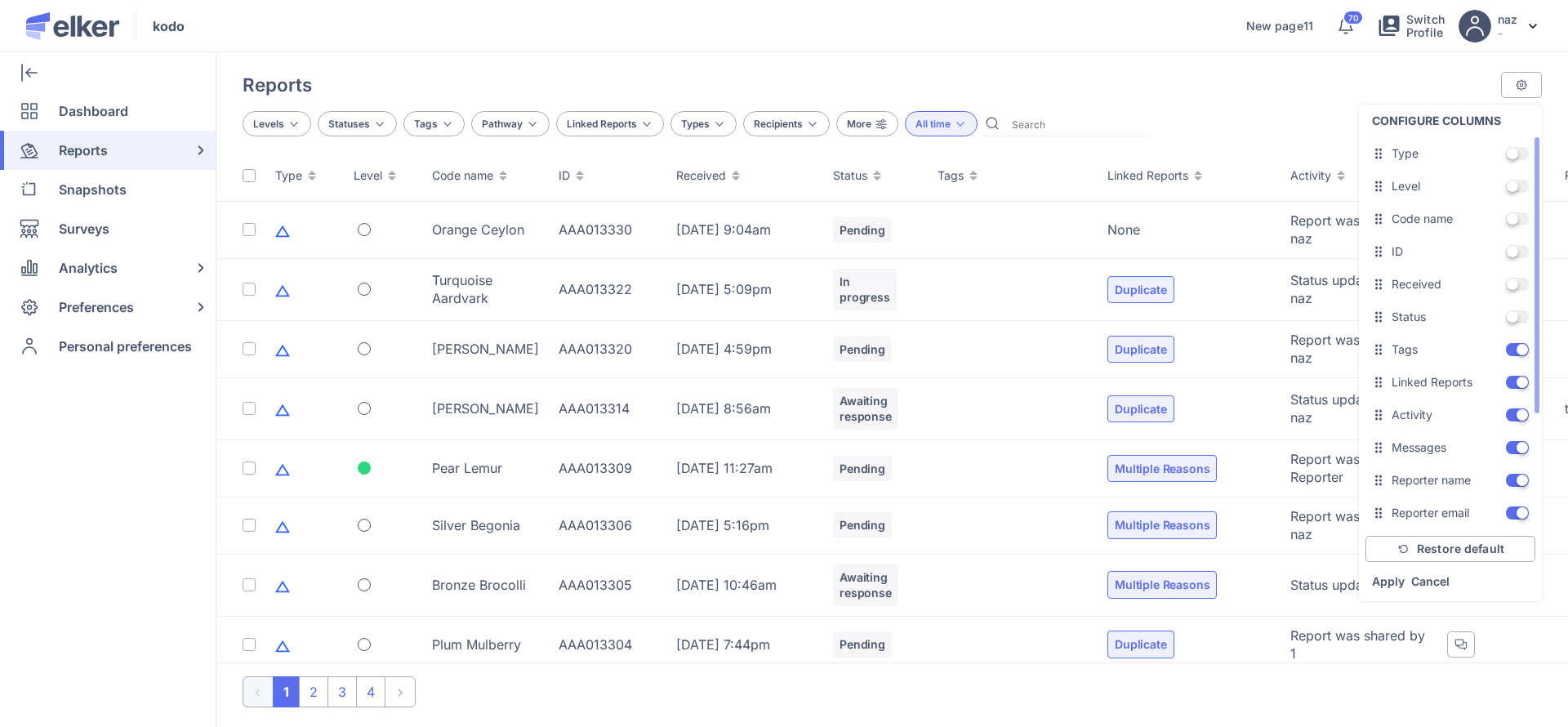 click at bounding box center [1517, 350] 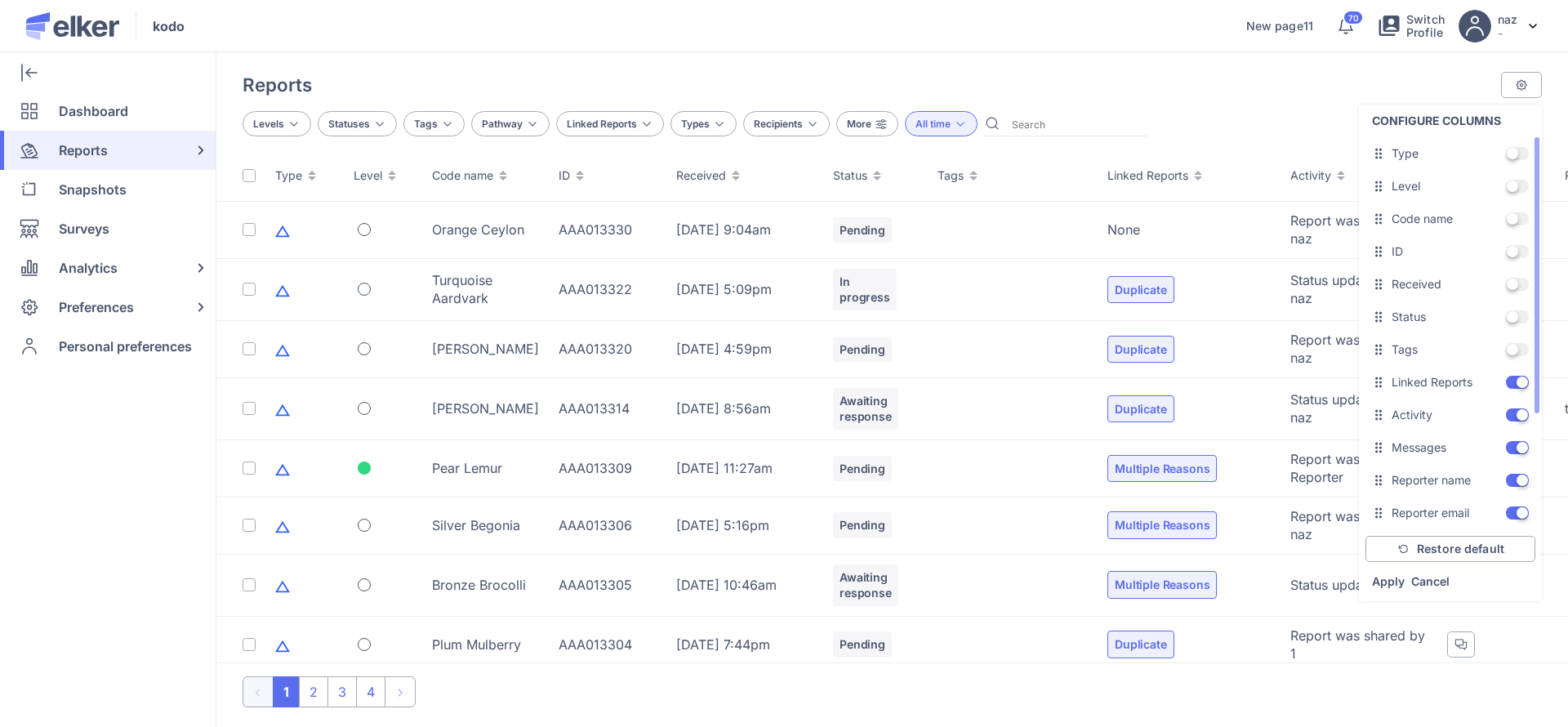 click at bounding box center (1517, 382) 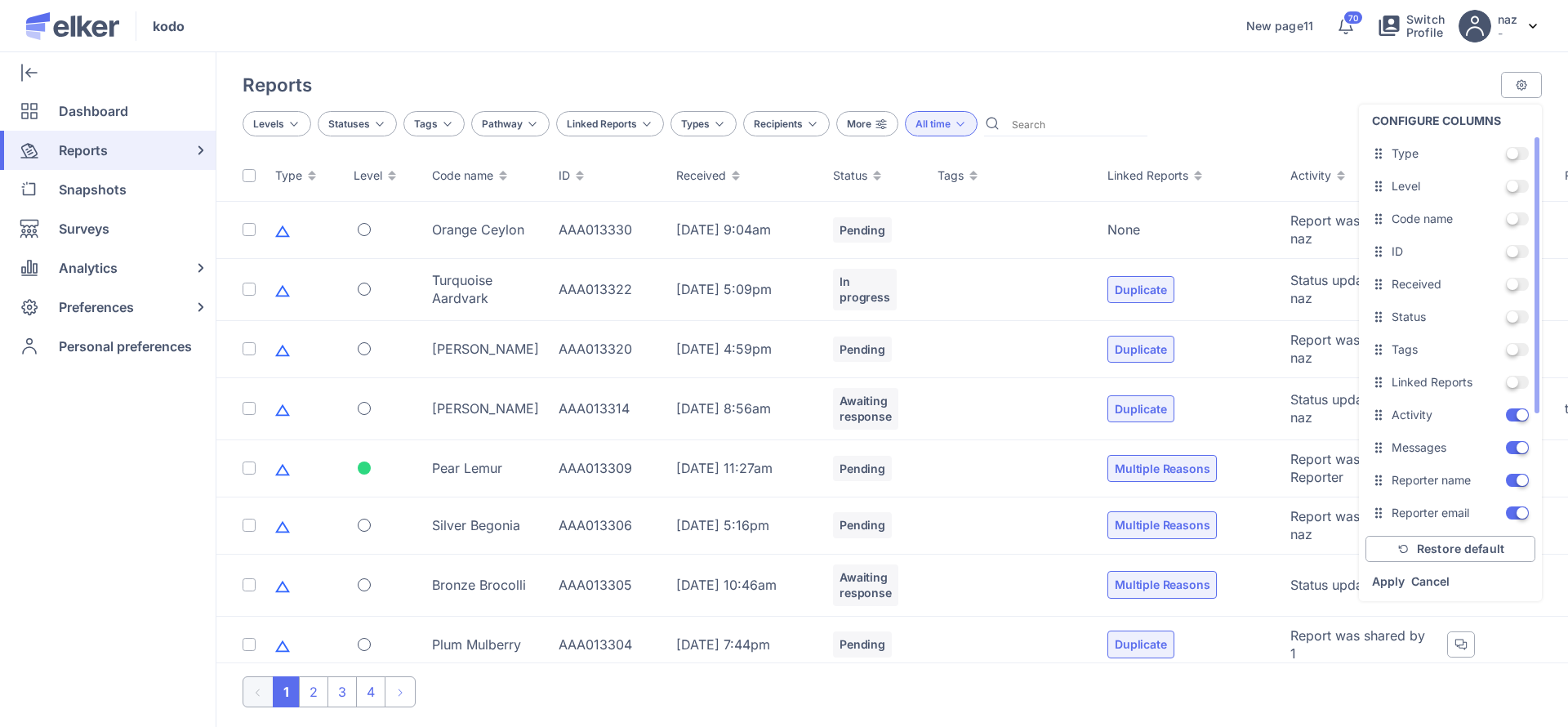 click on "Activity ON" at bounding box center [1450, 415] 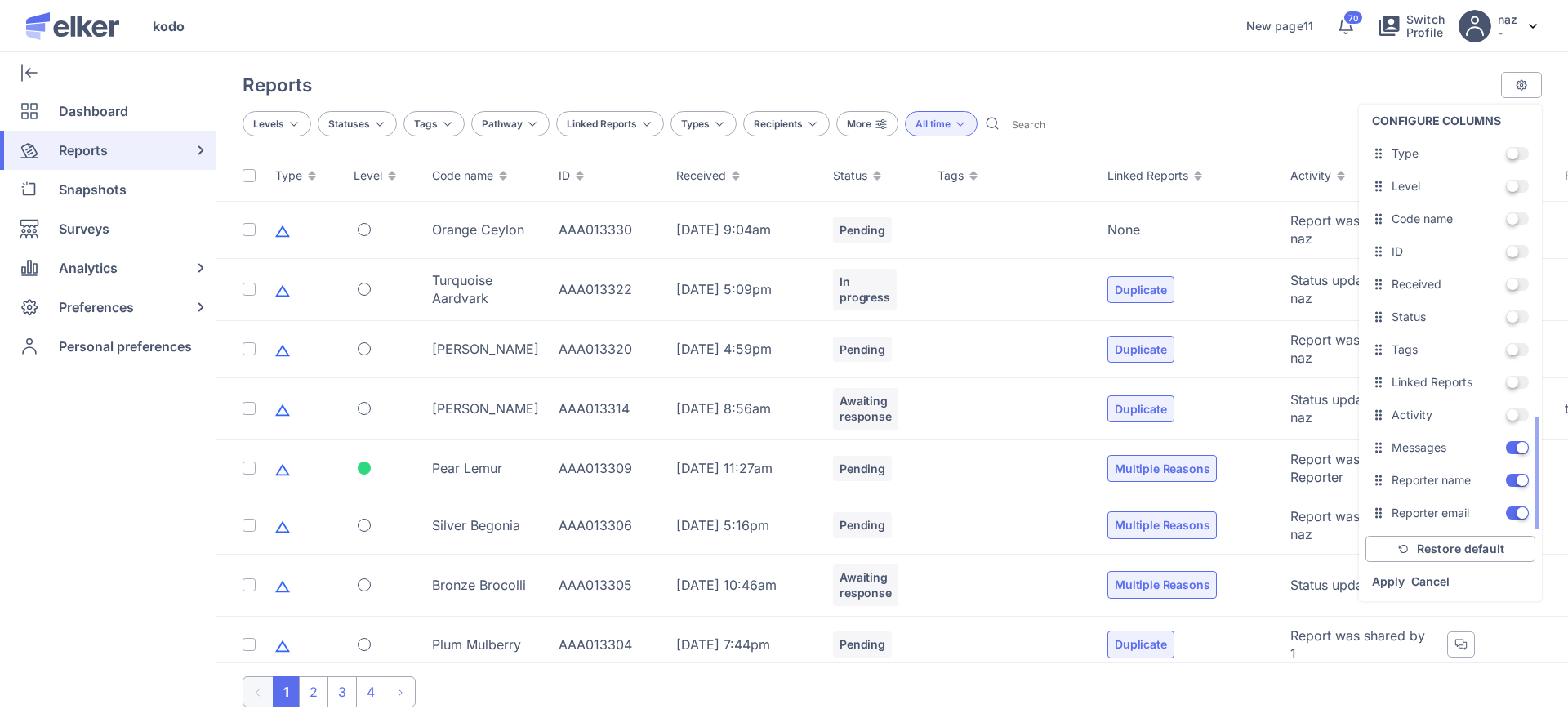 scroll, scrollTop: 163, scrollLeft: 0, axis: vertical 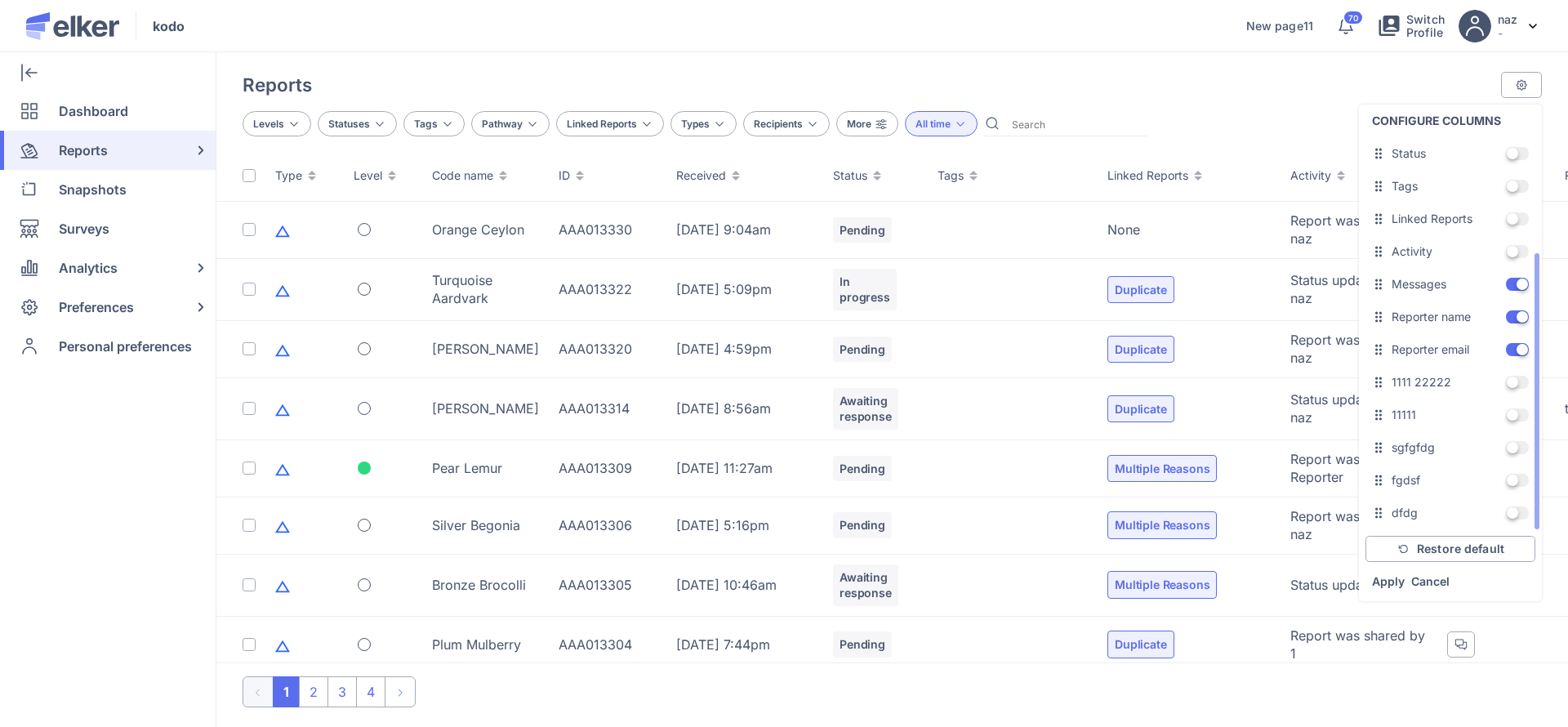 click at bounding box center (1517, 350) 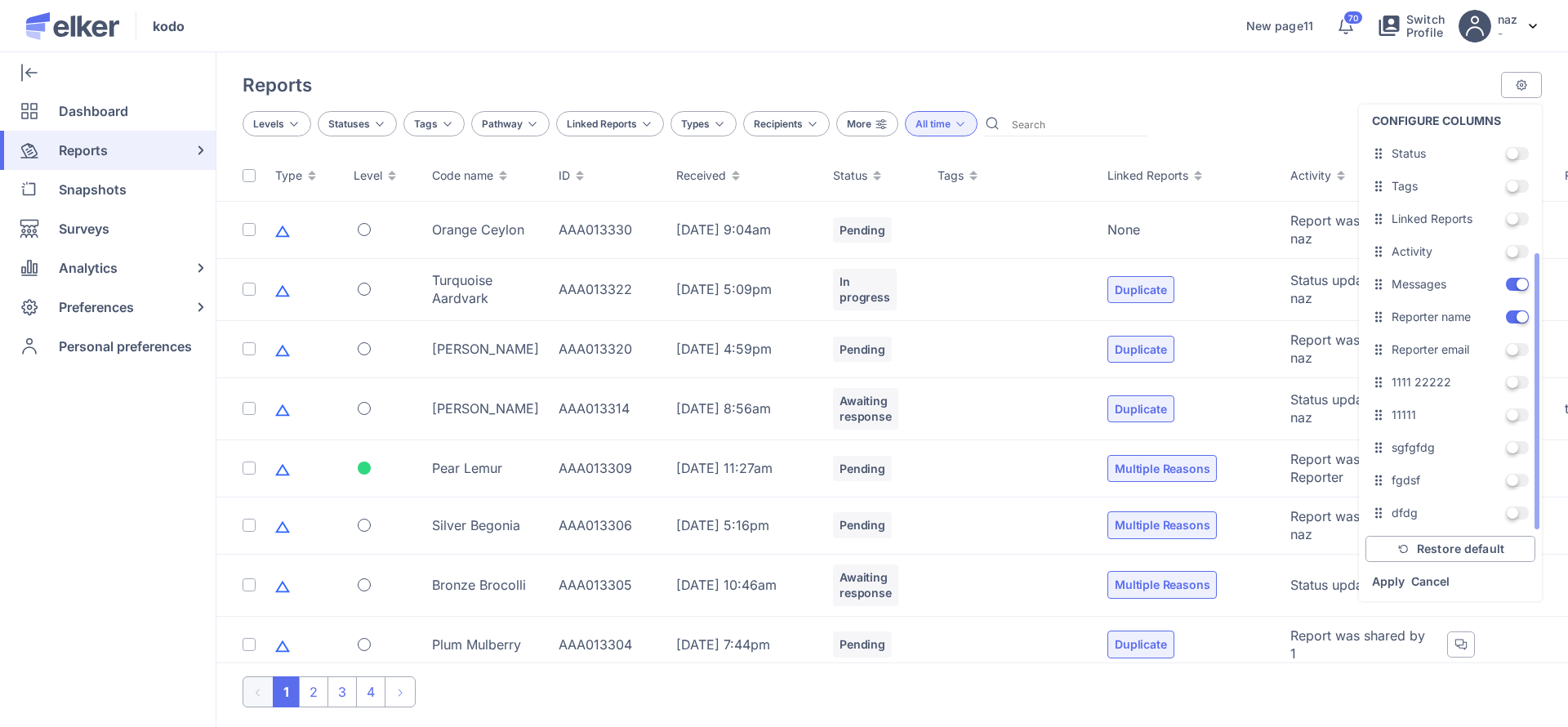 click at bounding box center [1517, 317] 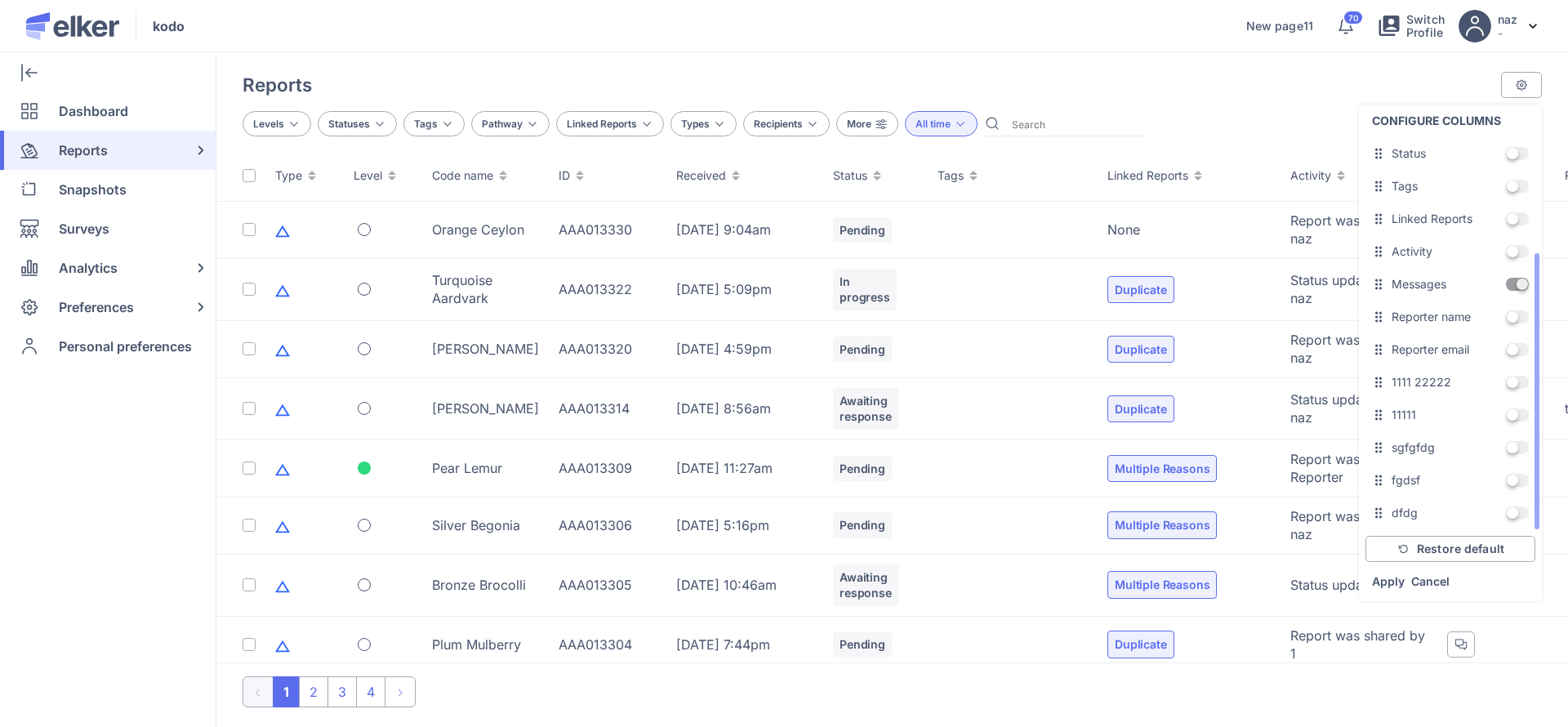 click at bounding box center (1517, 284) 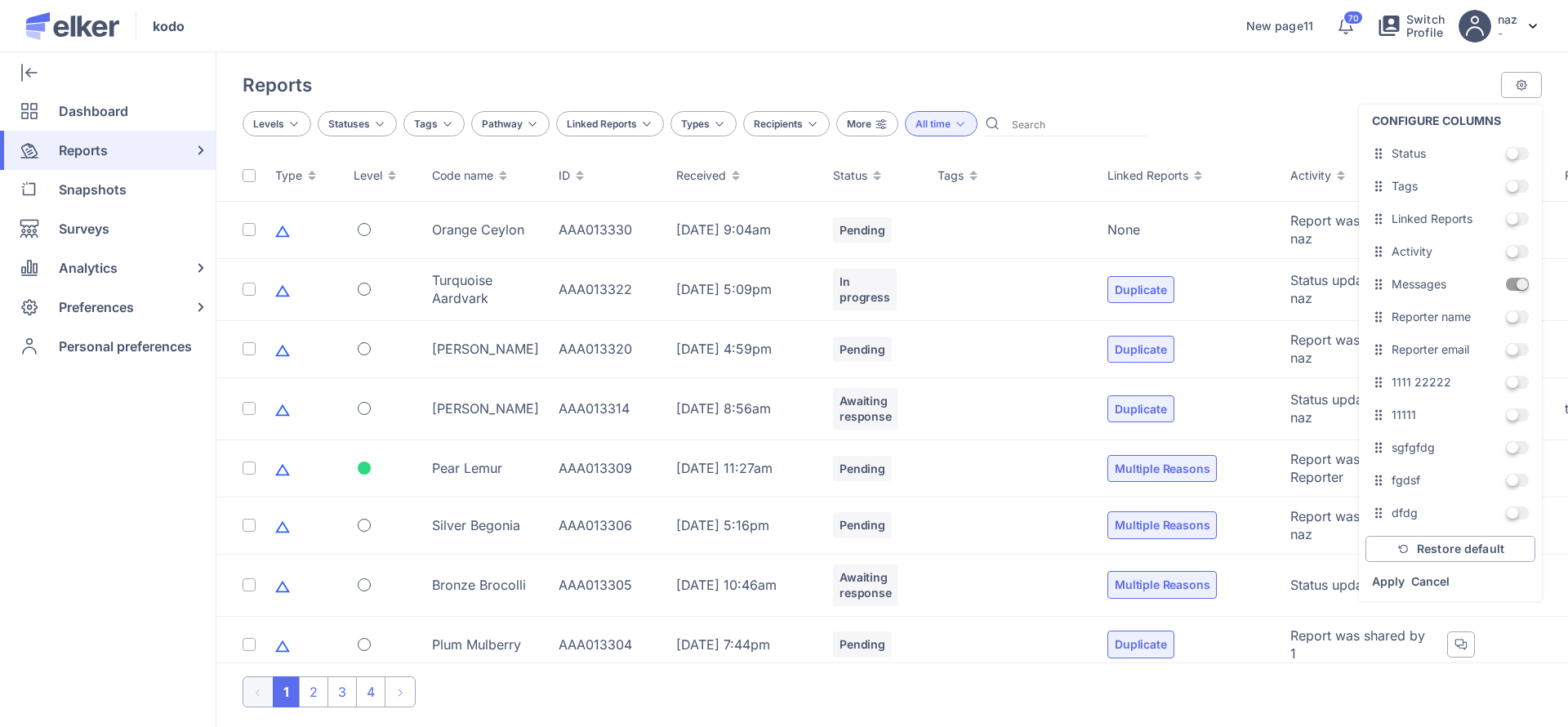 click on "Reports CONFIGURE COLUMNS Type OFF Level OFF Code name OFF ID OFF Received OFF Status OFF Tags OFF Linked Reports OFF Activity OFF Messages ON Reporter name OFF Reporter email OFF 1111 22222 OFF 11111 OFF sgfgfdg OFF fgdsf OFF dfdg OFF Restore default Apply Cancel Levels Statuses Tags Pathway Linked Reports Types Recipients More All time Type Level Code name ID Received Status Tags Linked Reports Activity Messages Reporter name Reporter email Orange Ceylon AAA013330 10 Jul  2025 - 9:04am Pending None Report was shared by naz 2 Turquoise Aardvark AAA013322 30 Jun  2025 - 5:09pm In progress Duplicate Status updated by naz Violet Hawk AAA013320 30 Jun  2025 - 4:59pm Pending Duplicate Report was shared by naz Rose Basil AAA013314 30 Jun  2025 - 8:56am Awaiting response Duplicate Status updated by naz test test test@tt.com Pear Lemur AAA013309 25 Jun  2025 - 11:27am Pending Multiple Reasons Report was shared by Reporter 1 Silver Begonia AAA013306 24 Jun  2025 - 5:16pm Pending Multiple Reasons Bronze Brocolli 2  1" at bounding box center (892, 390) 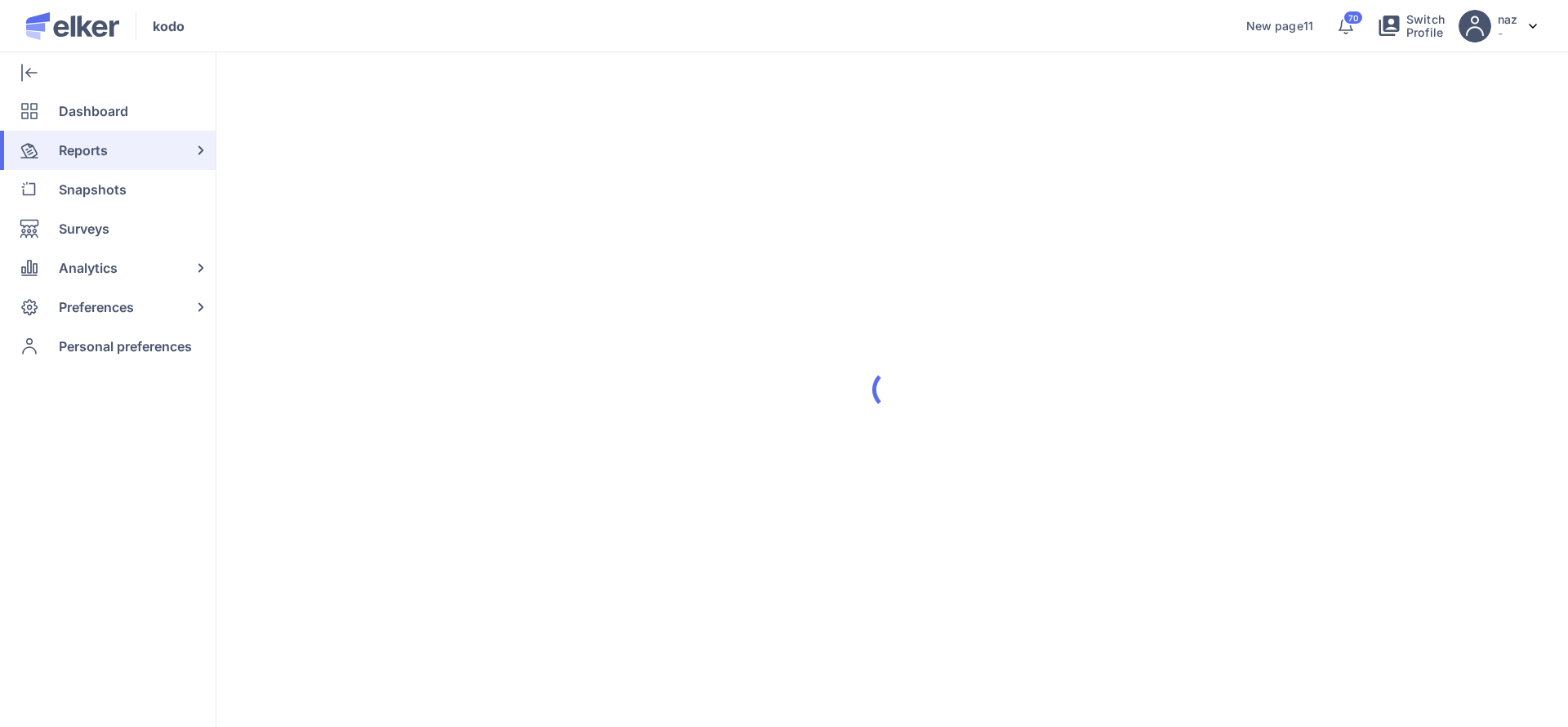 scroll, scrollTop: 0, scrollLeft: 0, axis: both 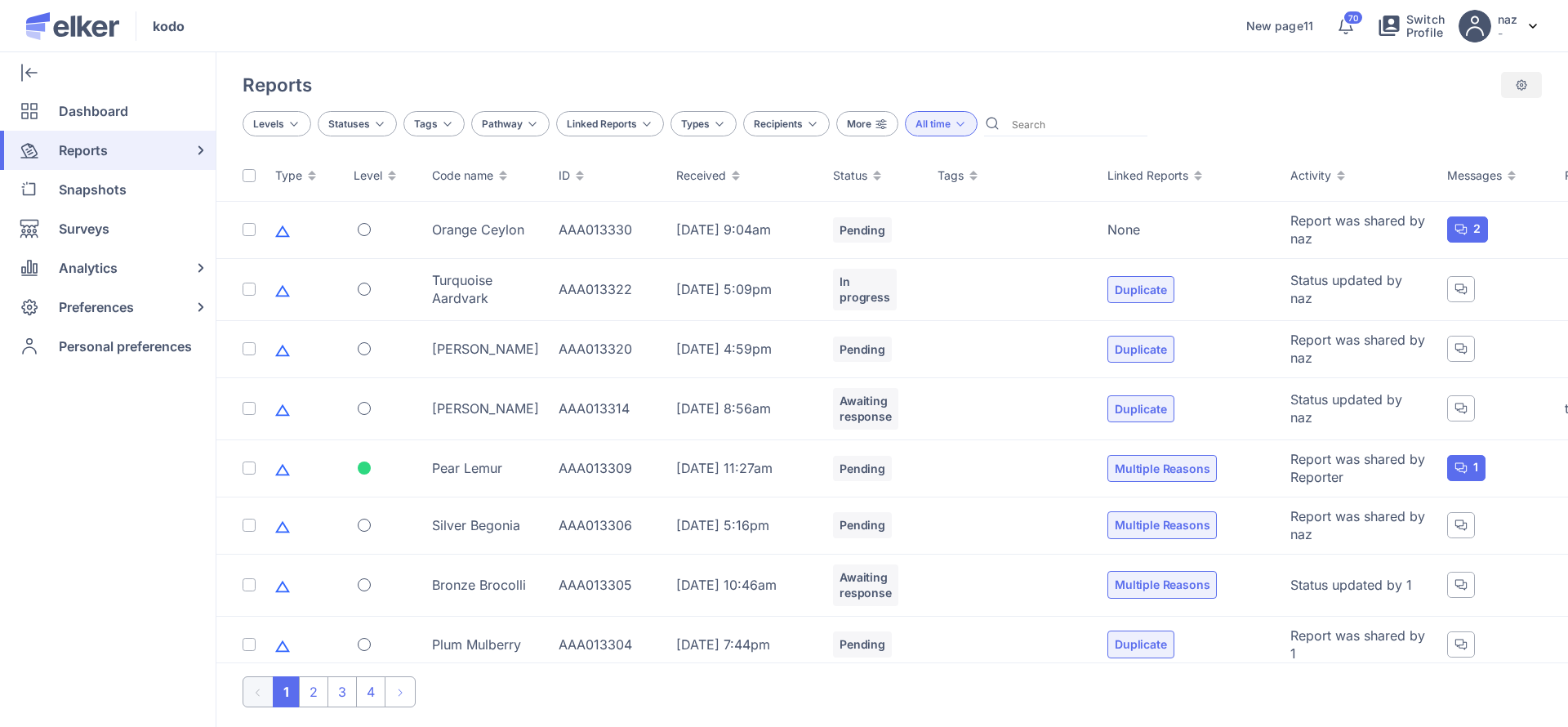 click at bounding box center [1521, 85] 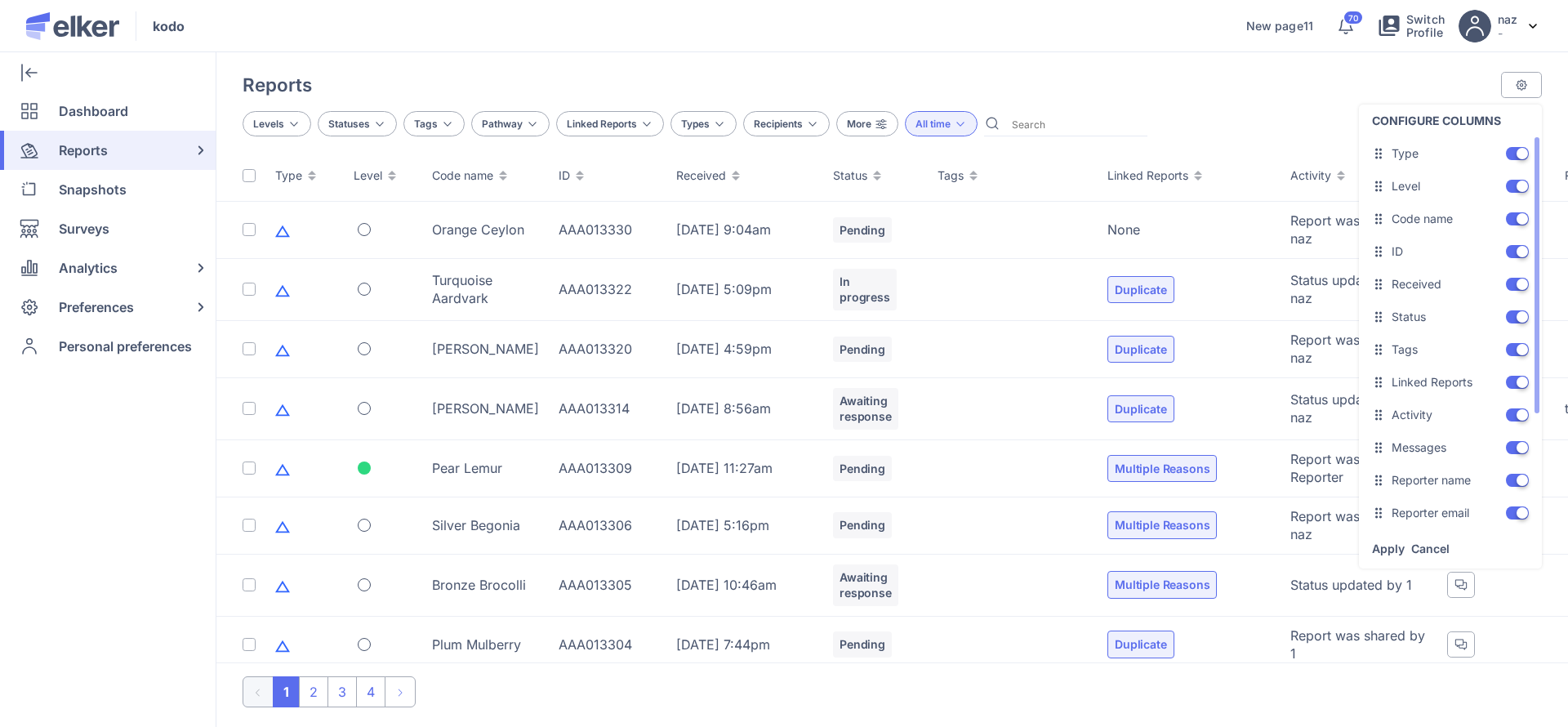 click at bounding box center [1517, 154] 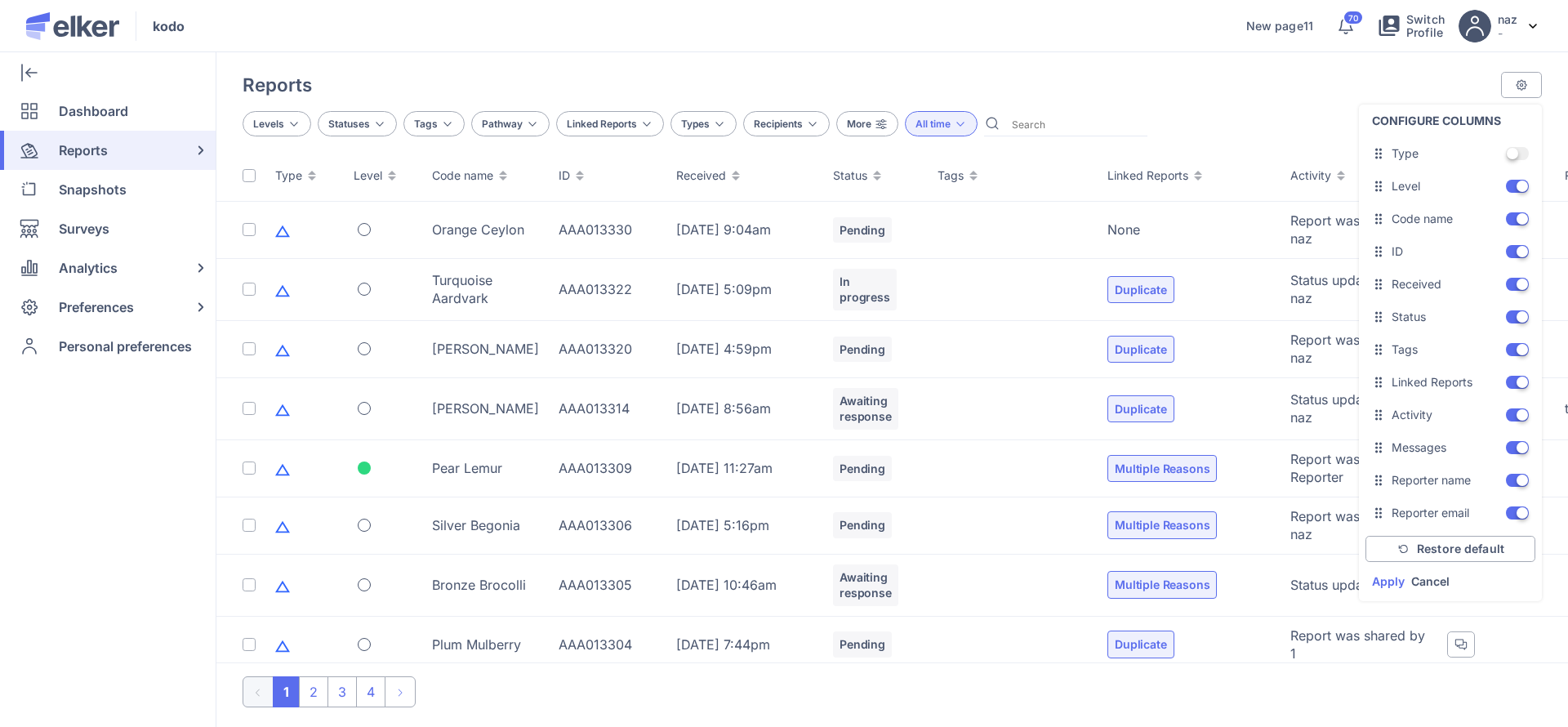 click on "Apply" at bounding box center [1388, 581] 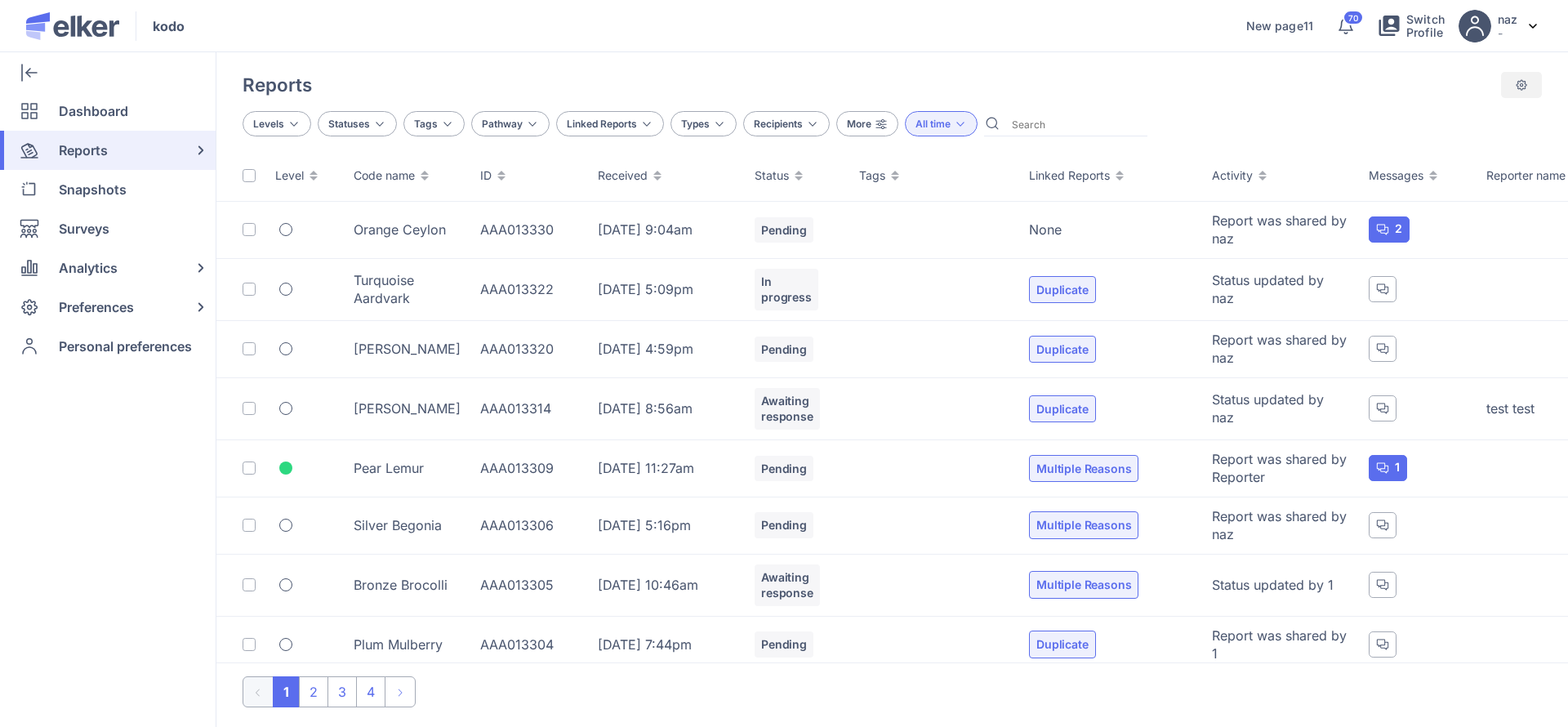 click at bounding box center (1521, 85) 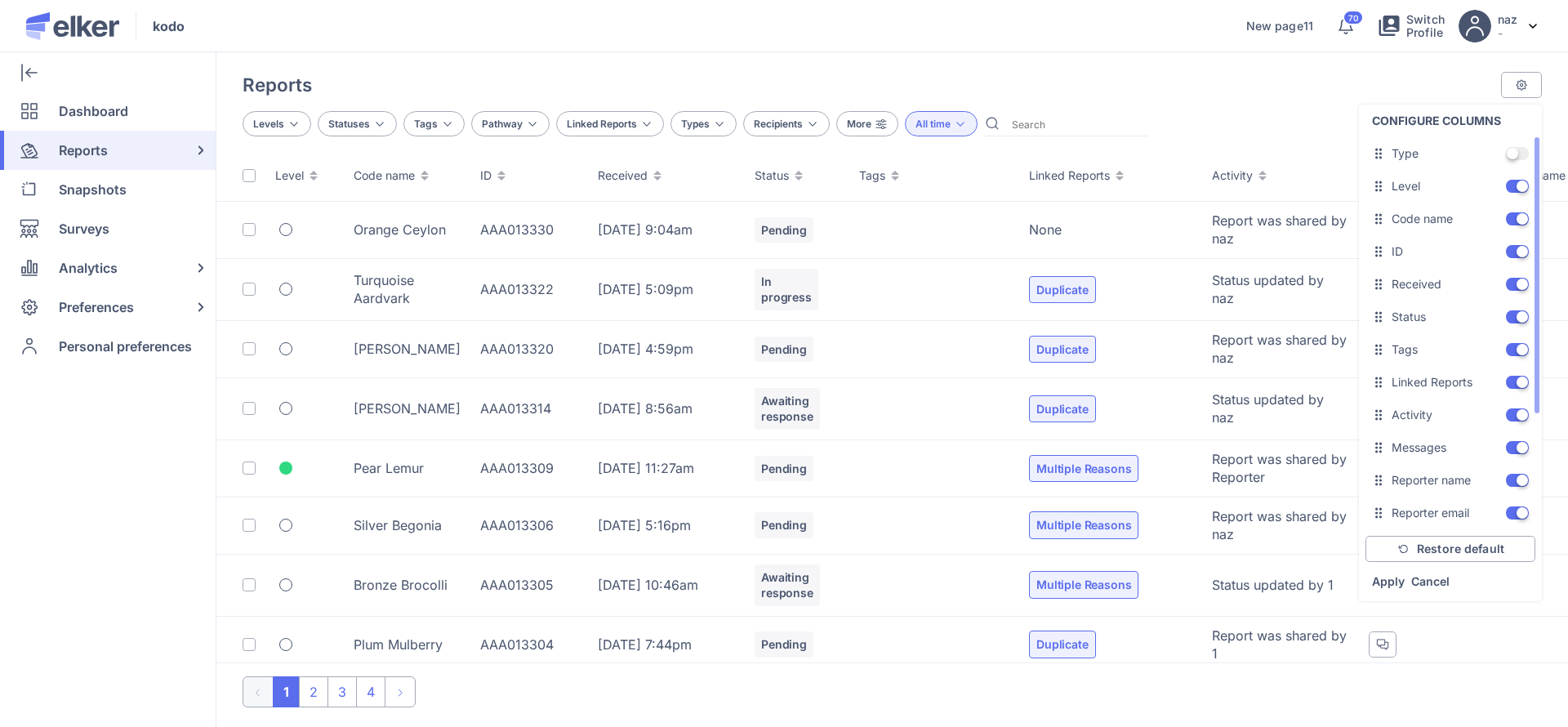 click at bounding box center [1517, 154] 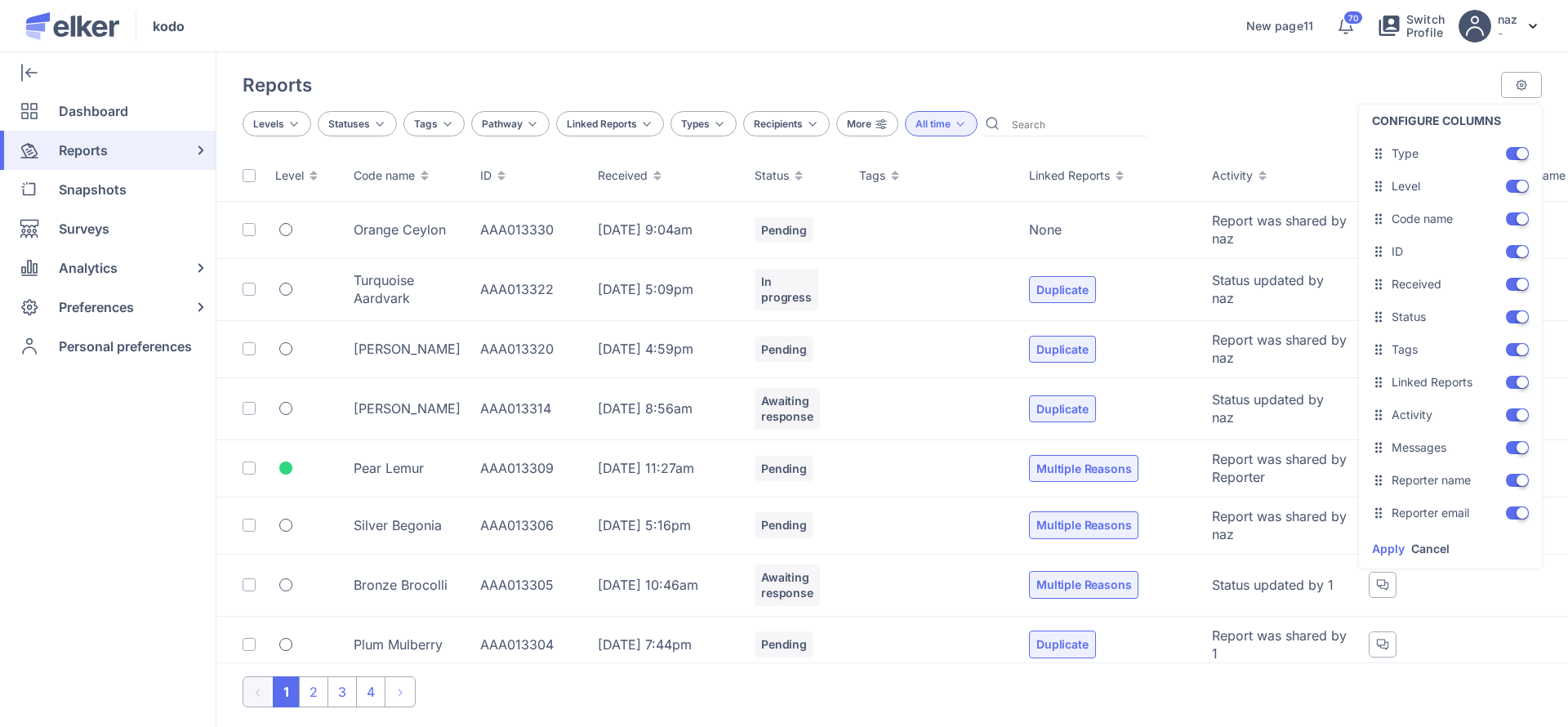 click on "Apply" at bounding box center (1388, 548) 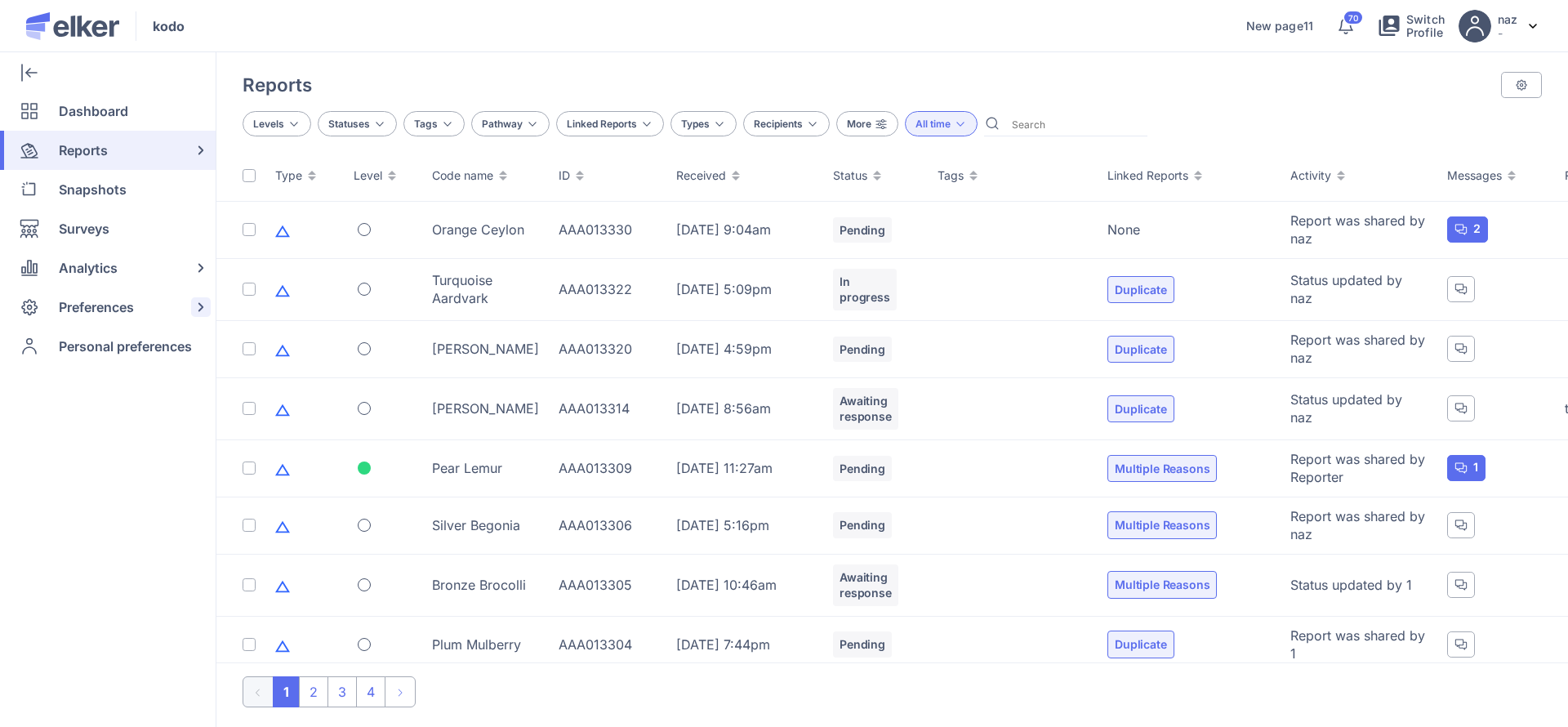 click on "Preferences" at bounding box center [96, 307] 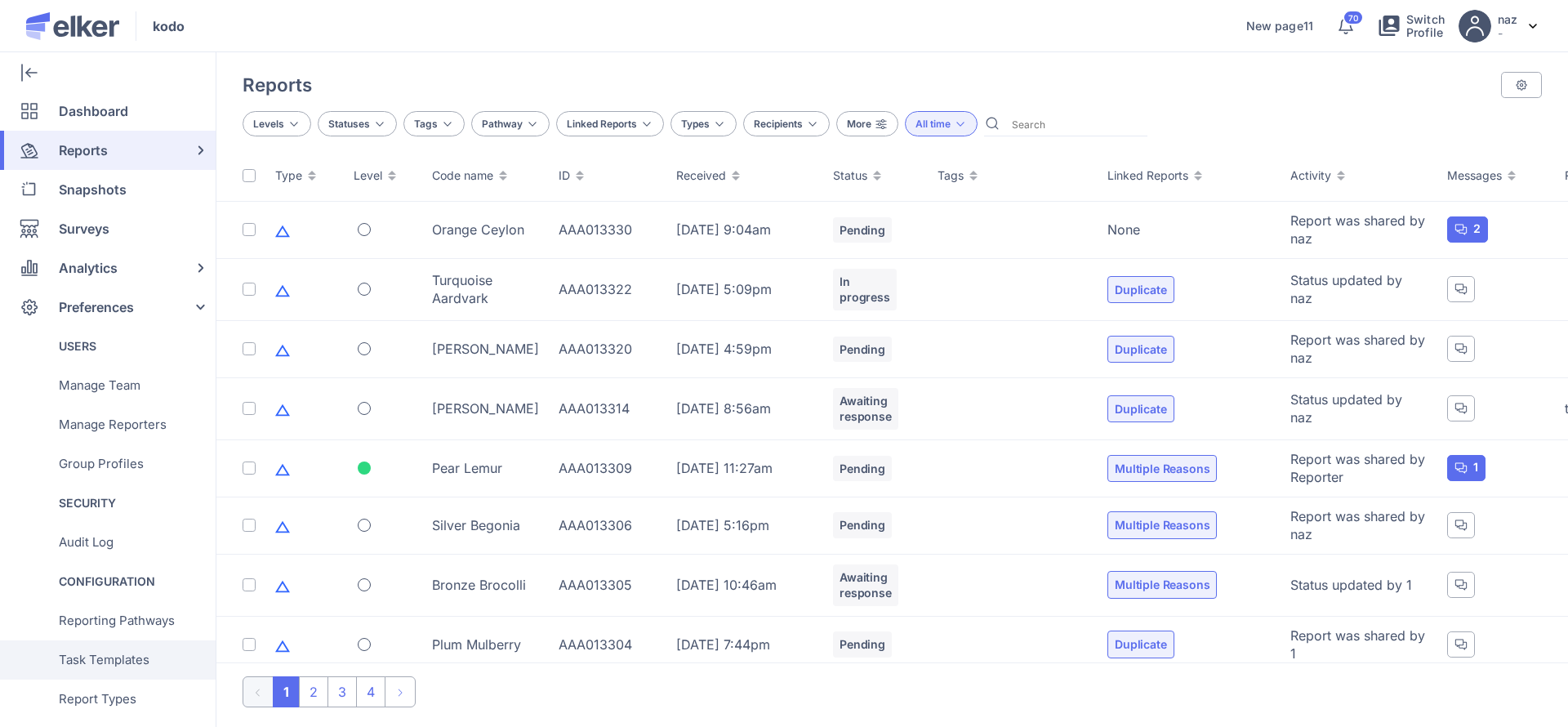click on "Task Templates" at bounding box center (104, 660) 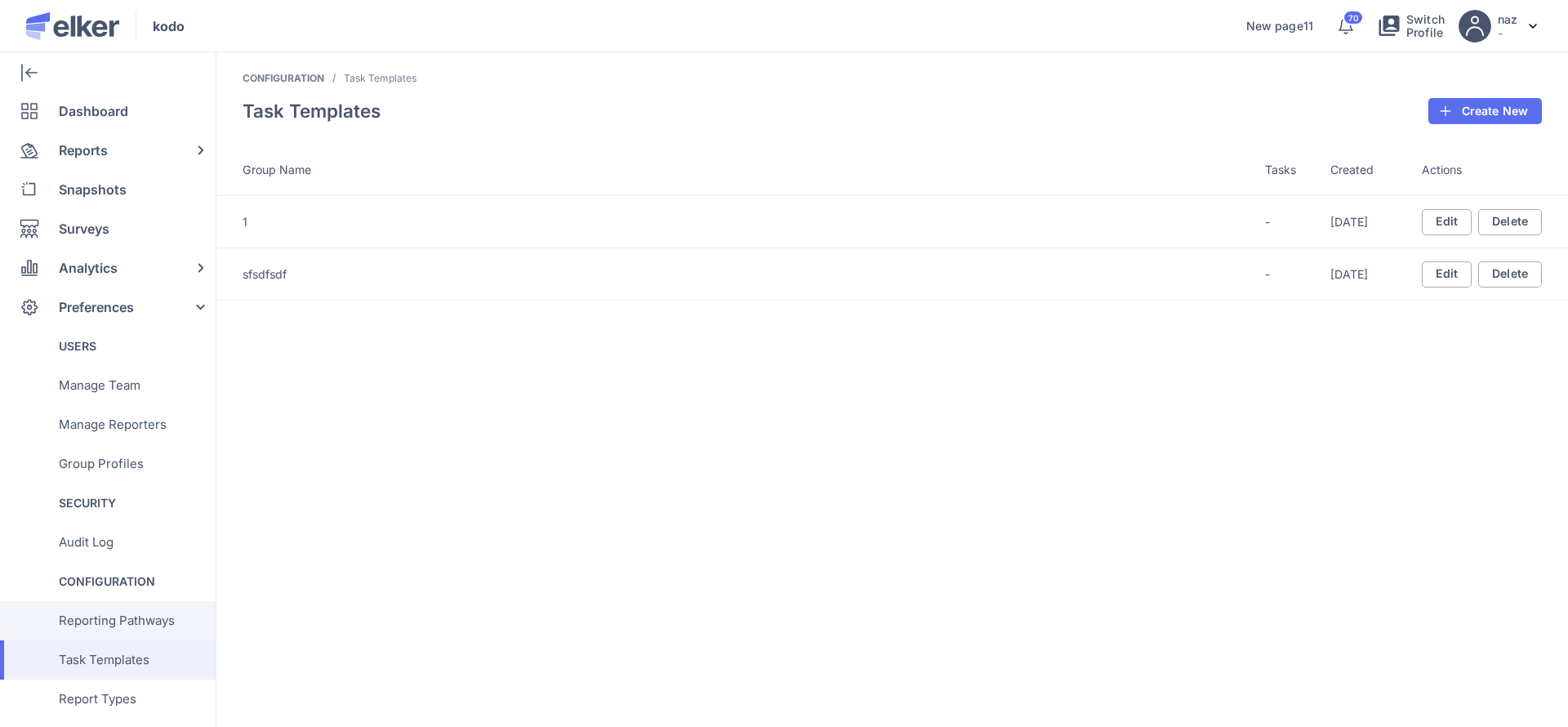 click on "Reporting Pathways" at bounding box center (117, 621) 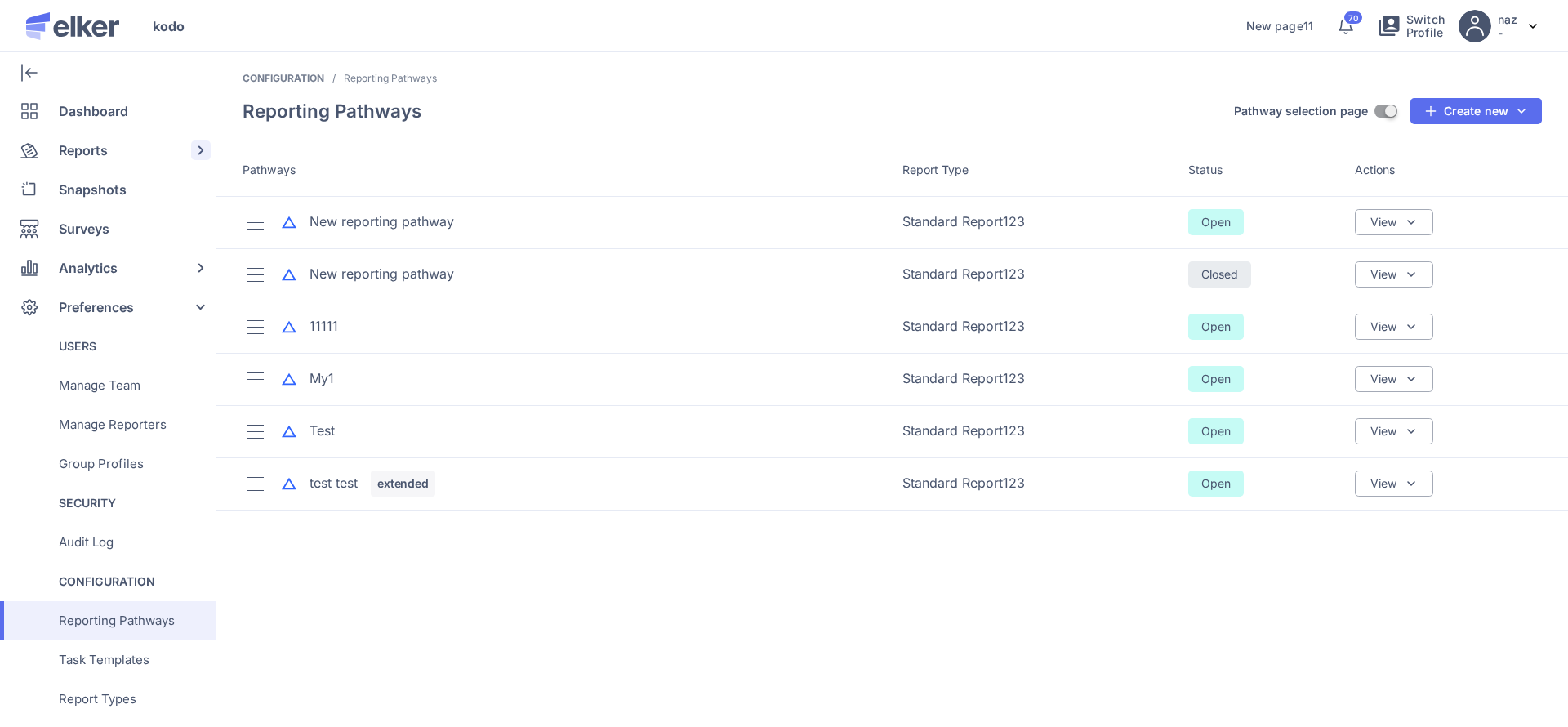 click on "Reports" 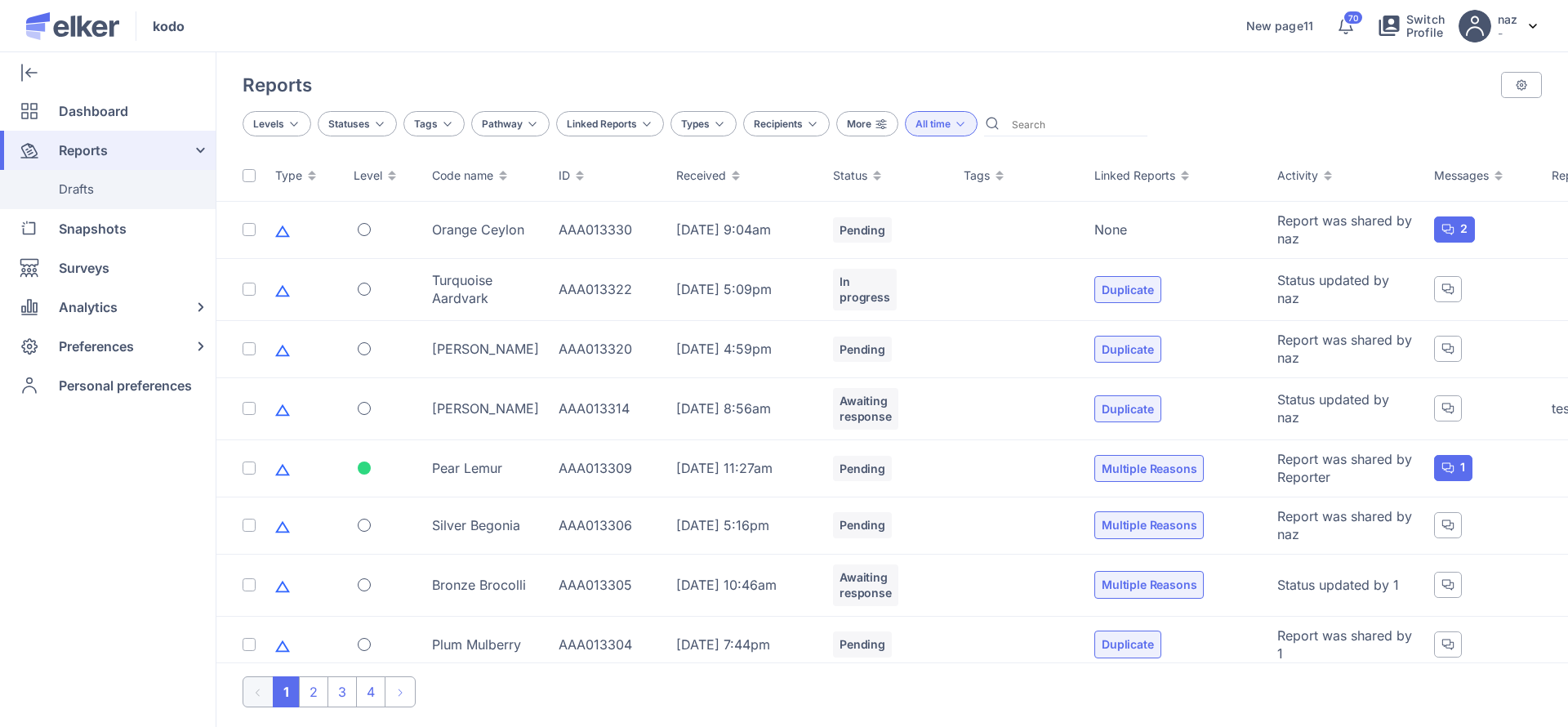 click on "Drafts" at bounding box center [76, 190] 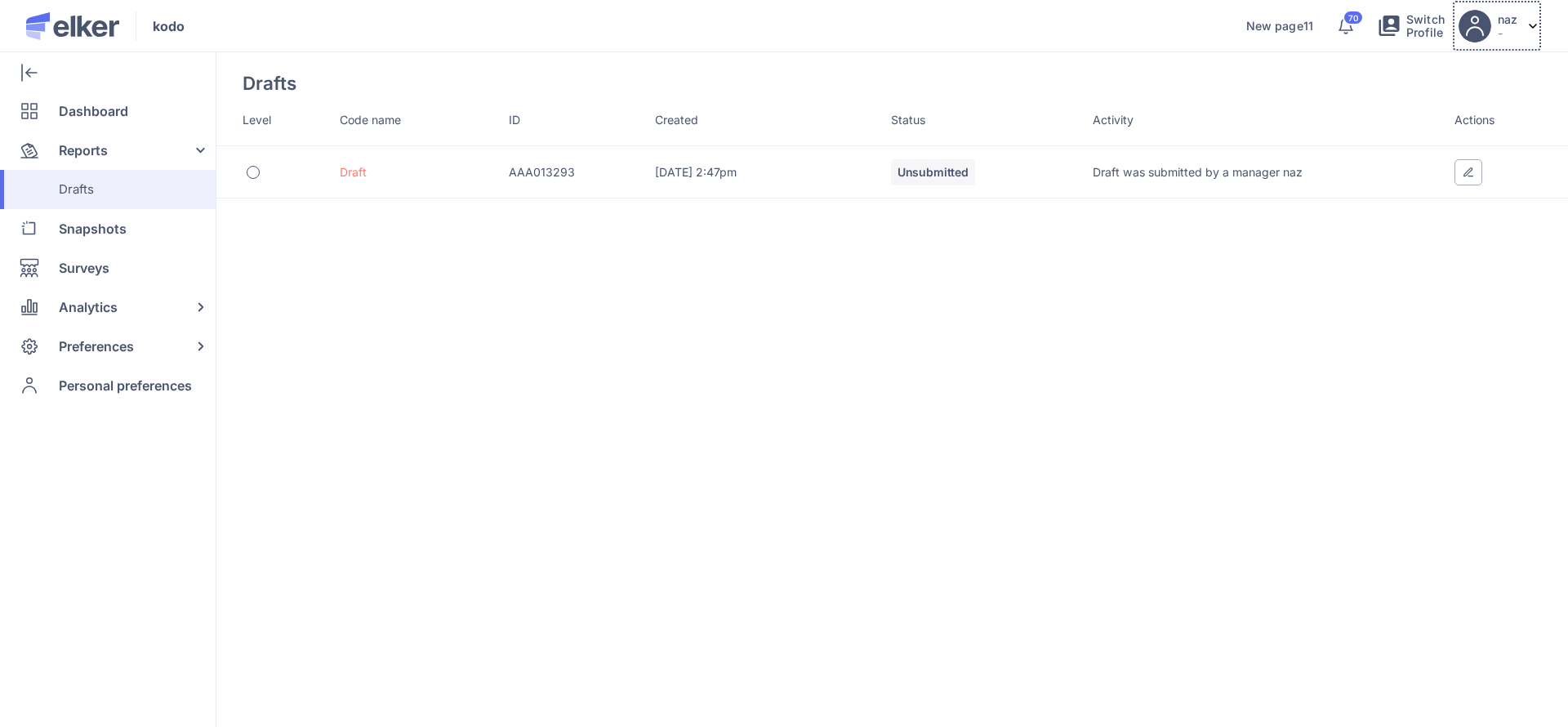 click on "naz -" at bounding box center [1497, 25] 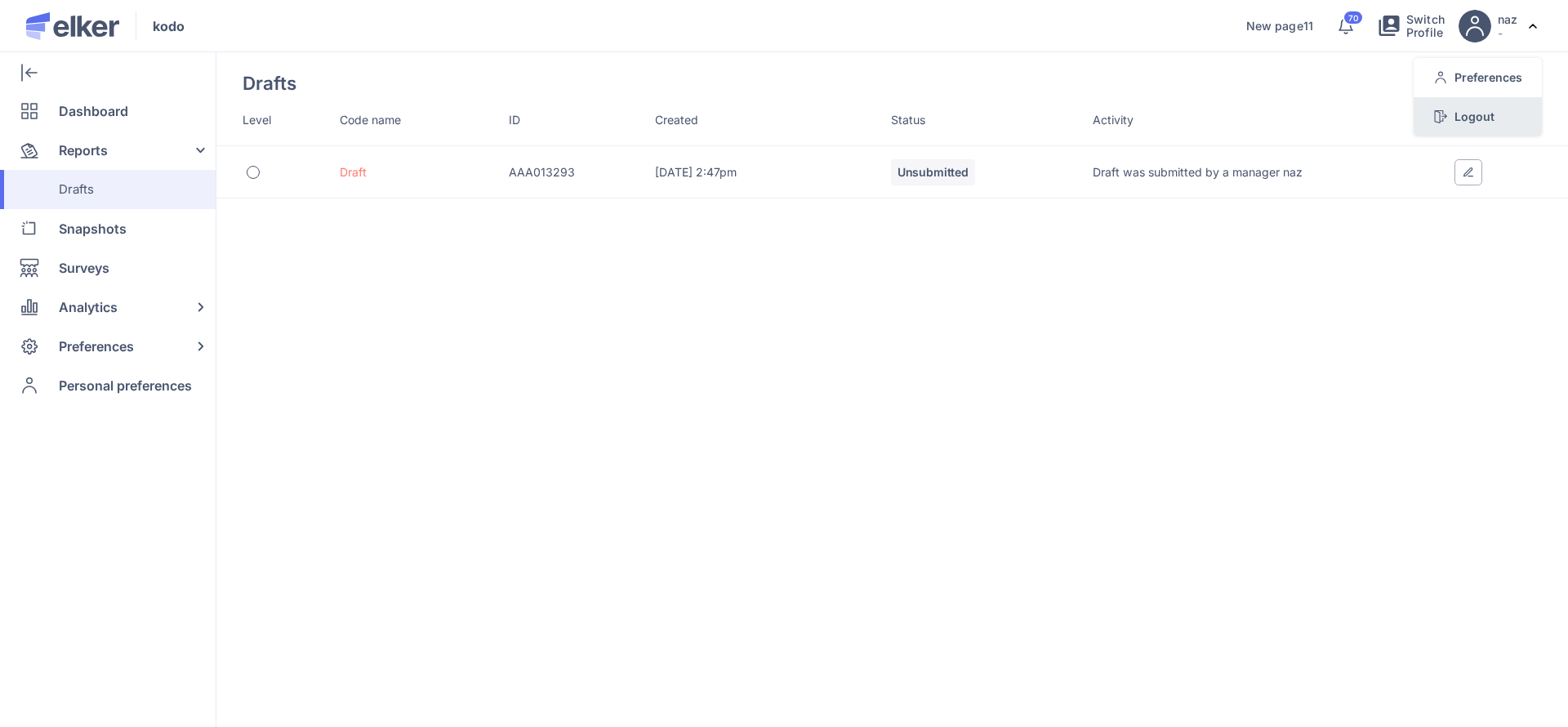 click on "Logout" 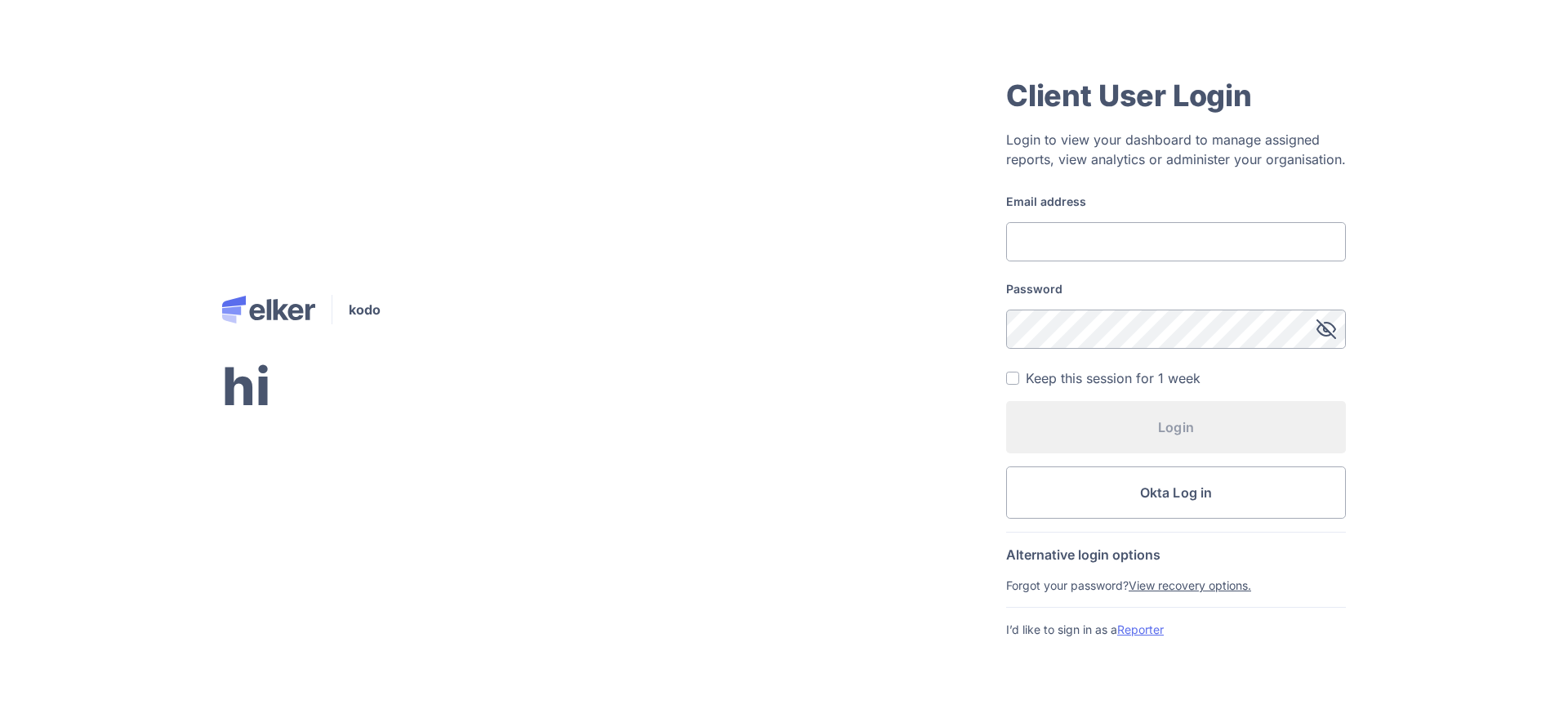 click on "Reporter" at bounding box center (1140, 629) 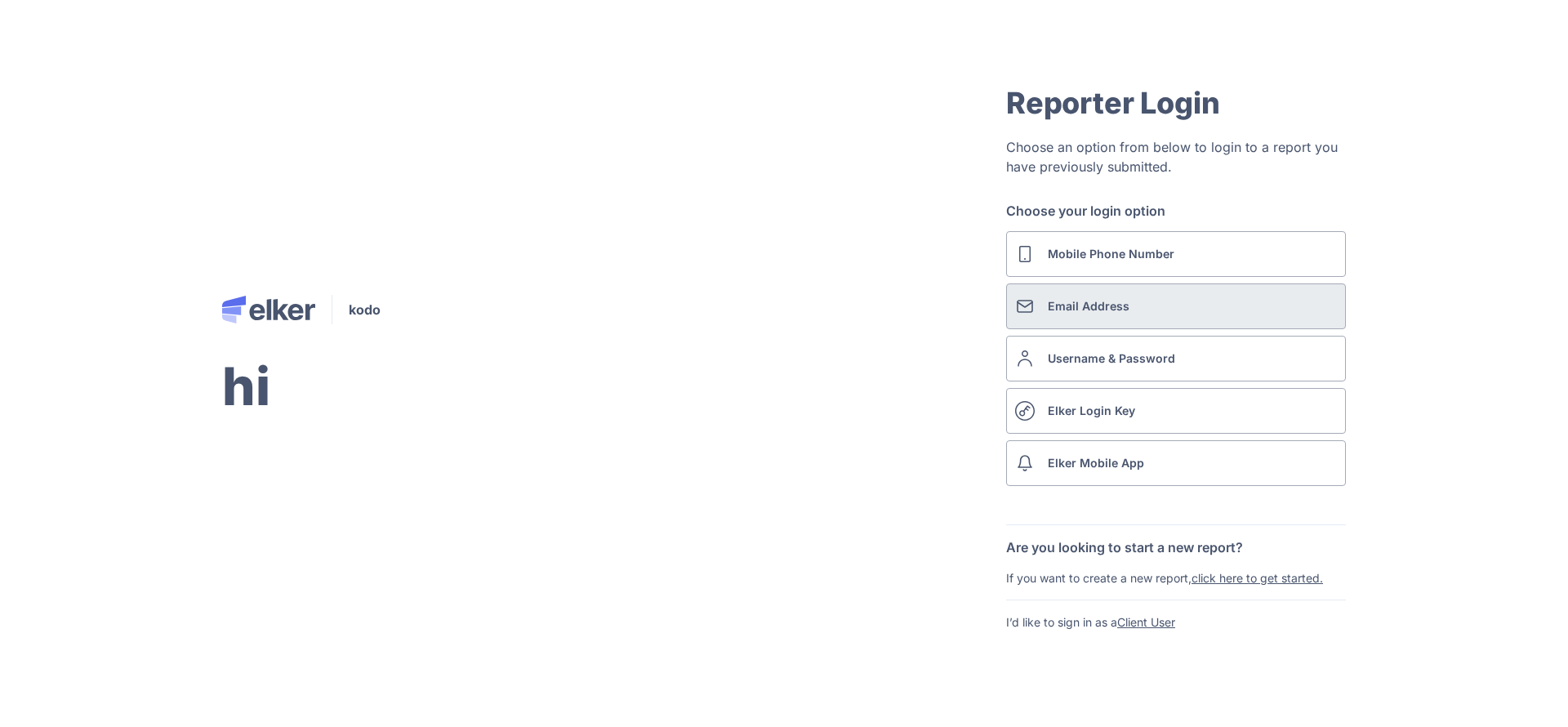 click on "Email Address" 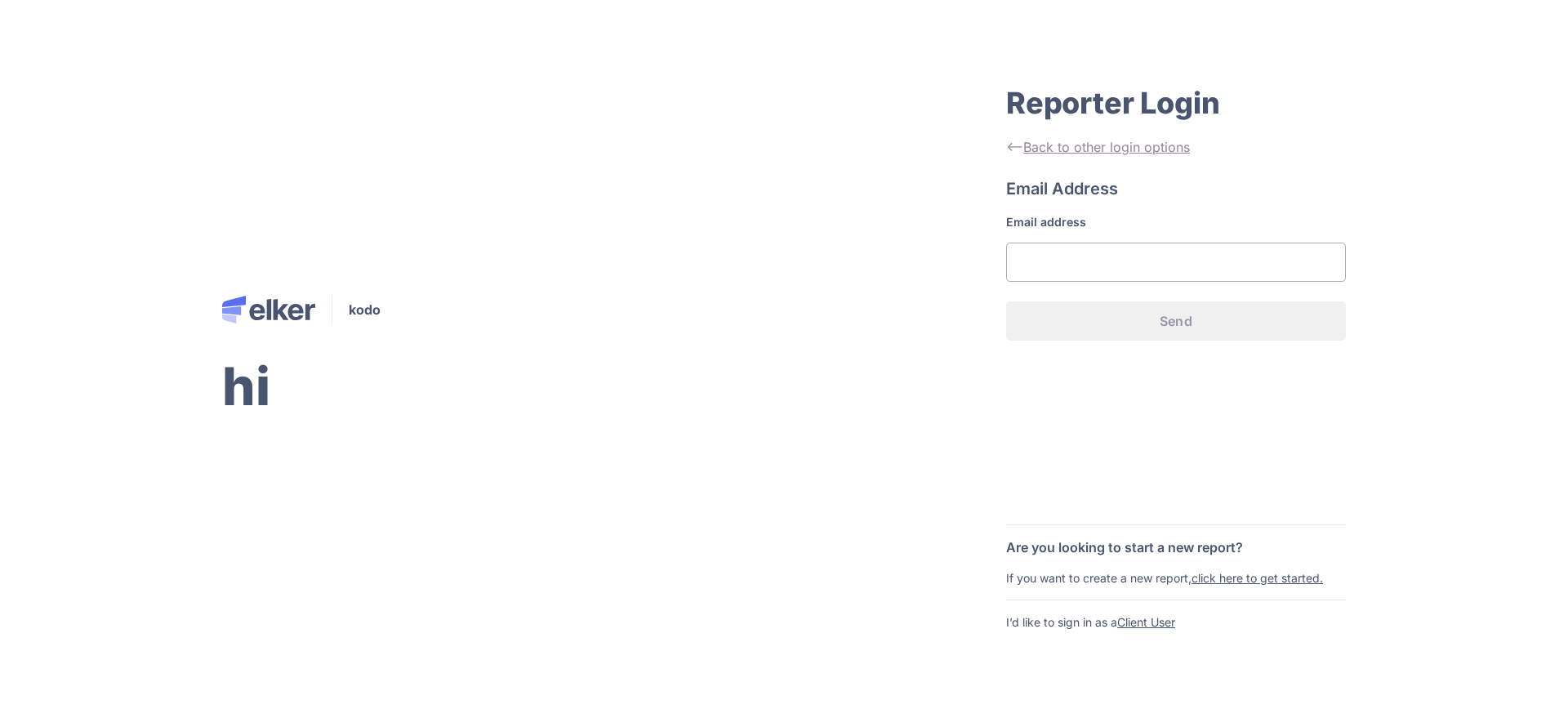 click on "<--  Back to other login options" at bounding box center [1176, 147] 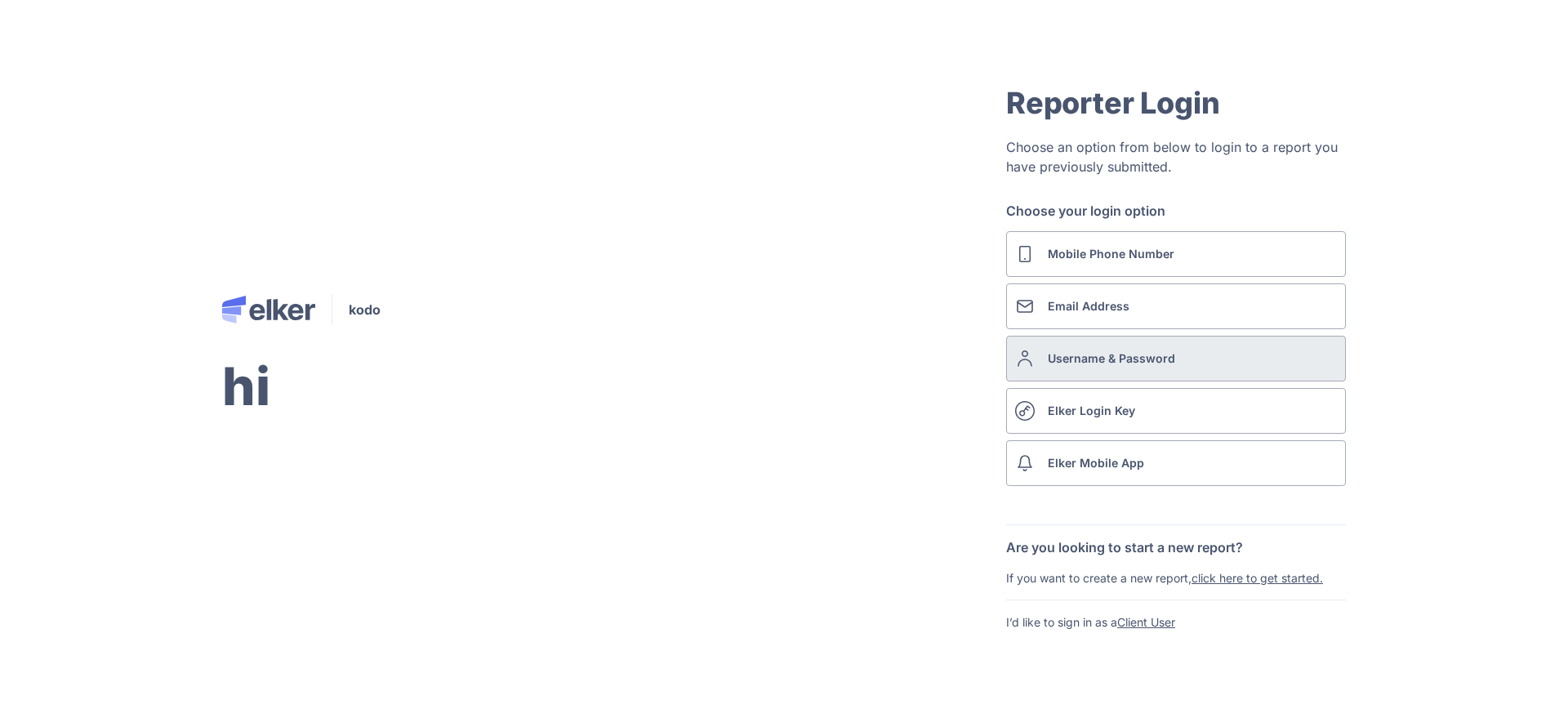 click on "Username & Password" at bounding box center (1111, 358) 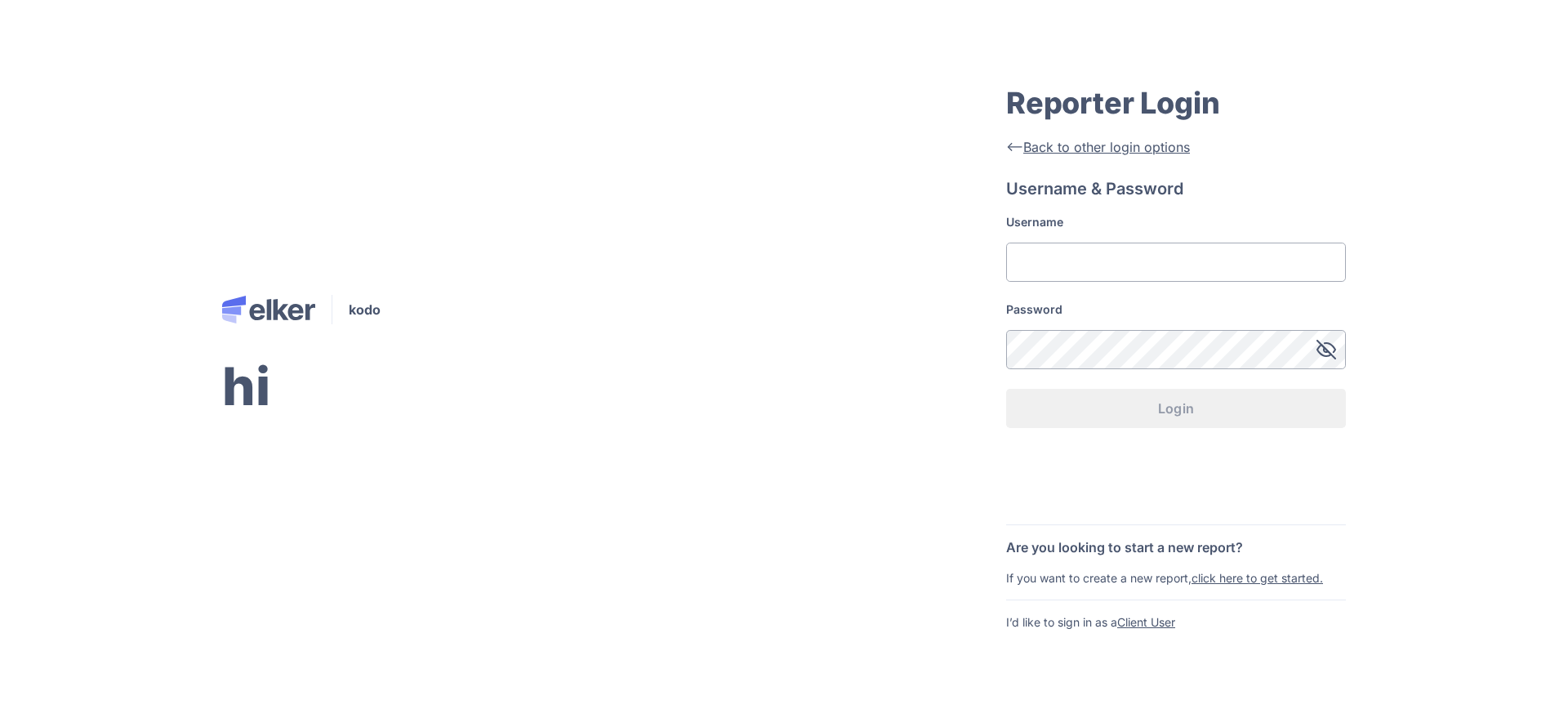 click on "Username" 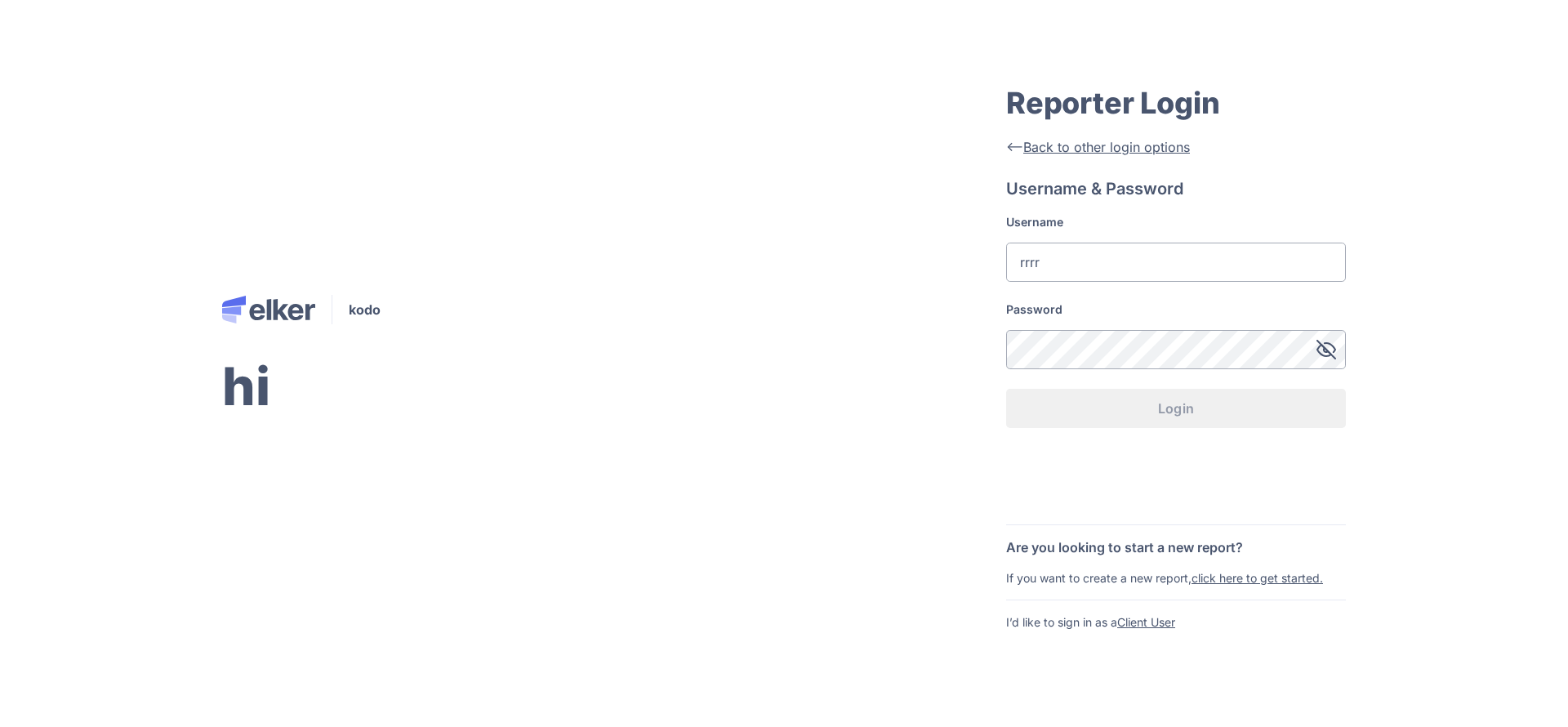 type on "rrrr" 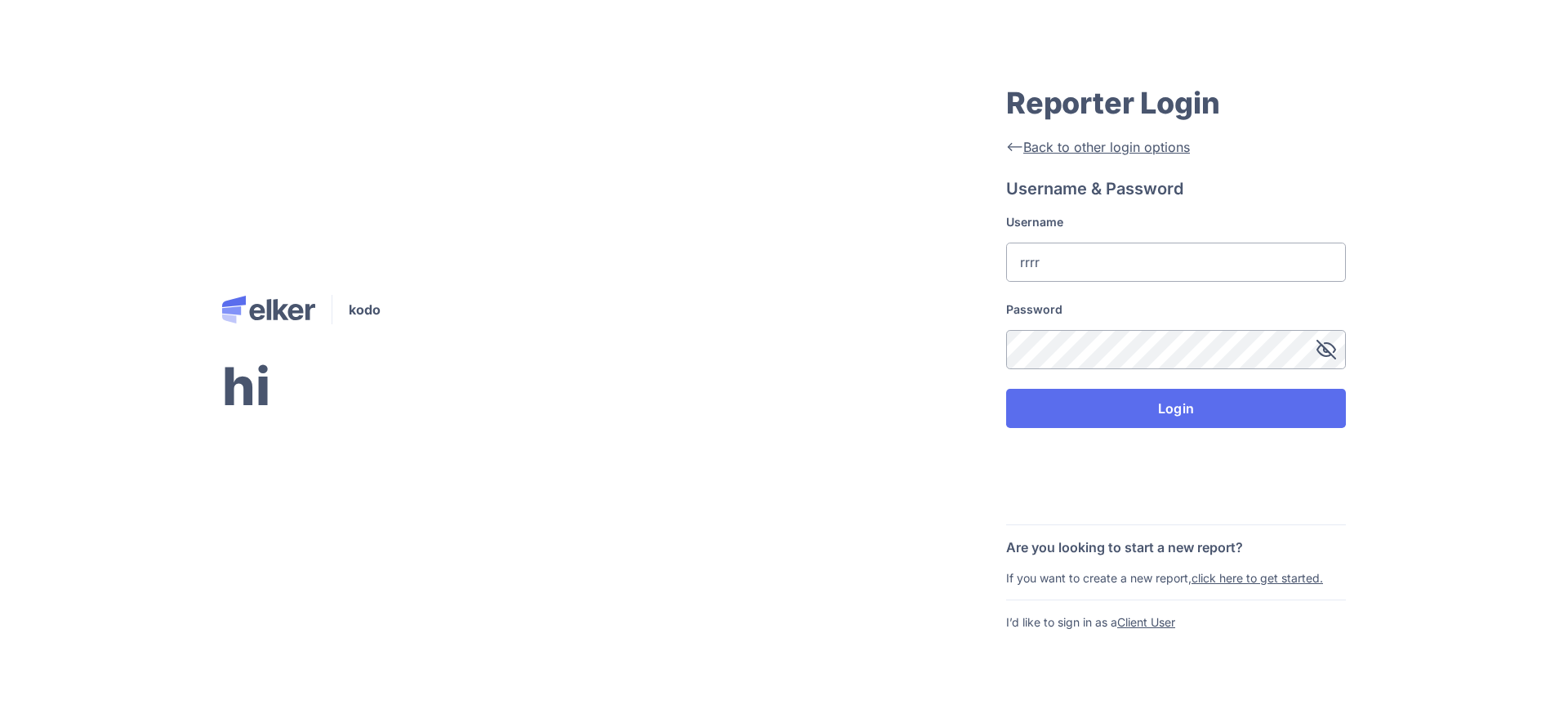 click on "Login" at bounding box center (1176, 408) 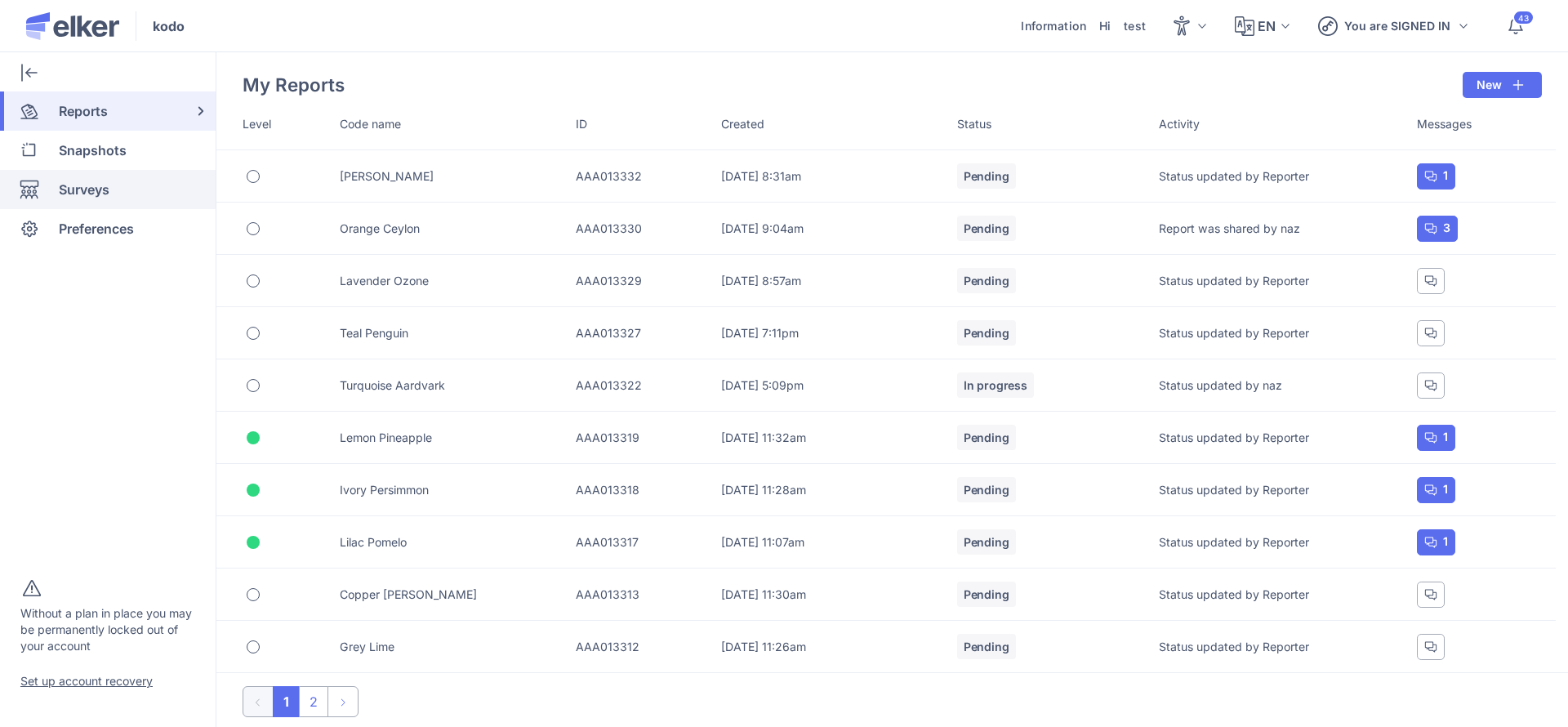 click on "Surveys" at bounding box center (84, 190) 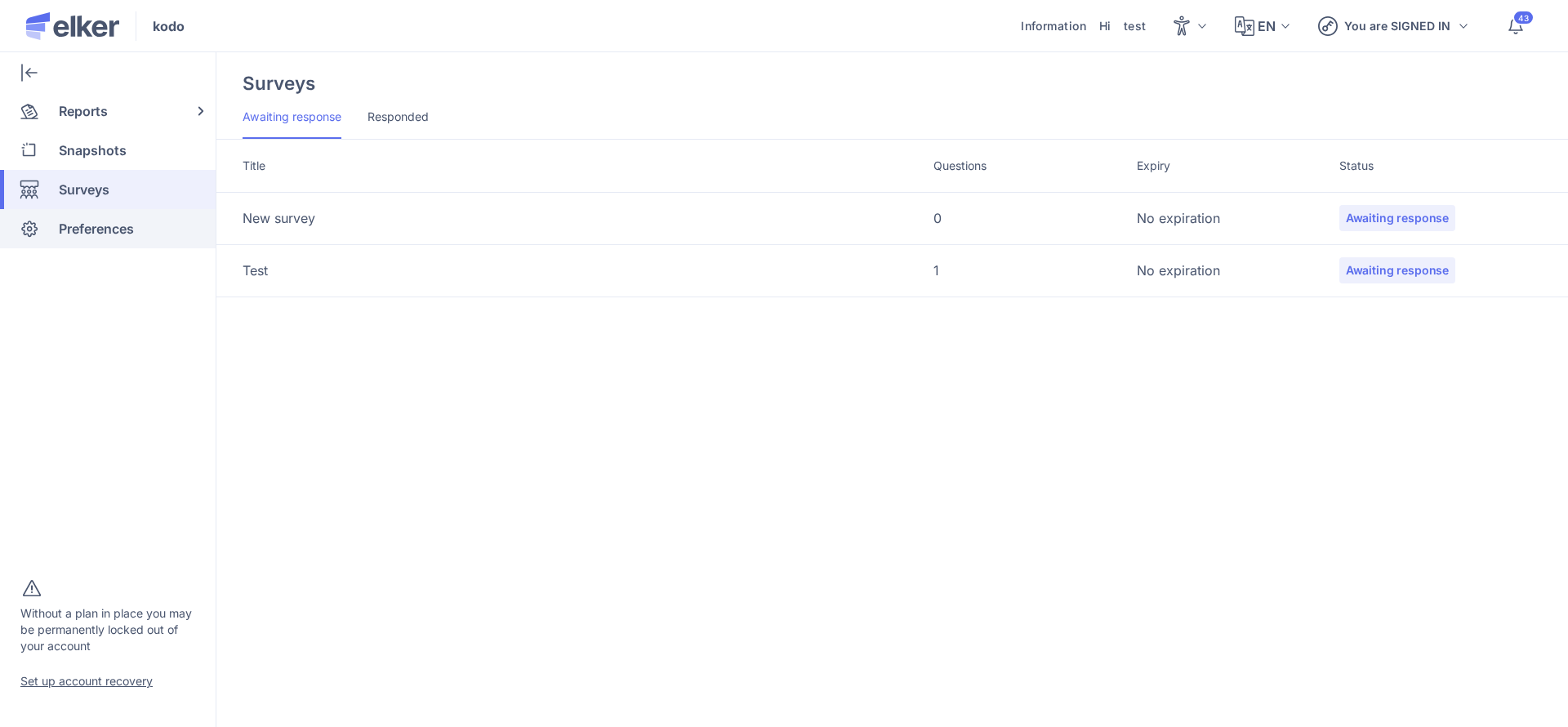 click on "Preferences" at bounding box center [96, 229] 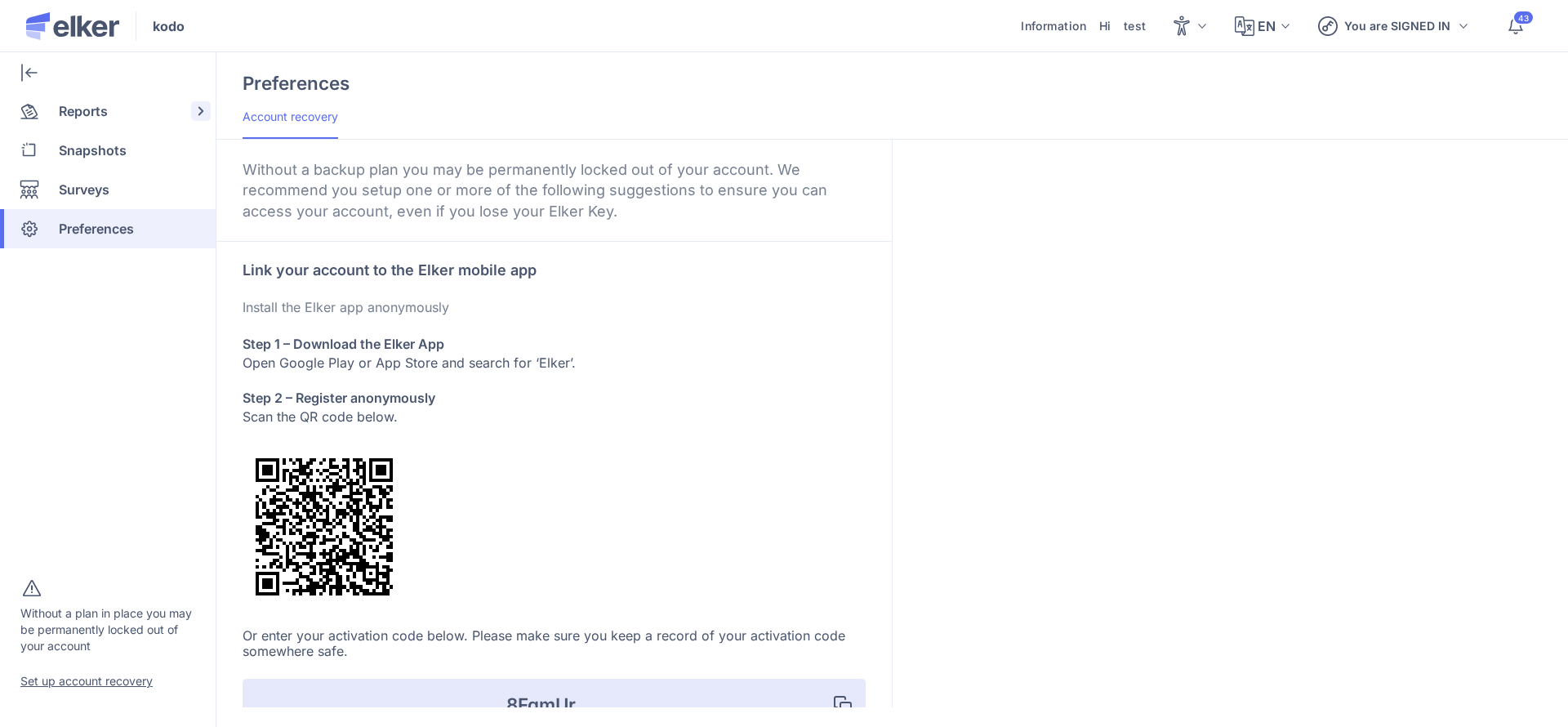 click on "Reports" 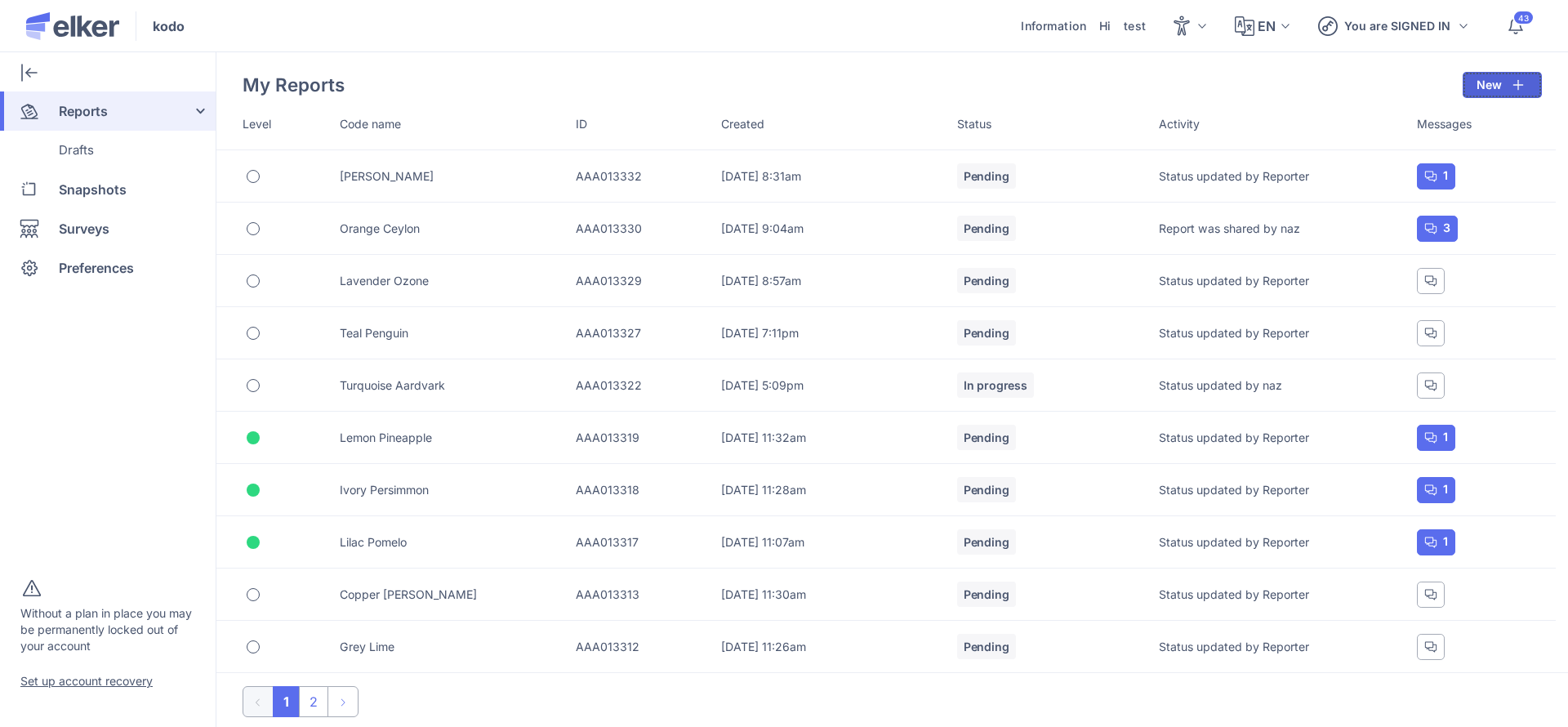 click on "New" at bounding box center [1502, 85] 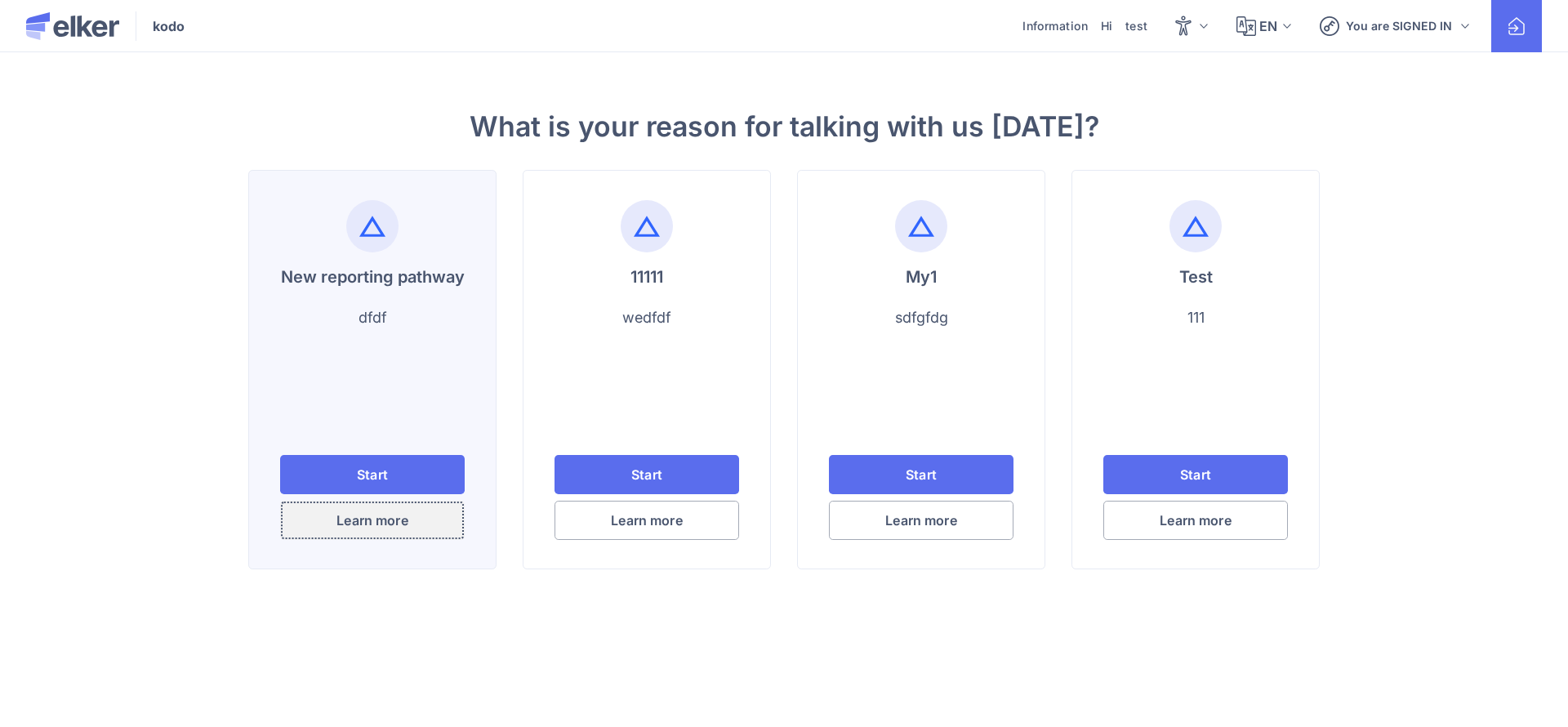 click on "Learn more" at bounding box center [372, 520] 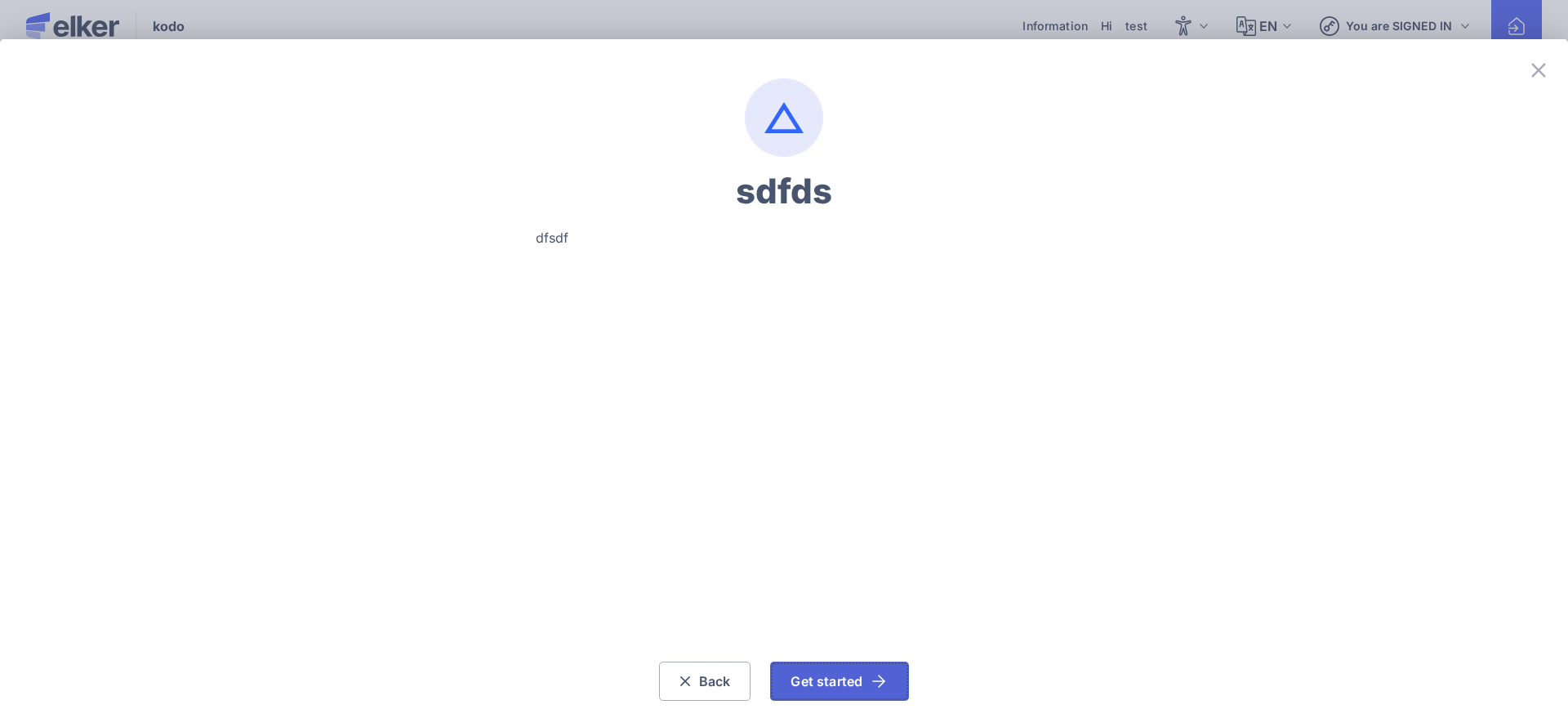 click on "Get started" 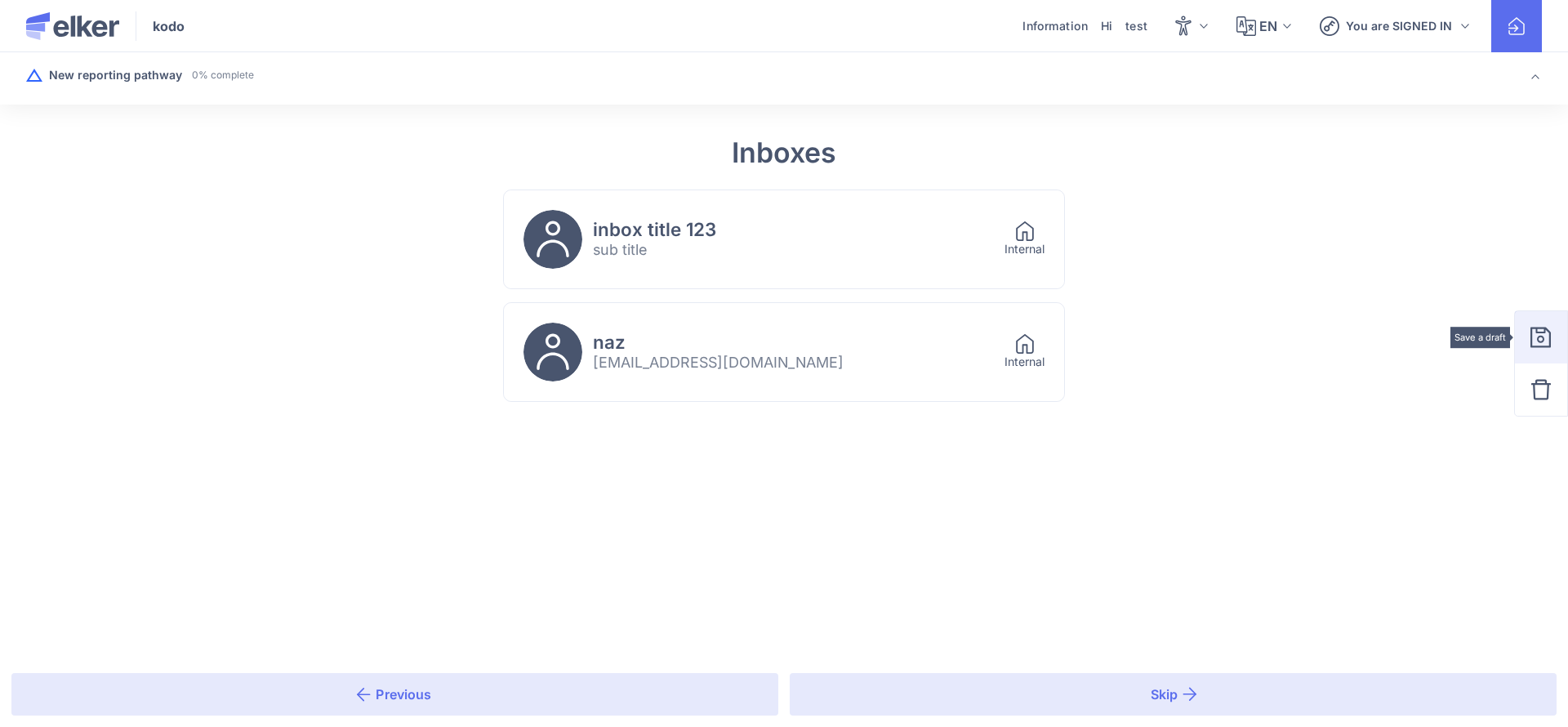 click 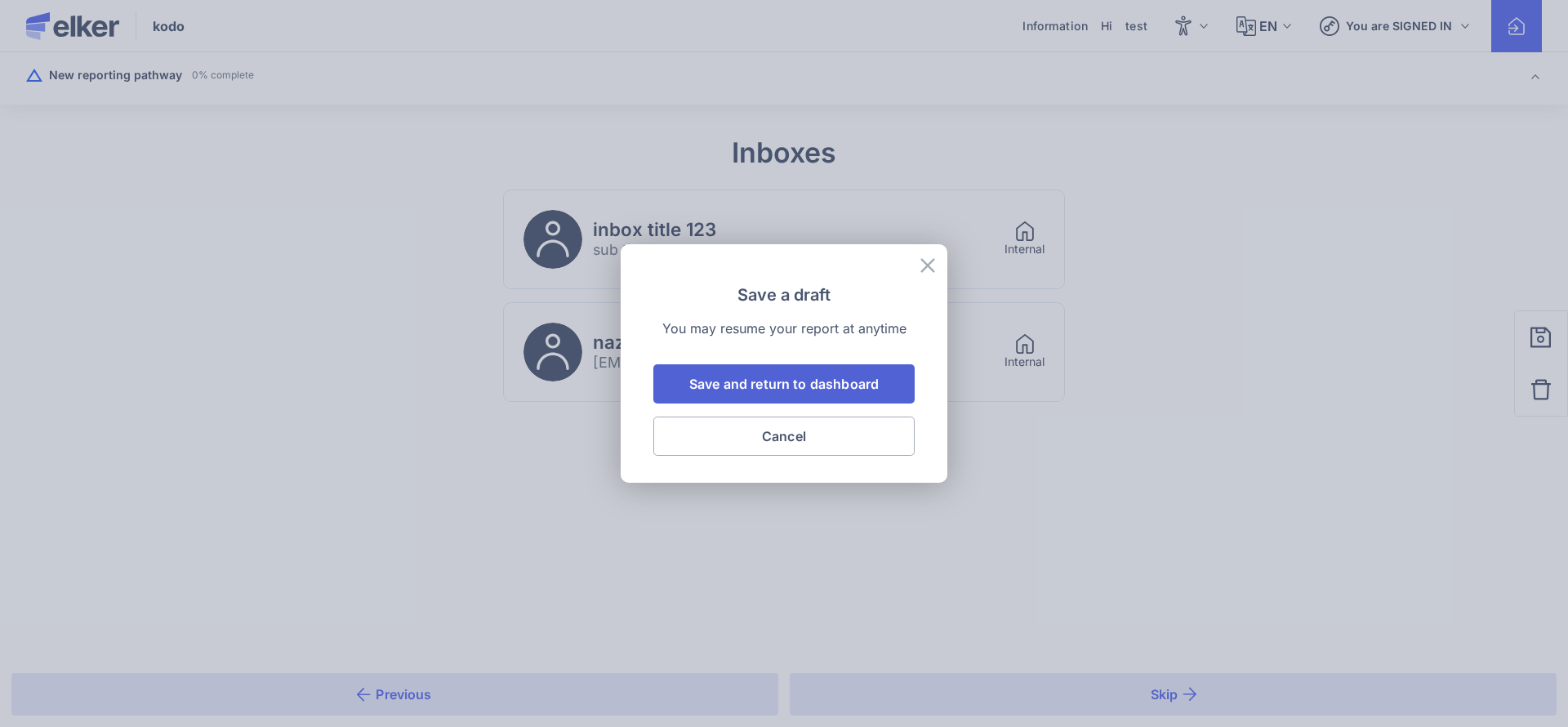 click on "Save and return to dashboard" at bounding box center [784, 384] 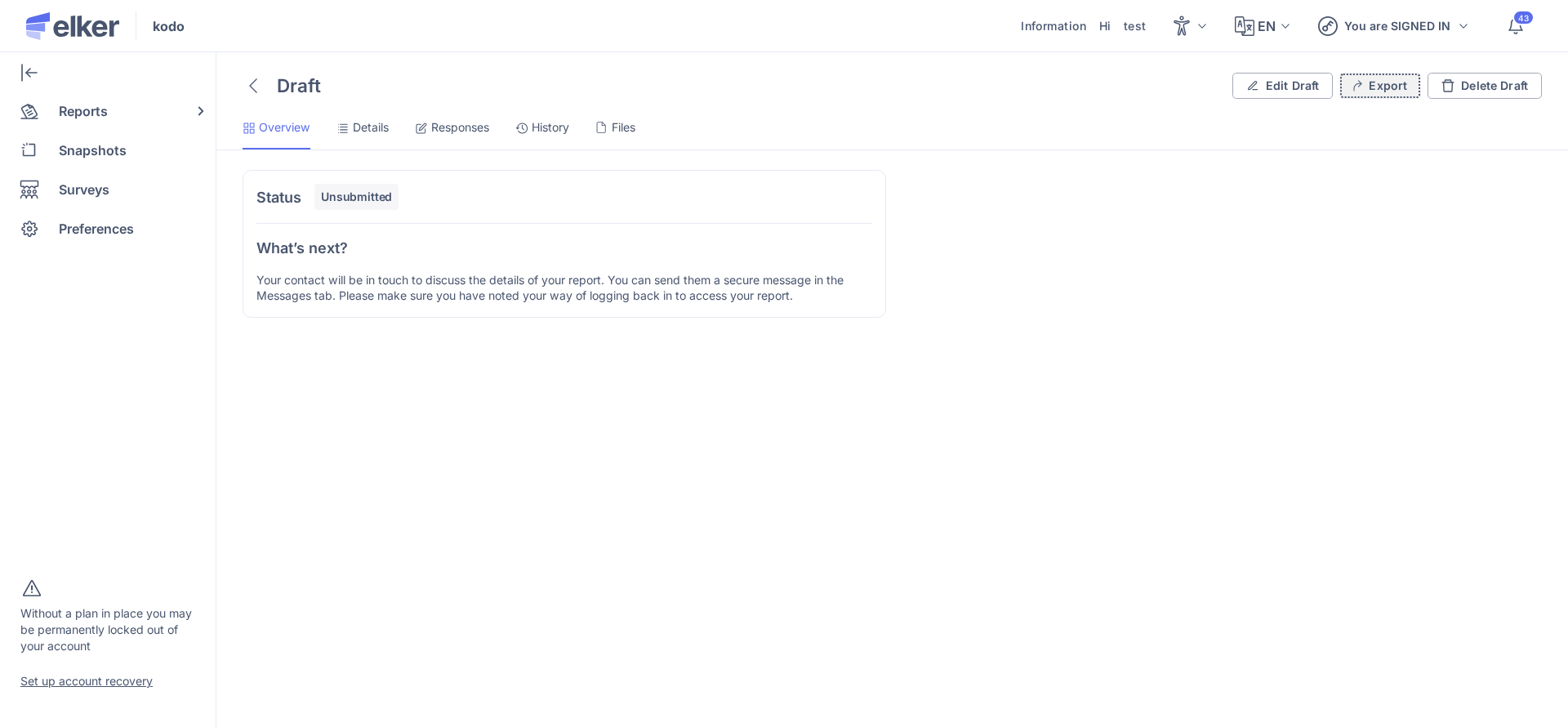 click on "Export" 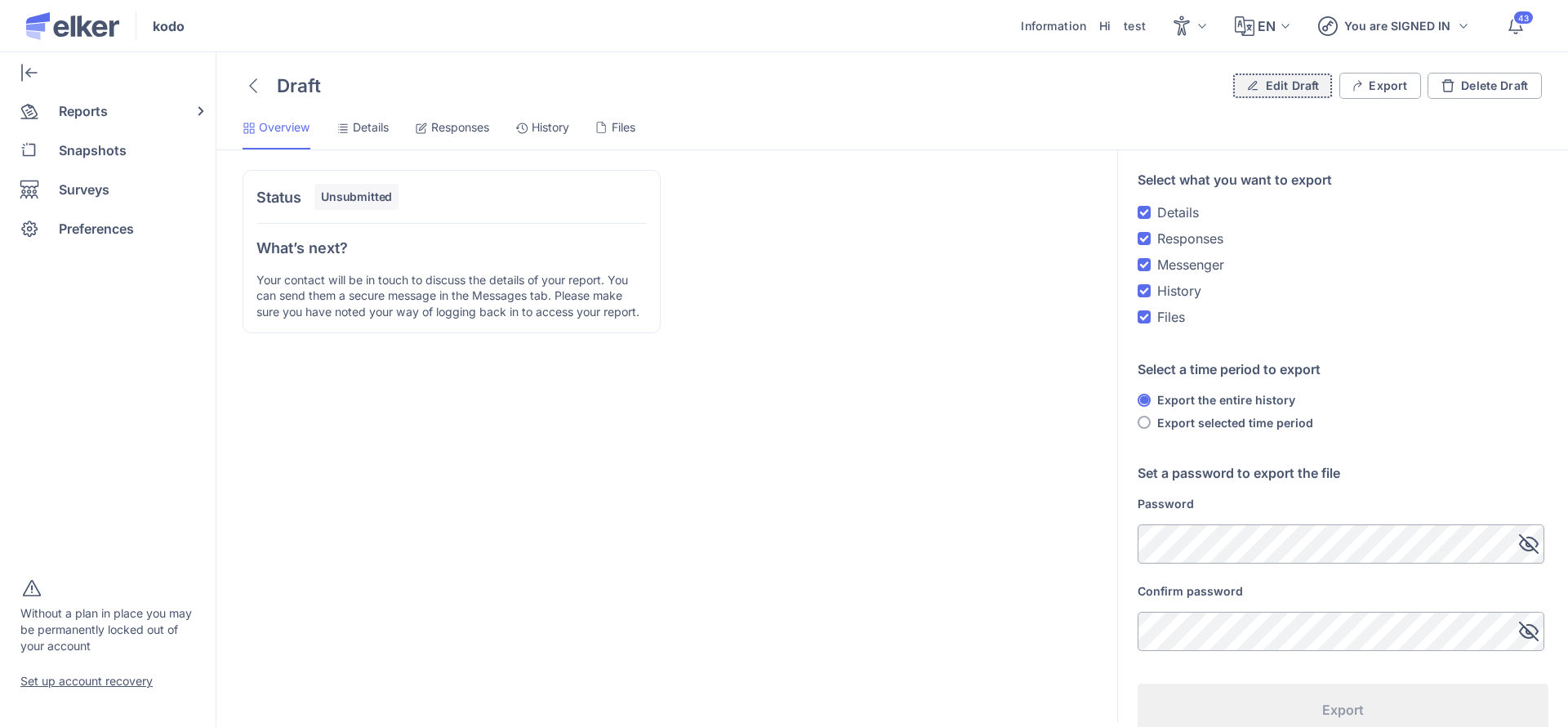 click on "Edit Draft" 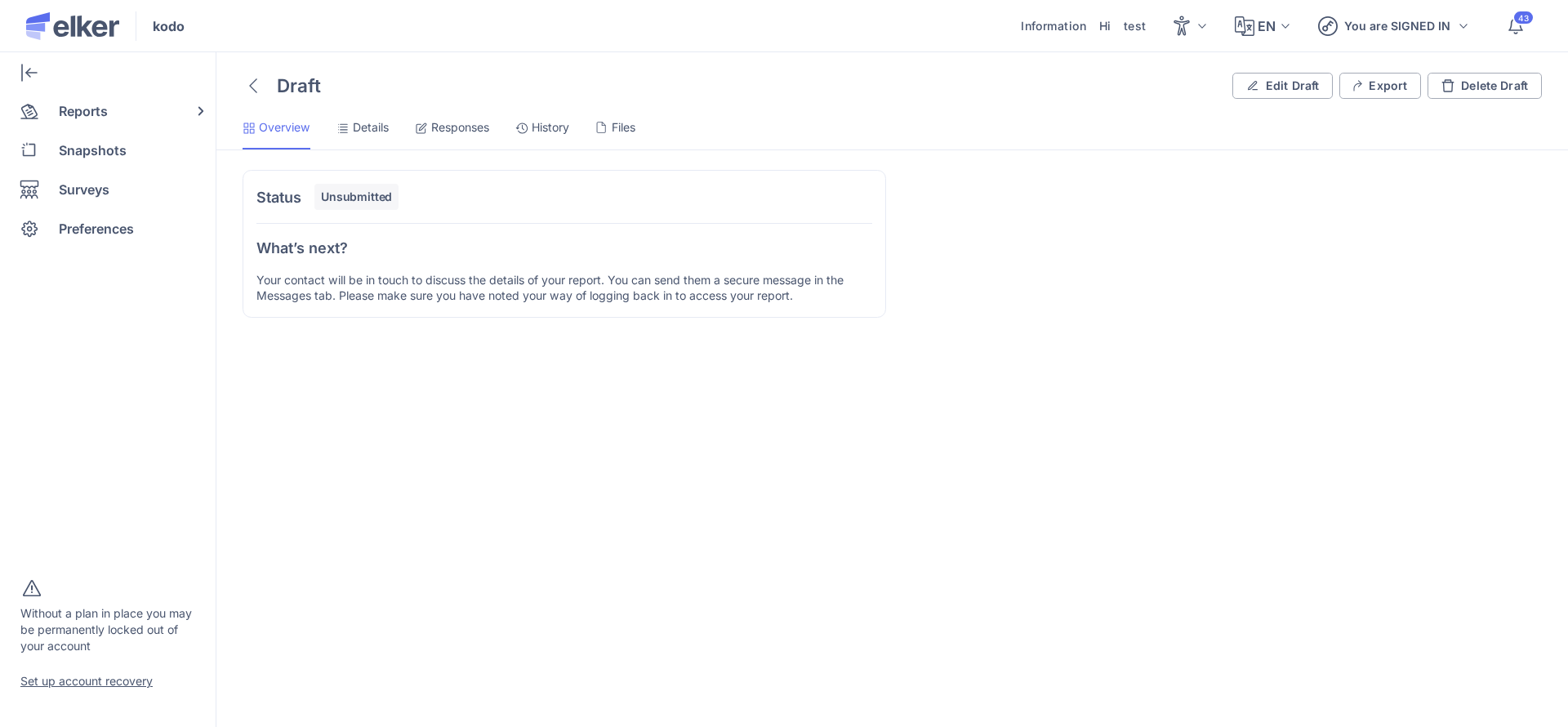 click 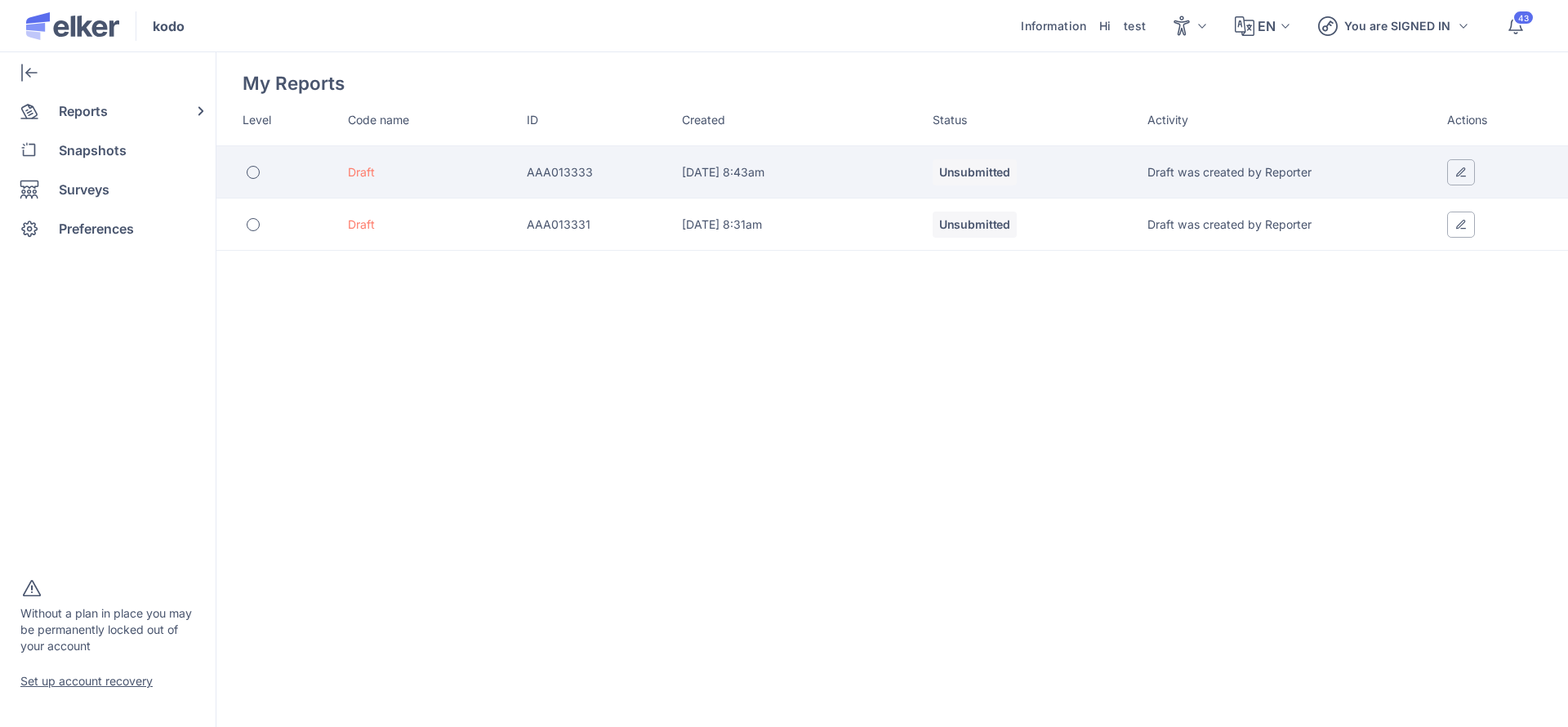 click on "Unsubmitted" at bounding box center (974, 172) 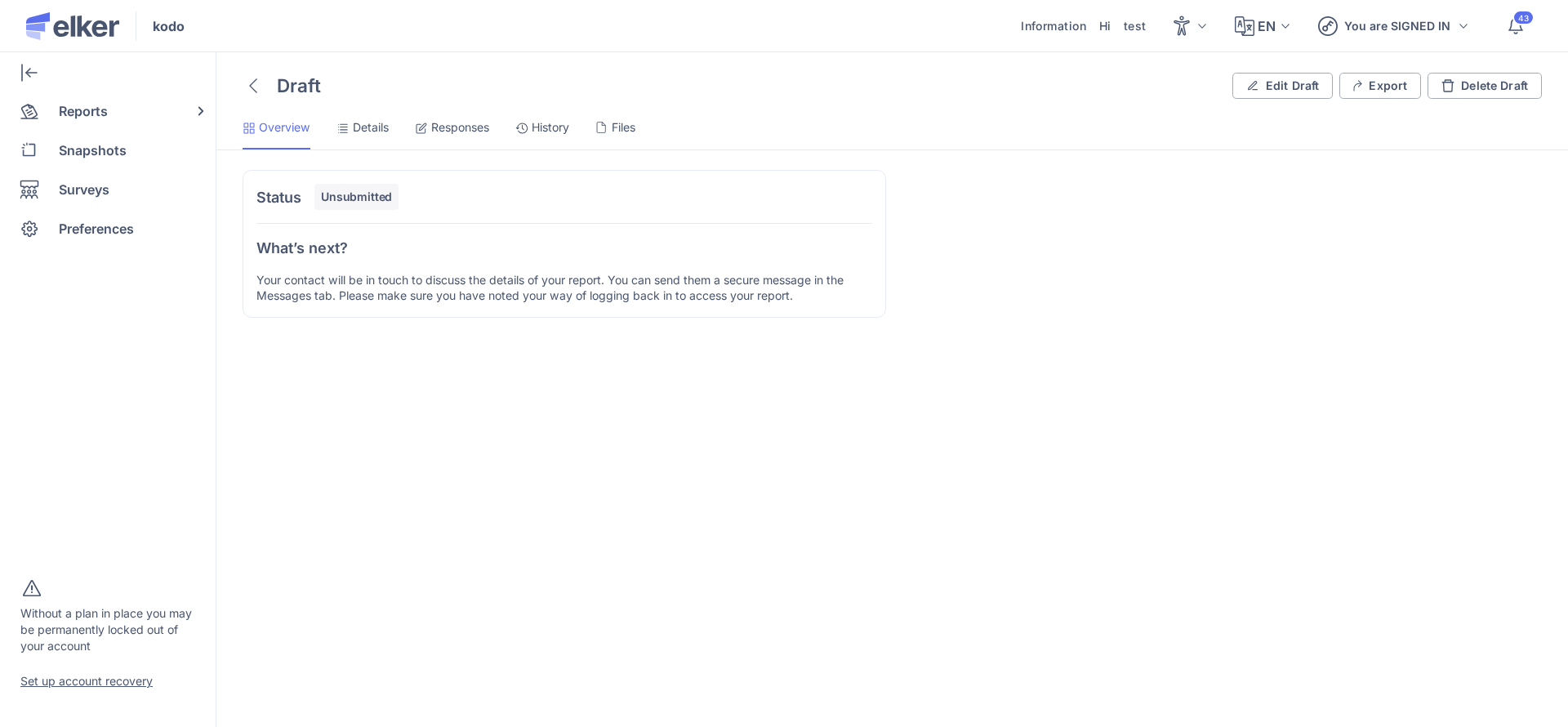 click on "Details" at bounding box center [371, 127] 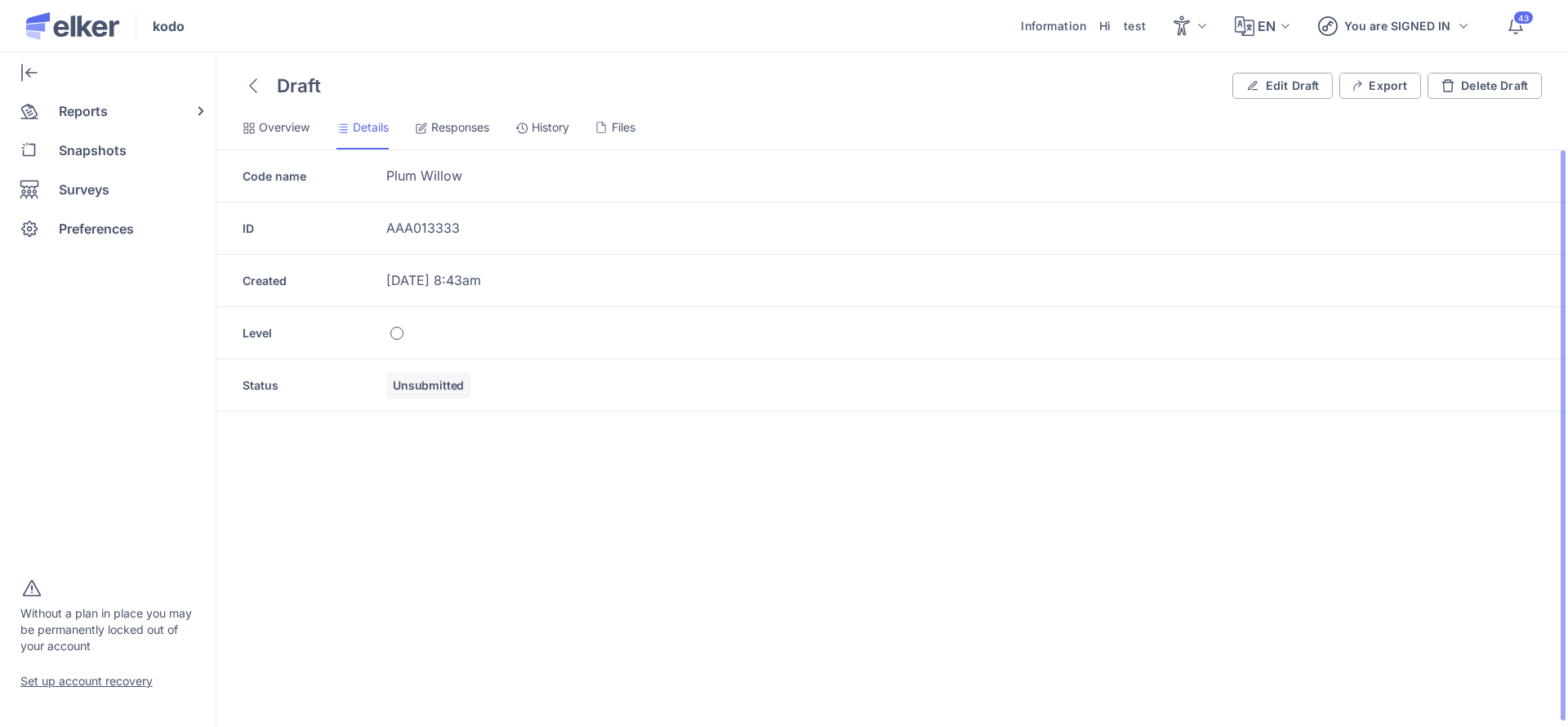 click on "Code name Plum Willow" 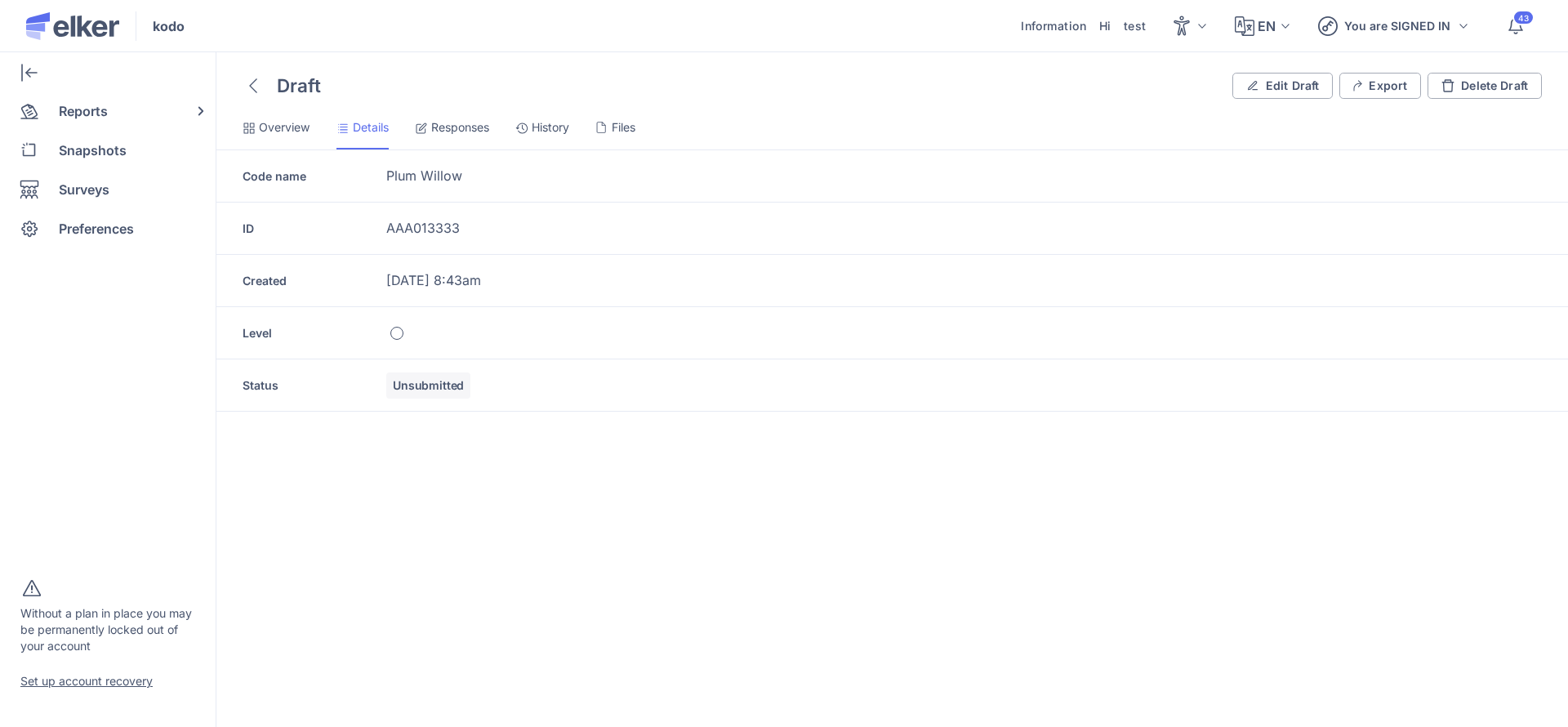 click on "Responses" at bounding box center [460, 127] 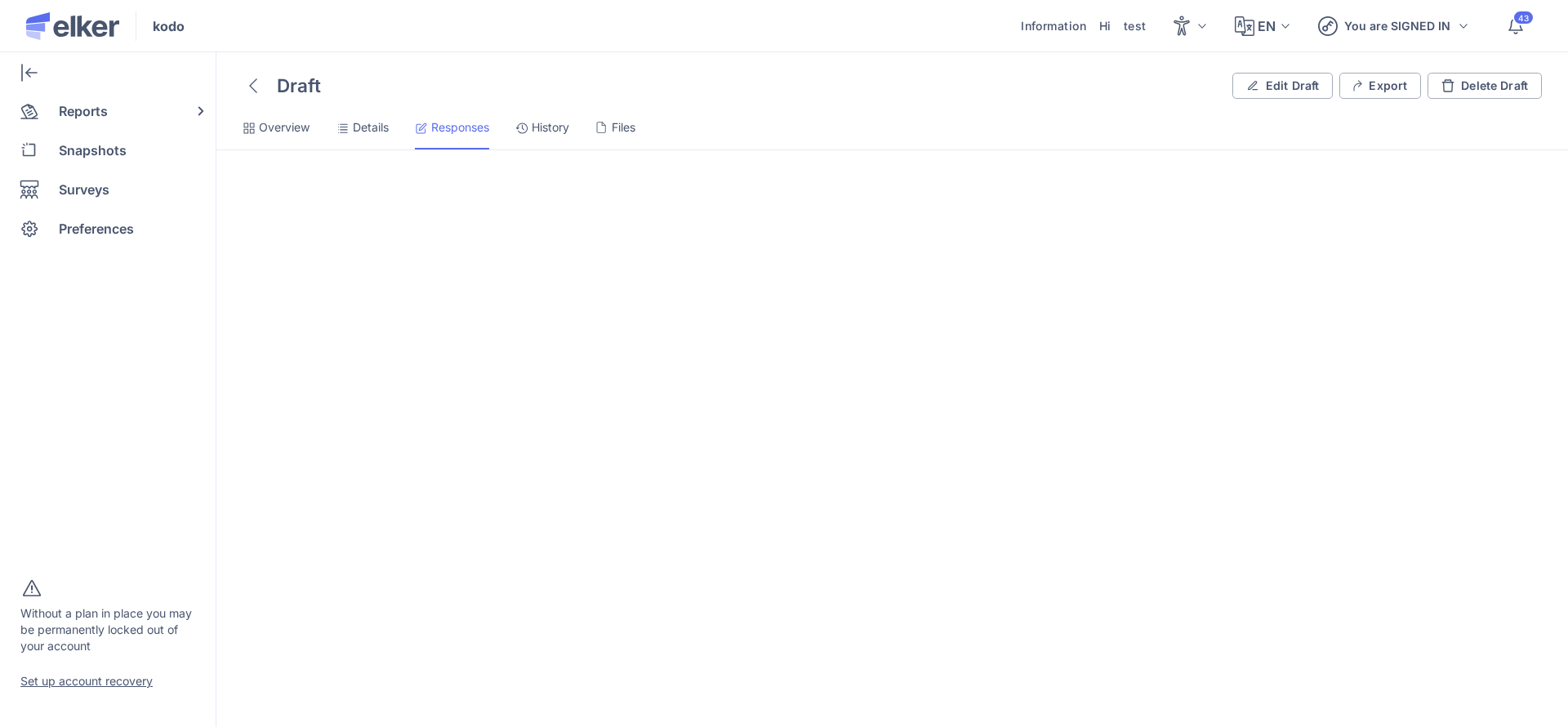 click on "History" 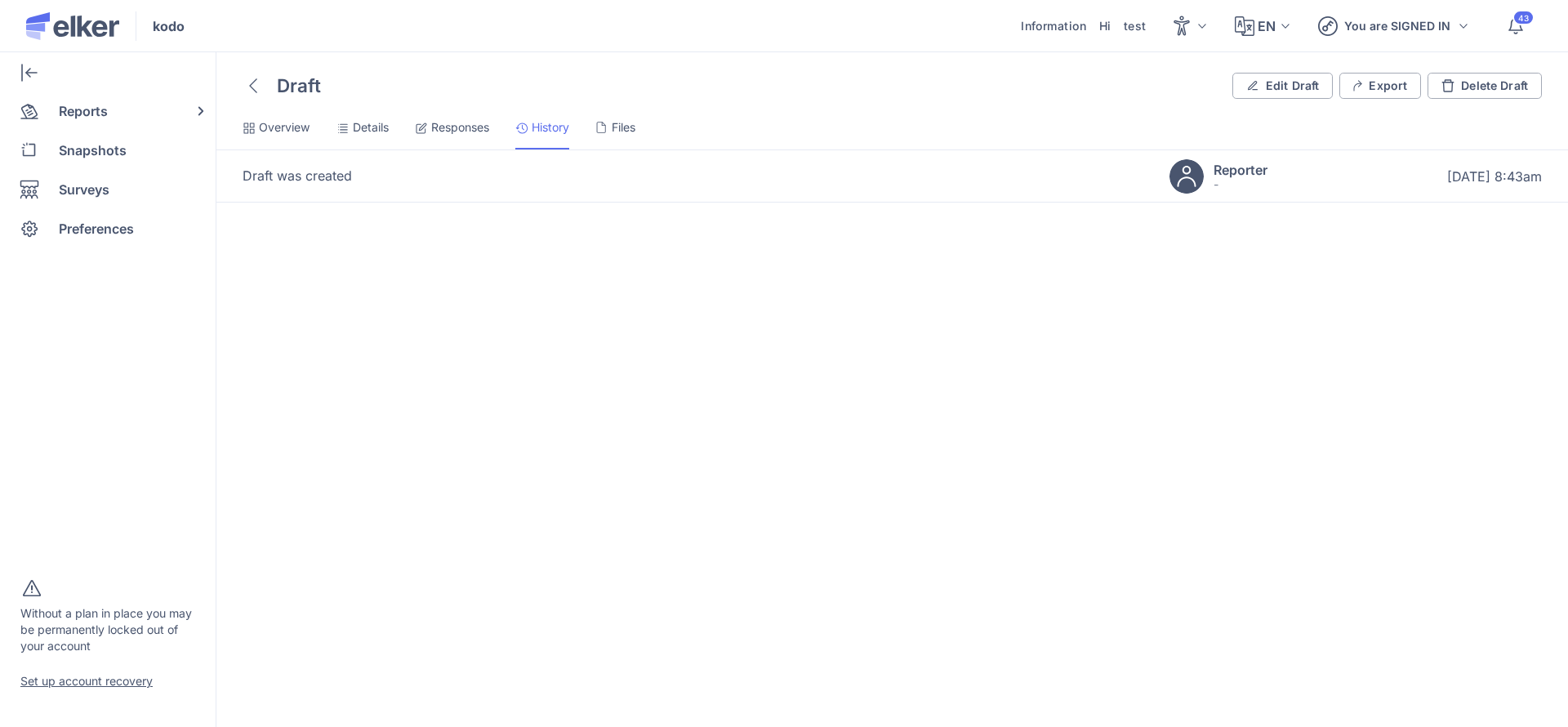 click 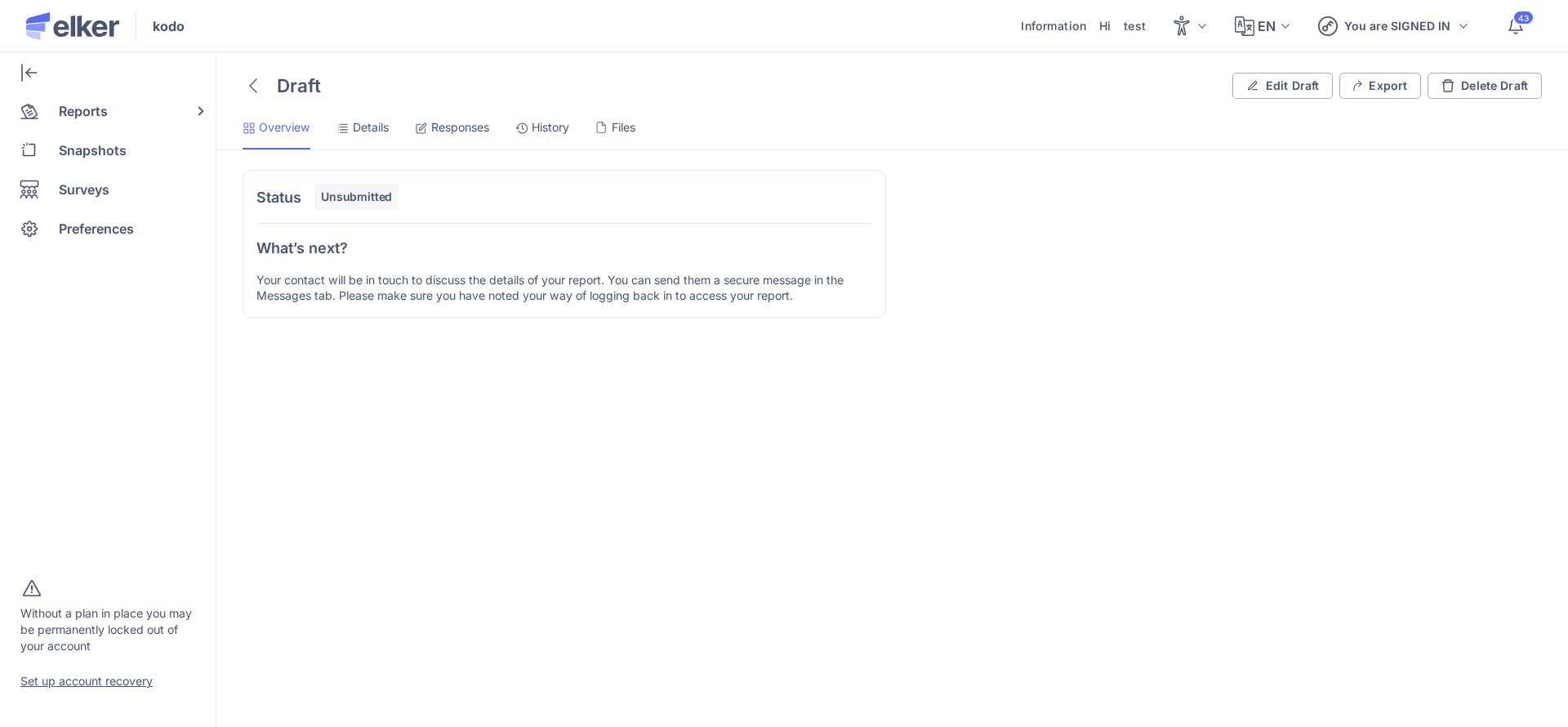 click on "History" at bounding box center (550, 127) 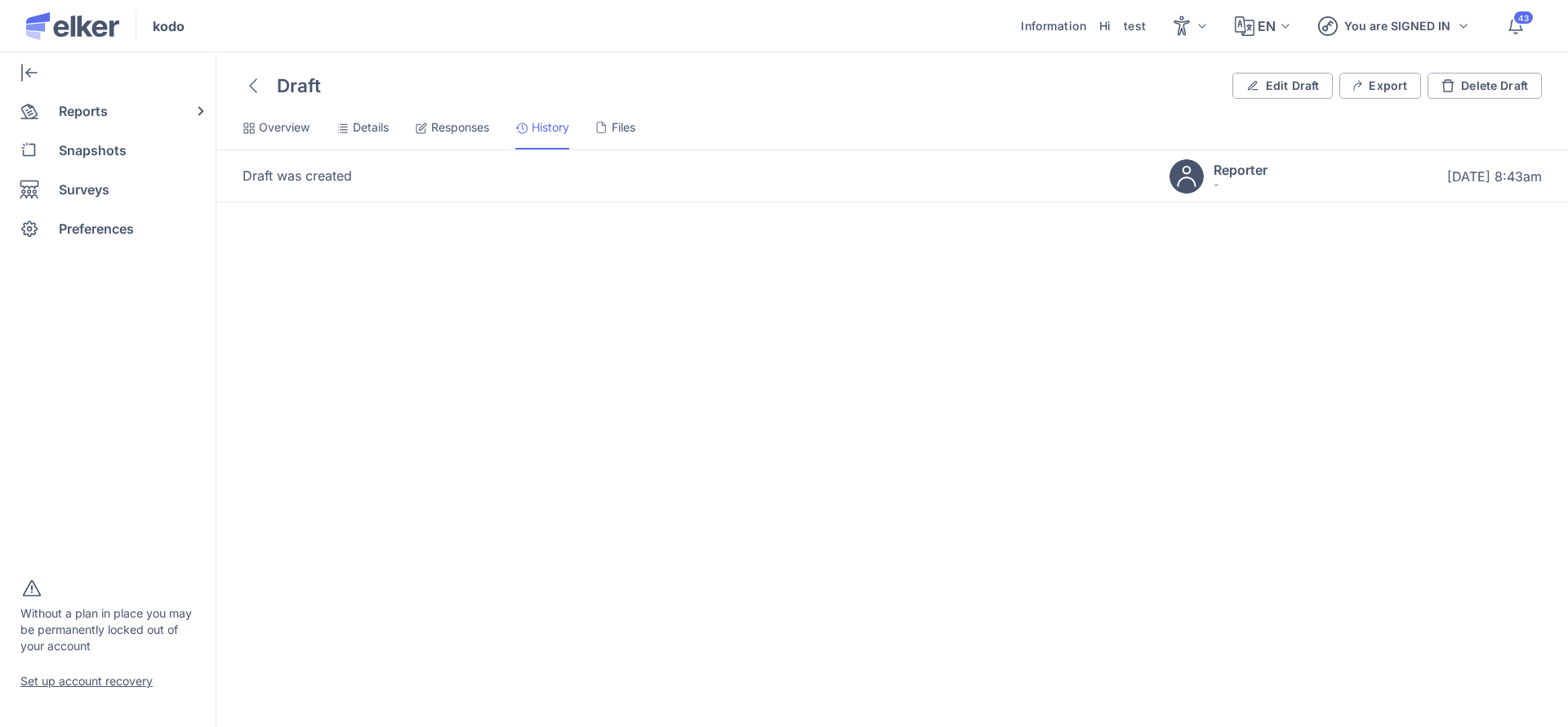 click on "Files" 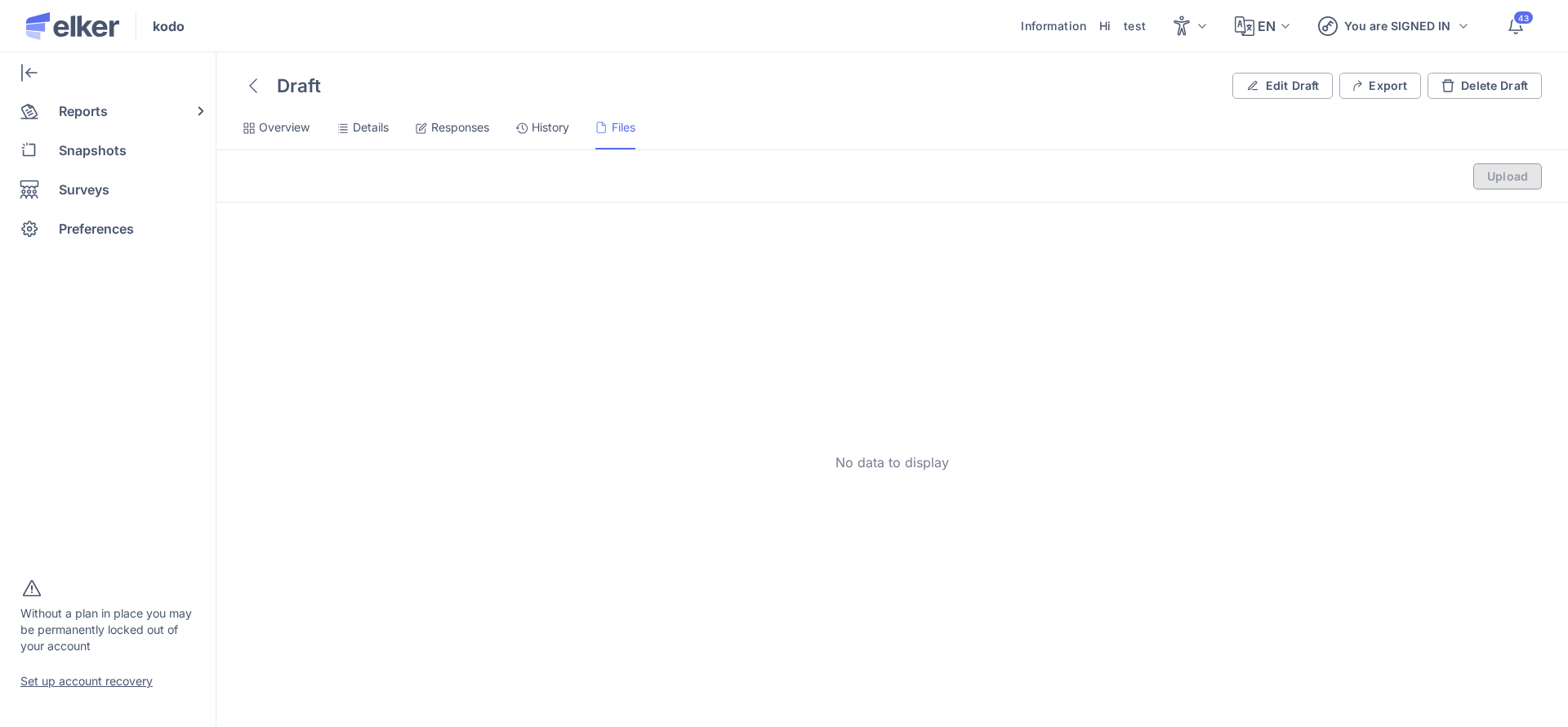 click on "Overview" at bounding box center (284, 127) 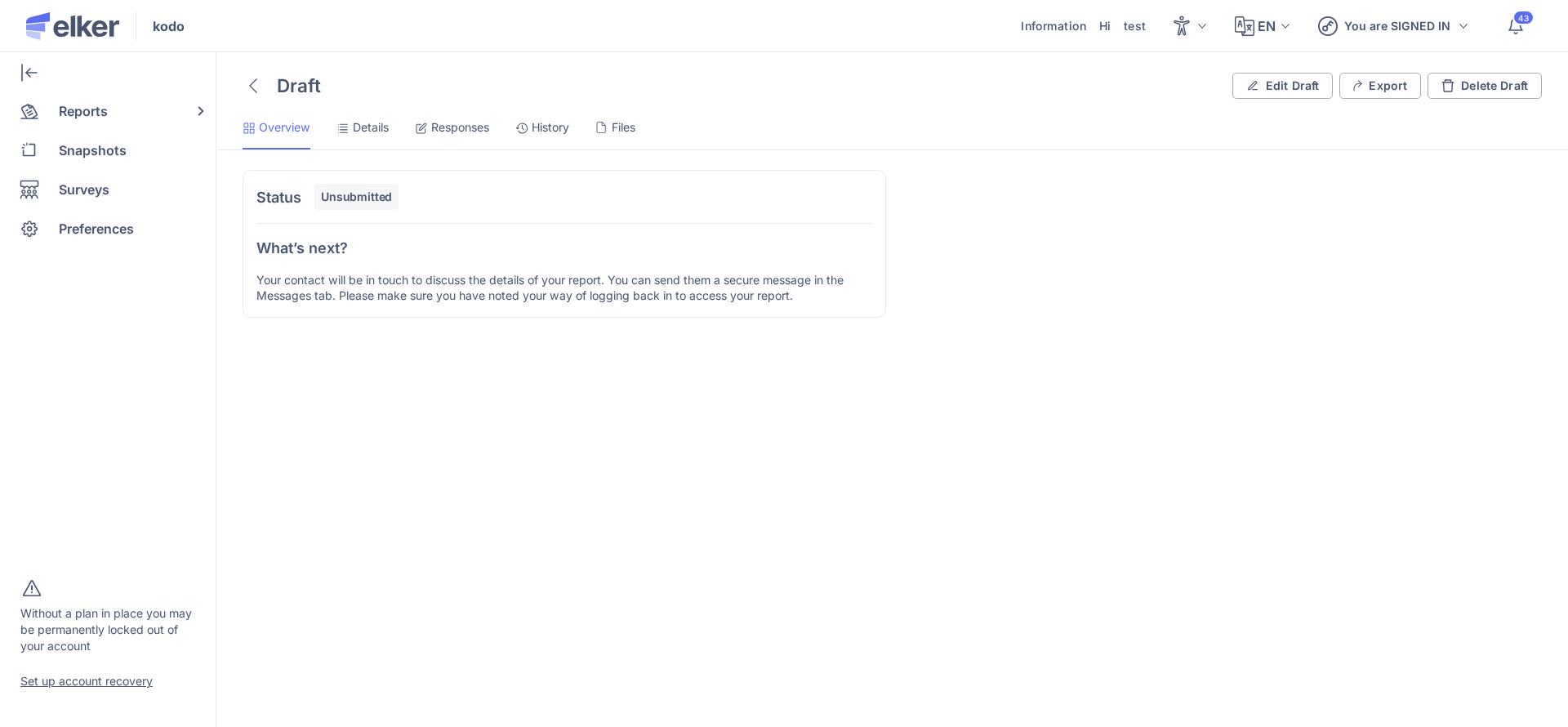 click 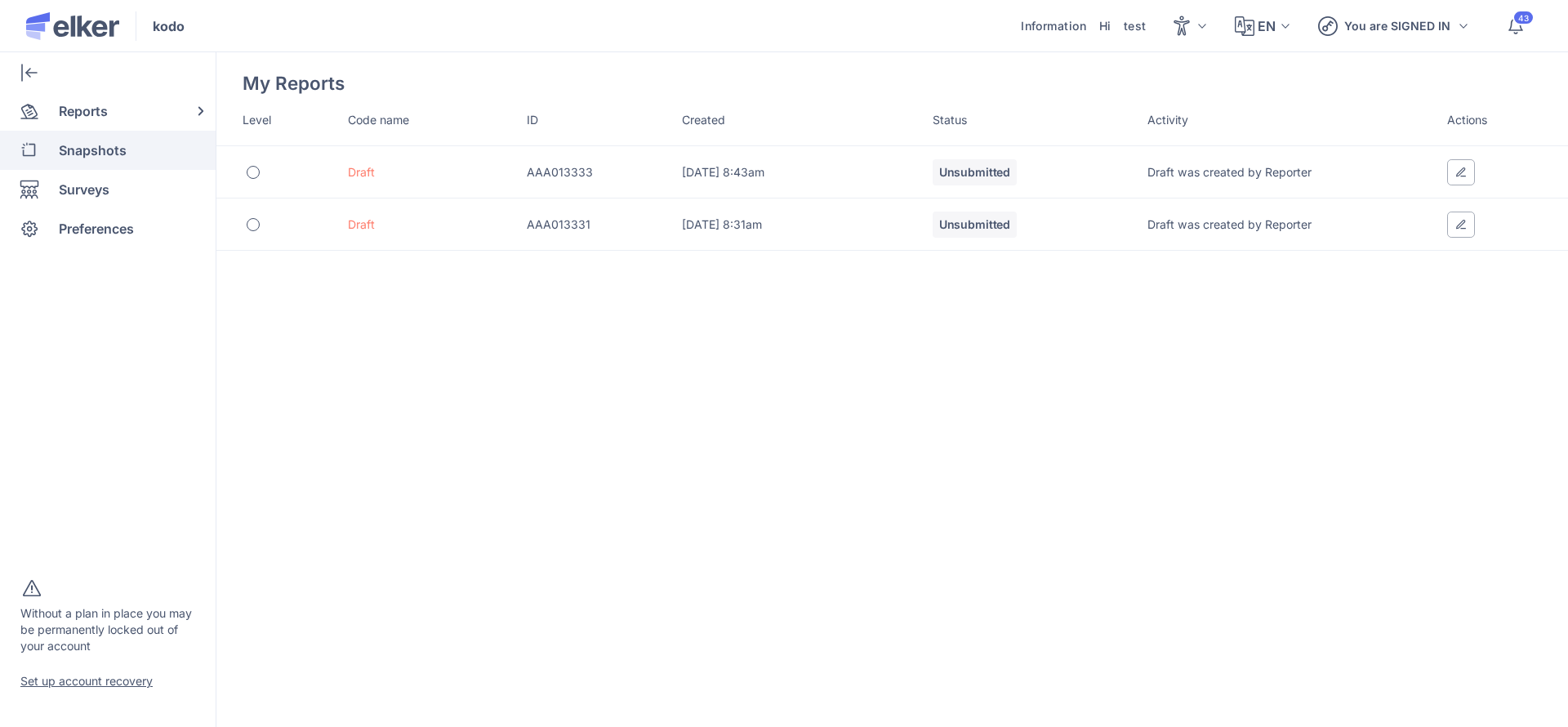 click on "Snapshots" at bounding box center (92, 150) 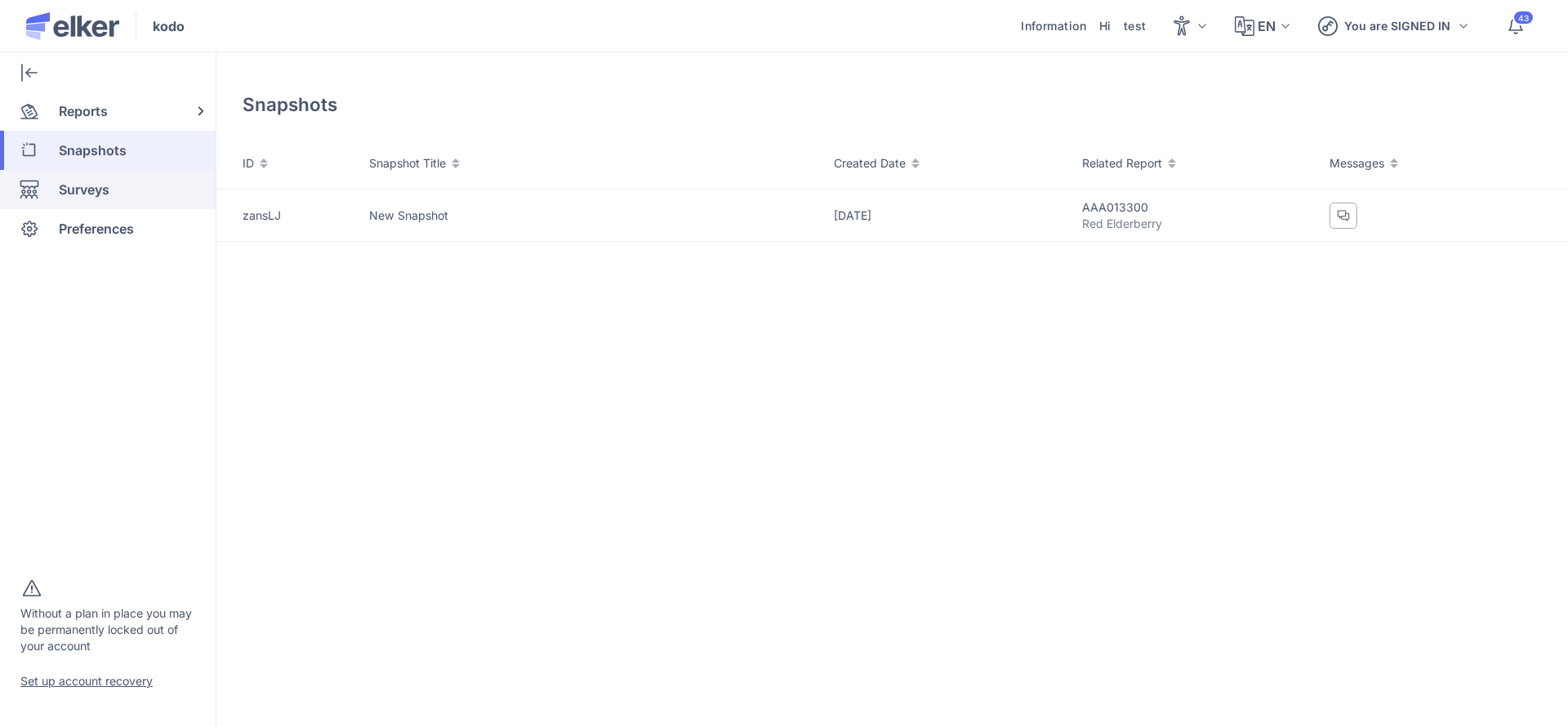 click on "Surveys" at bounding box center (84, 190) 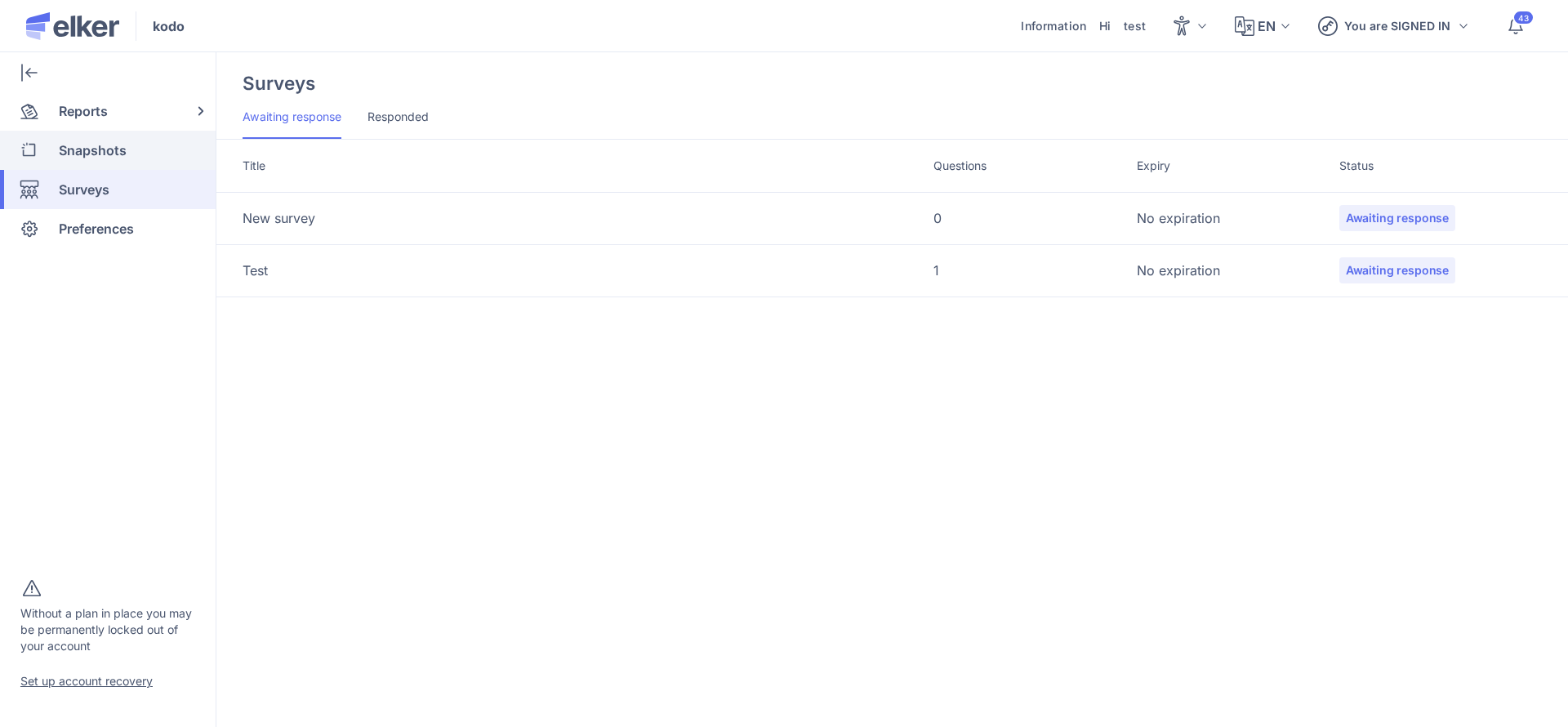 click on "Snapshots" at bounding box center [92, 150] 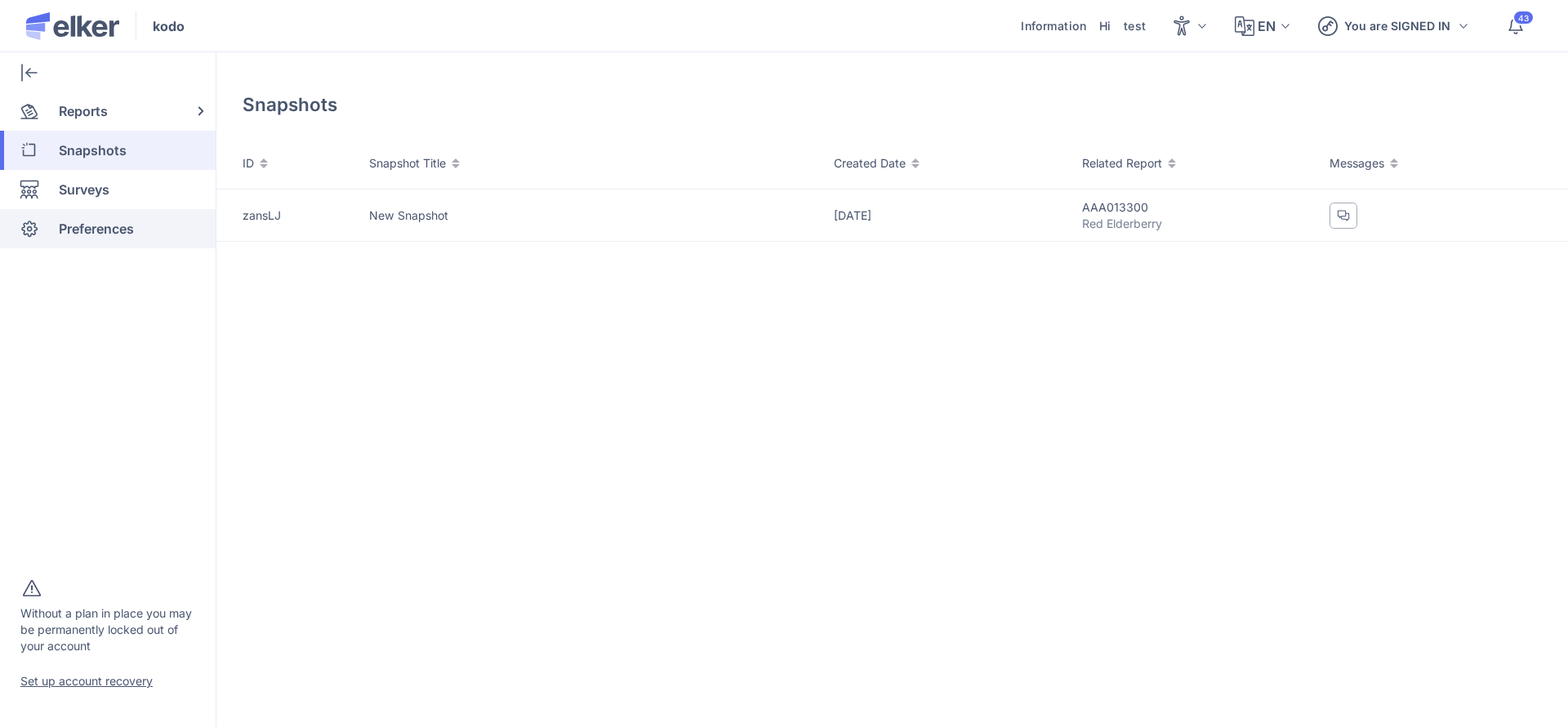 click on "Preferences" at bounding box center [96, 229] 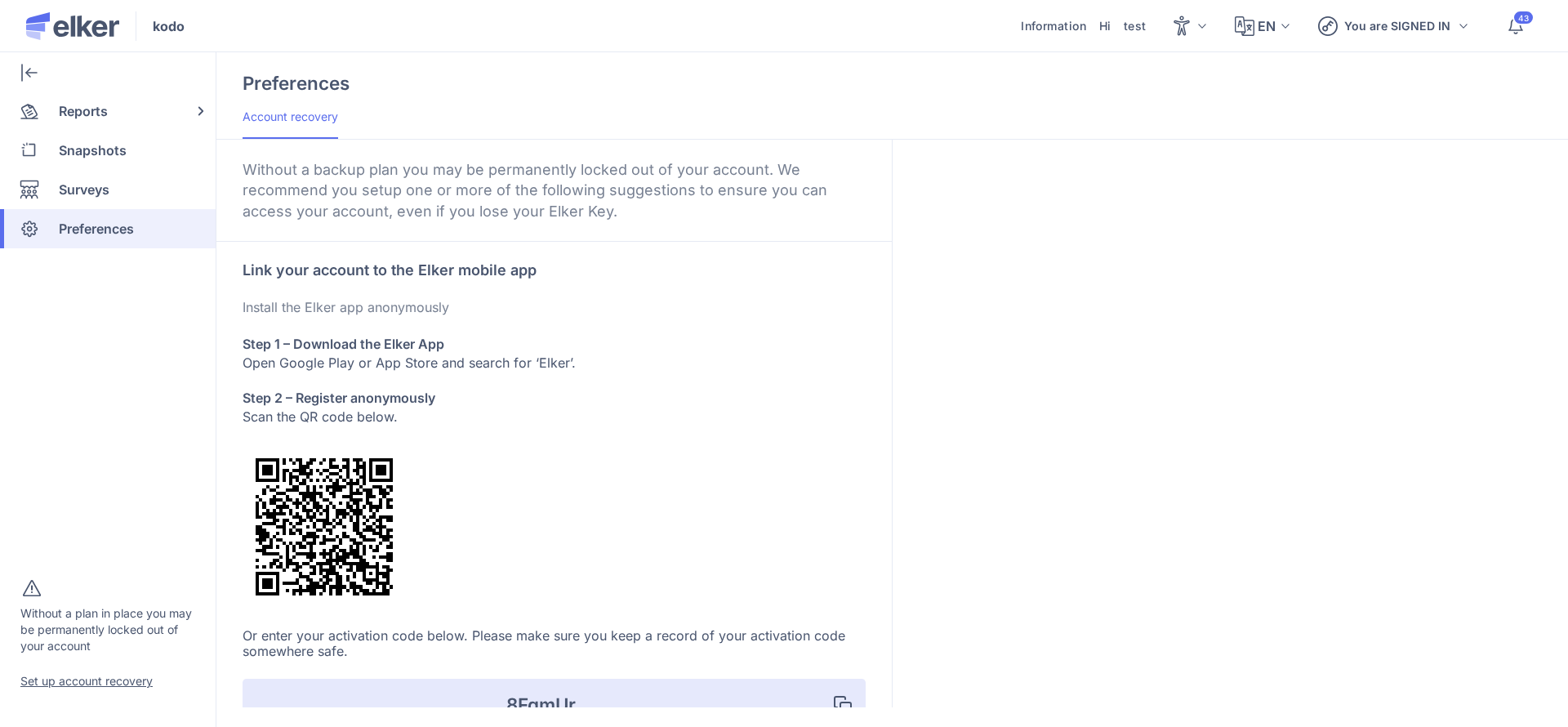 click on "Preferences" at bounding box center [96, 229] 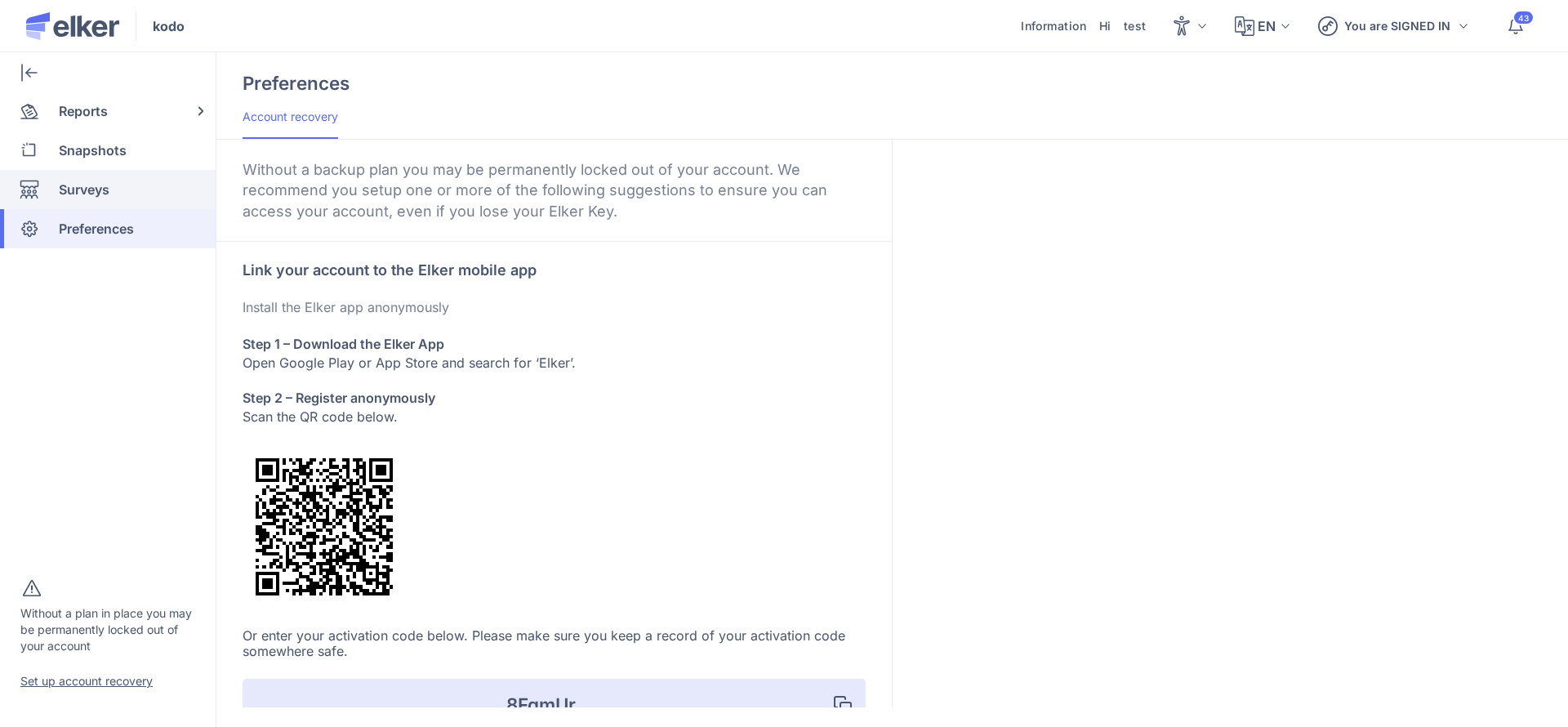 click on "Surveys" at bounding box center (84, 190) 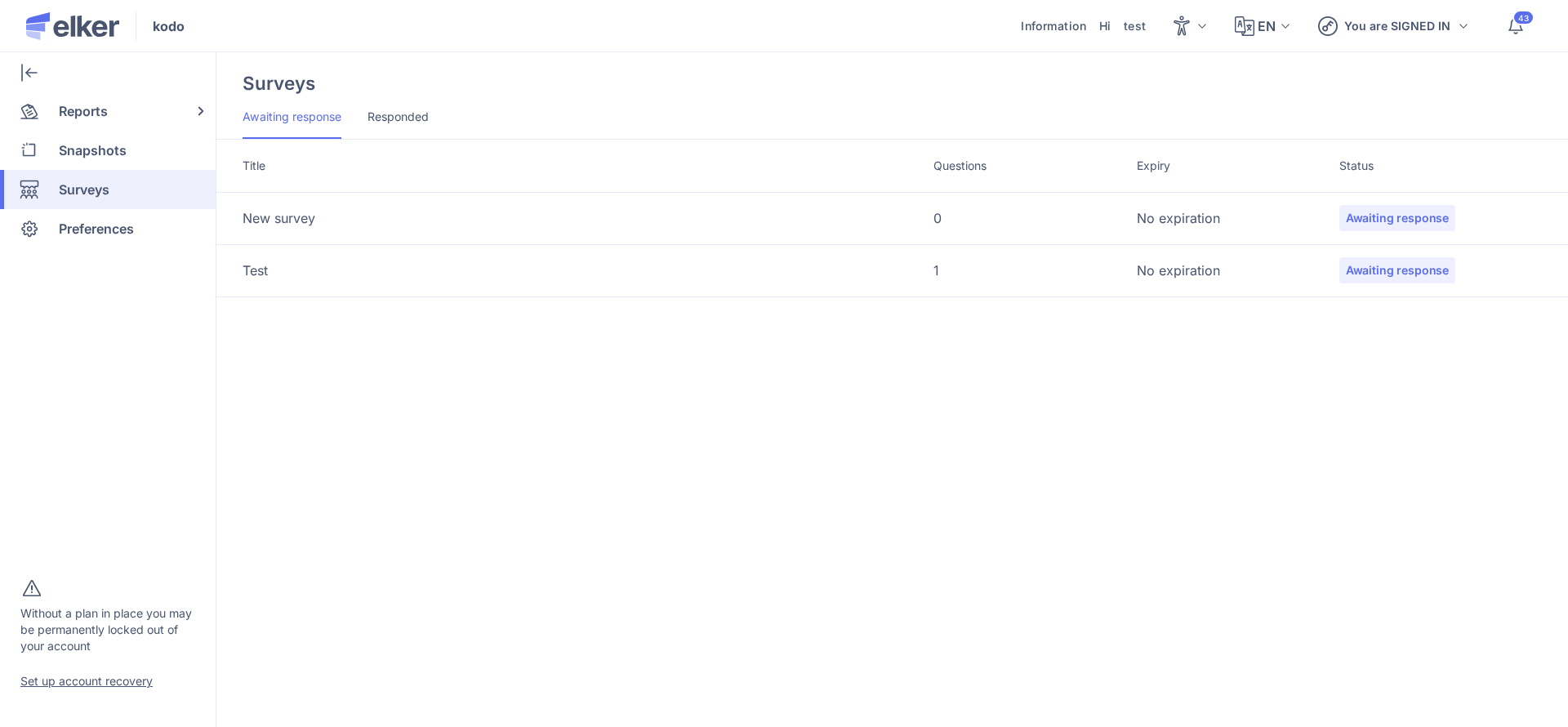 click on "No expiration" at bounding box center [1178, 270] 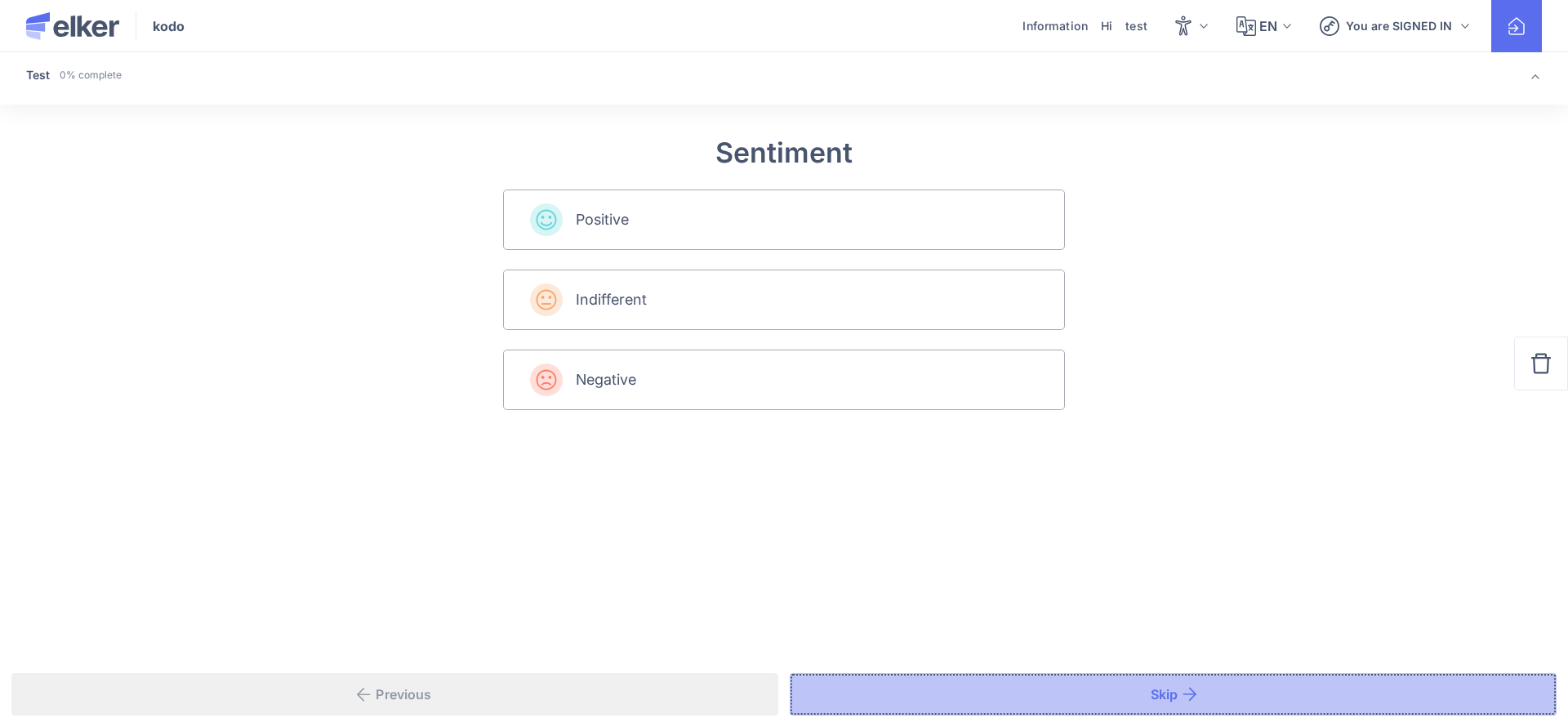 click on "Skip" at bounding box center [1173, 694] 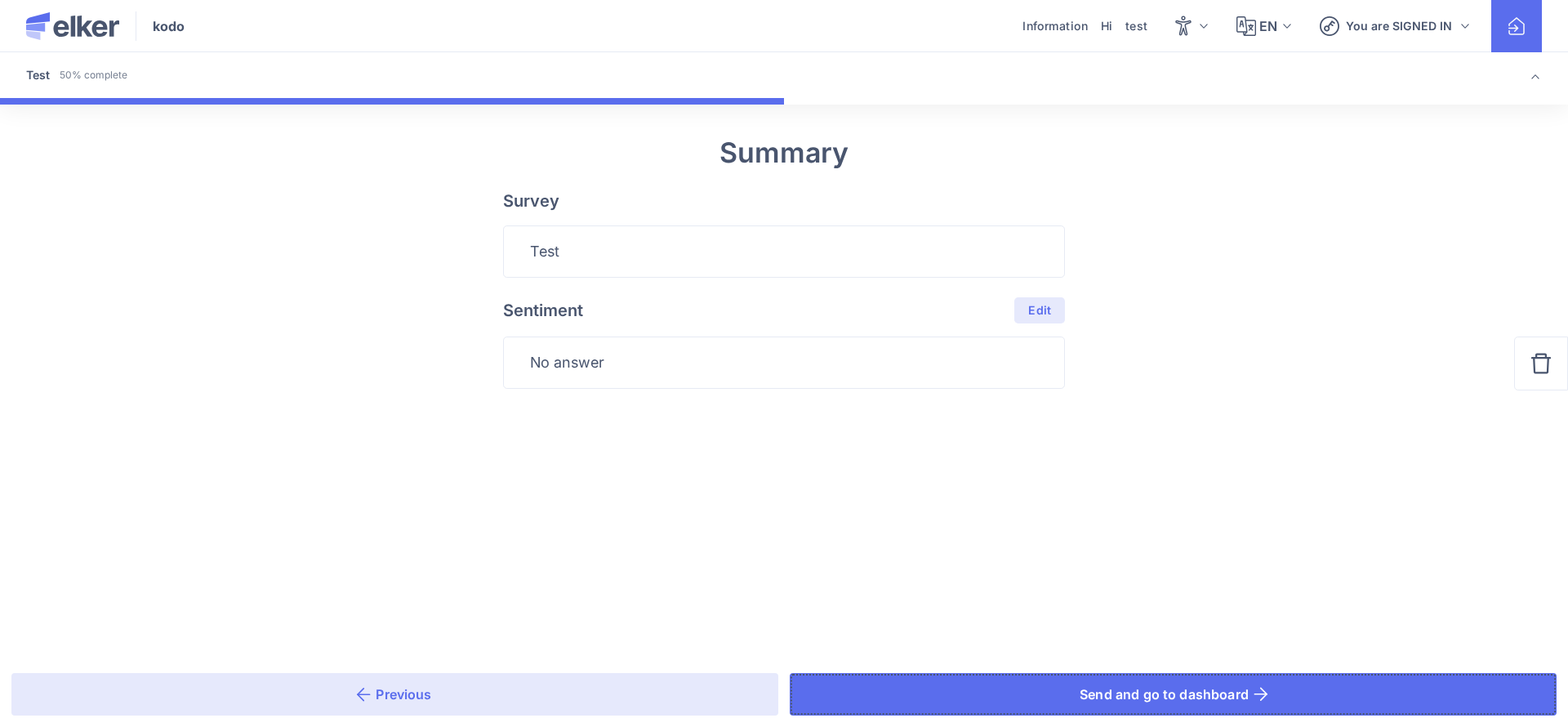 click on "Send and go to dashboard" at bounding box center (1164, 694) 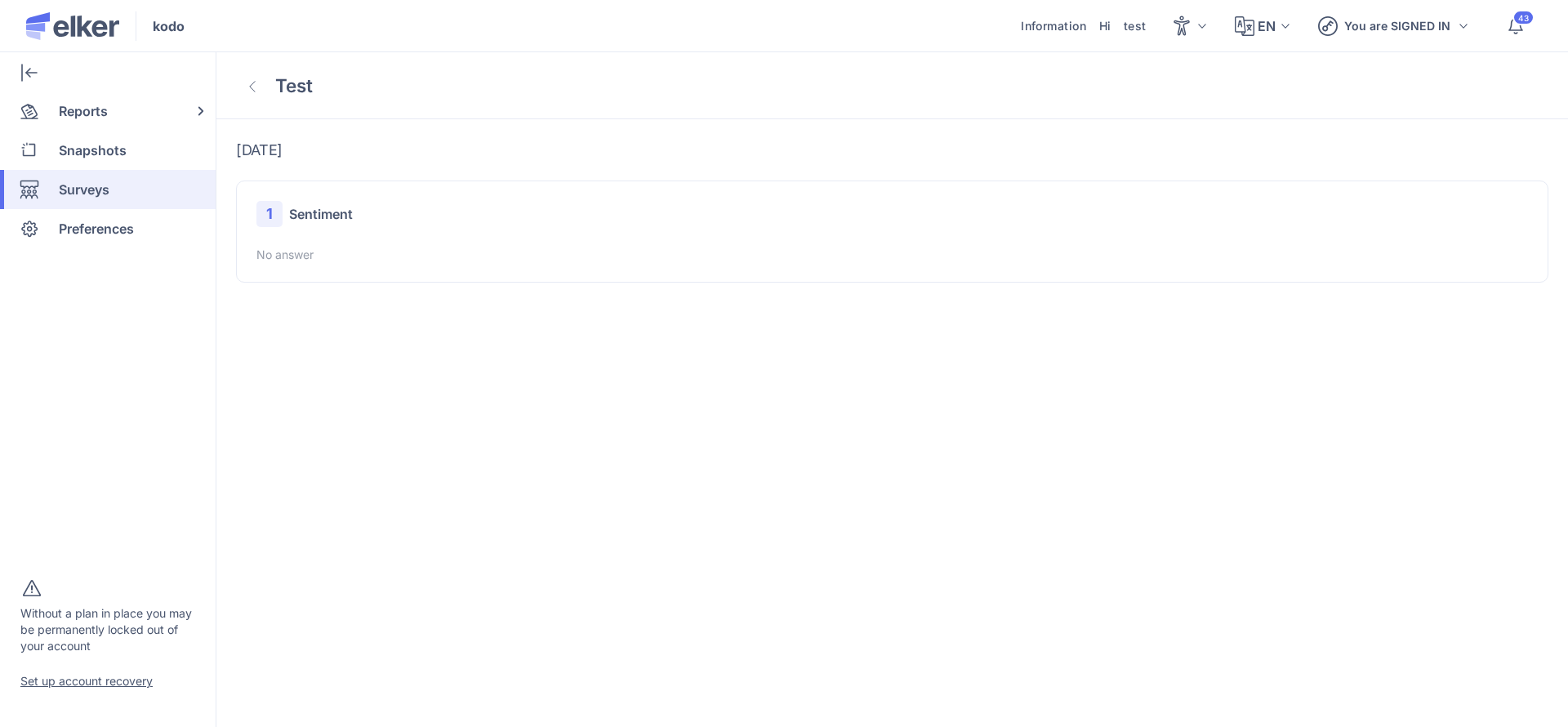 click at bounding box center (252, 85) 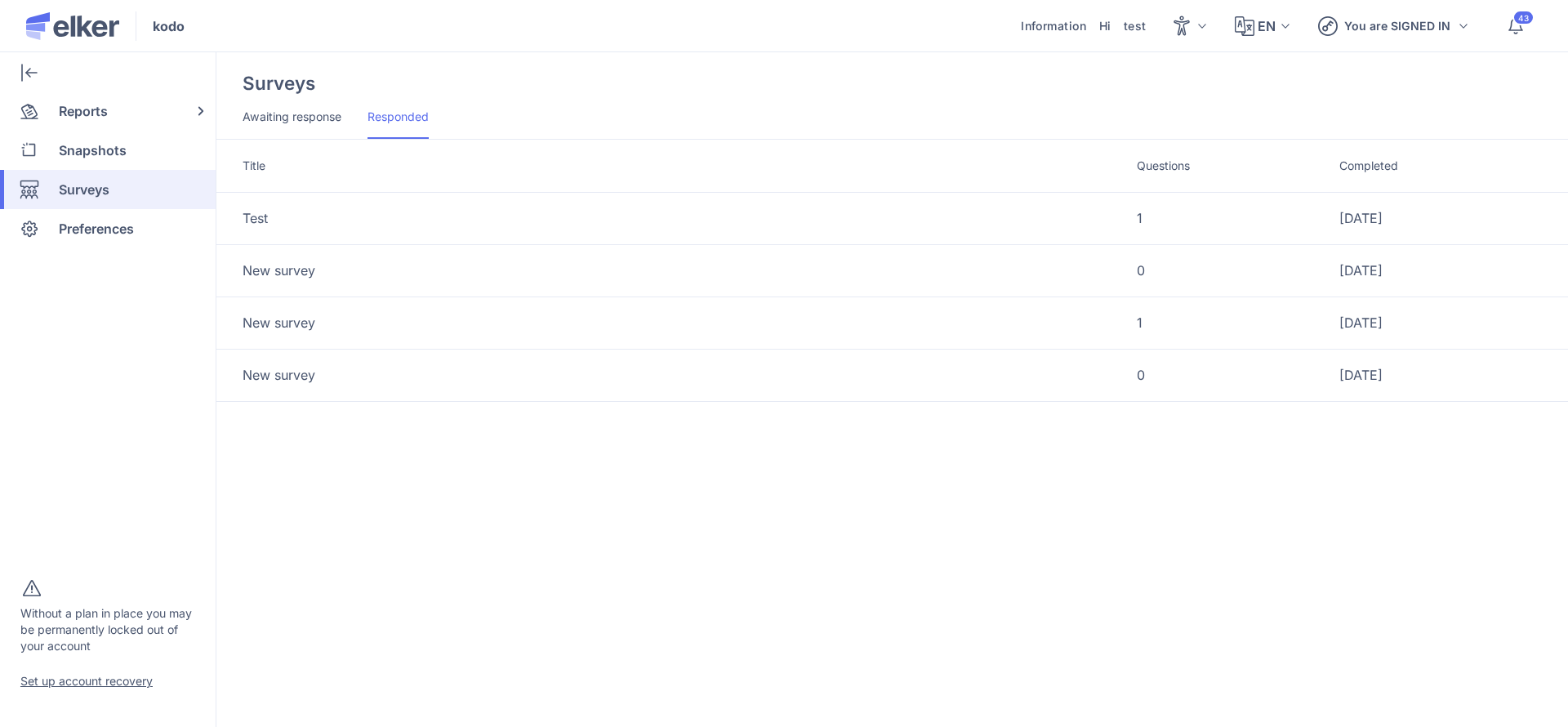 click on "Awaiting response" 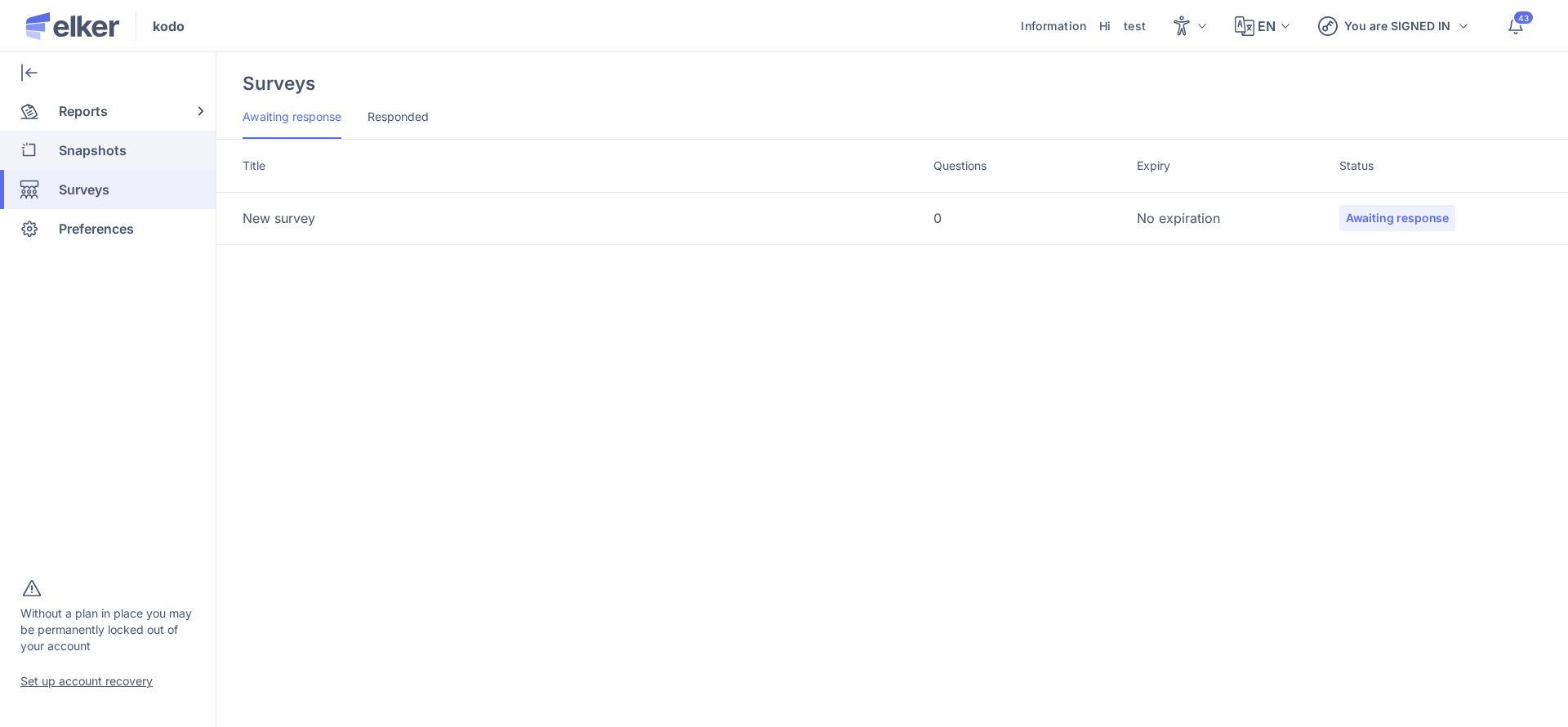 click on "Snapshots" at bounding box center [92, 150] 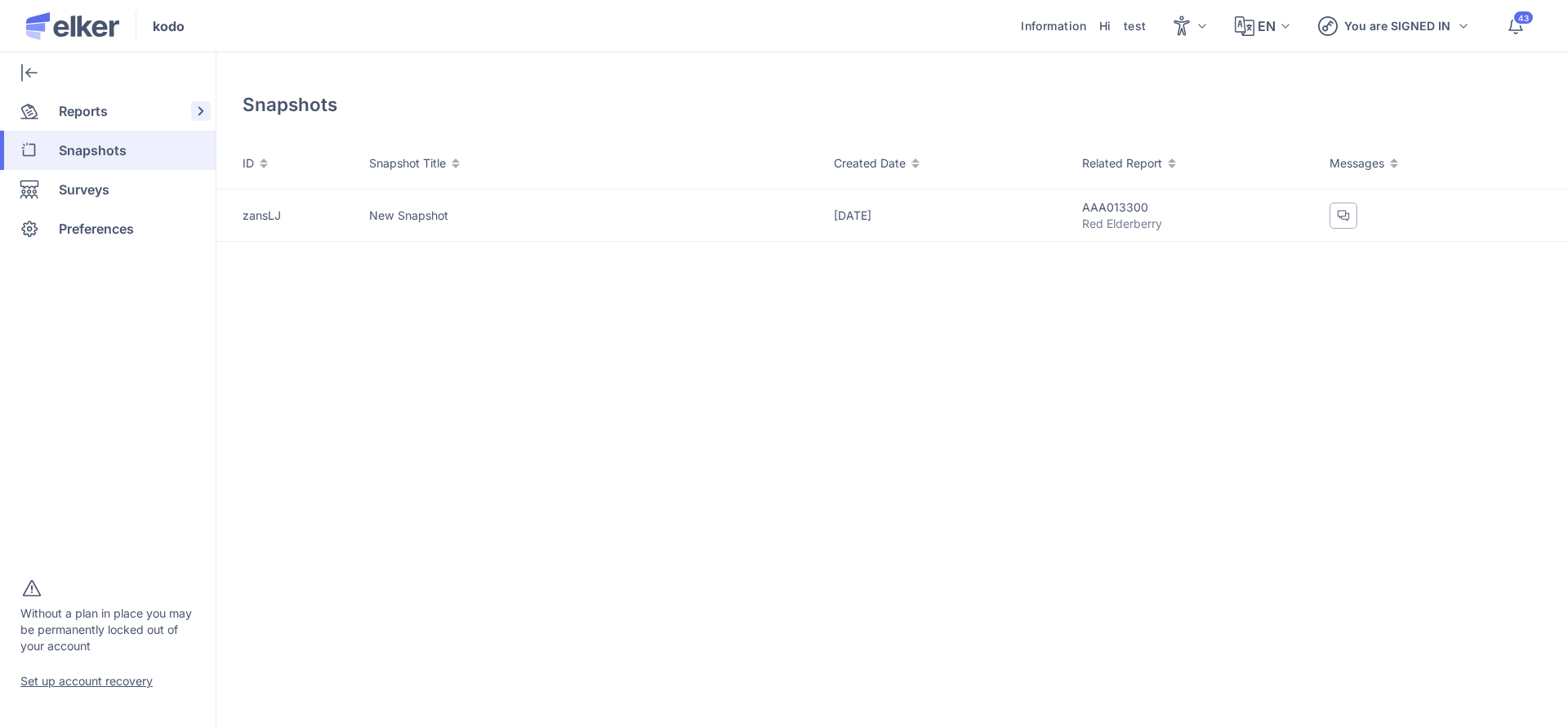 click on "Reports" at bounding box center [83, 111] 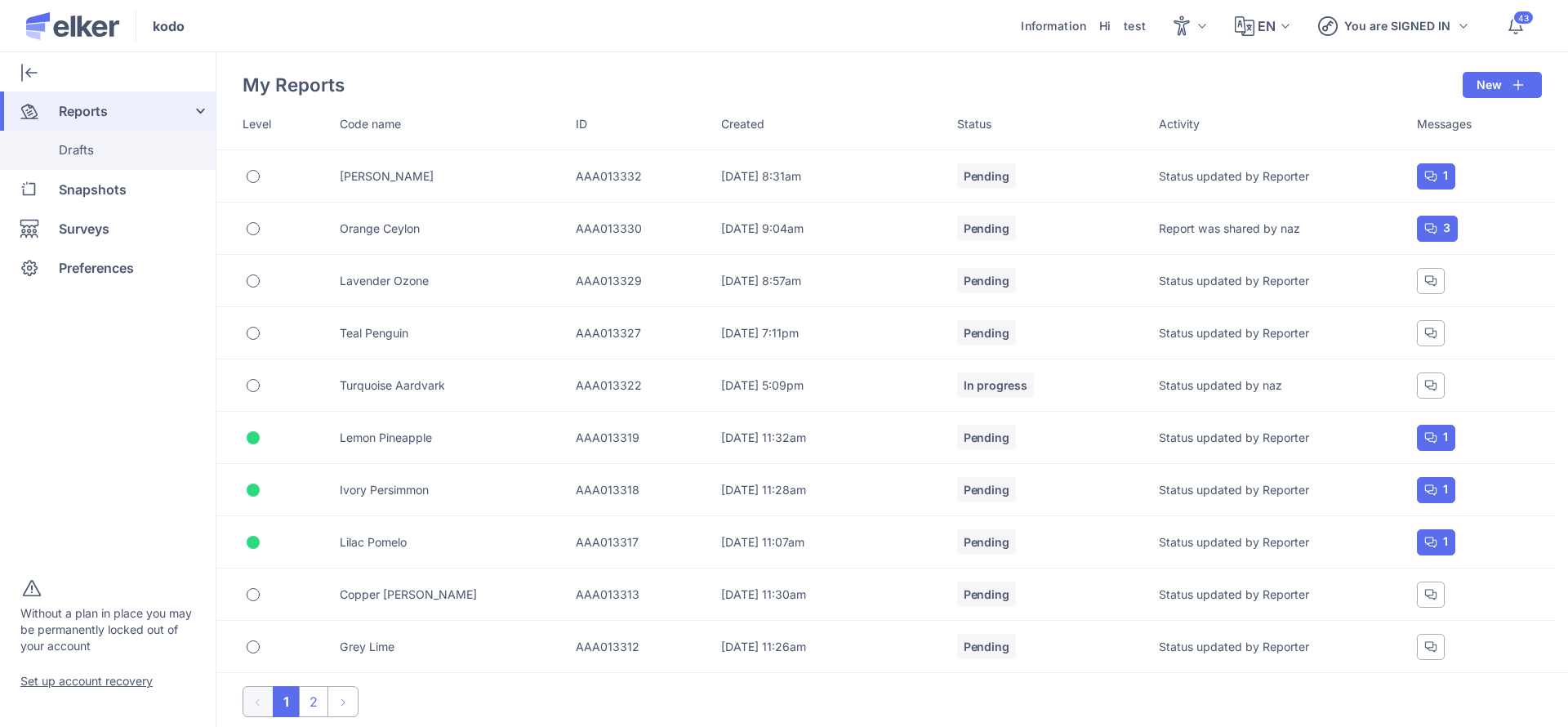 click on "Drafts" 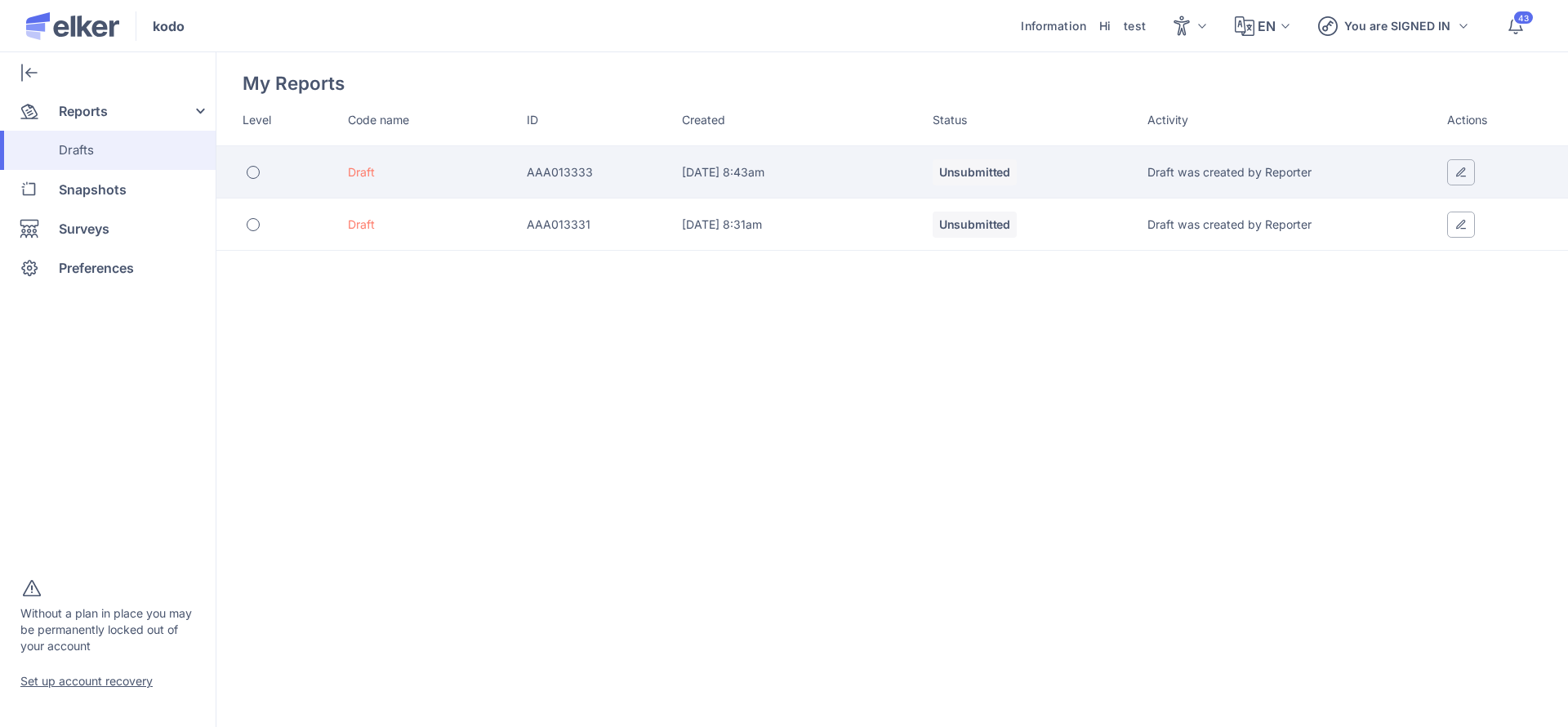click on "Draft" 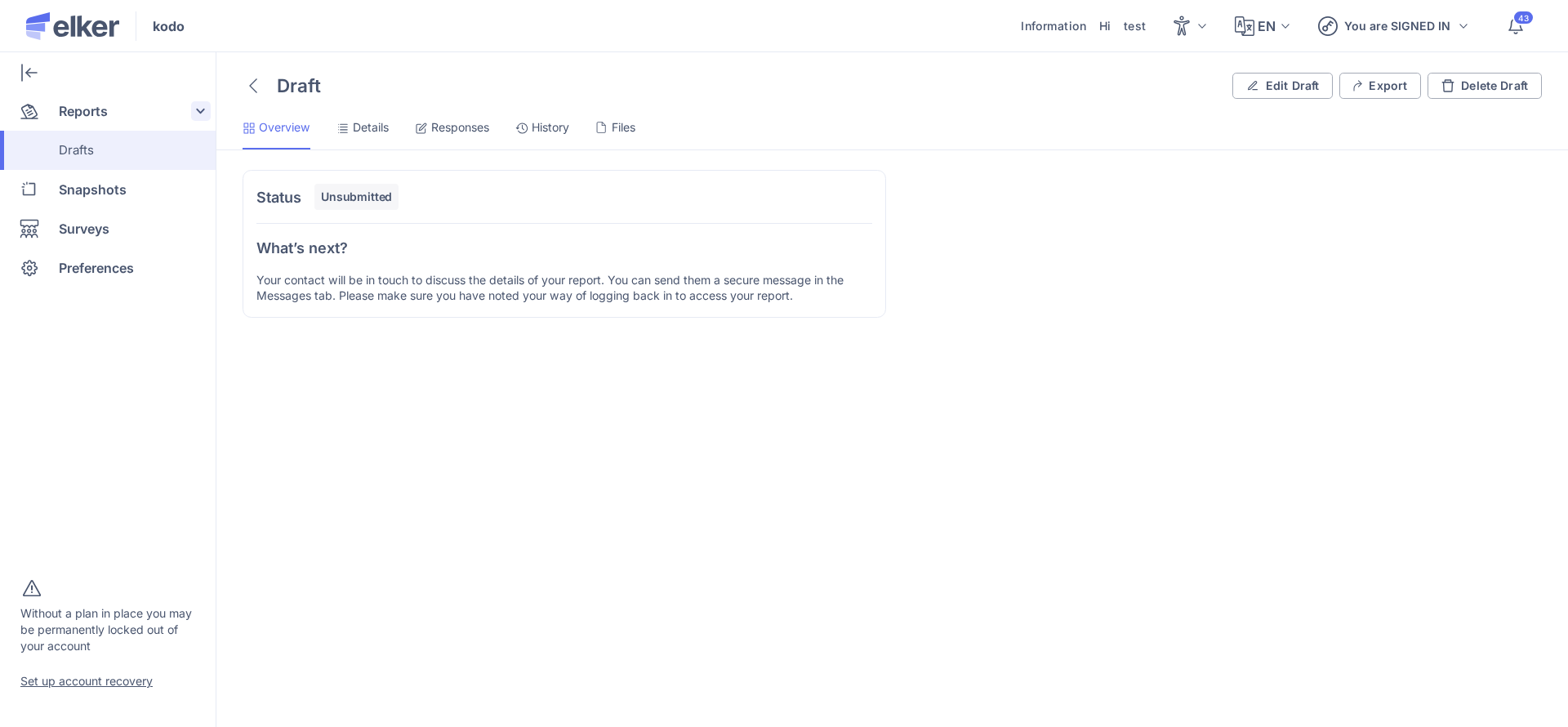click on "Reports" at bounding box center [83, 111] 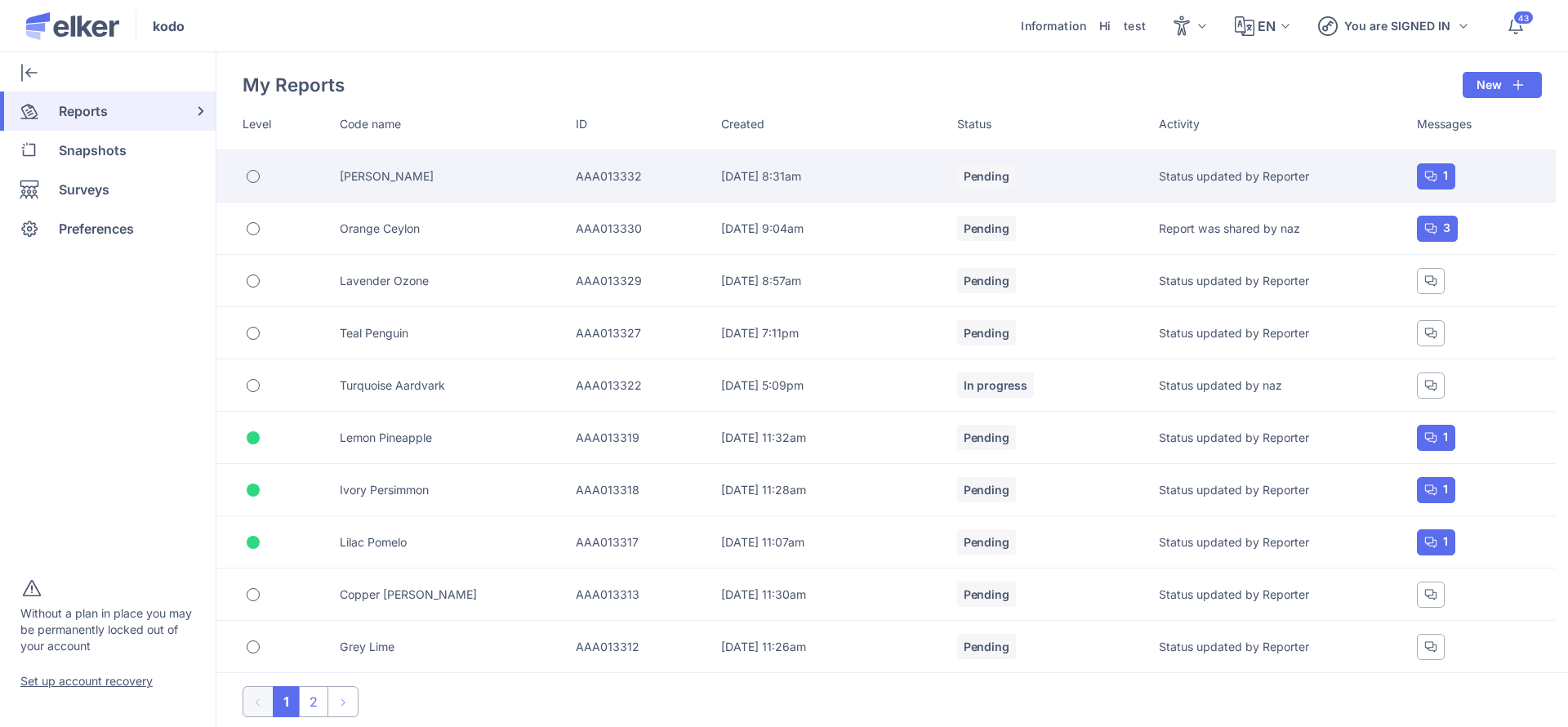 click on "Jade Flax" at bounding box center [457, 176] 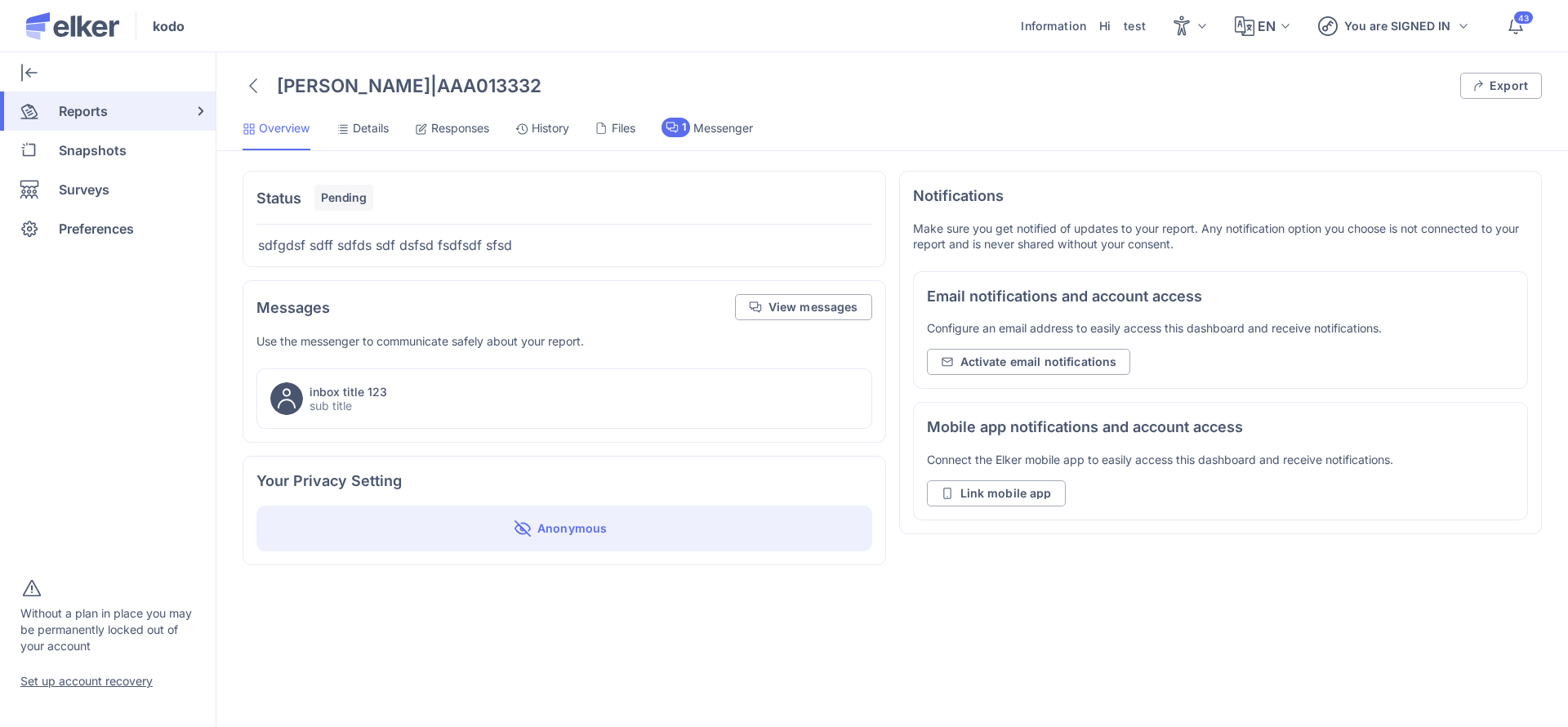 click on "Details" at bounding box center [371, 128] 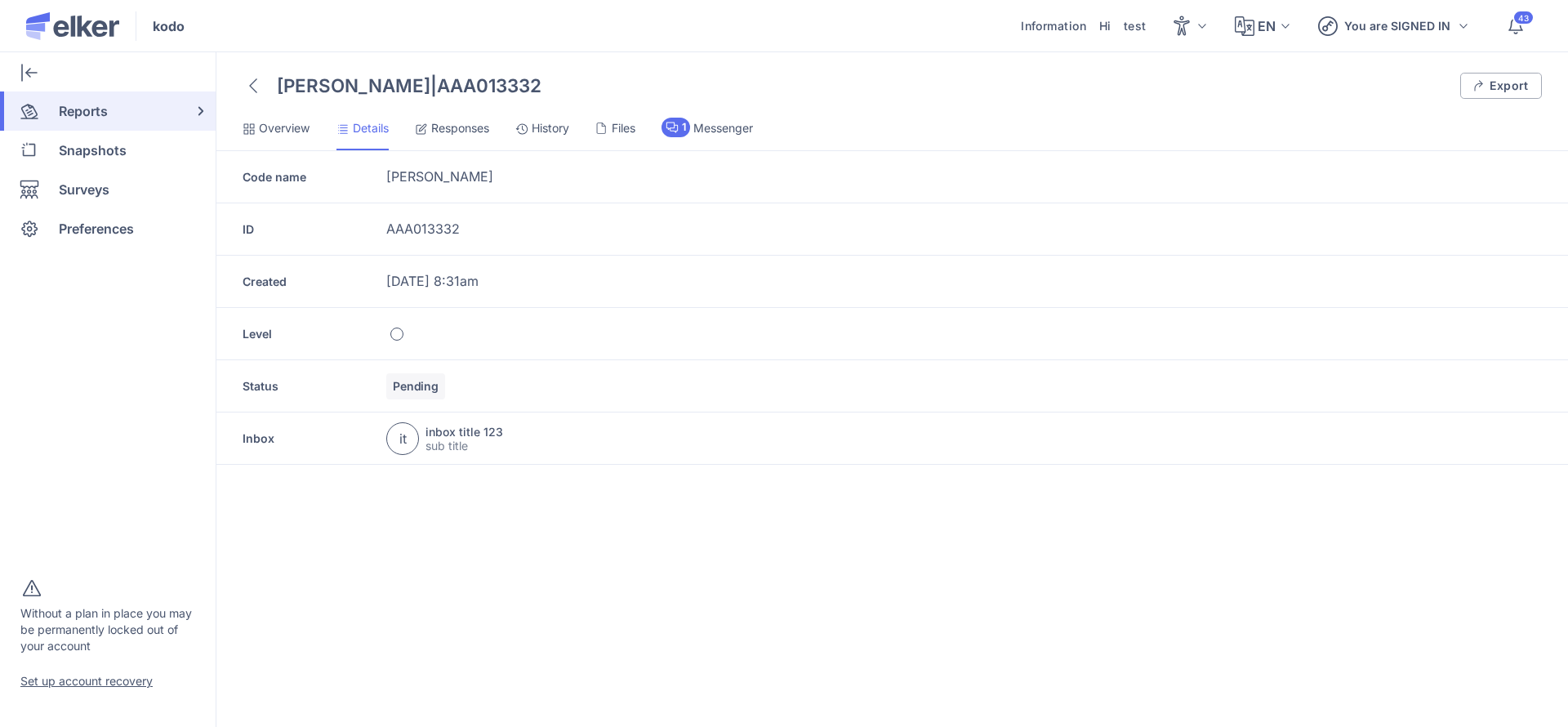 click on "Responses" 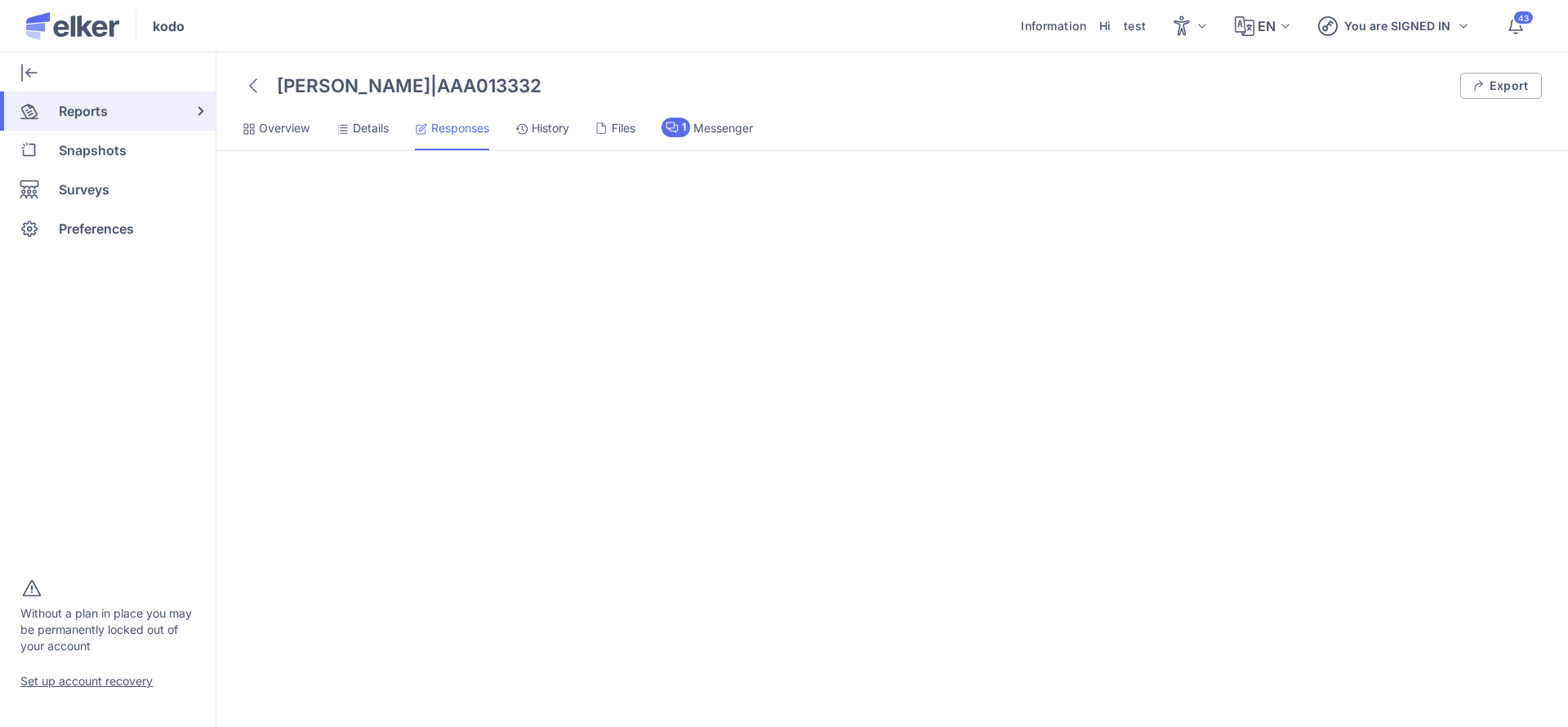 click on "History" 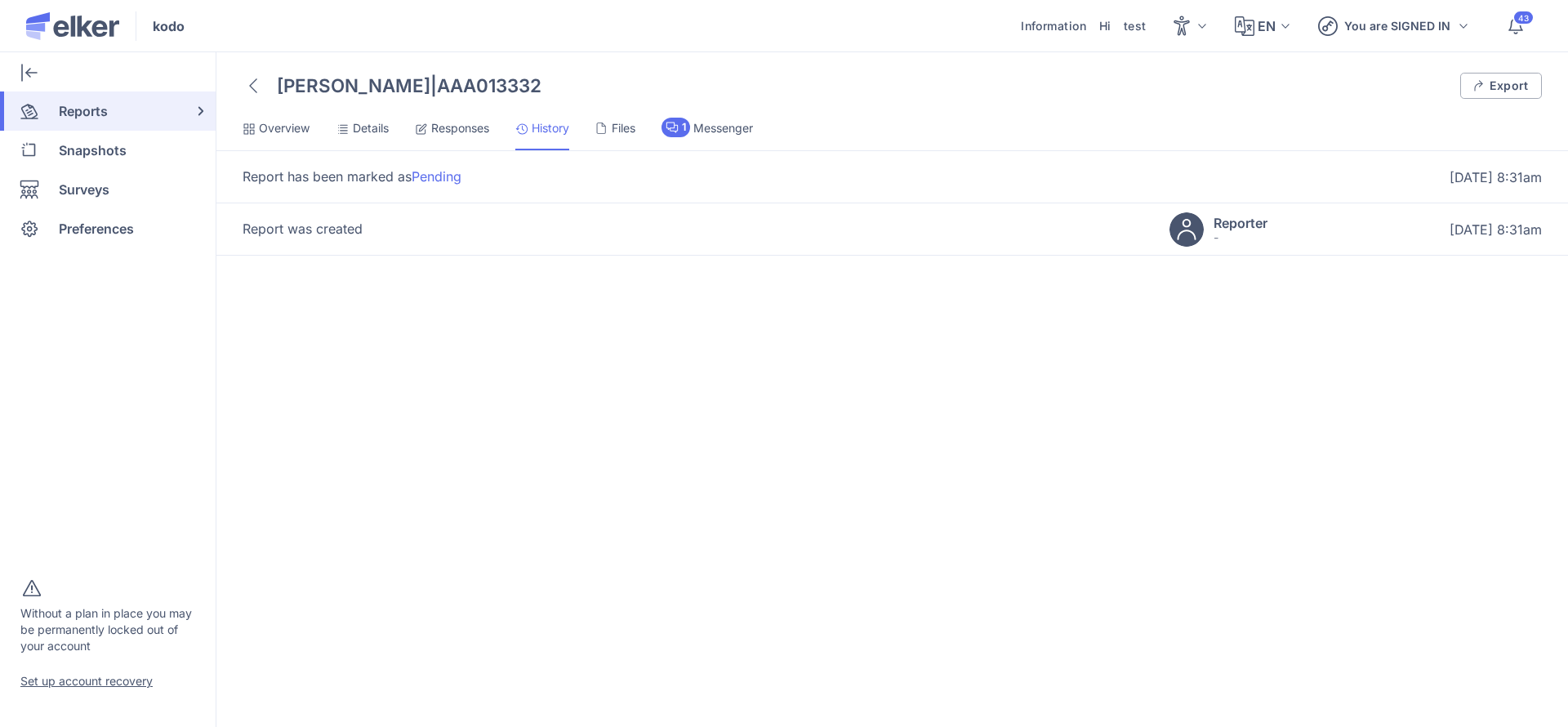 click on "Files" 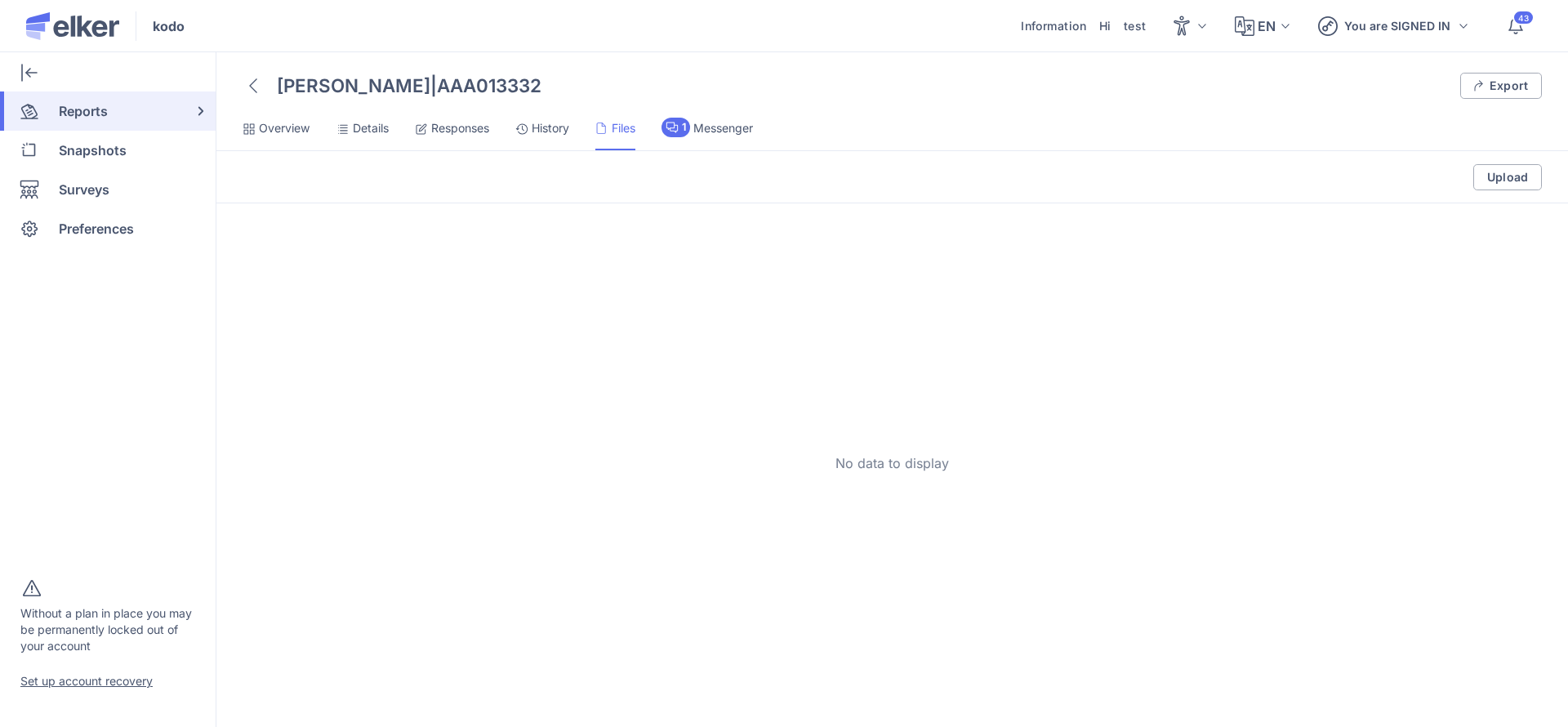 click on "Messenger" at bounding box center (723, 128) 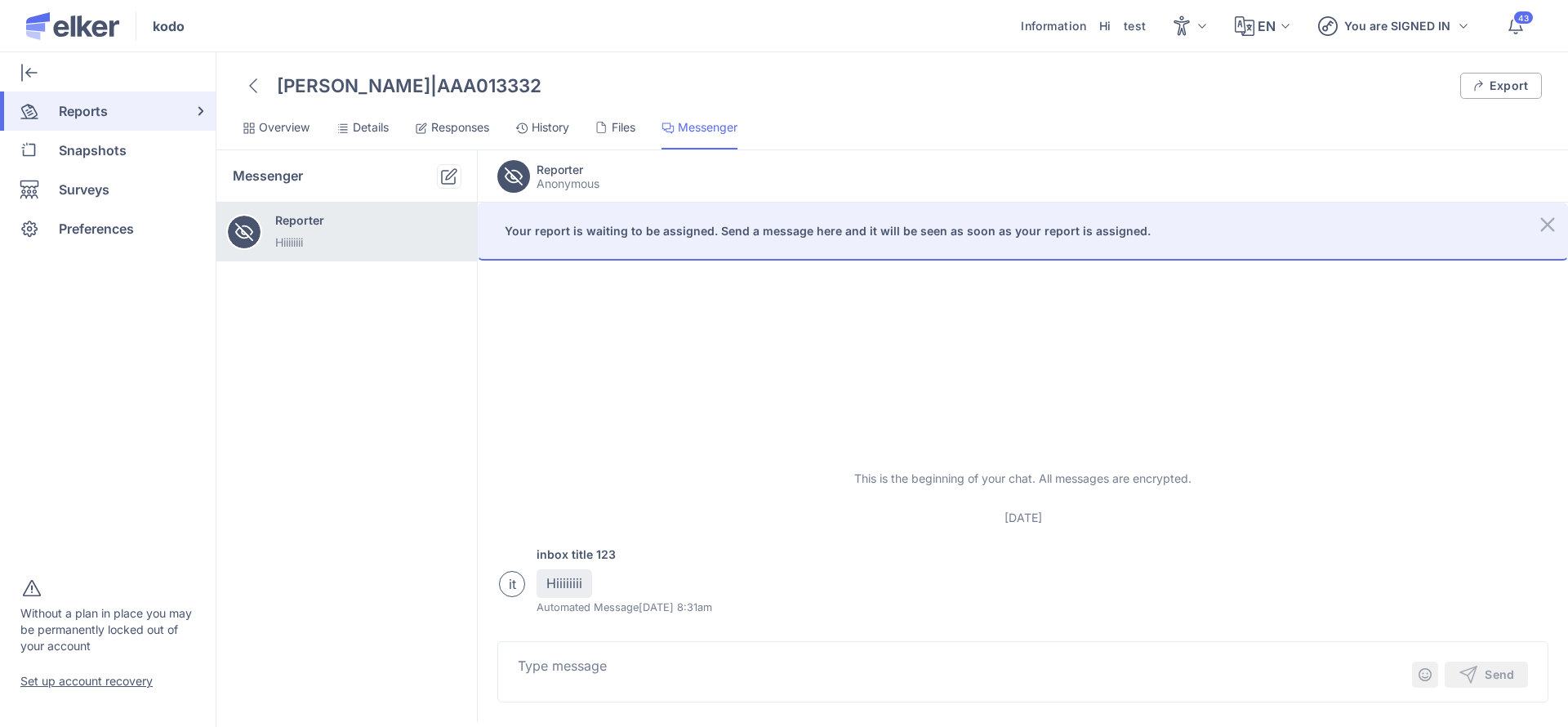 click 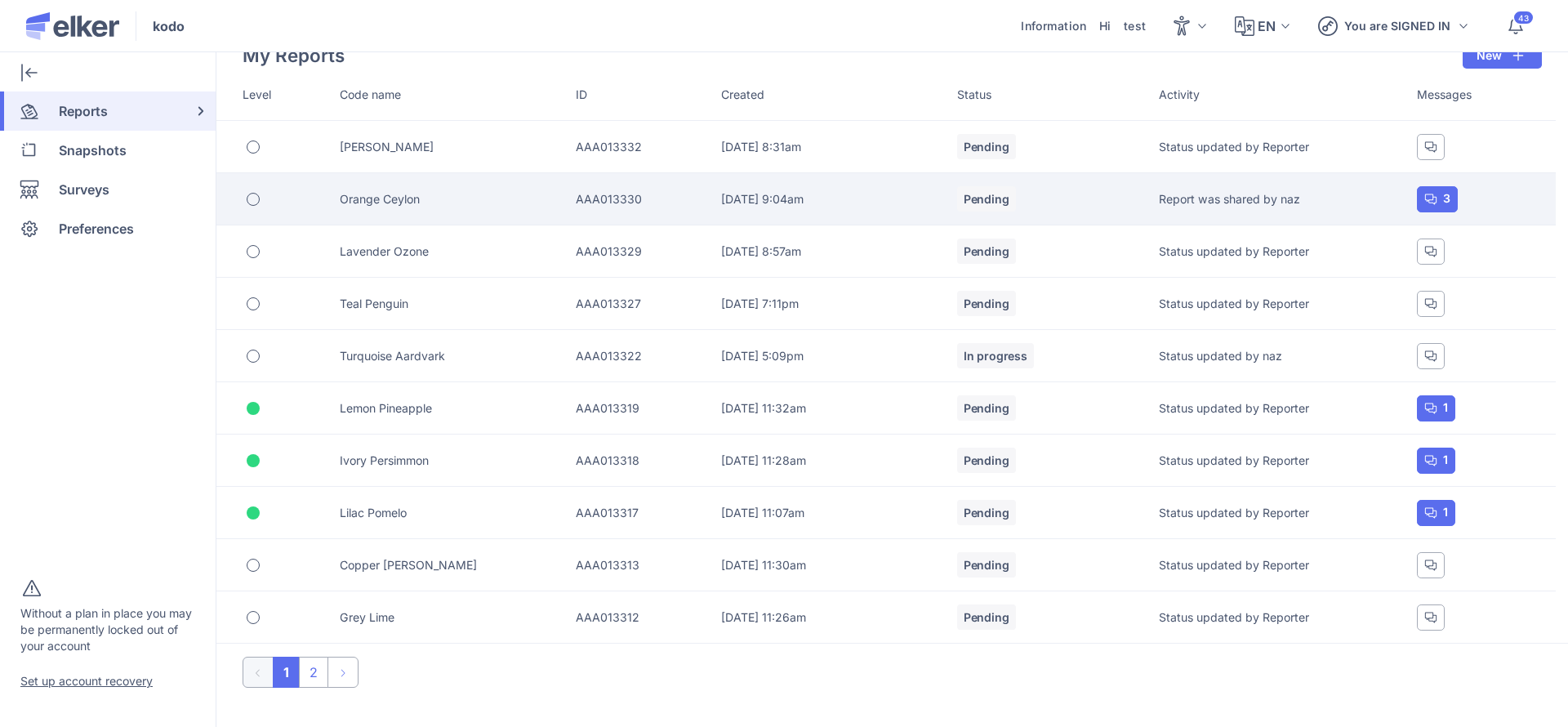 scroll, scrollTop: 0, scrollLeft: 0, axis: both 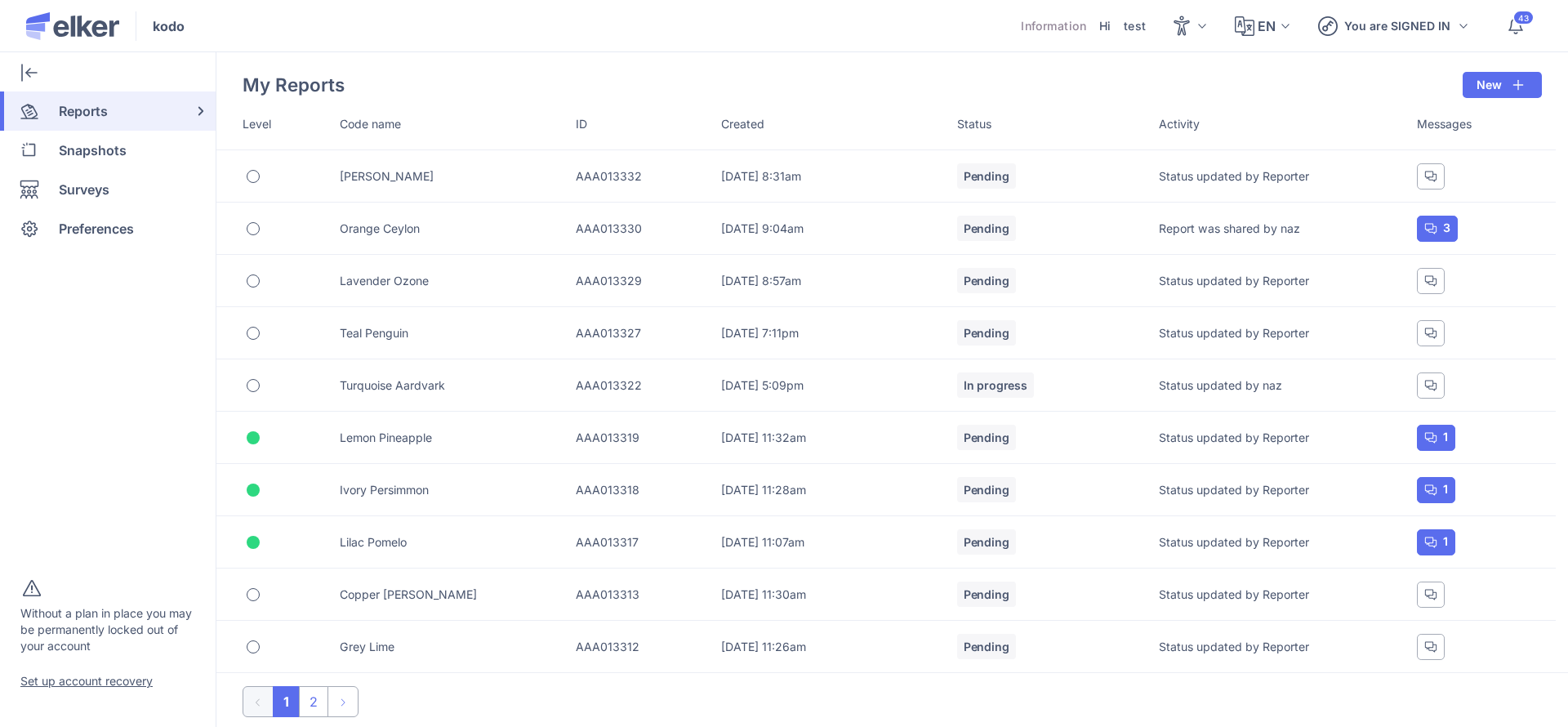 click on "Information" at bounding box center (1054, 26) 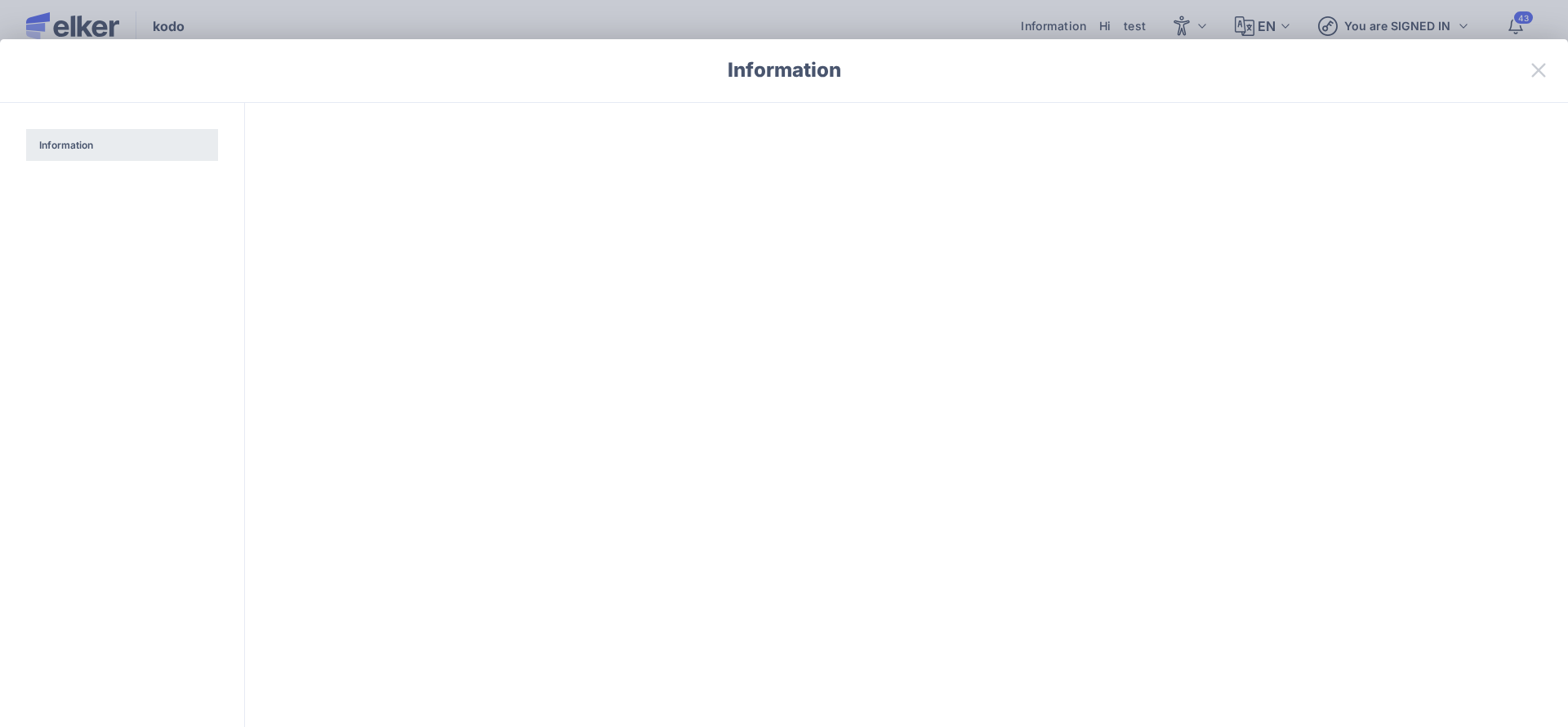 click 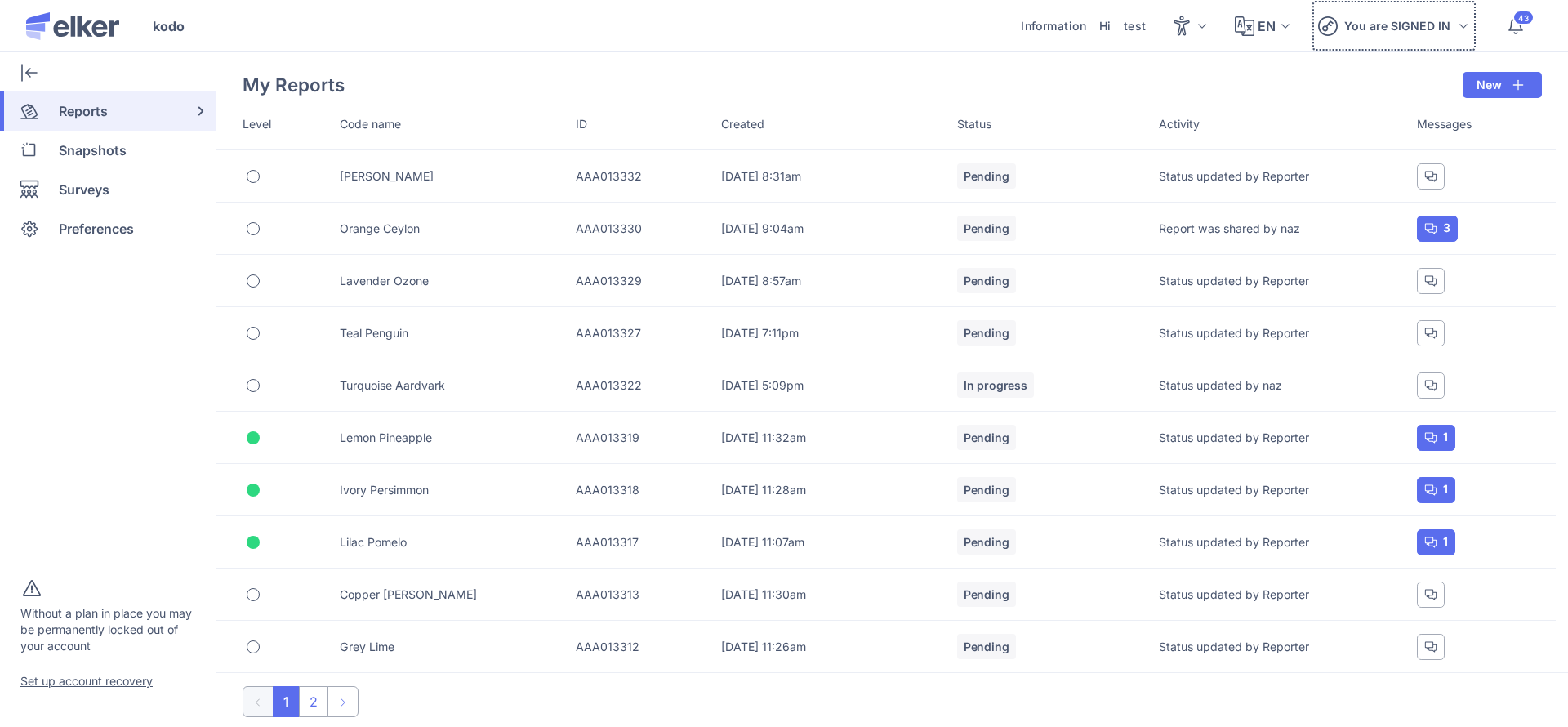 click on "You are SIGNED IN" at bounding box center (1397, 25) 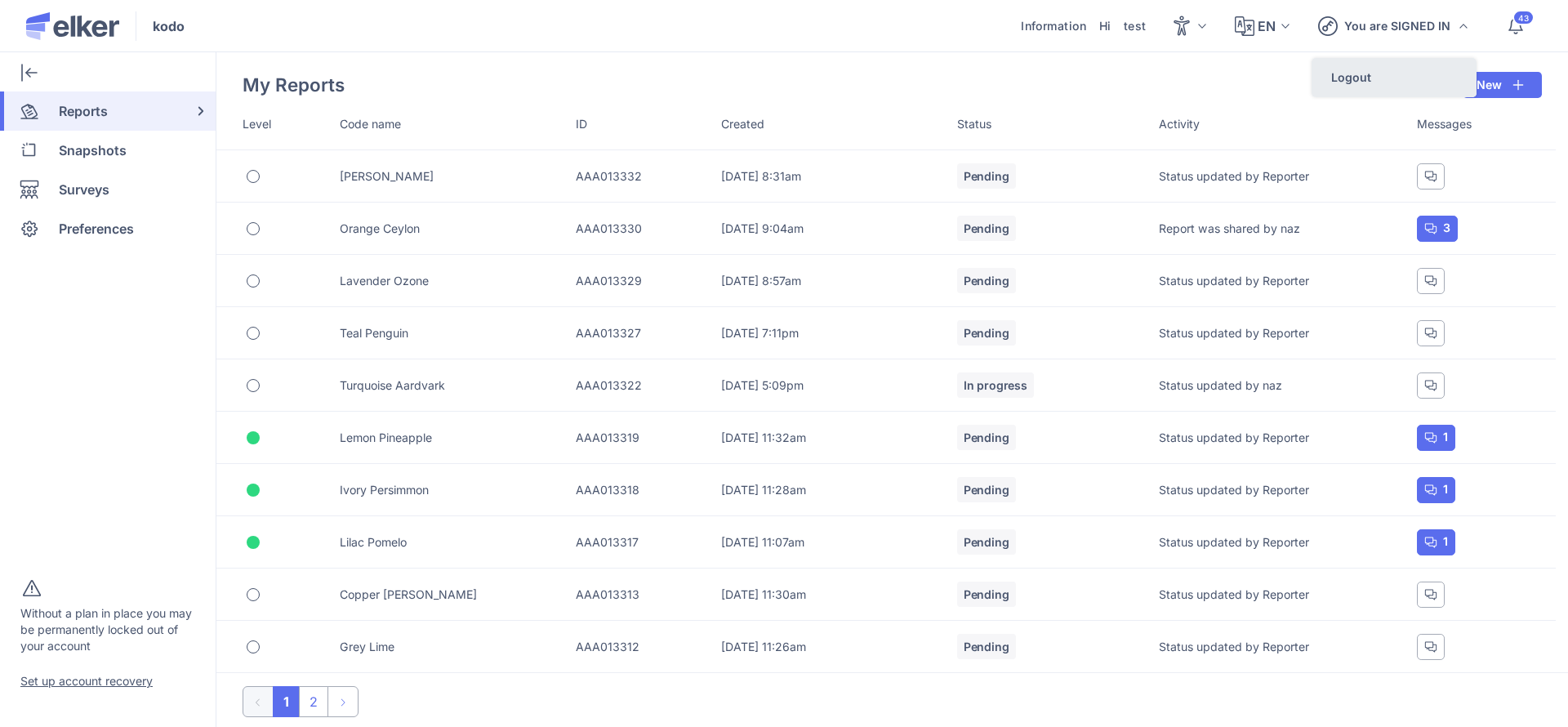 click on "Logout" at bounding box center (1394, 78) 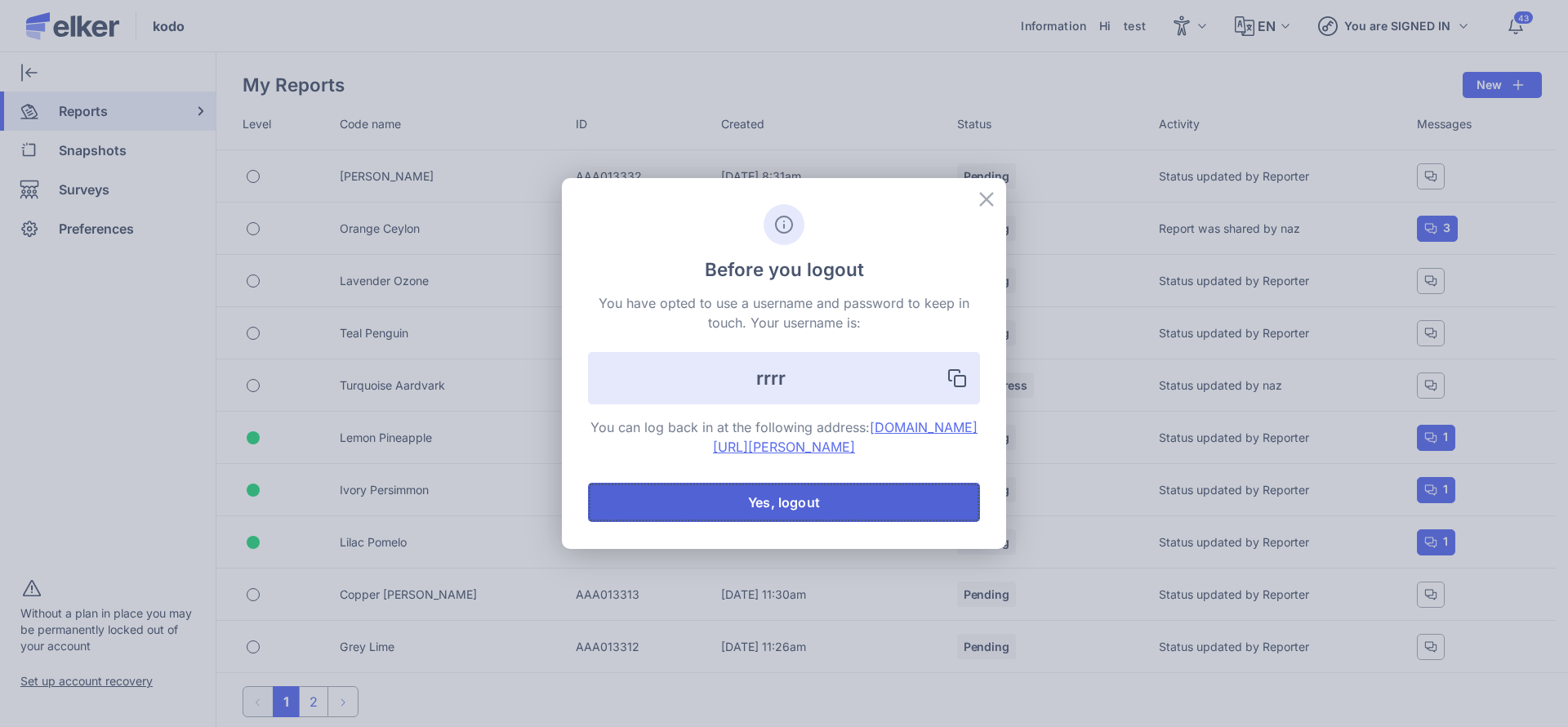 click on "Yes, logout" 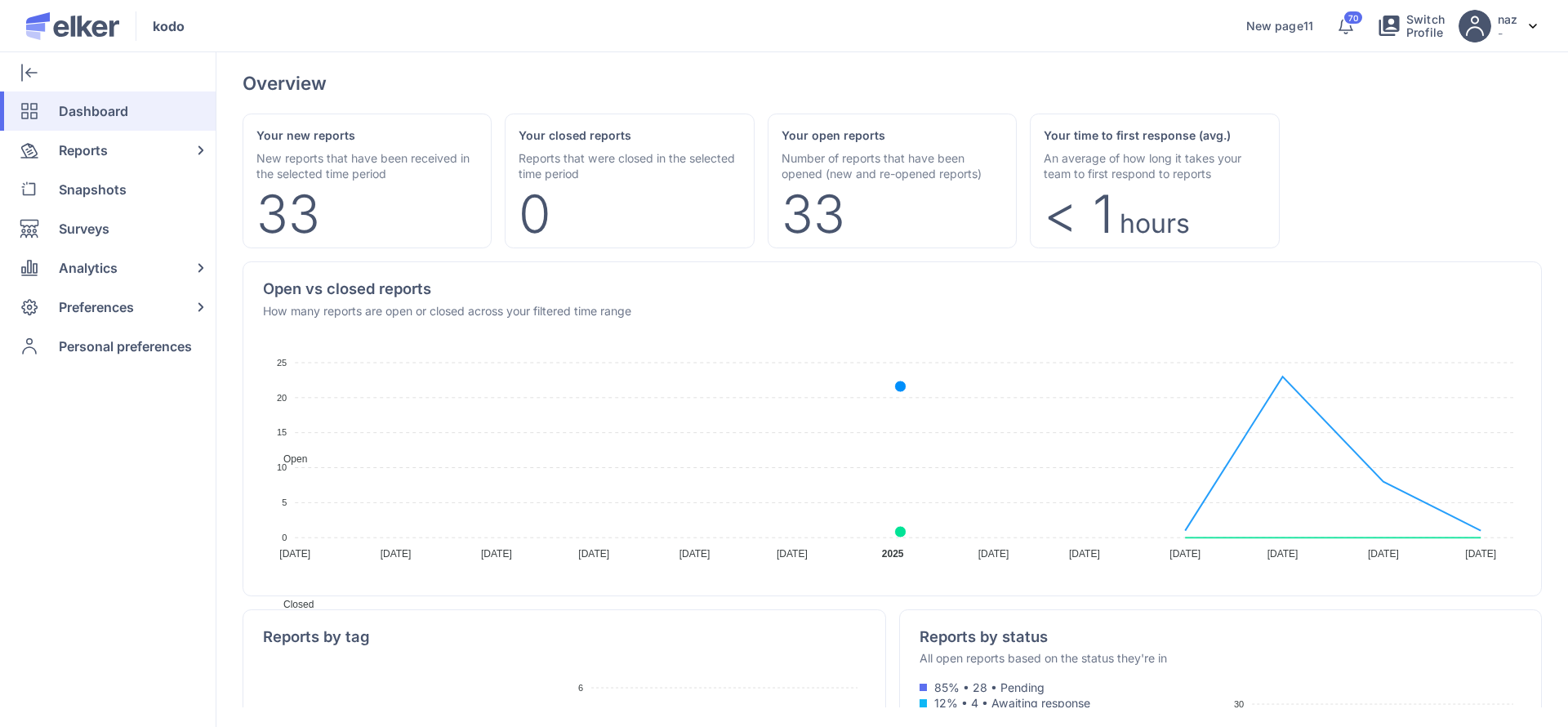 scroll, scrollTop: 0, scrollLeft: 0, axis: both 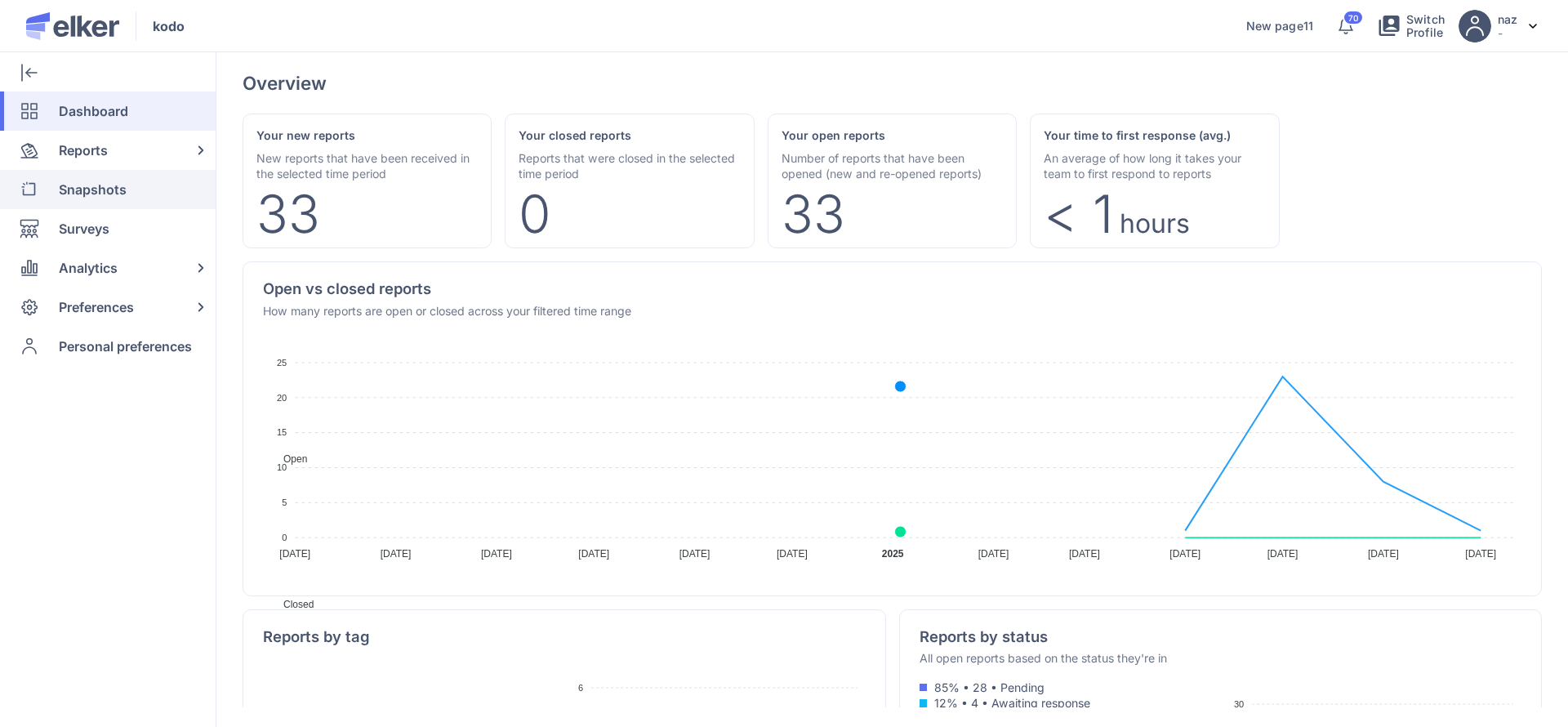 click on "Snapshots" at bounding box center (92, 190) 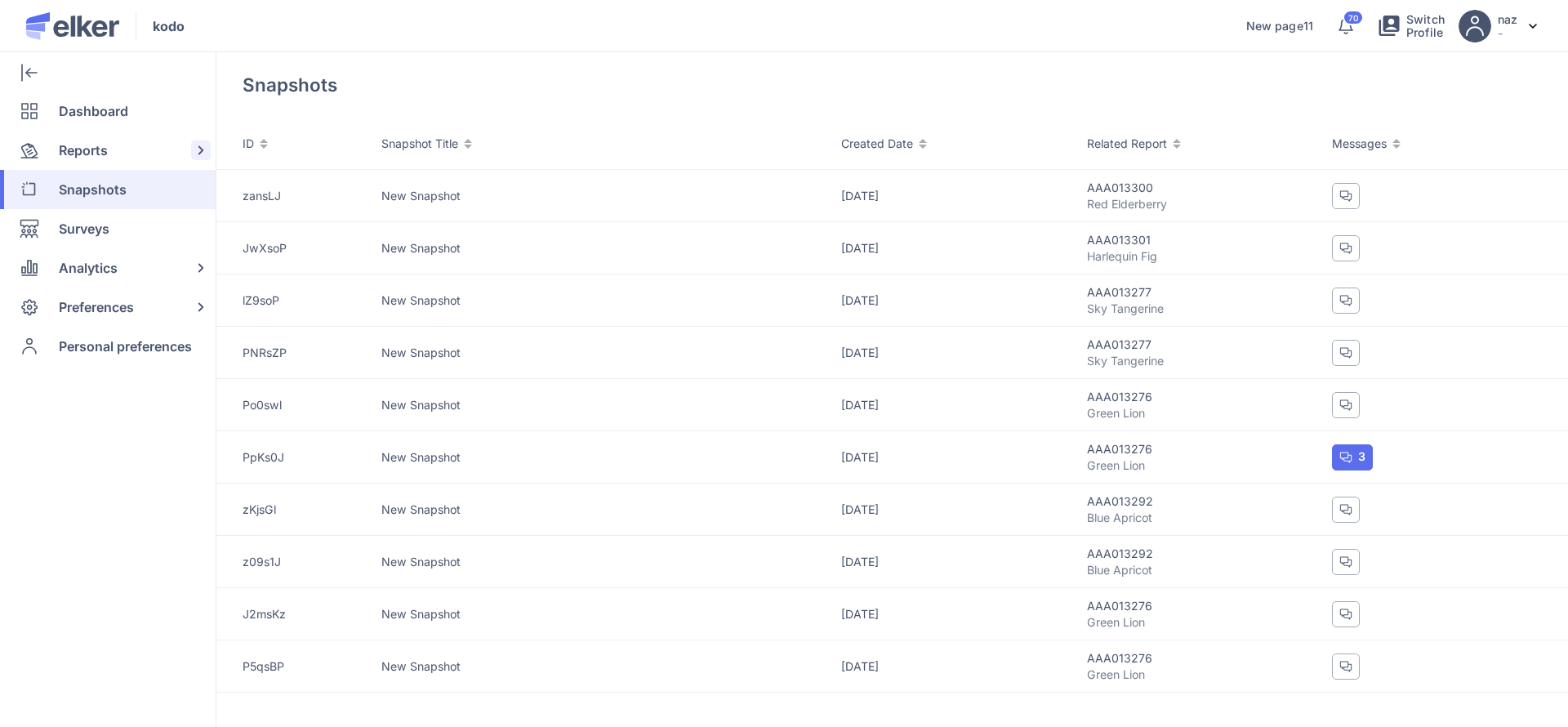 click on "Reports" at bounding box center [83, 150] 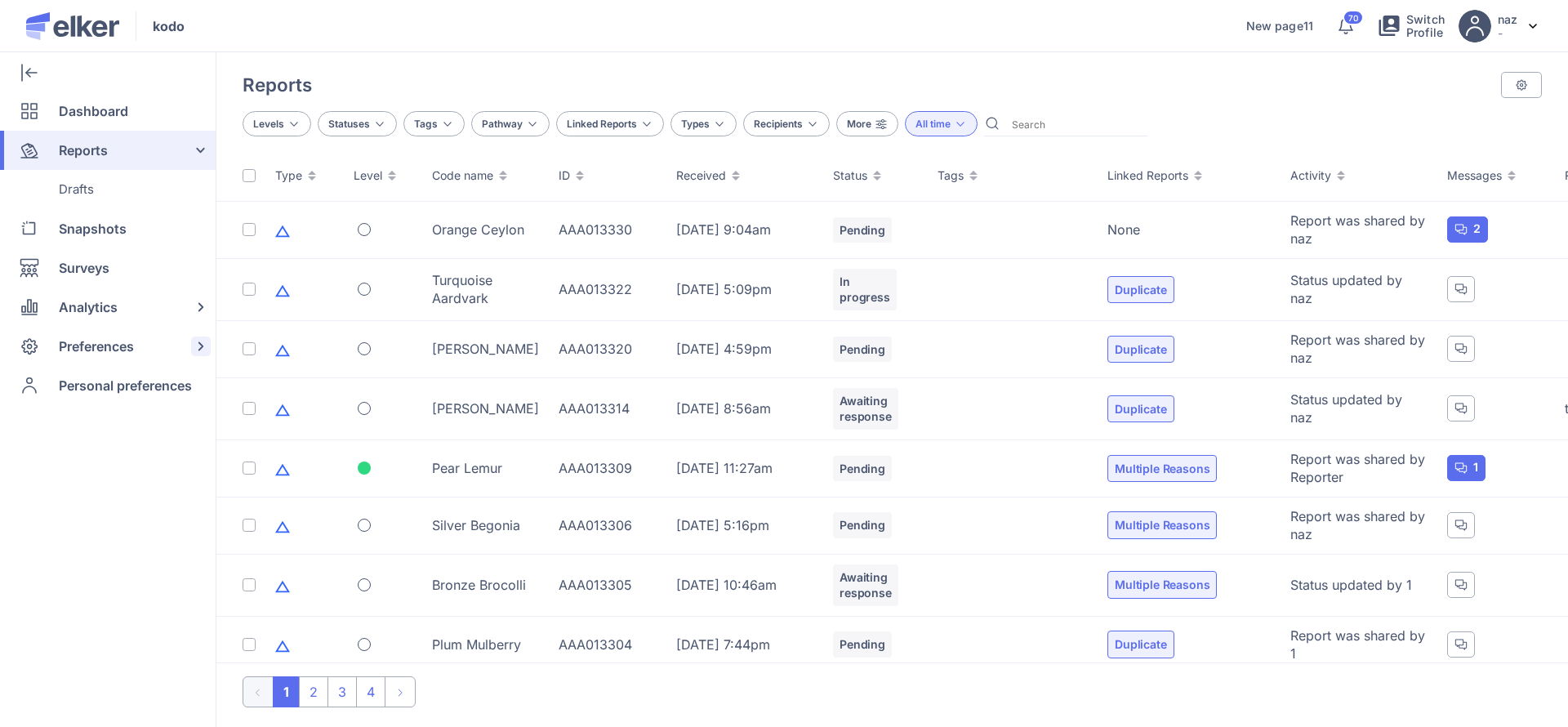 click on "Preferences" at bounding box center [96, 346] 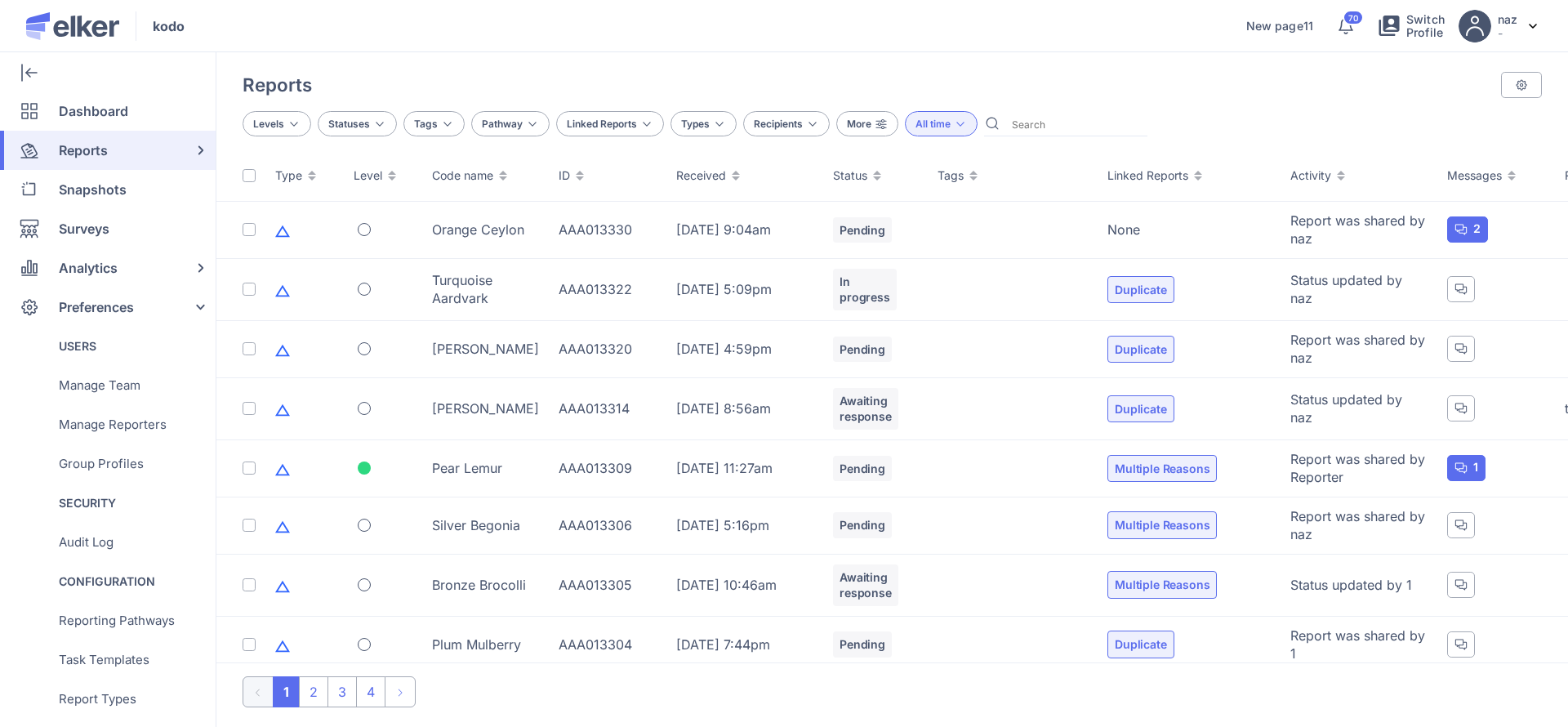scroll, scrollTop: 65, scrollLeft: 0, axis: vertical 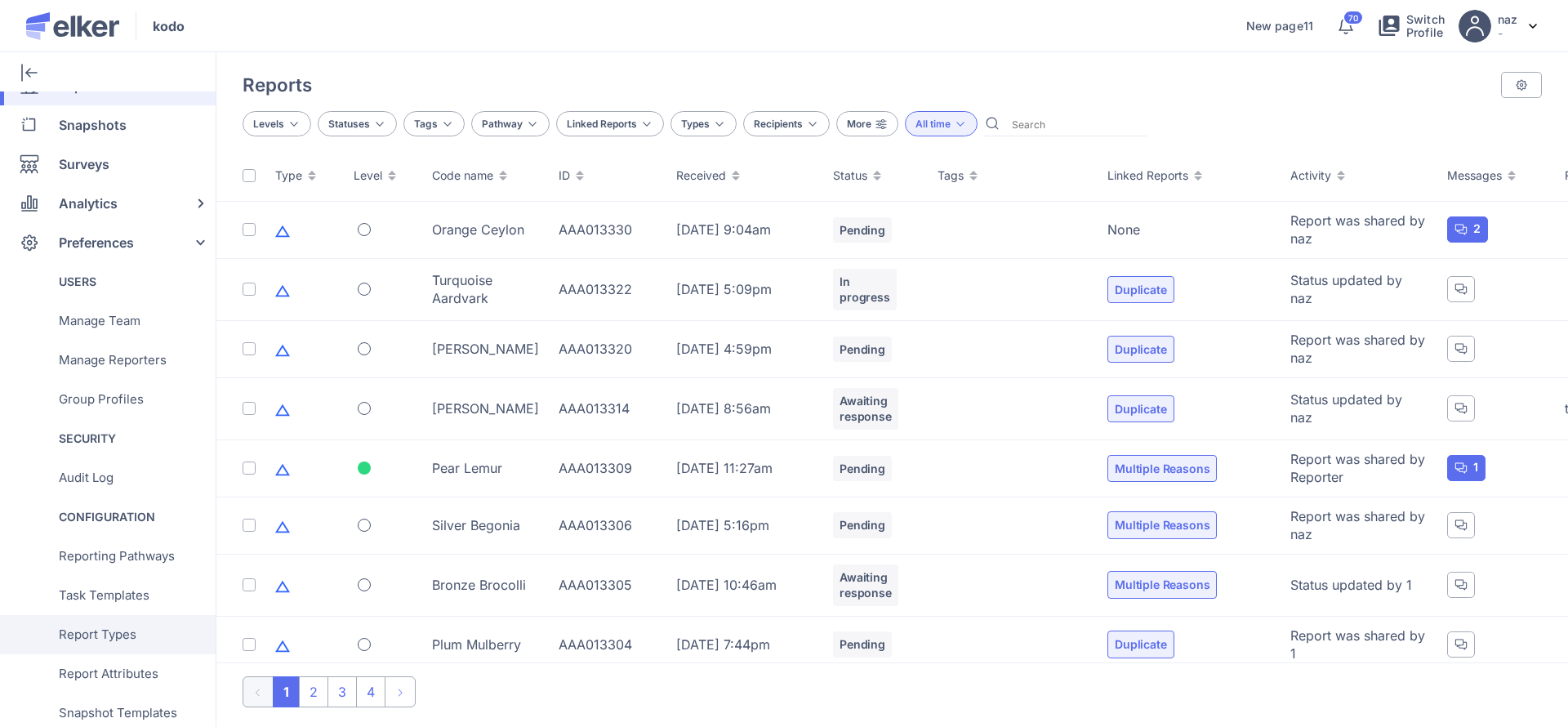 click on "Report Types" at bounding box center [97, 635] 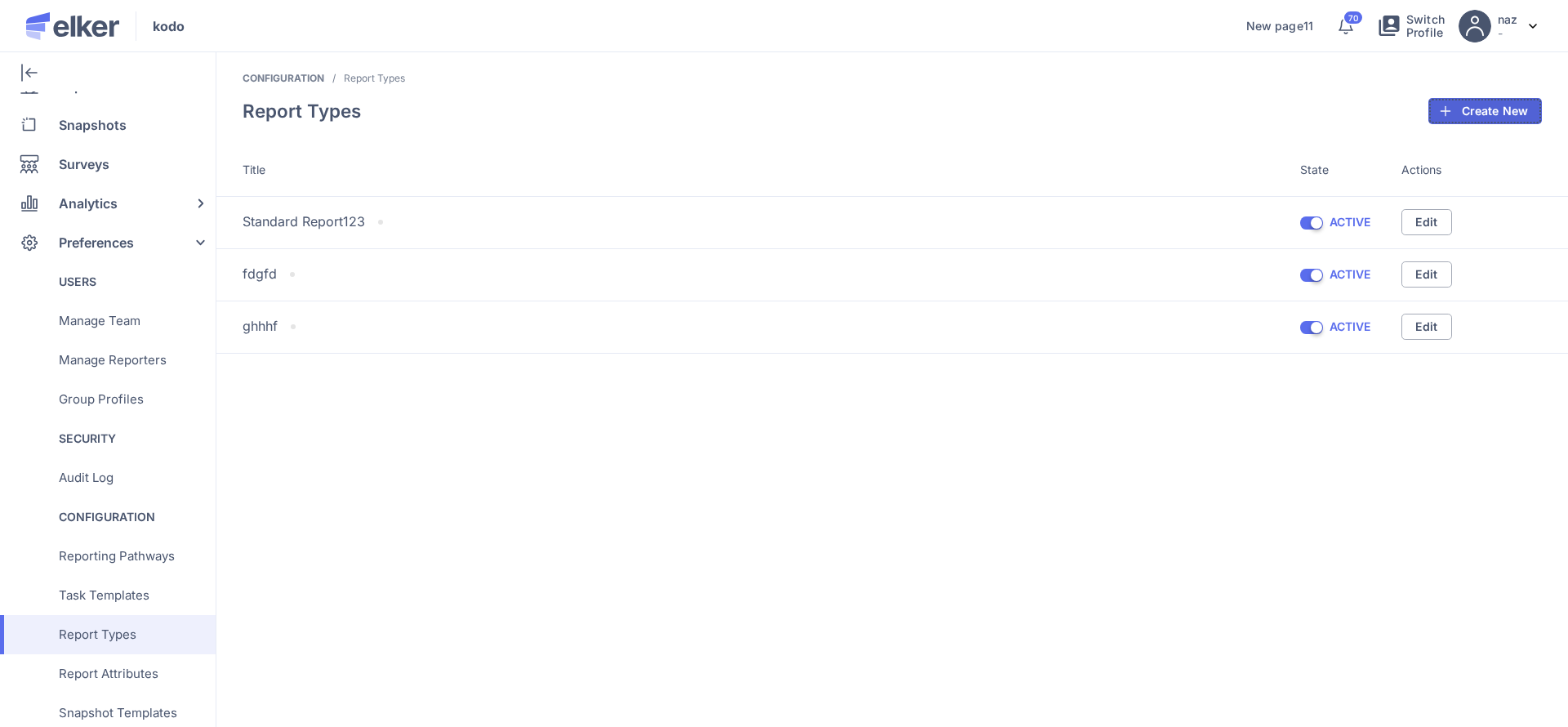 click on "Create New" 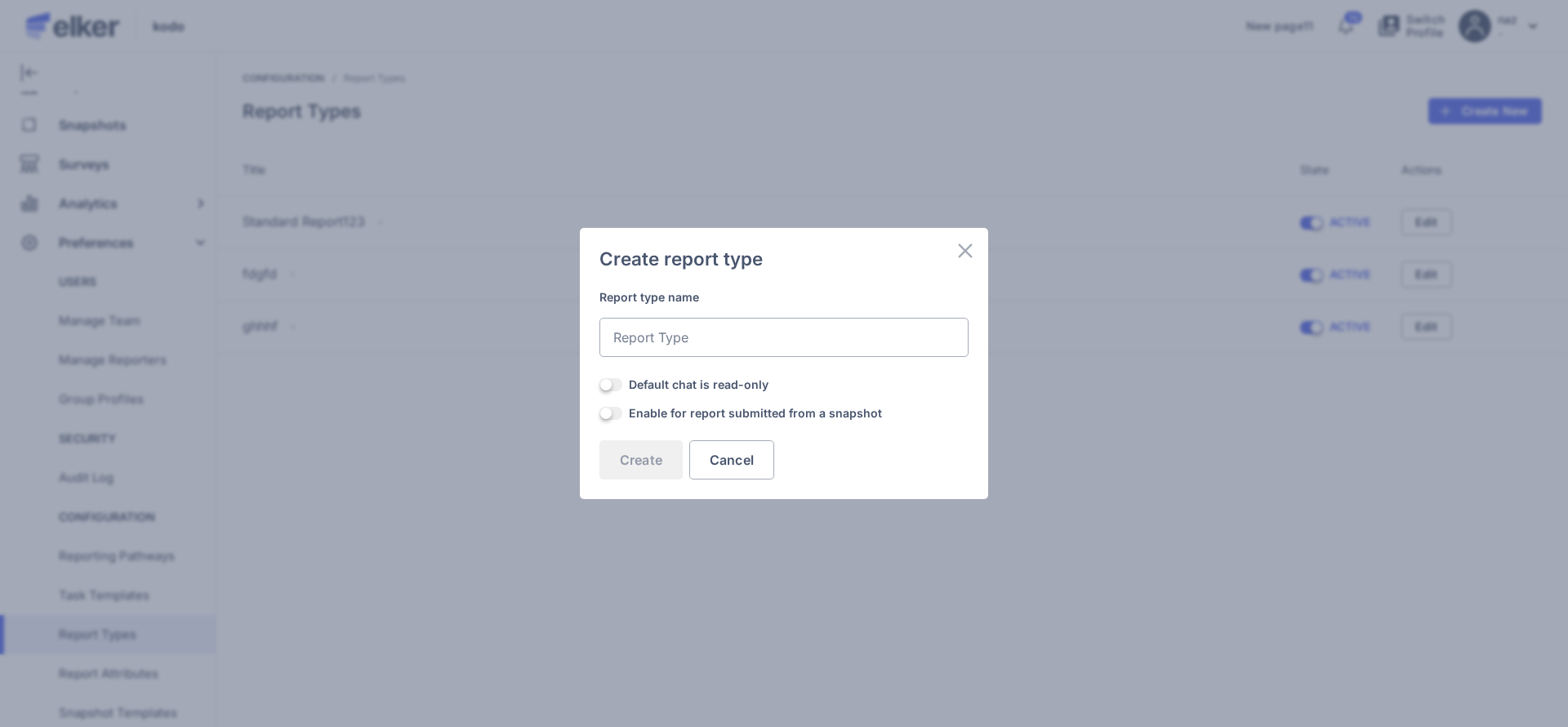 click on "ON" 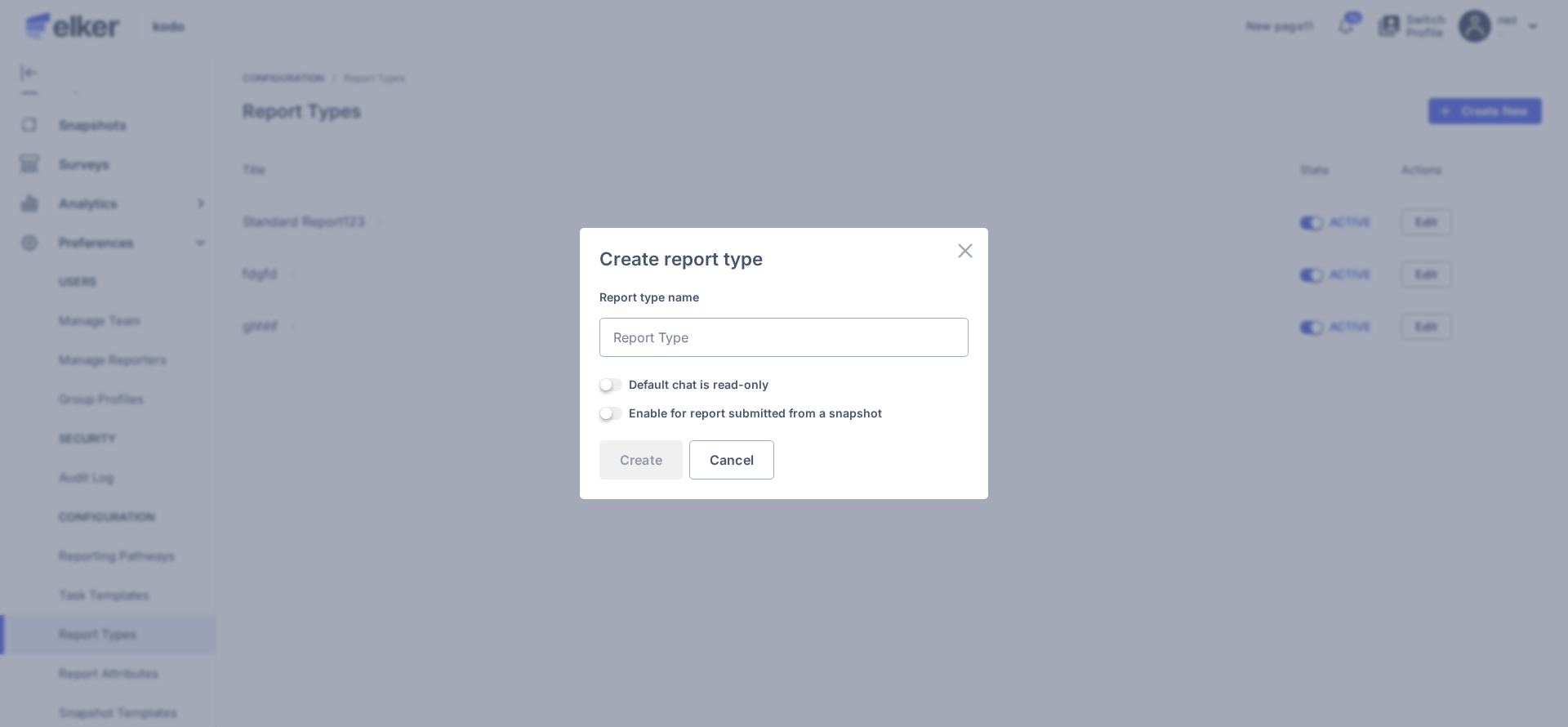 click at bounding box center [611, 413] 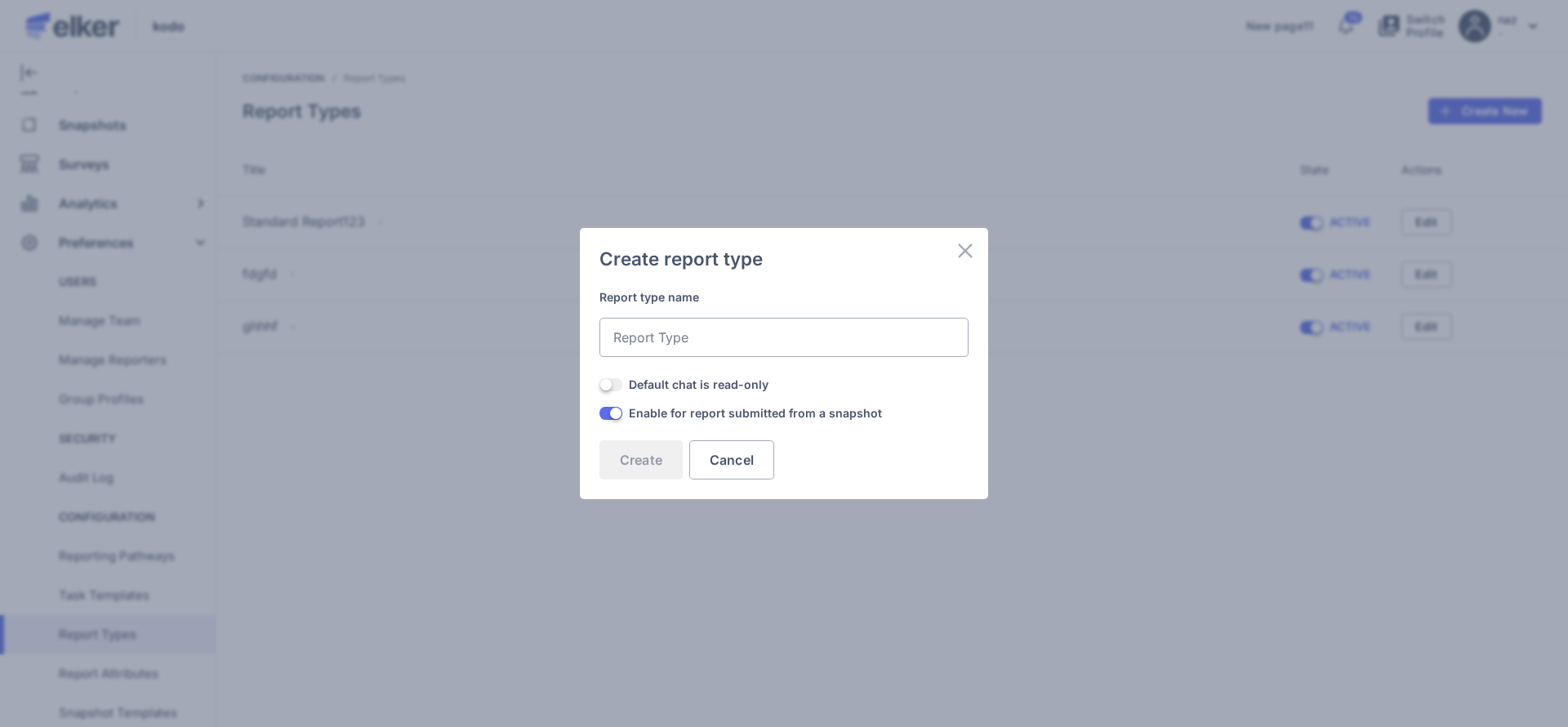 click at bounding box center [611, 385] 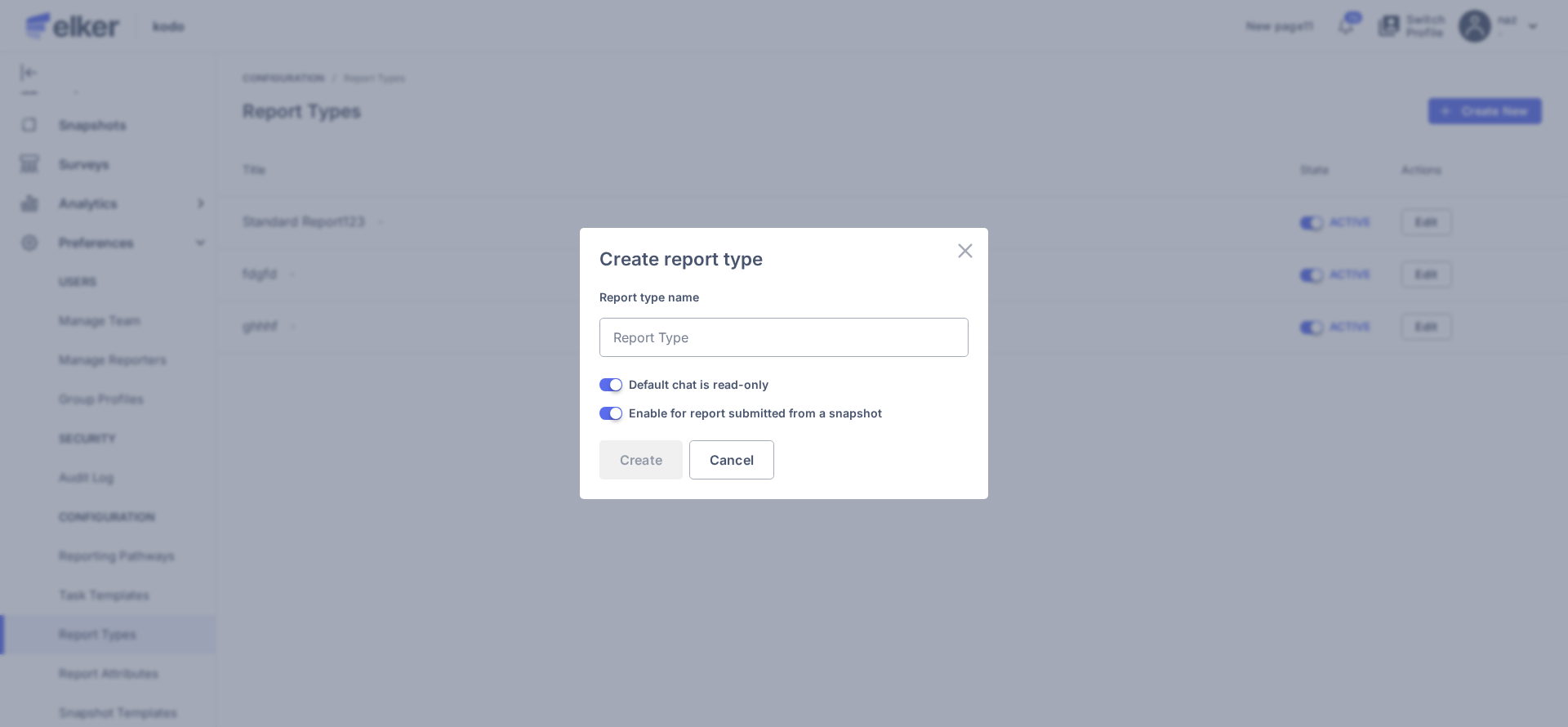 click at bounding box center (965, 251) 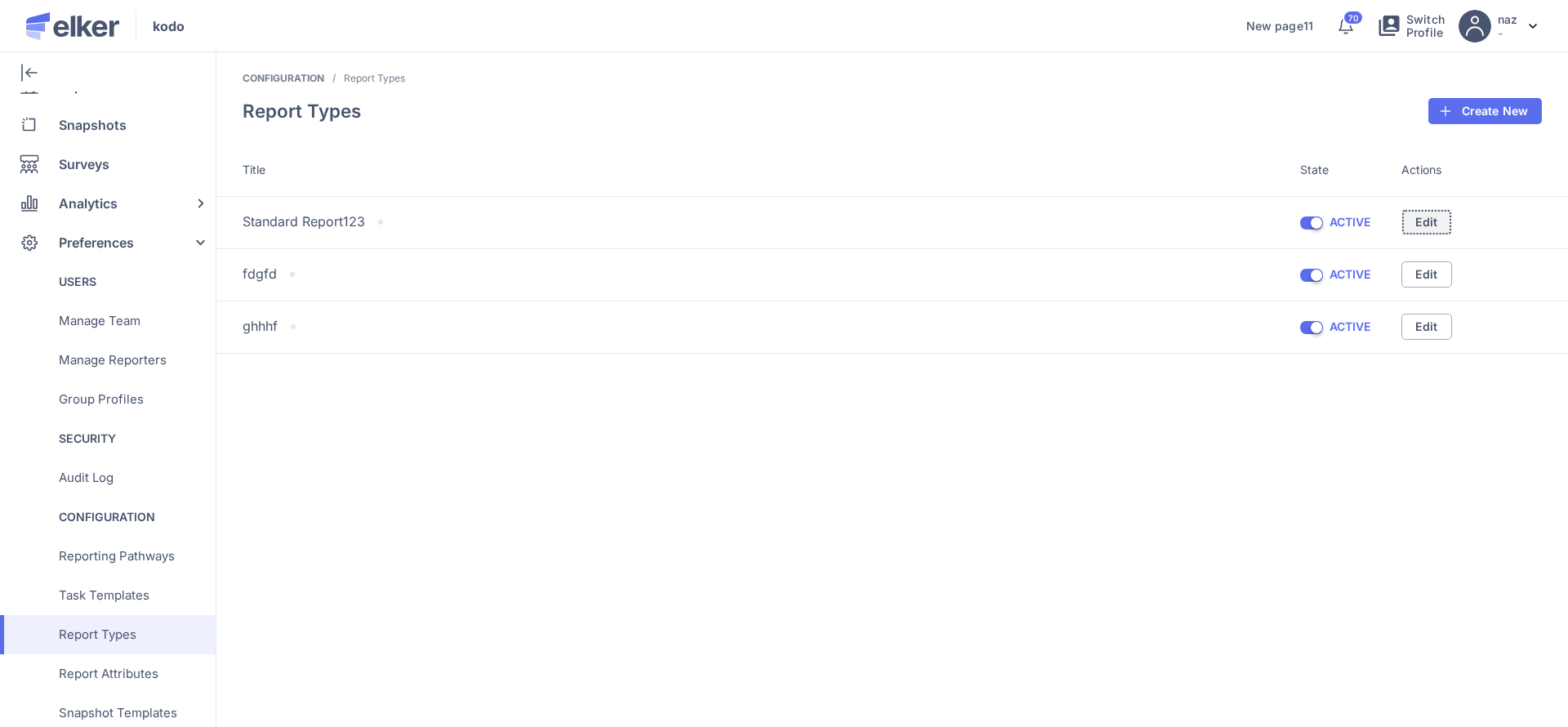 click on "Edit" at bounding box center (1427, 222) 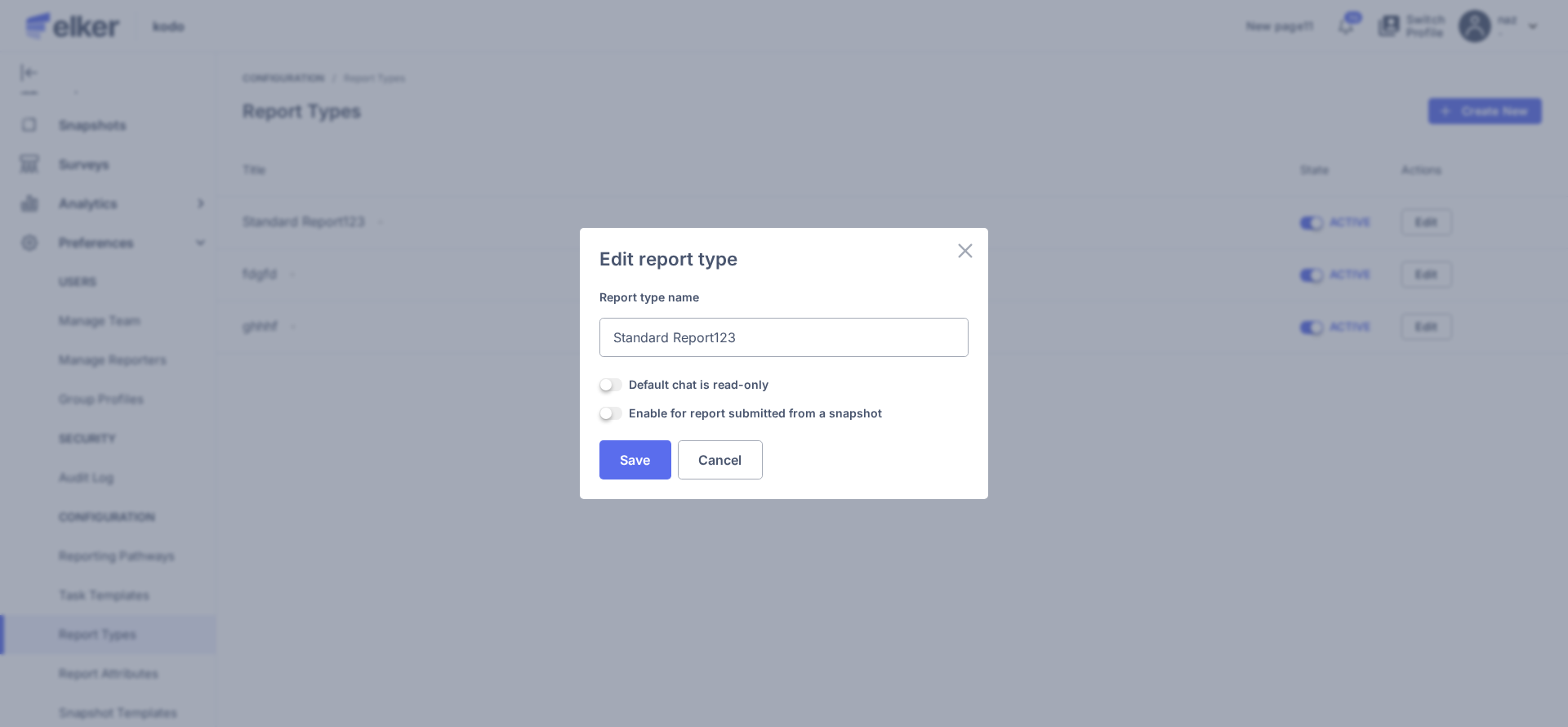 click on "Edit report type" 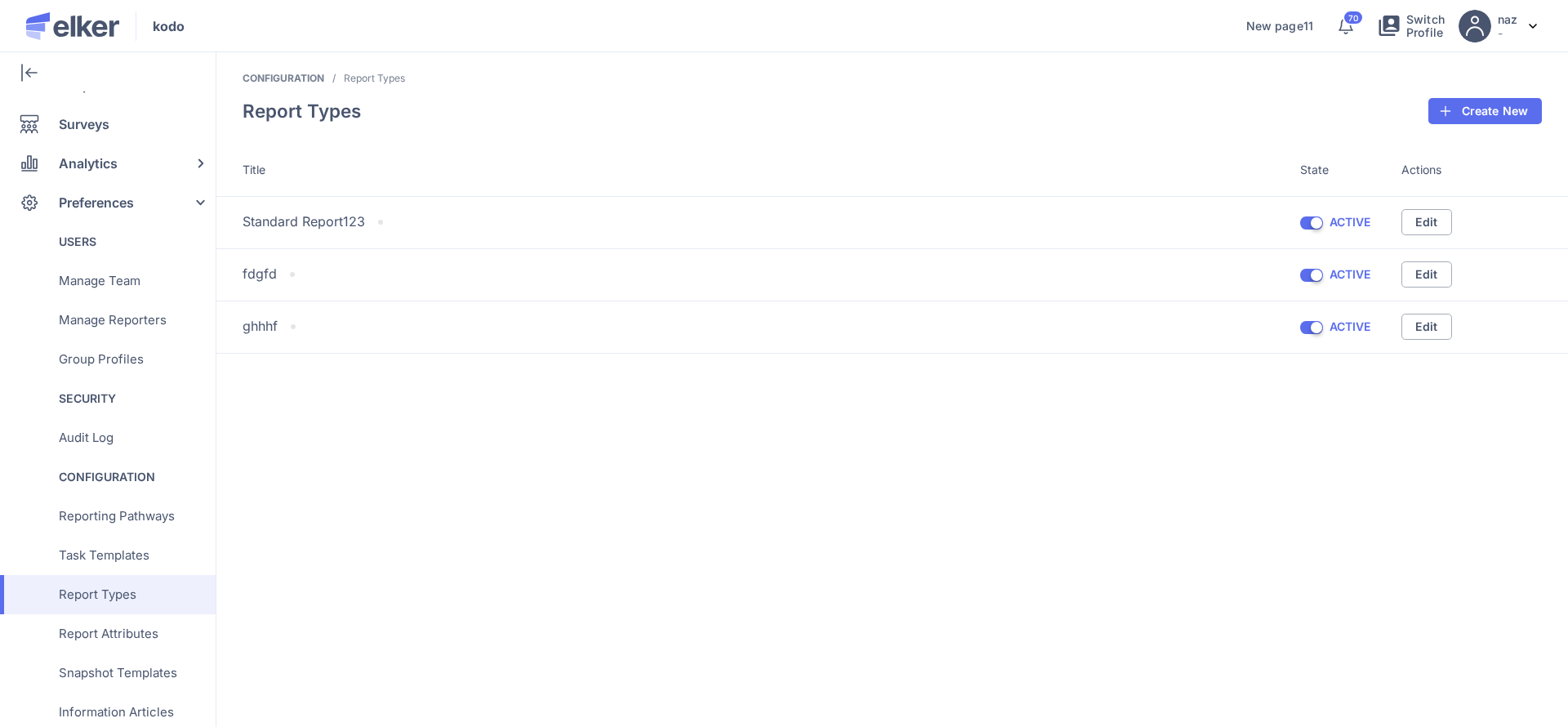 scroll, scrollTop: 114, scrollLeft: 0, axis: vertical 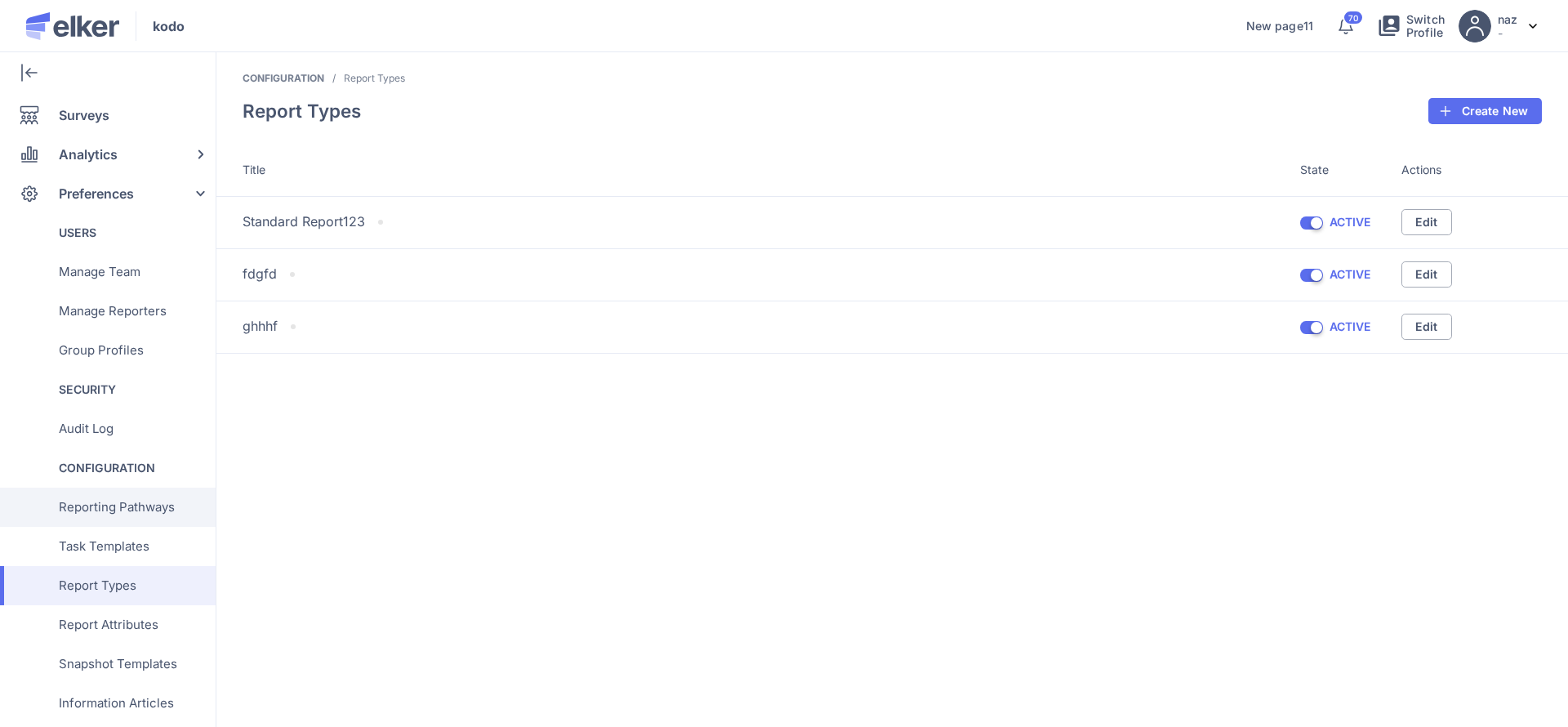 click on "Reporting Pathways" at bounding box center (117, 507) 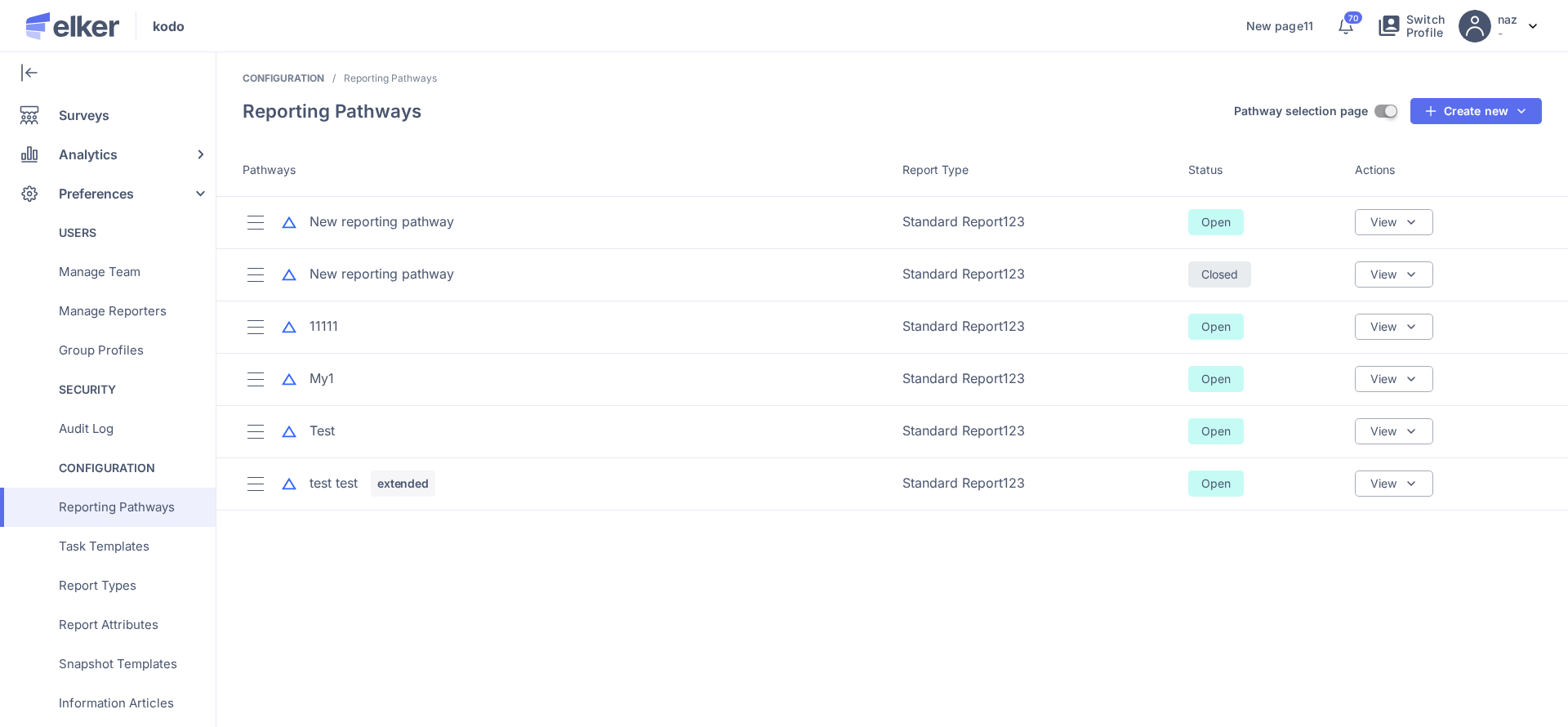click on "Configuration / Reporting Pathways /" at bounding box center (892, 85) 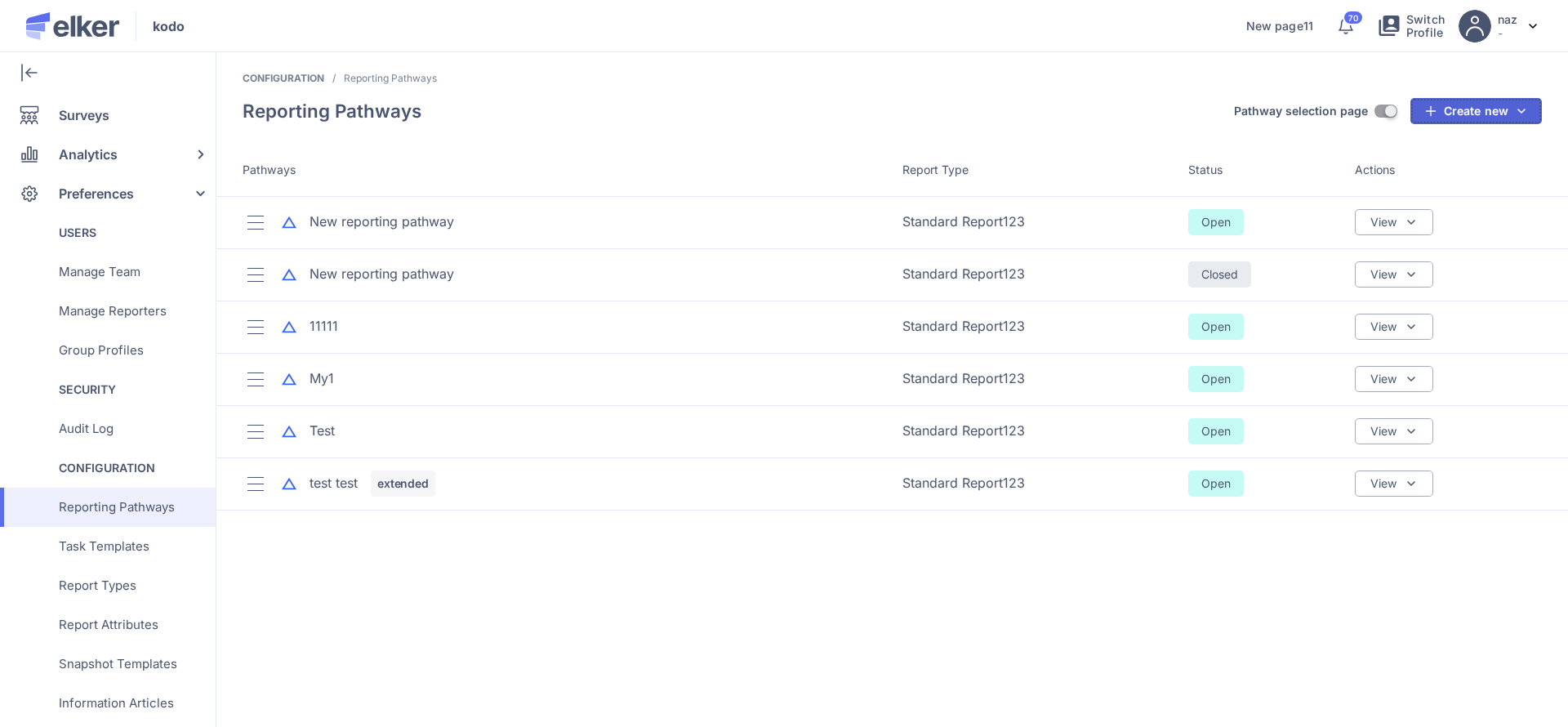click on "Create new" 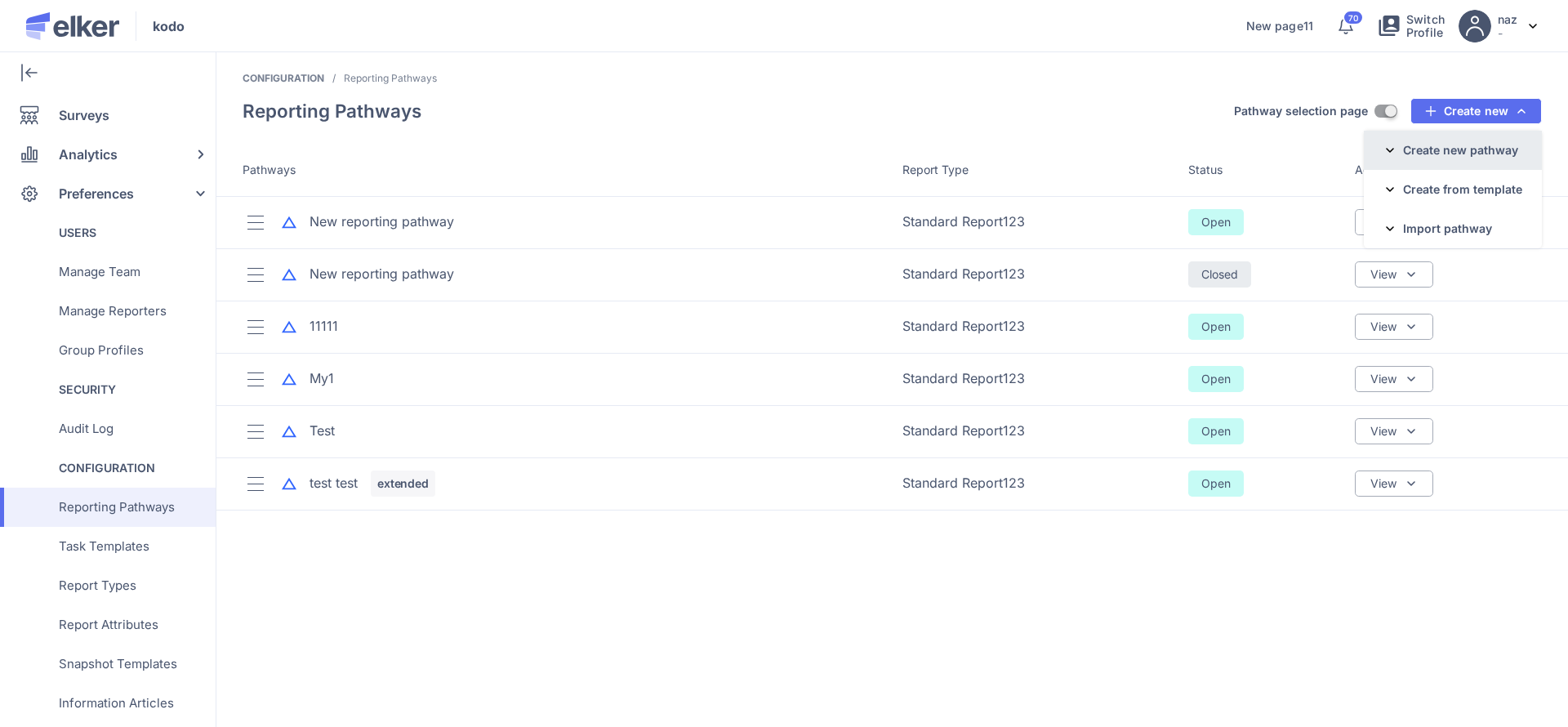 click on "Create new pathway" 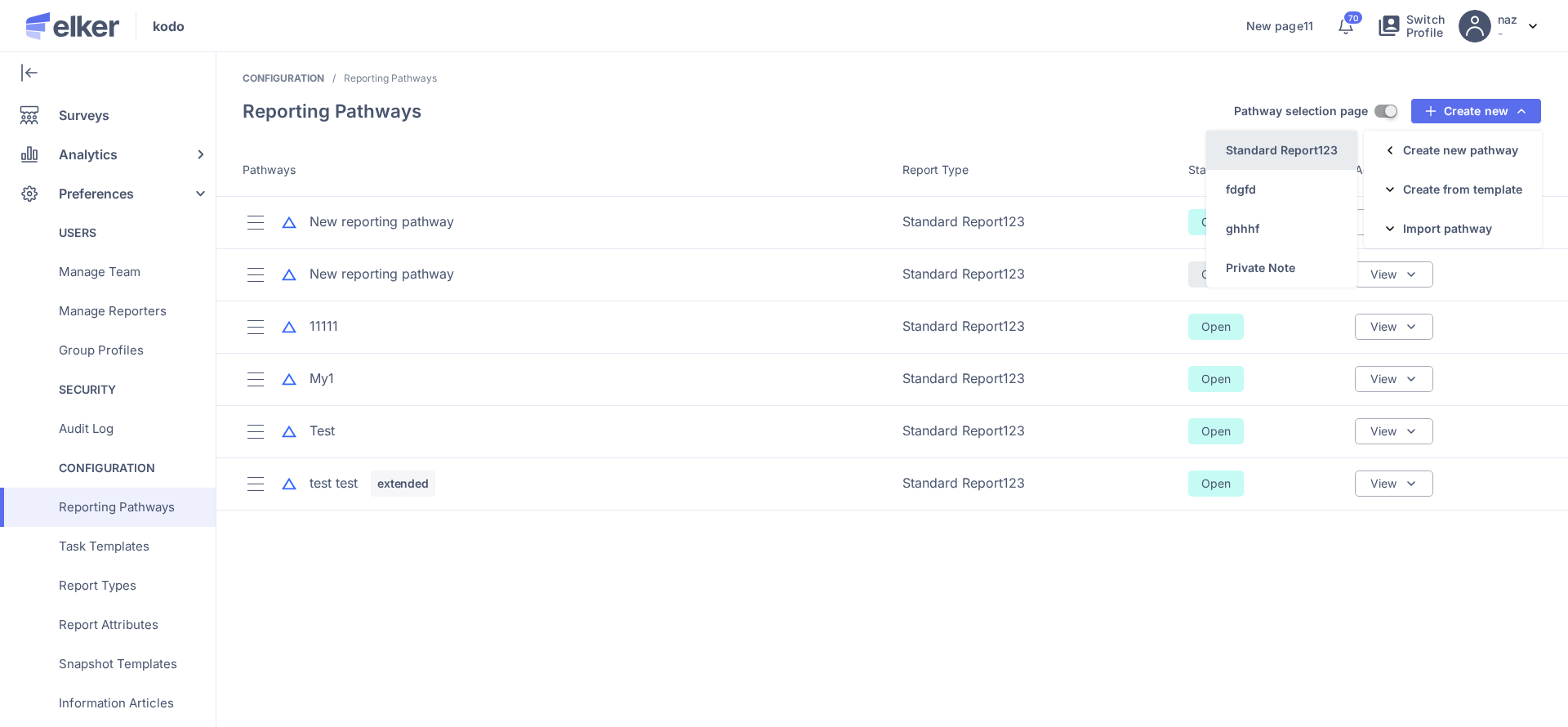 click on "Standard Report123" 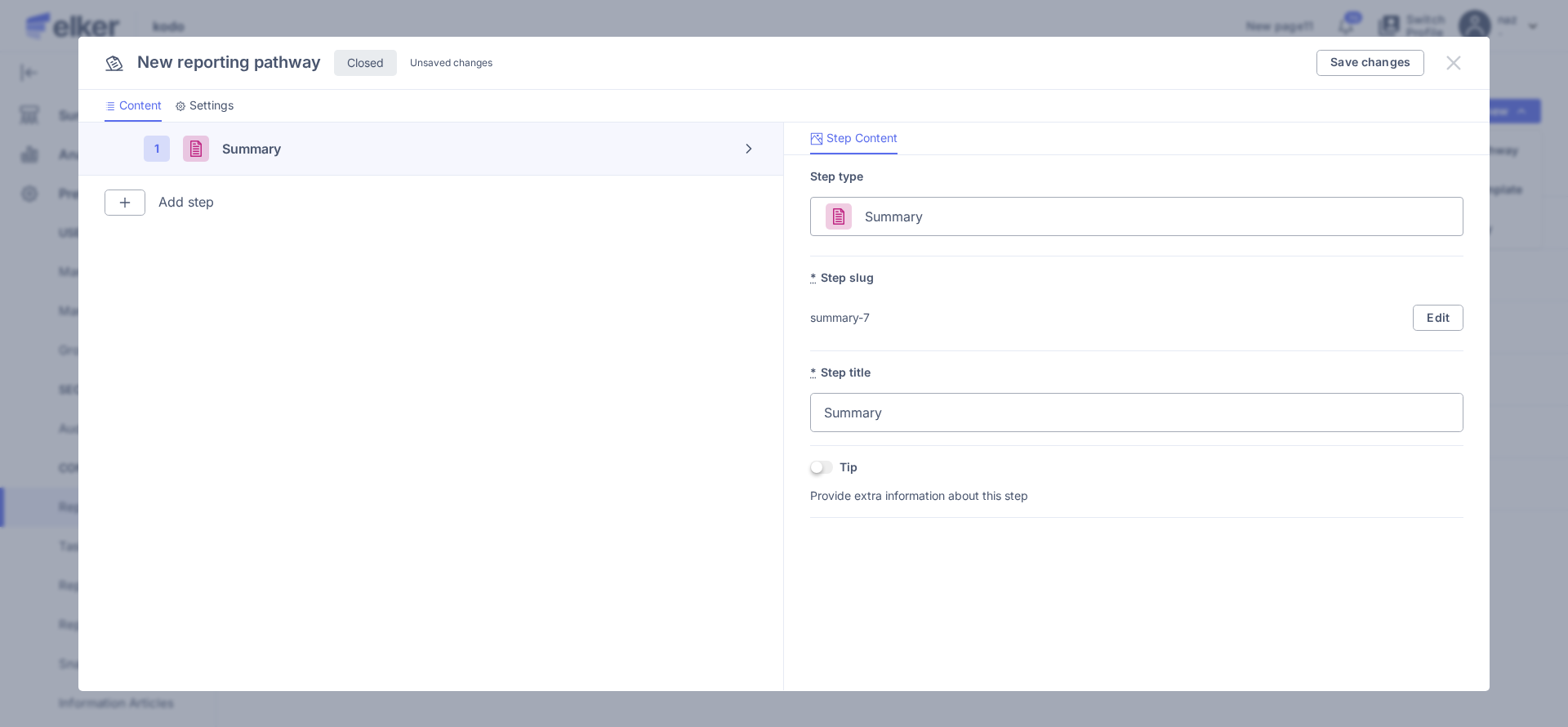 click 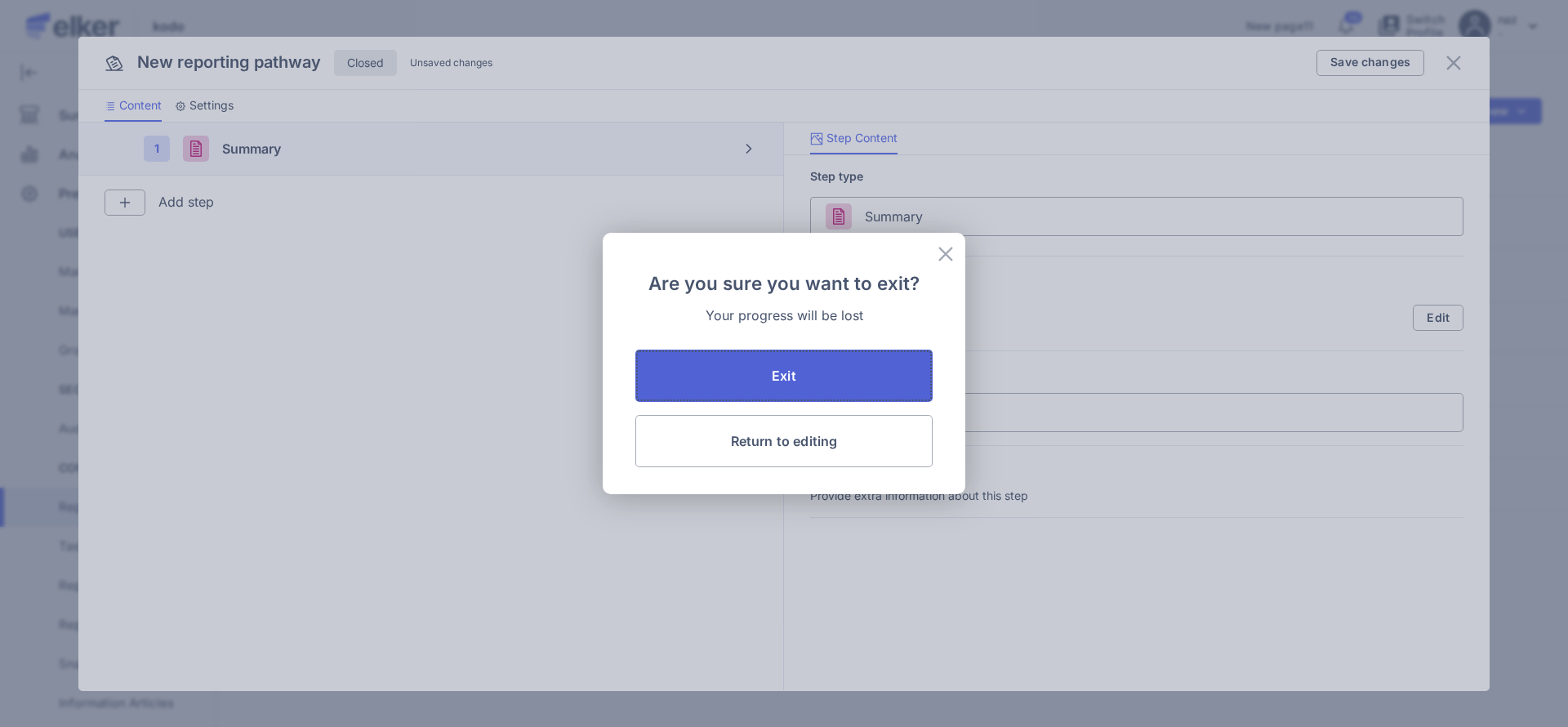 click on "Exit" 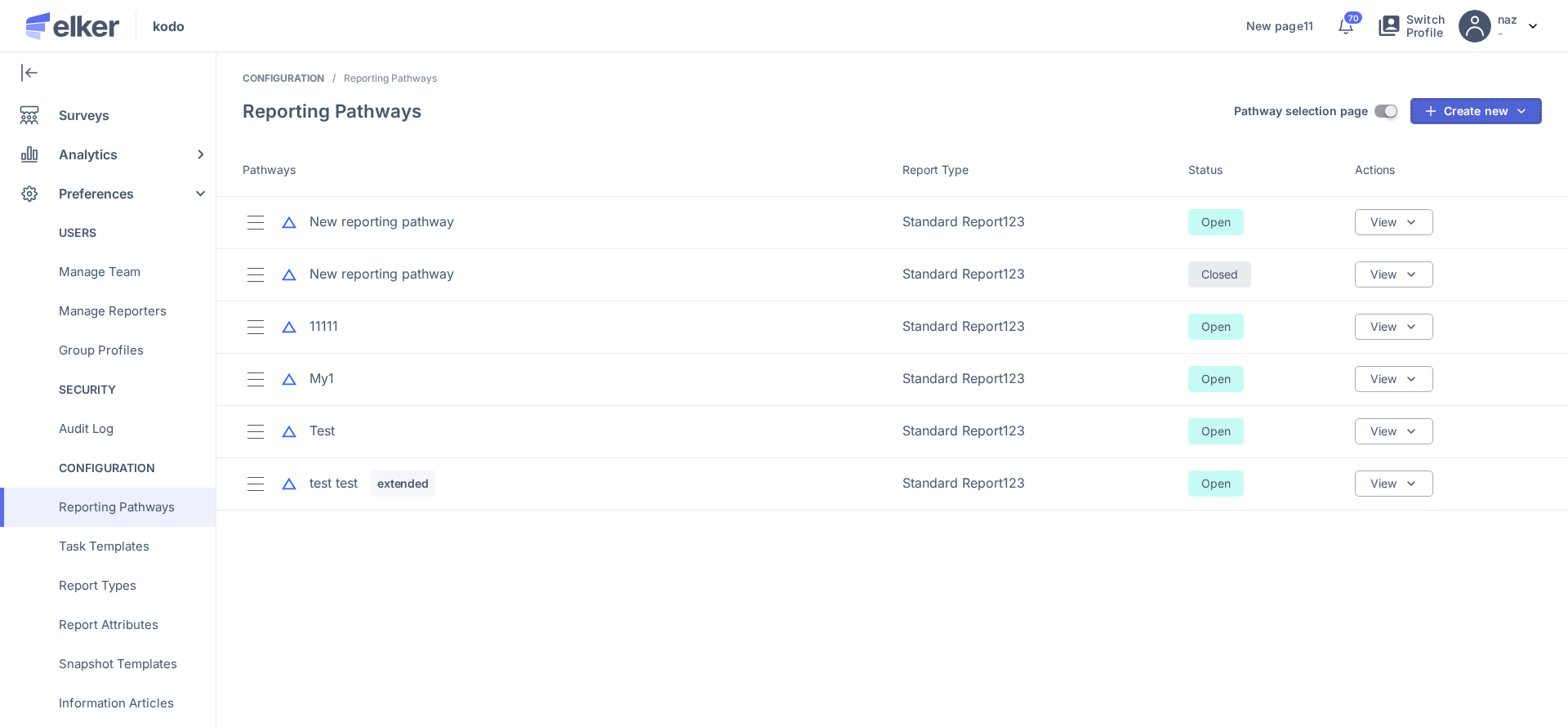 click on "Create new" 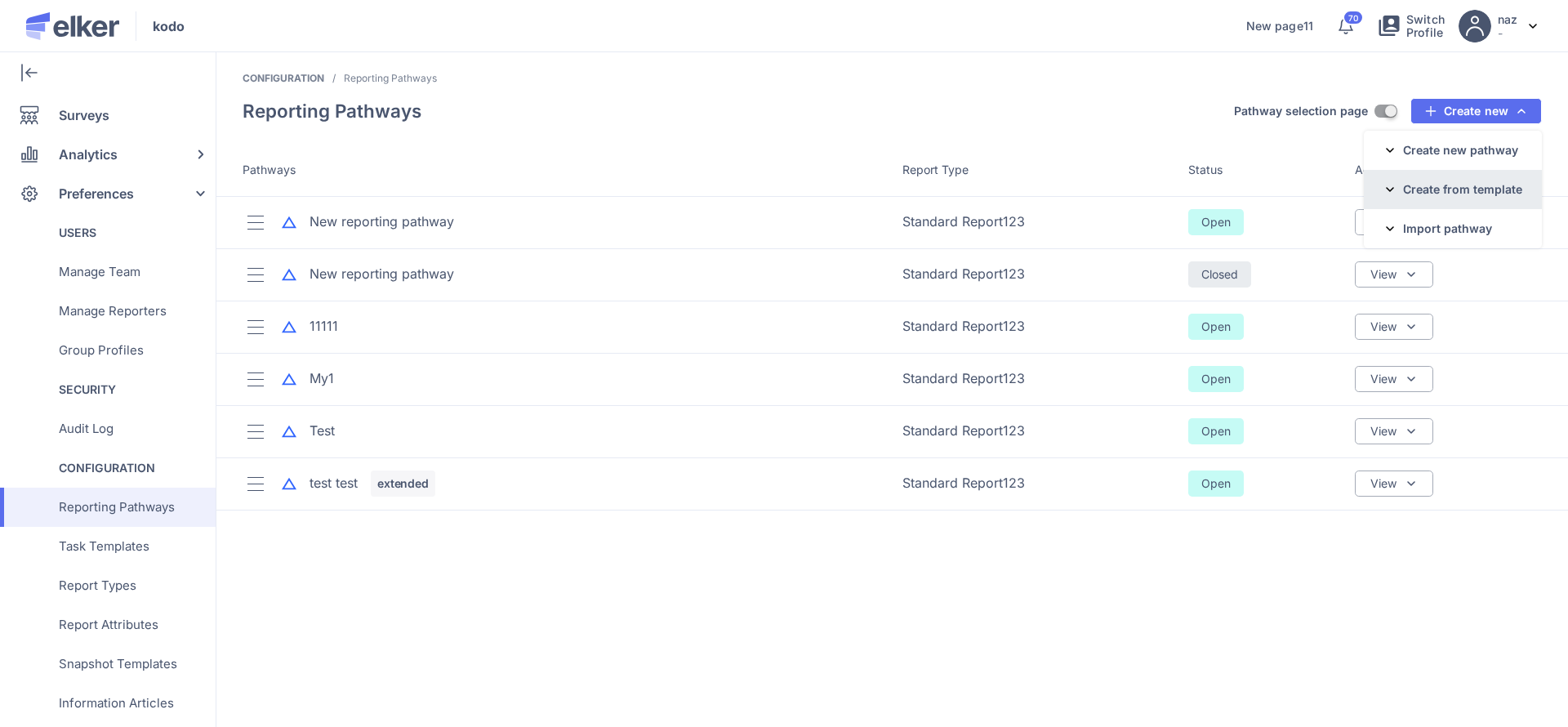 click on "Create from template" 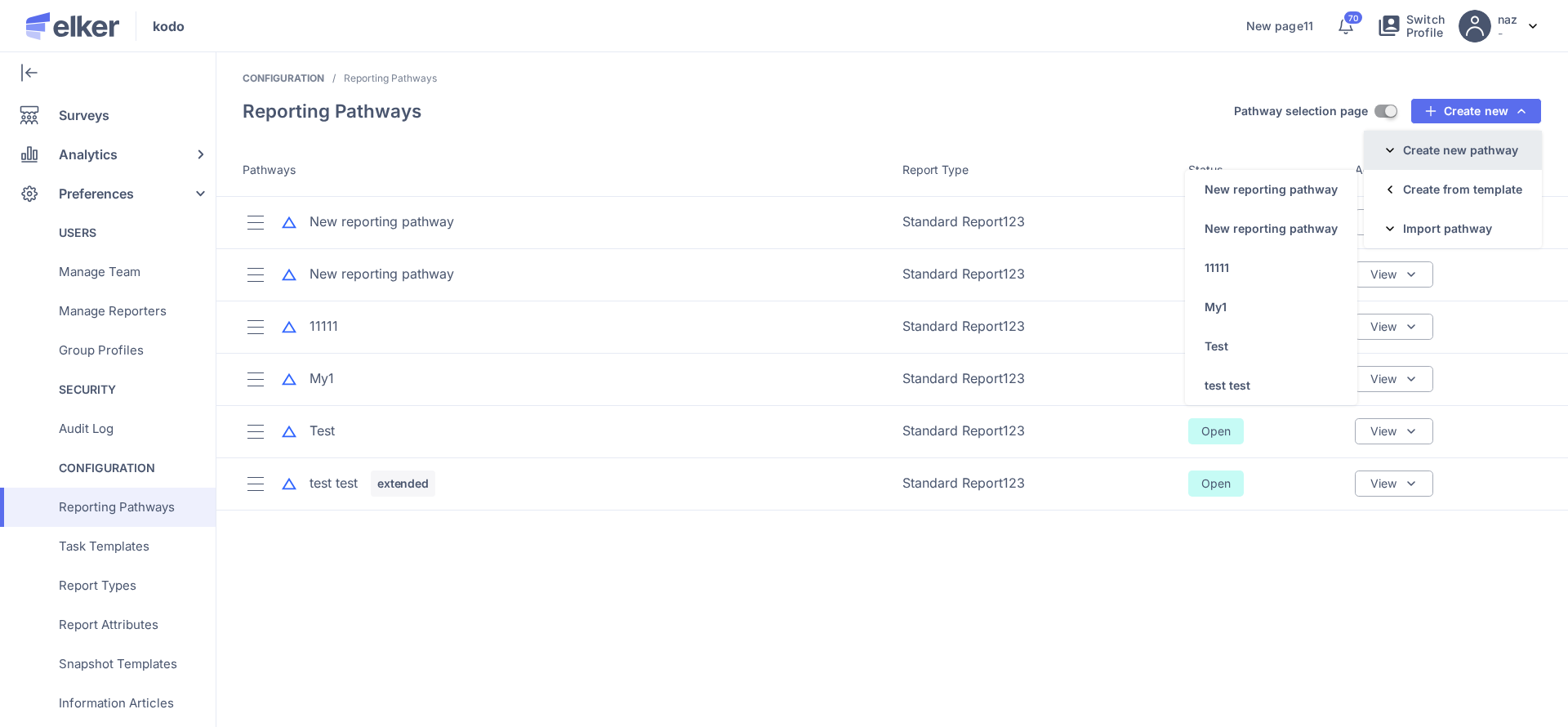 click on "Create new pathway" 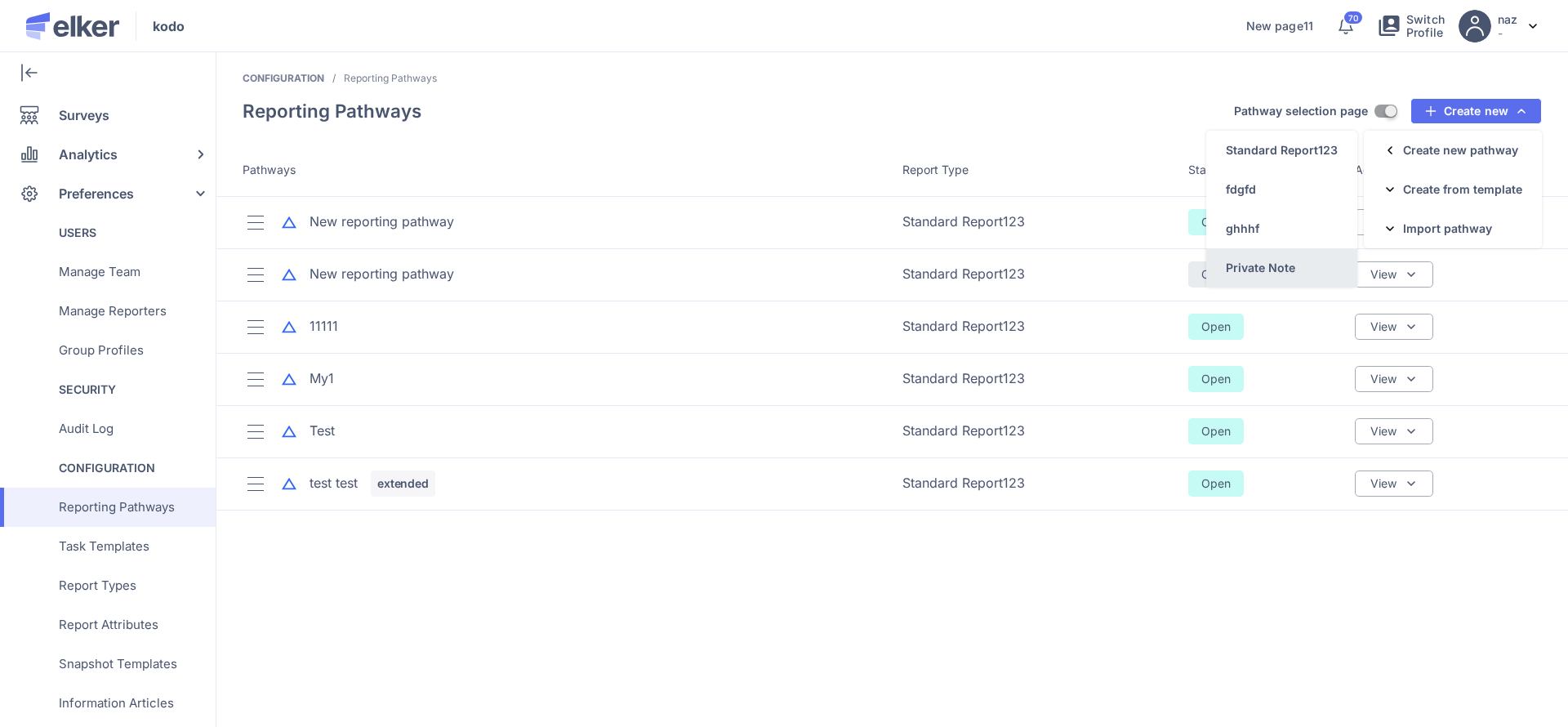 click on "Private Note" 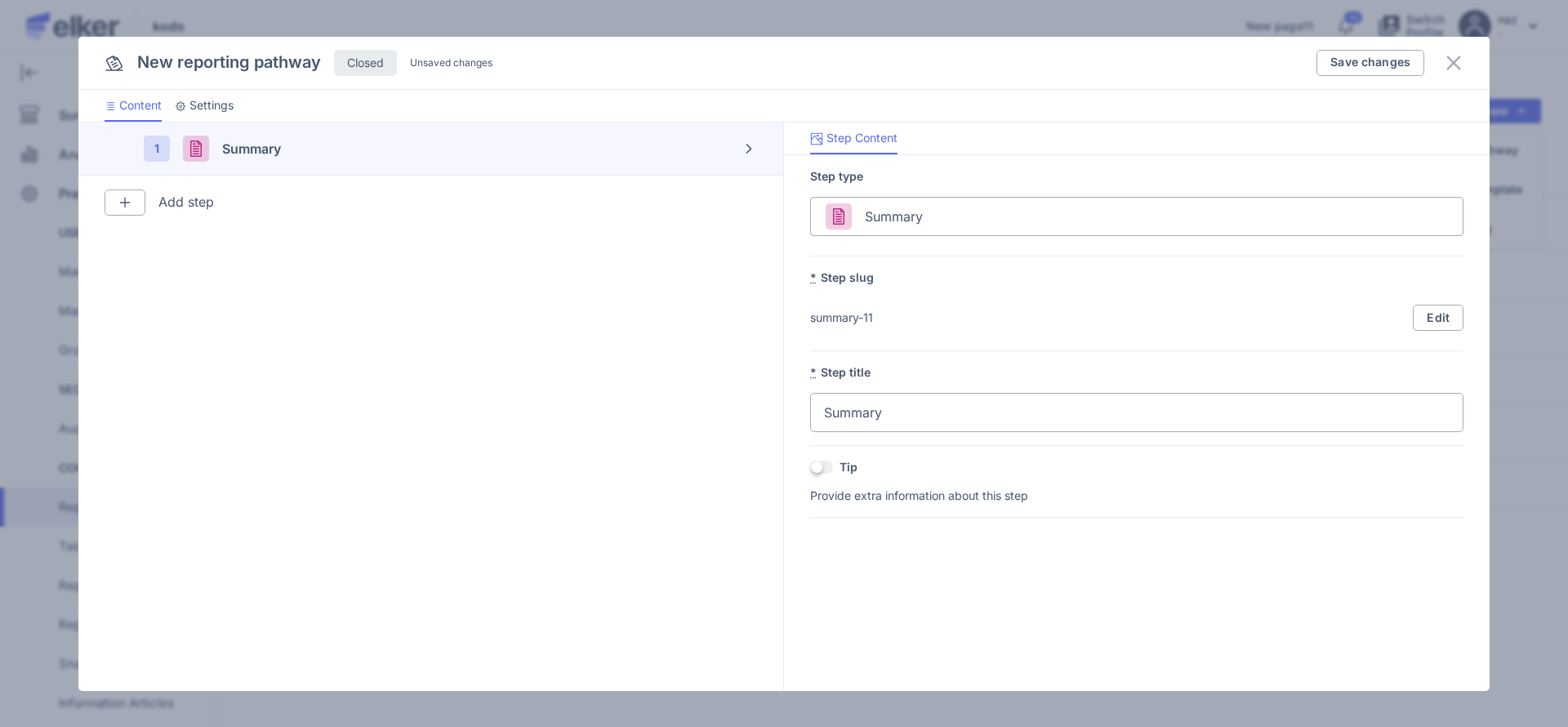 click on "Settings" at bounding box center [212, 105] 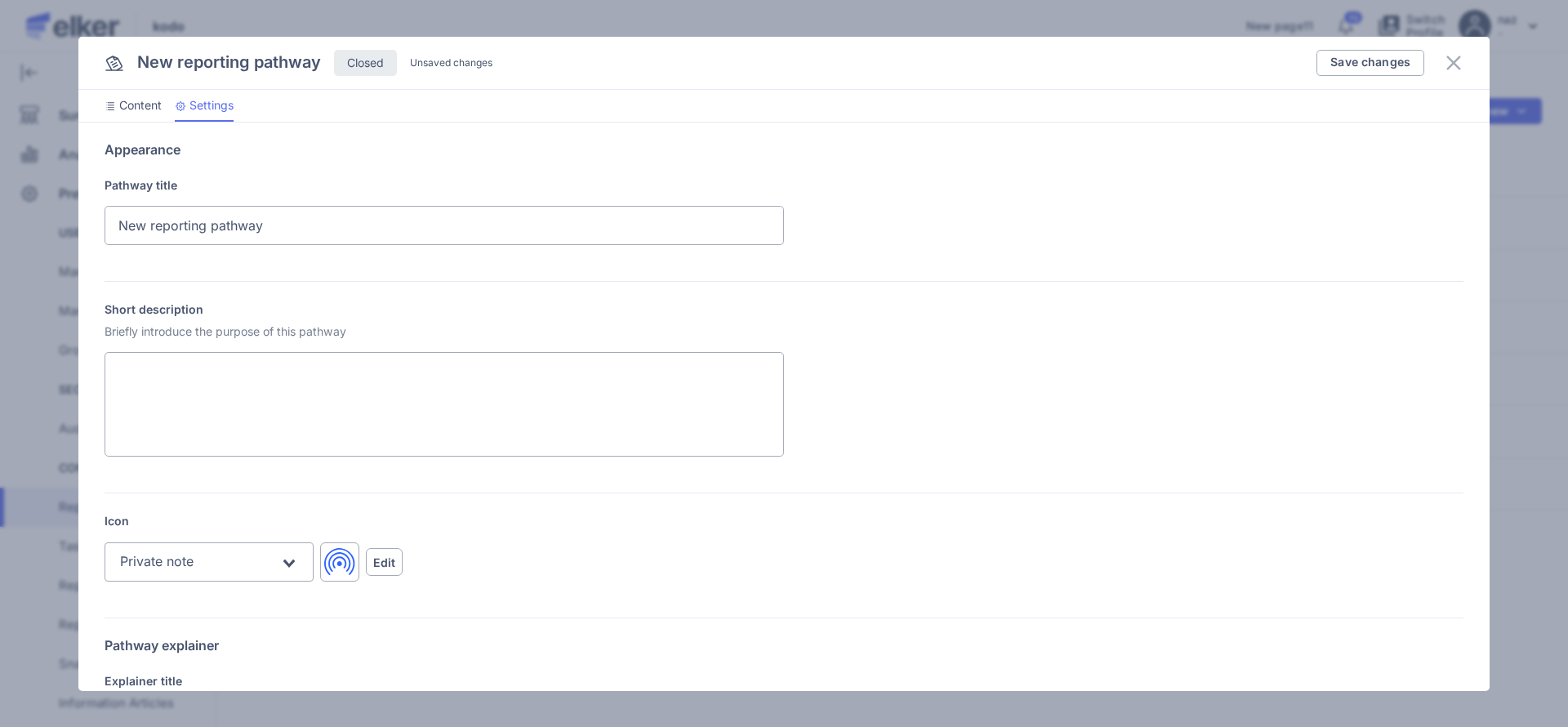 click on "Short description" at bounding box center [444, 404] 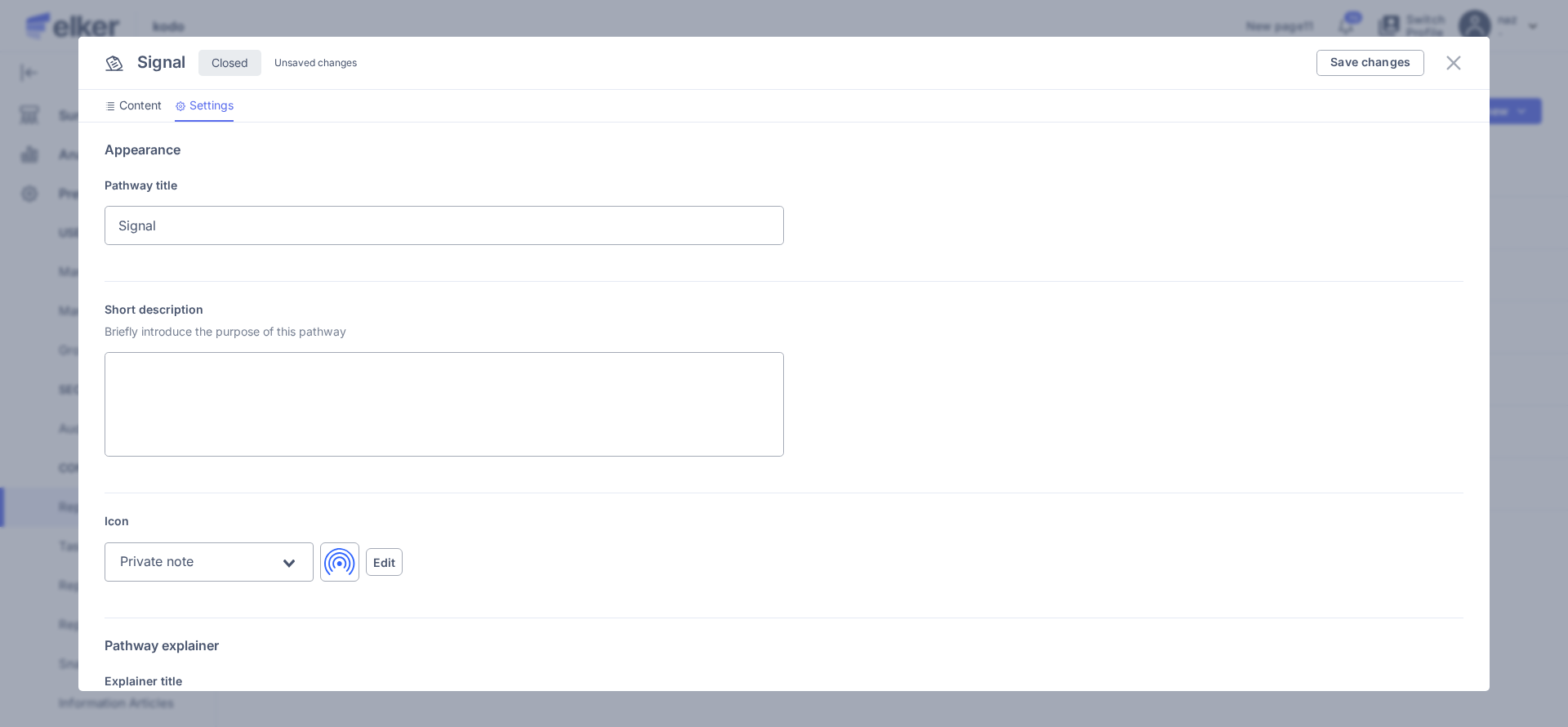 type on "Signal" 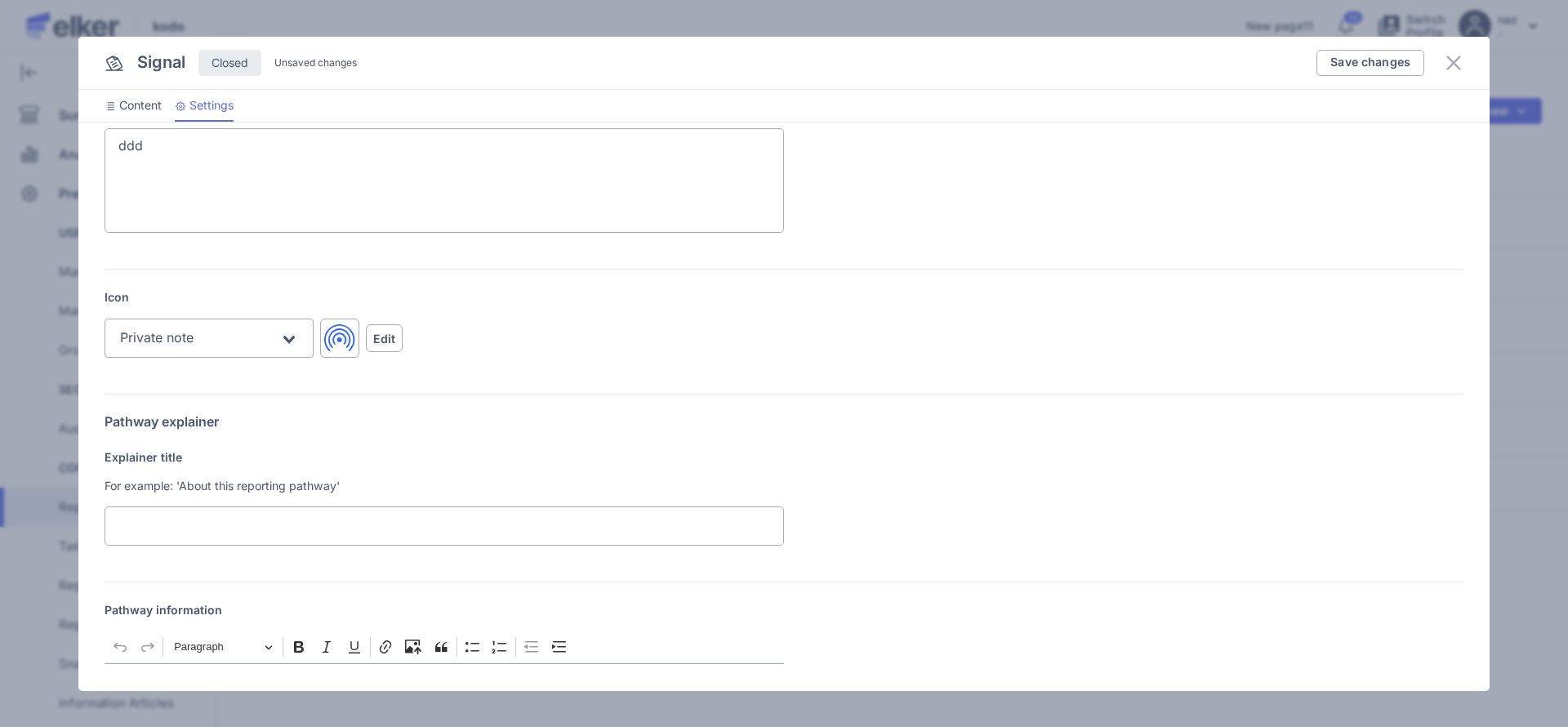 scroll, scrollTop: 230, scrollLeft: 0, axis: vertical 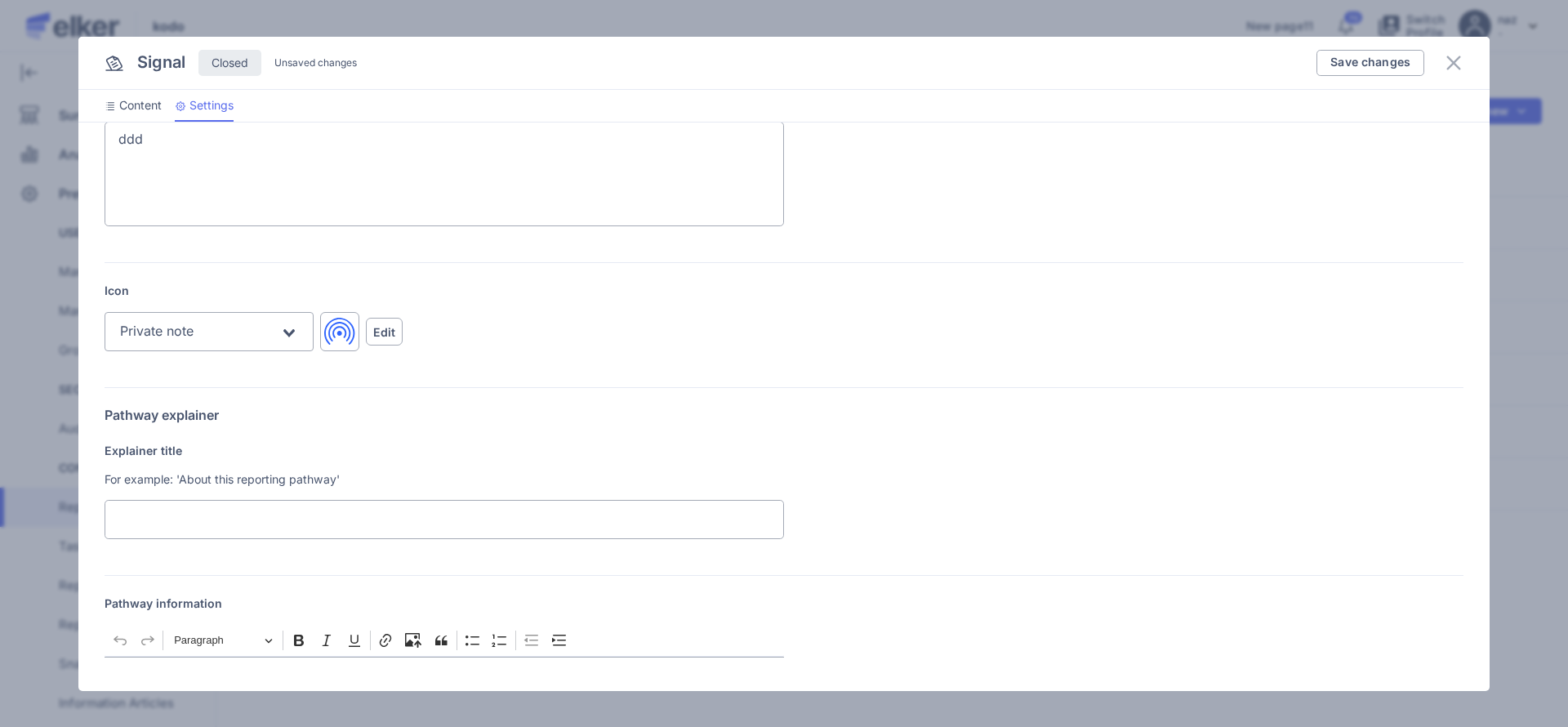 type on "ddd" 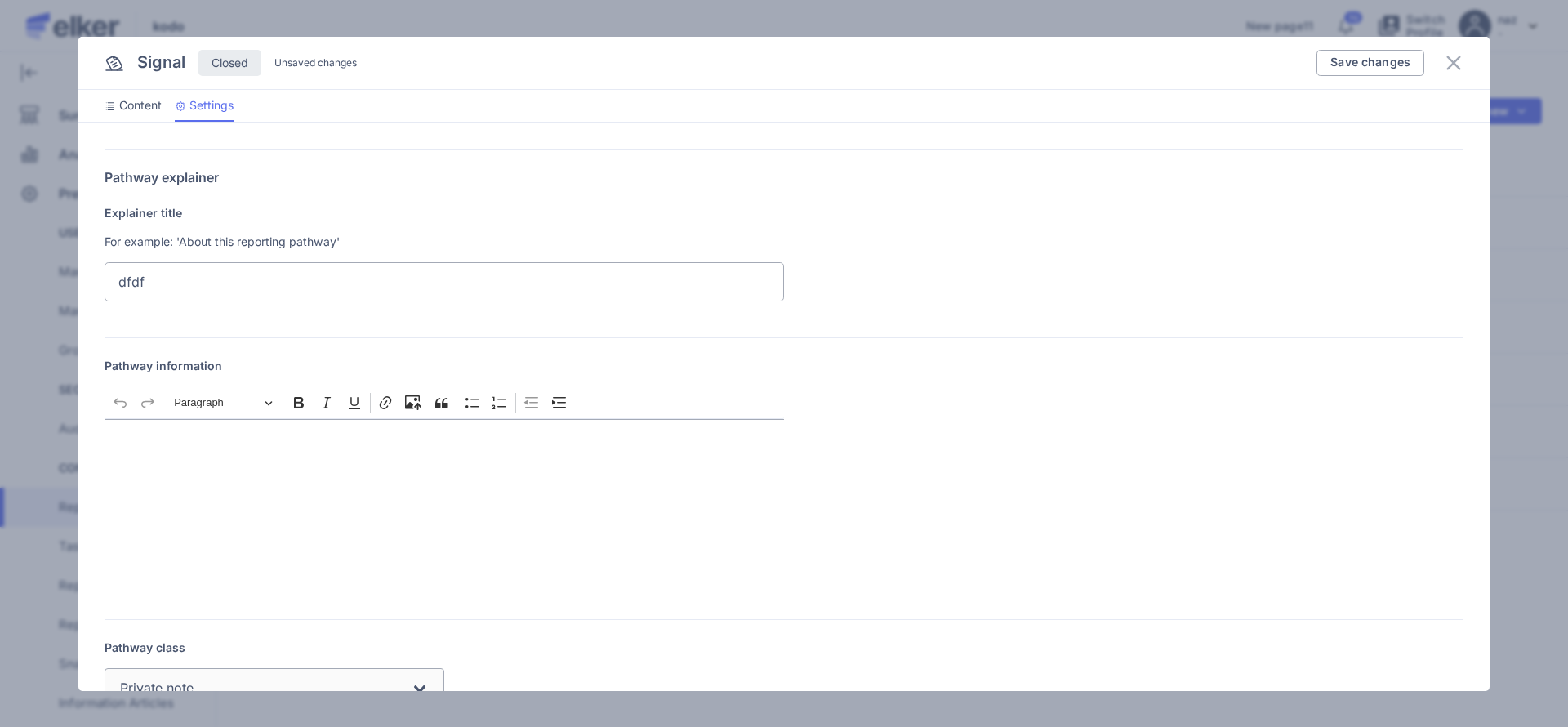 type on "dfdf" 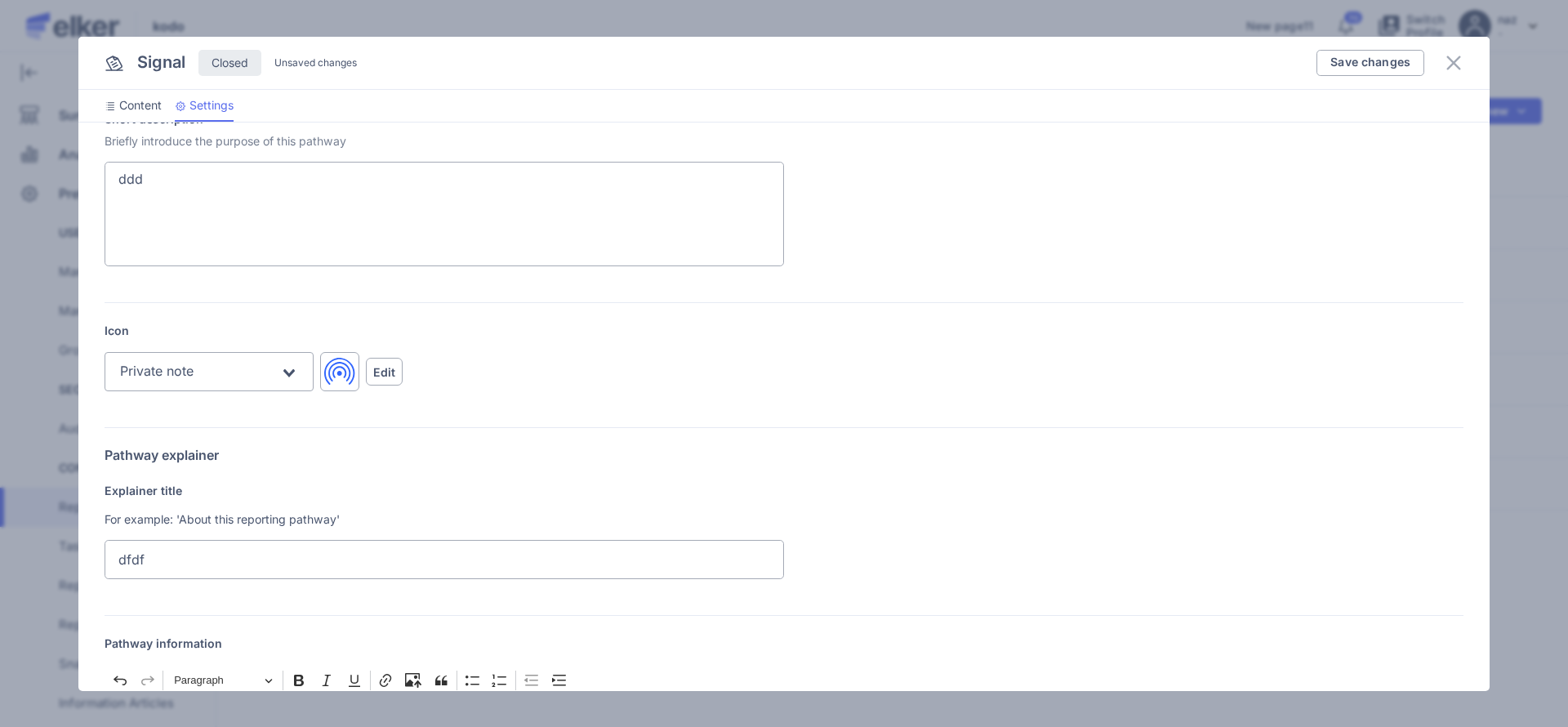 scroll, scrollTop: 154, scrollLeft: 0, axis: vertical 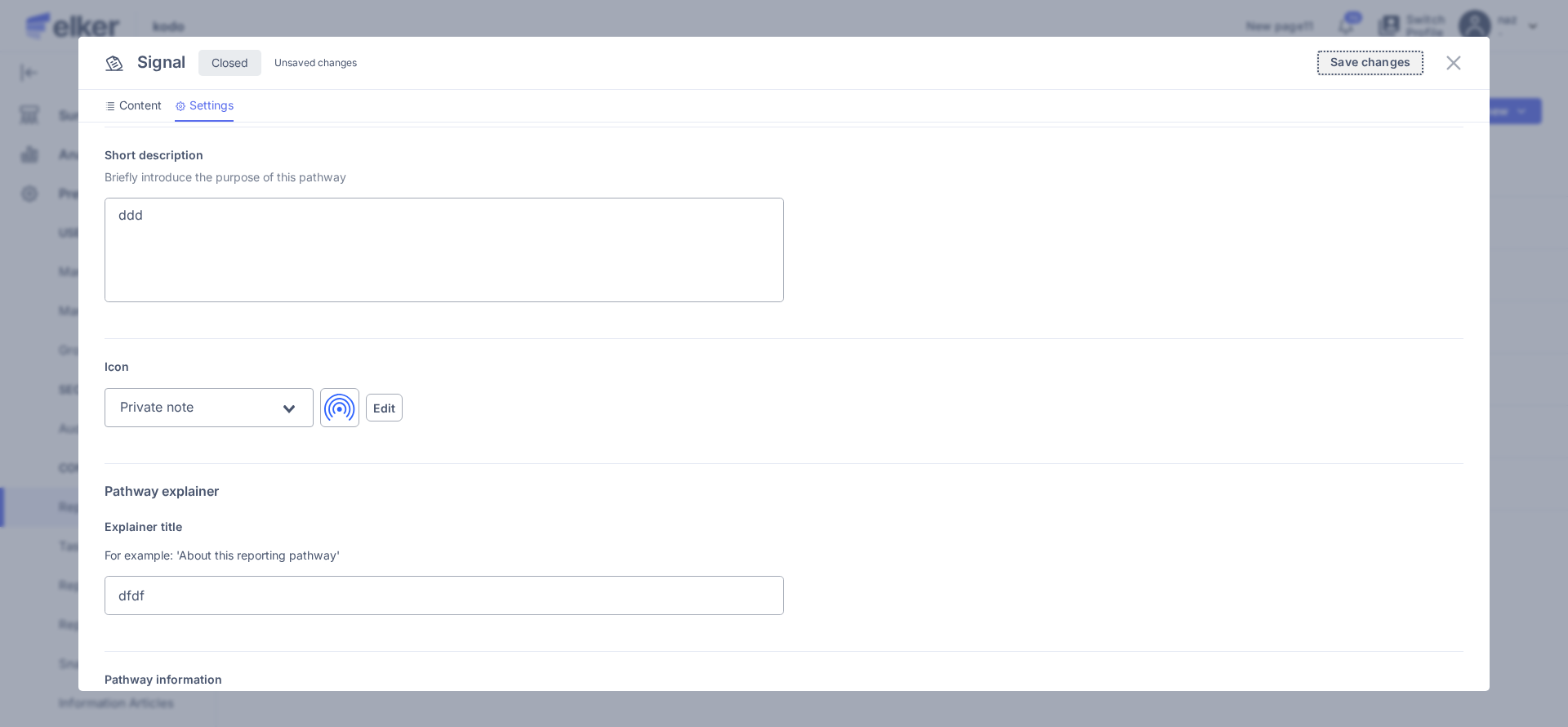 click on "Save changes" 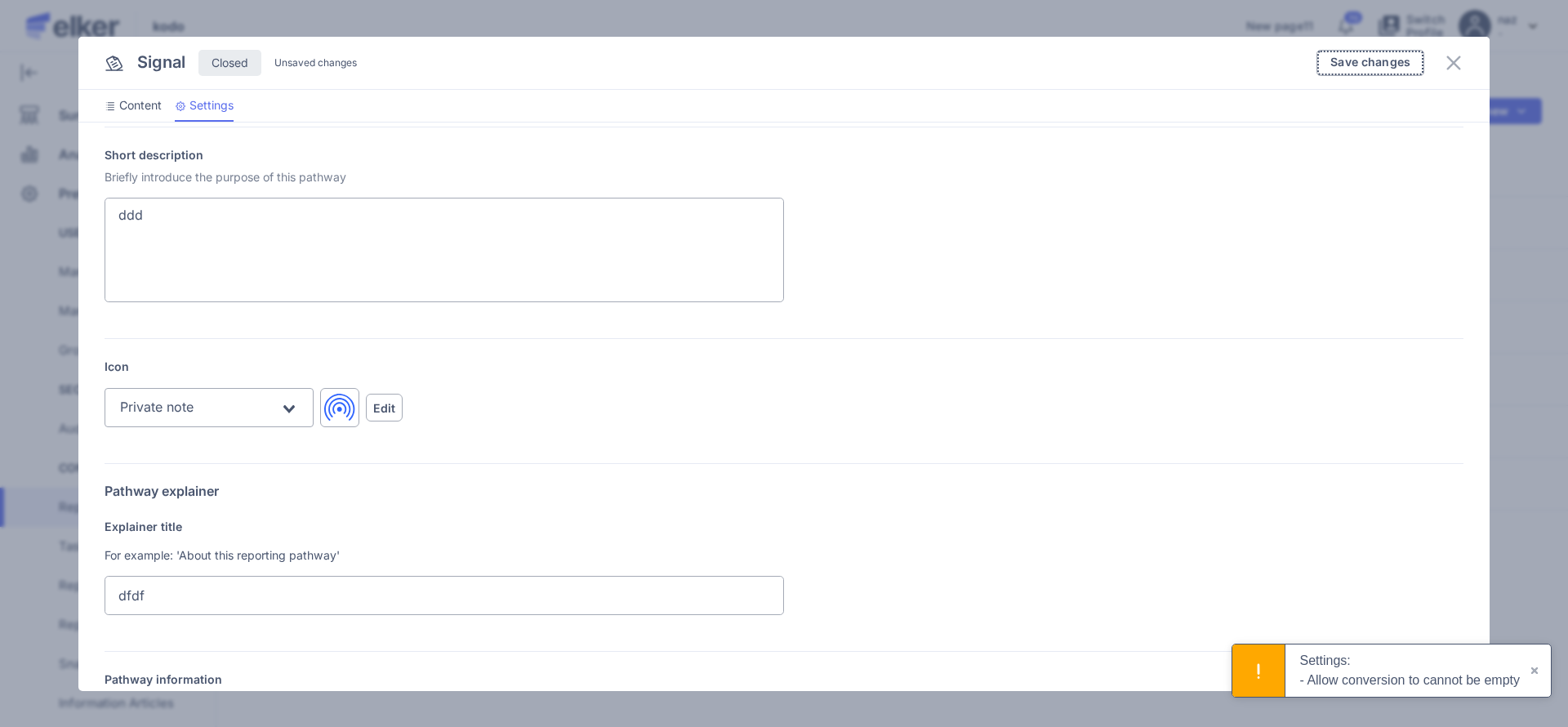 scroll, scrollTop: 908, scrollLeft: 0, axis: vertical 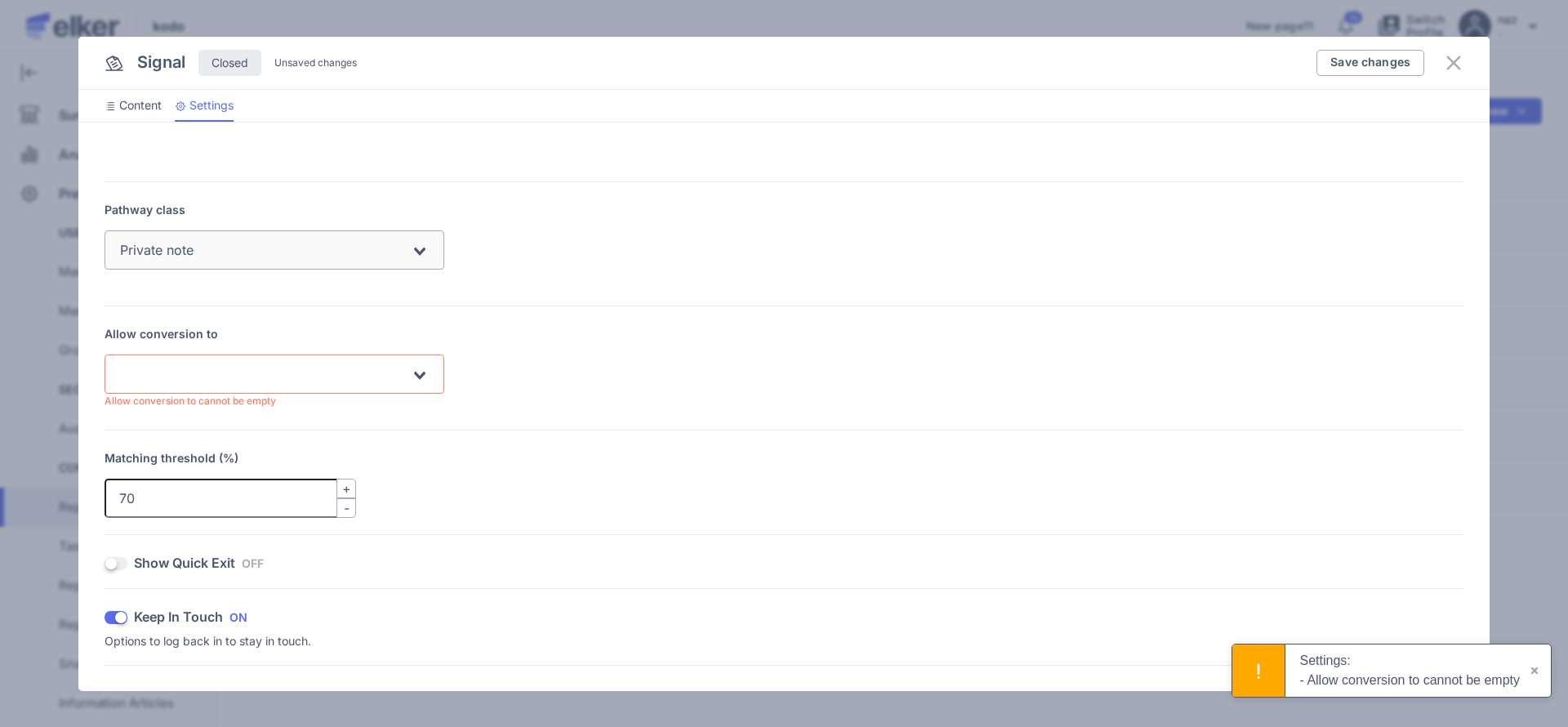 click 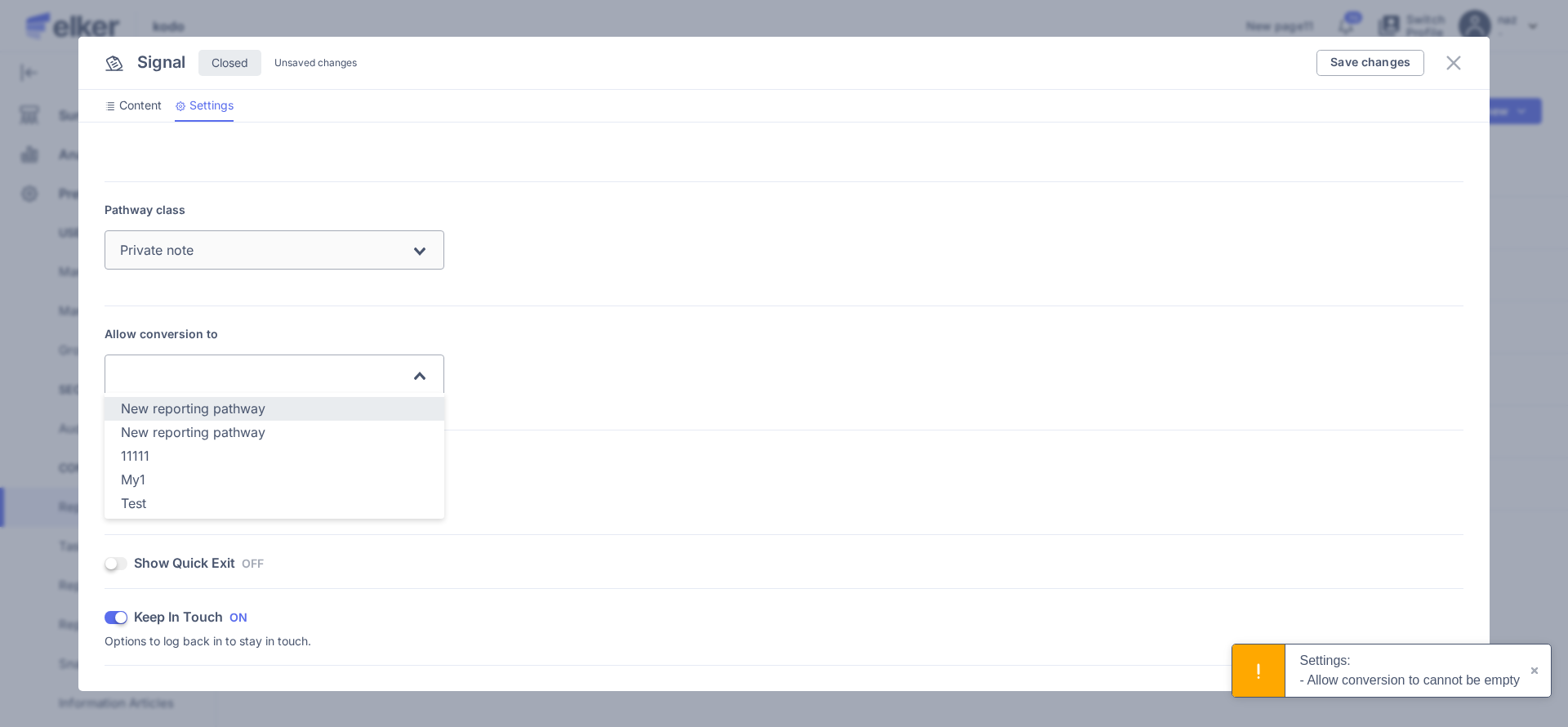 click on "New reporting pathway" 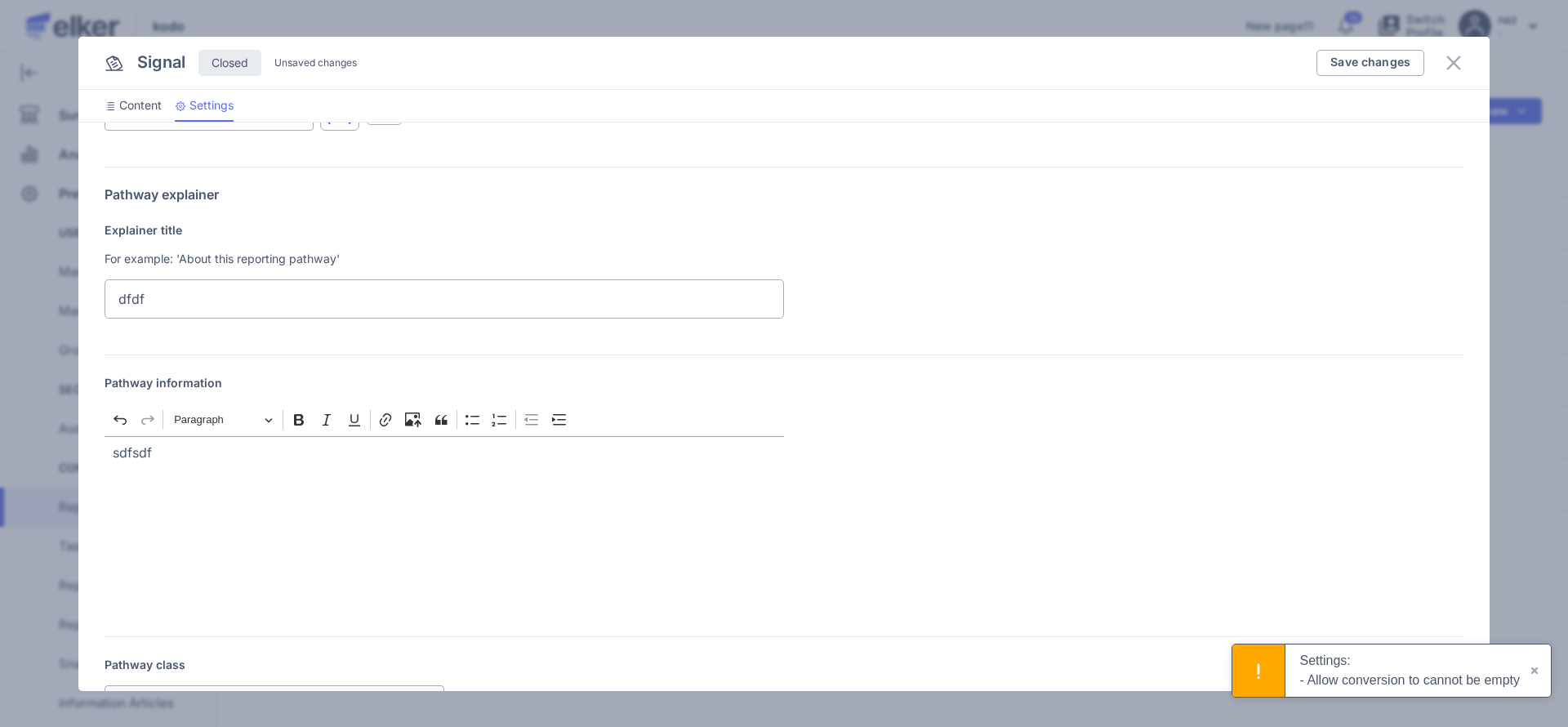 scroll, scrollTop: 65, scrollLeft: 0, axis: vertical 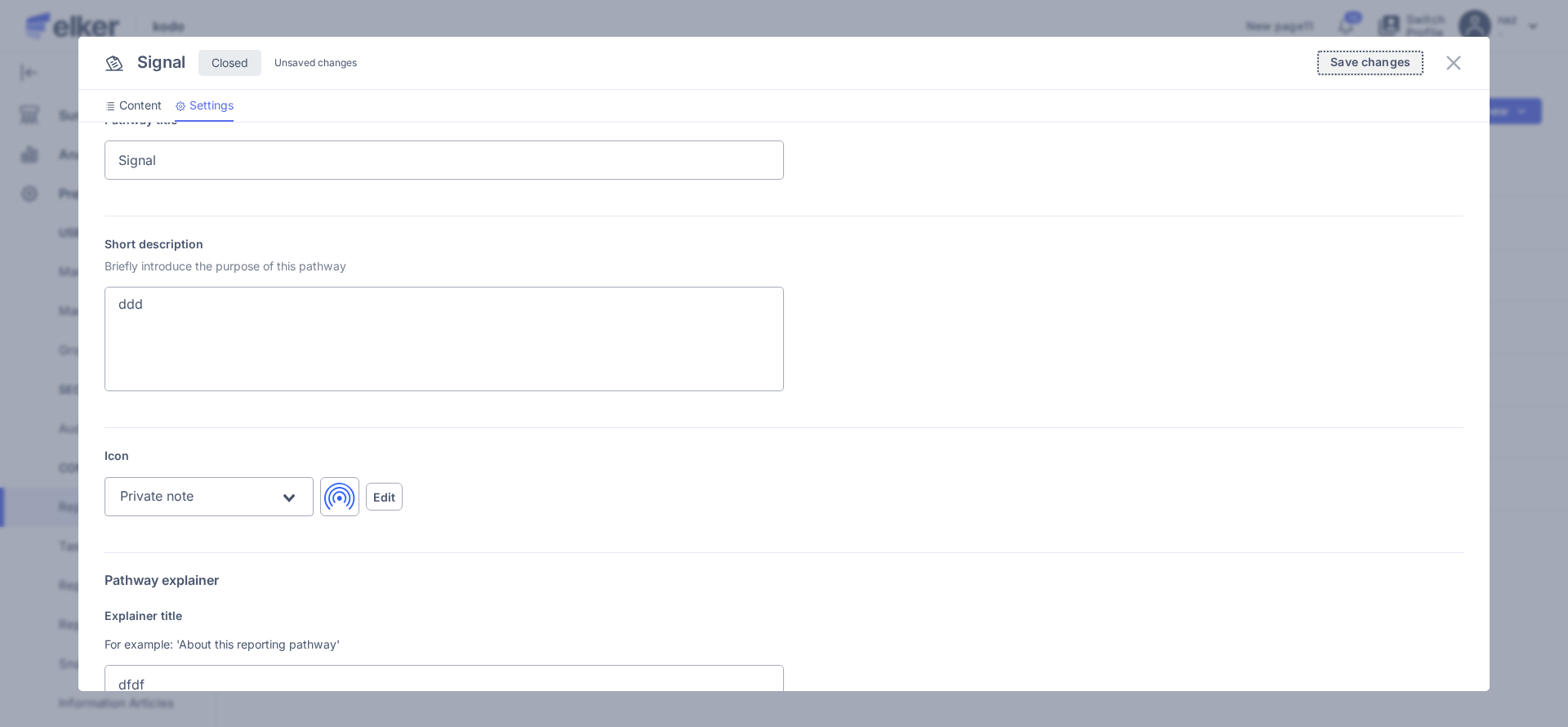 click on "Save changes" 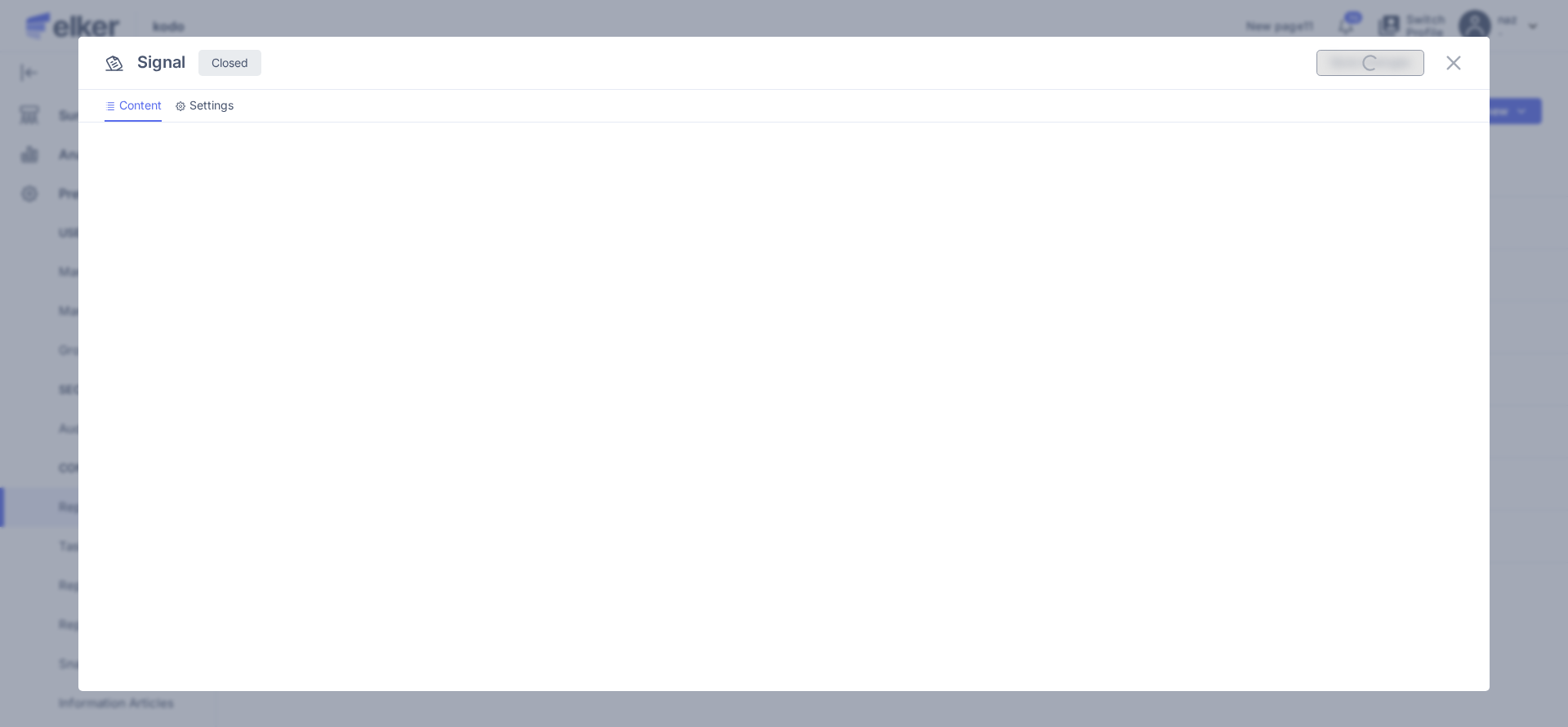 scroll, scrollTop: 0, scrollLeft: 0, axis: both 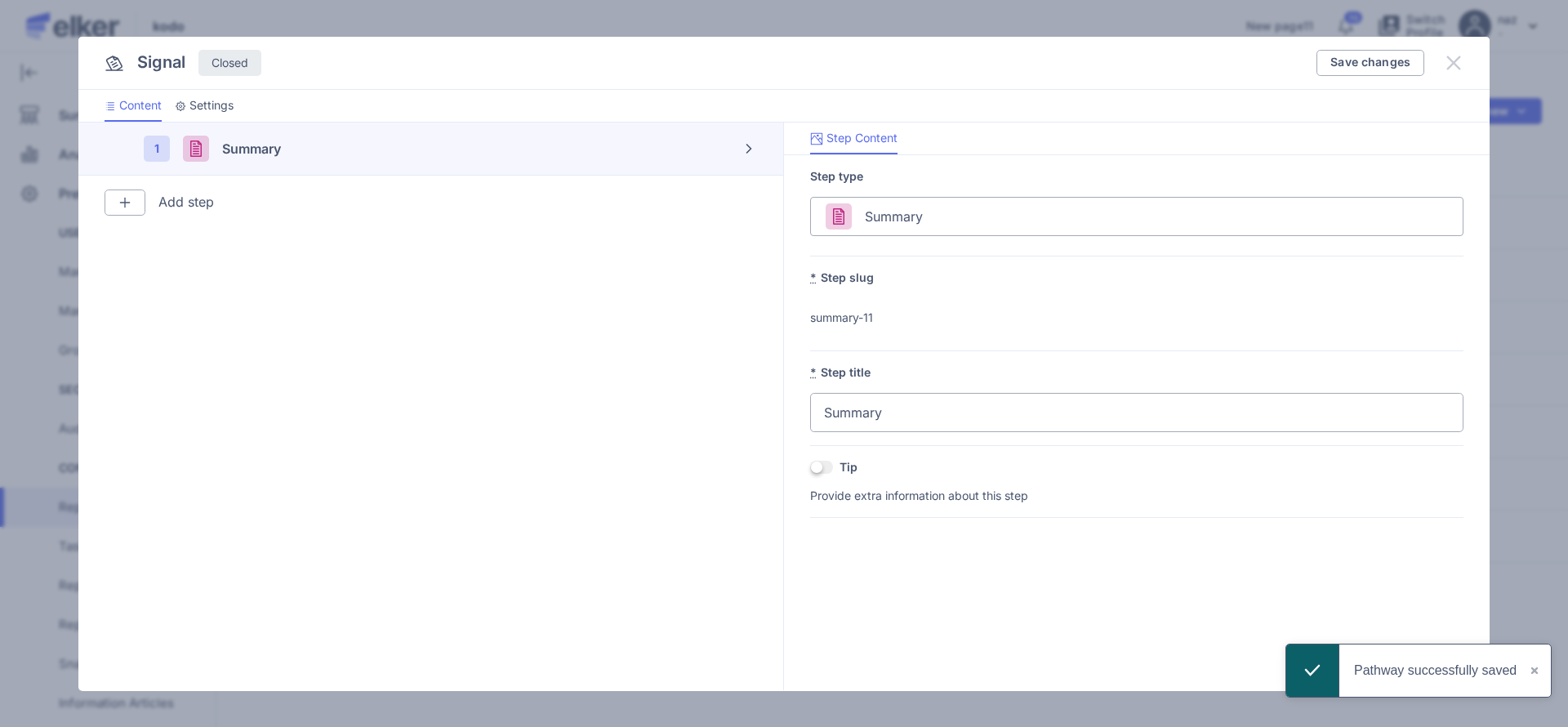 click 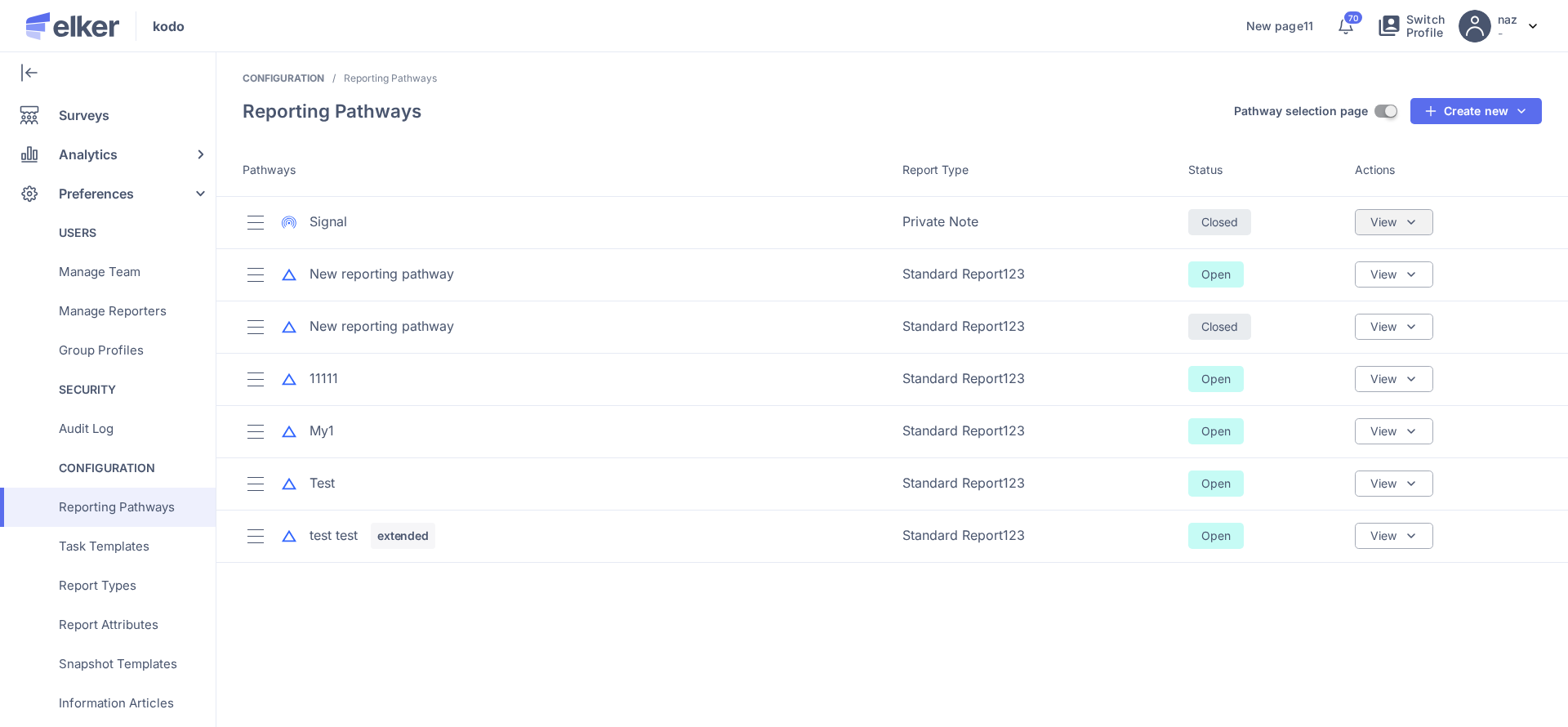 click on "View" 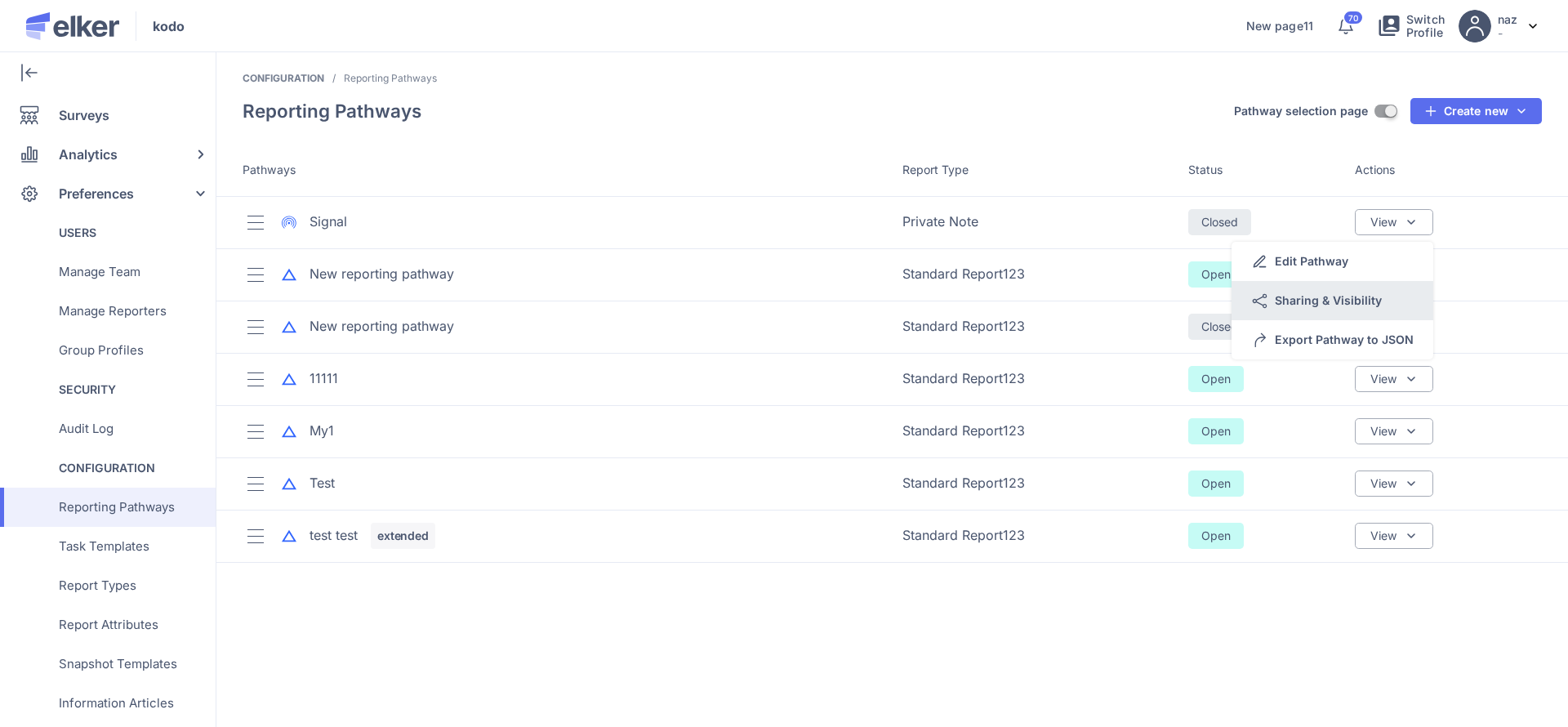 click on "Sharing & Visibility" 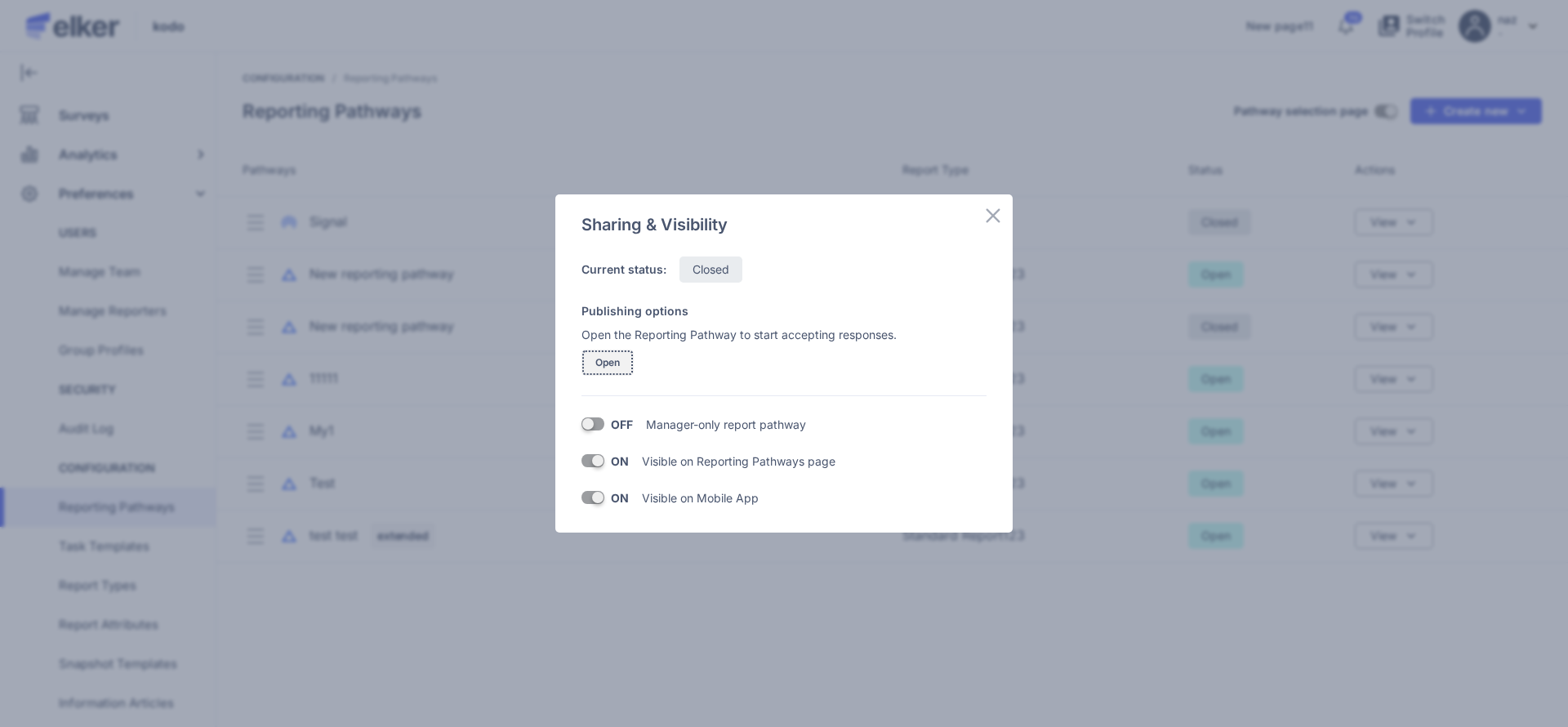 click on "Open" 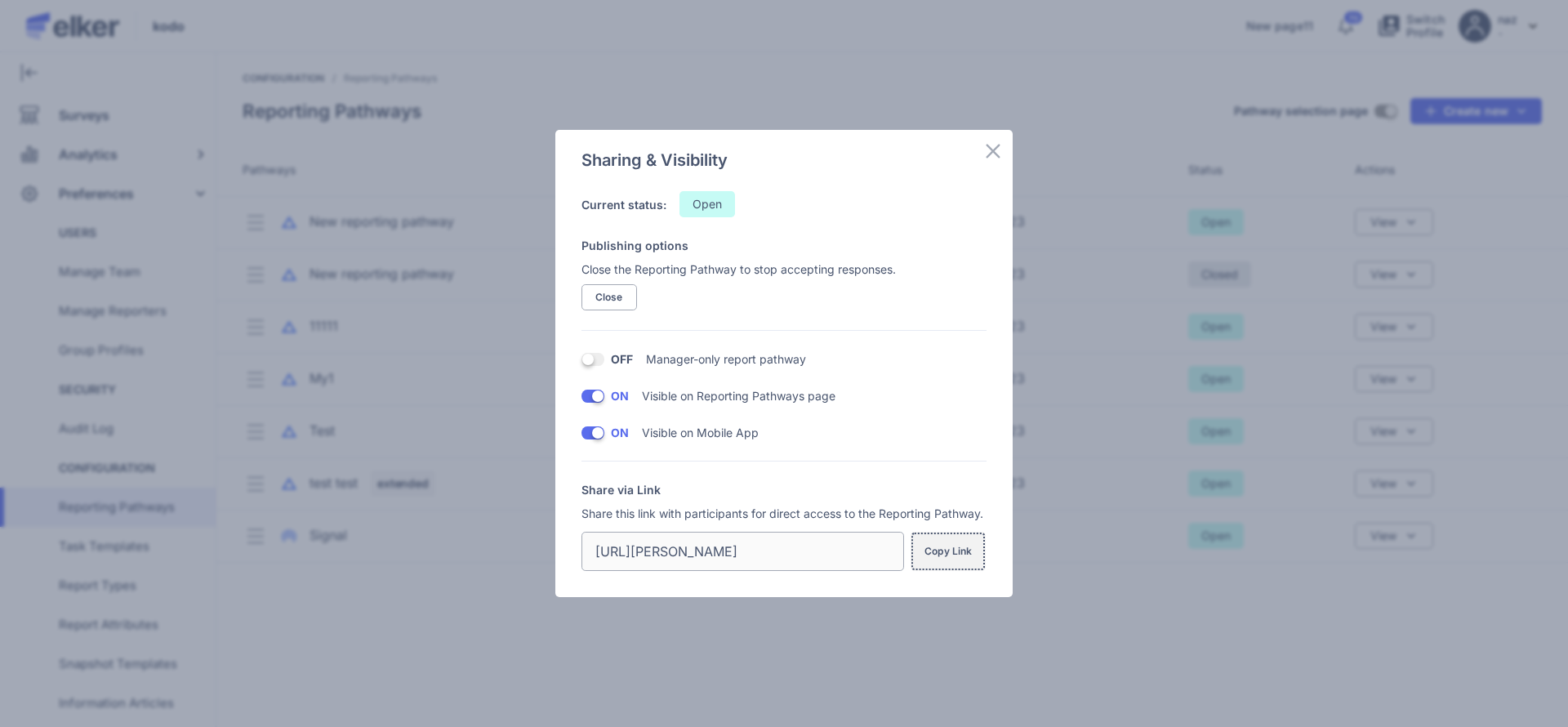 click on "Copy Link" 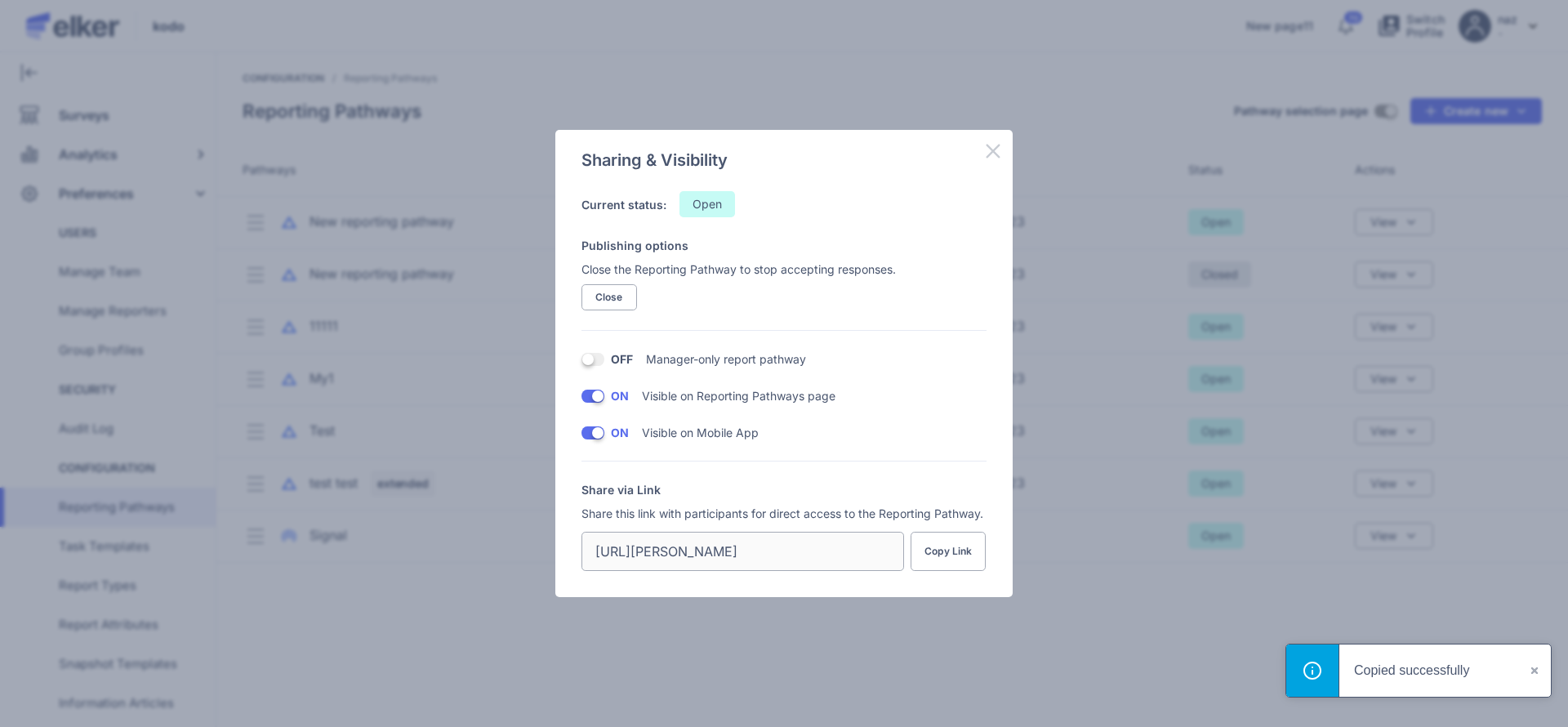 click 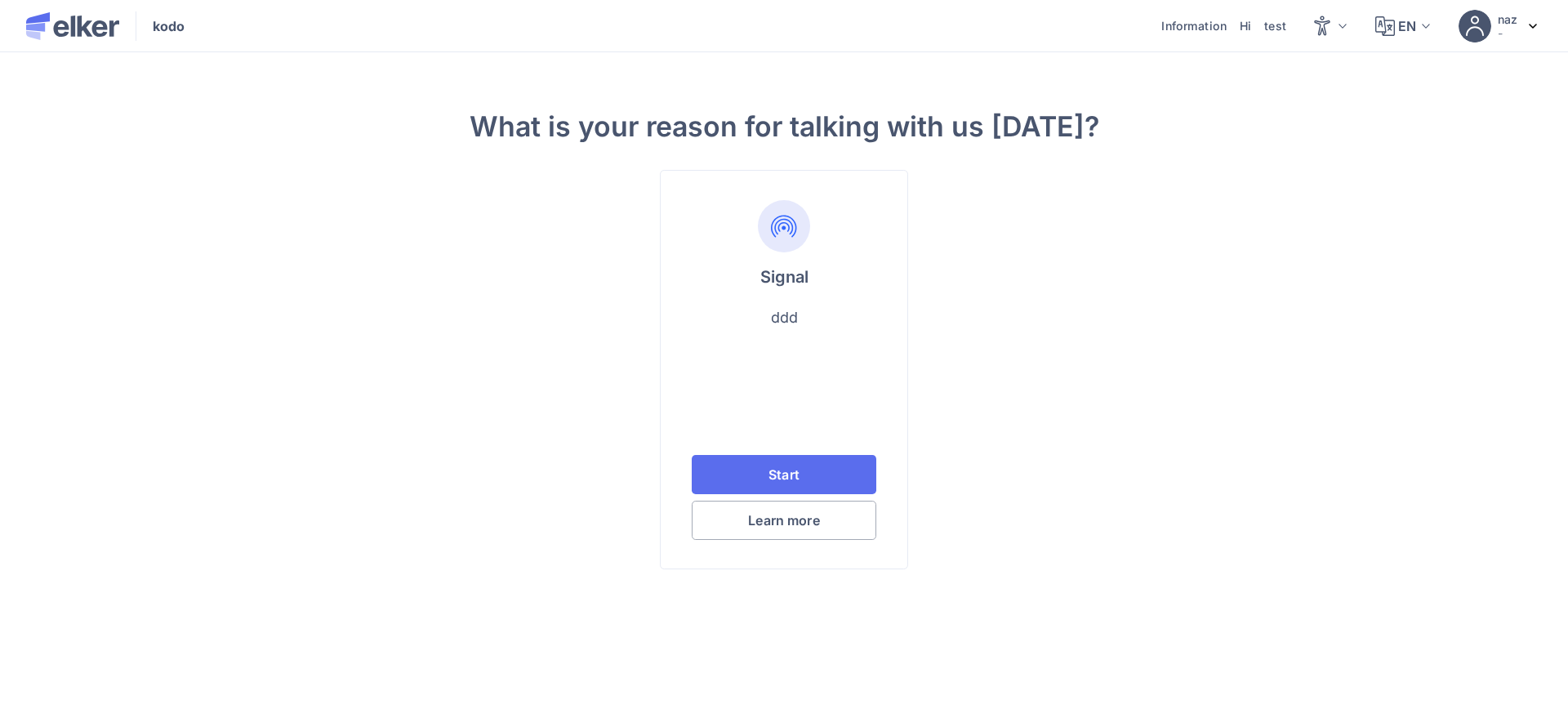 scroll, scrollTop: 0, scrollLeft: 0, axis: both 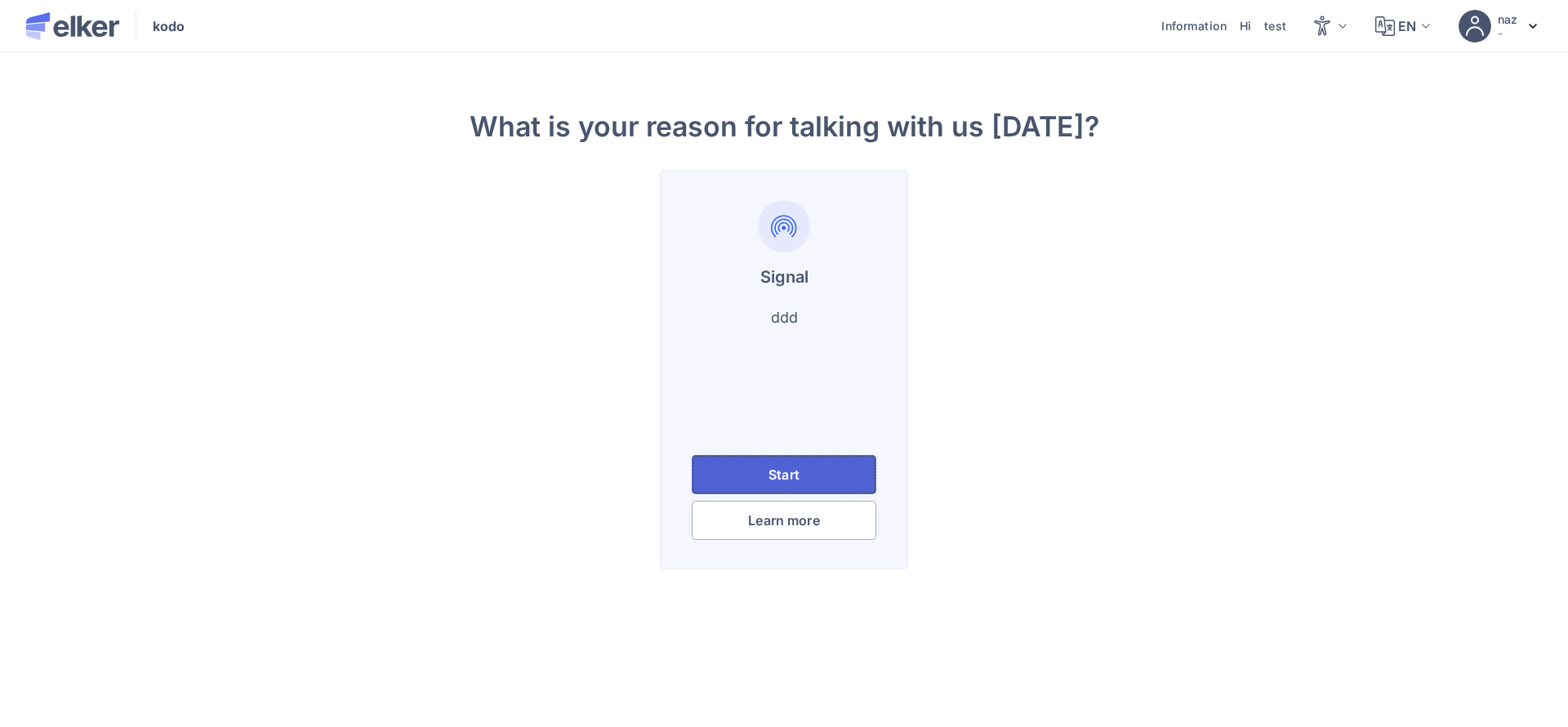click on "Start" 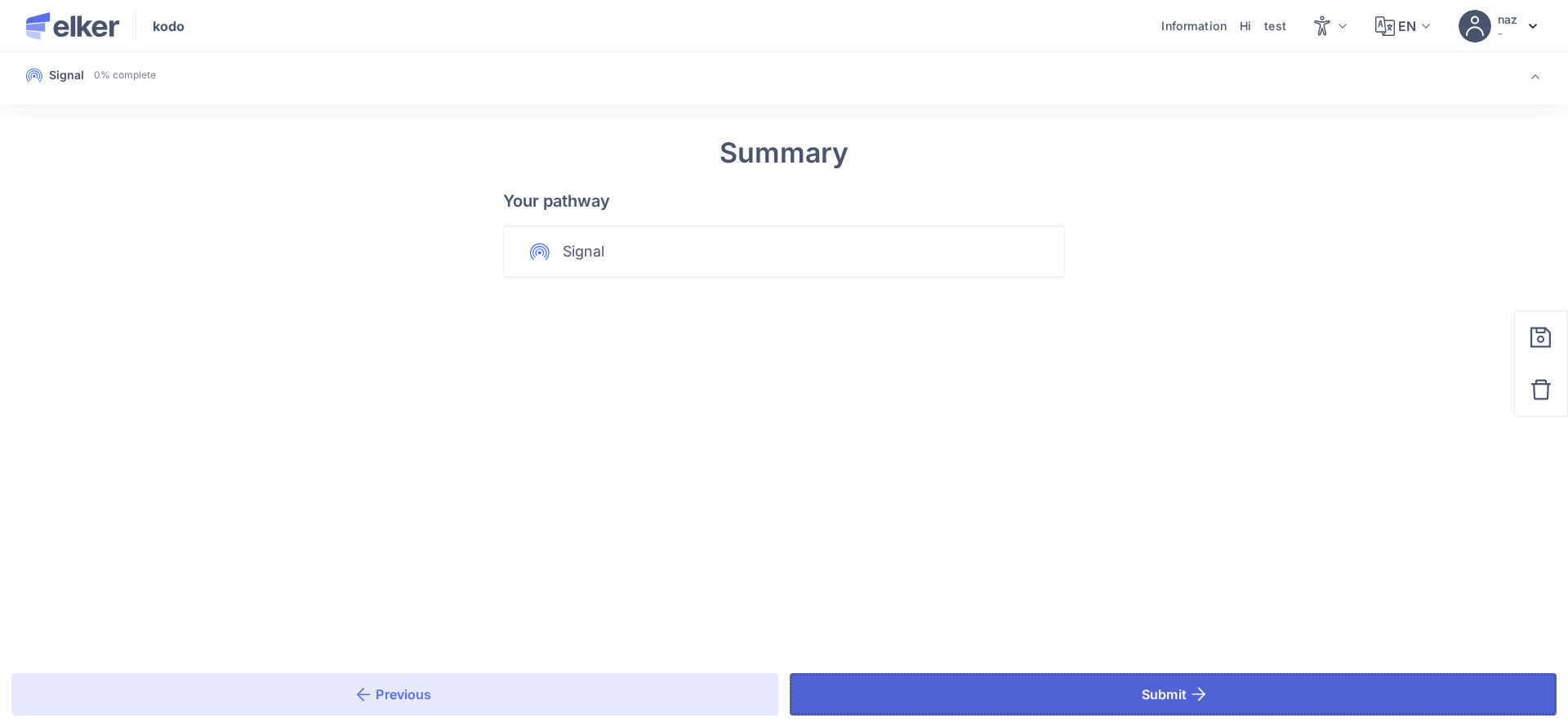 click on "Submit" at bounding box center [1173, 694] 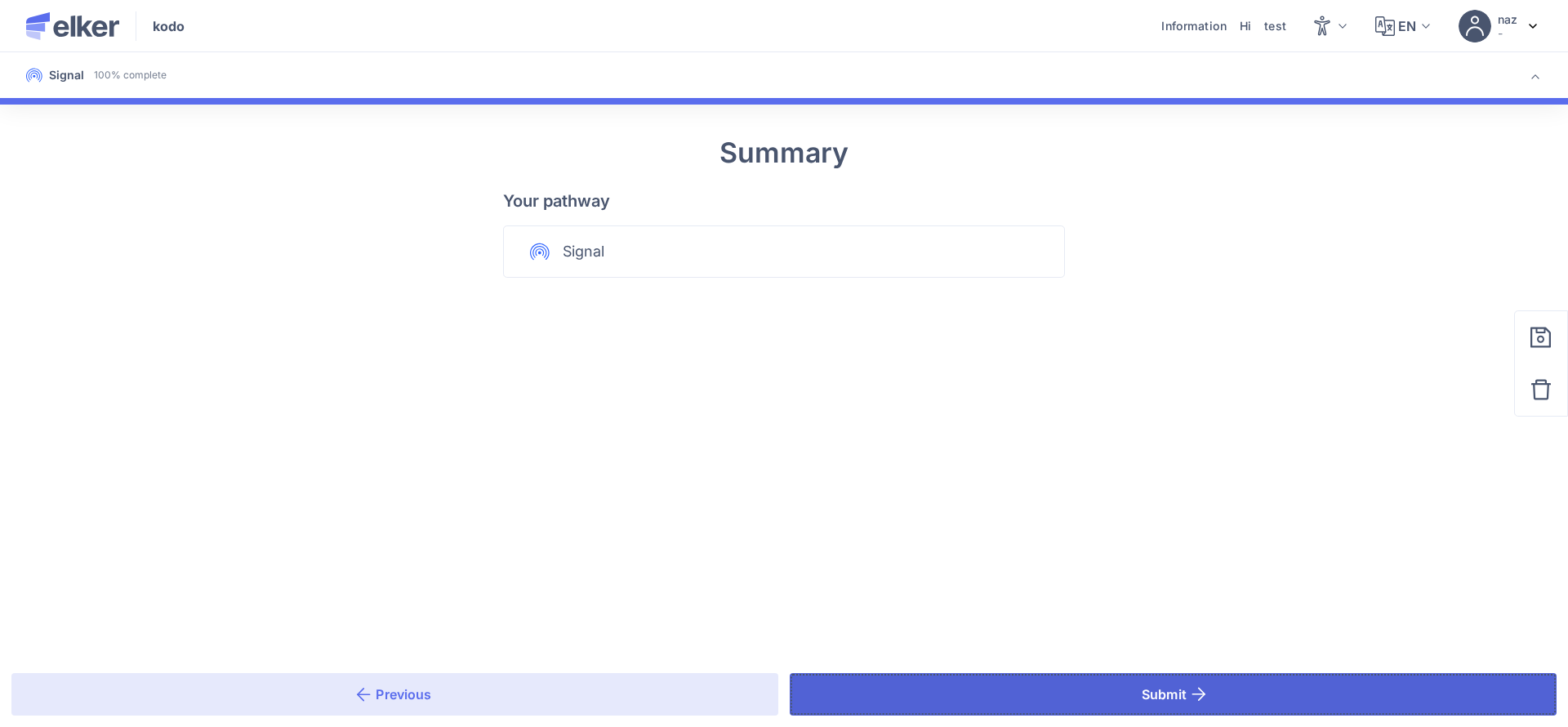 click on "Submit" at bounding box center (1173, 694) 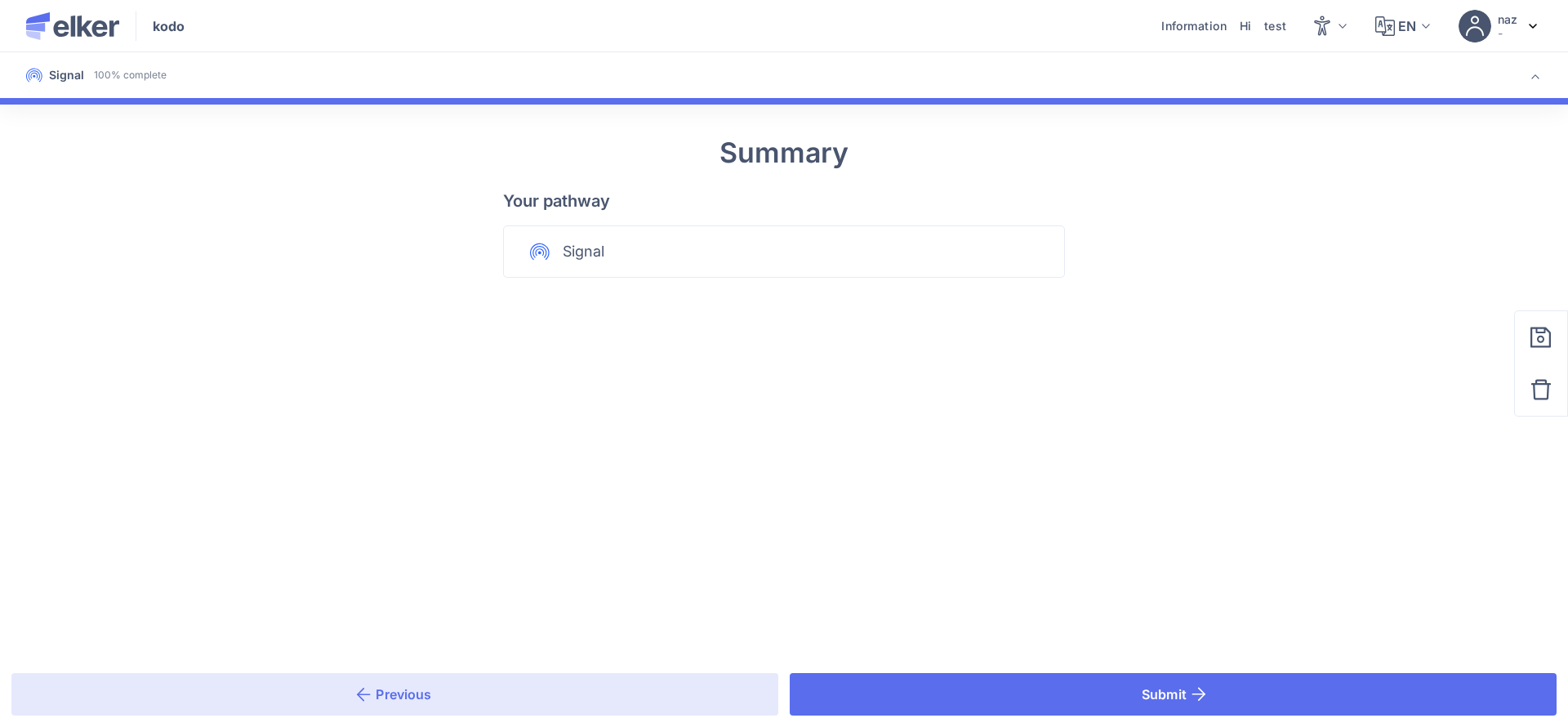 click at bounding box center [73, 26] 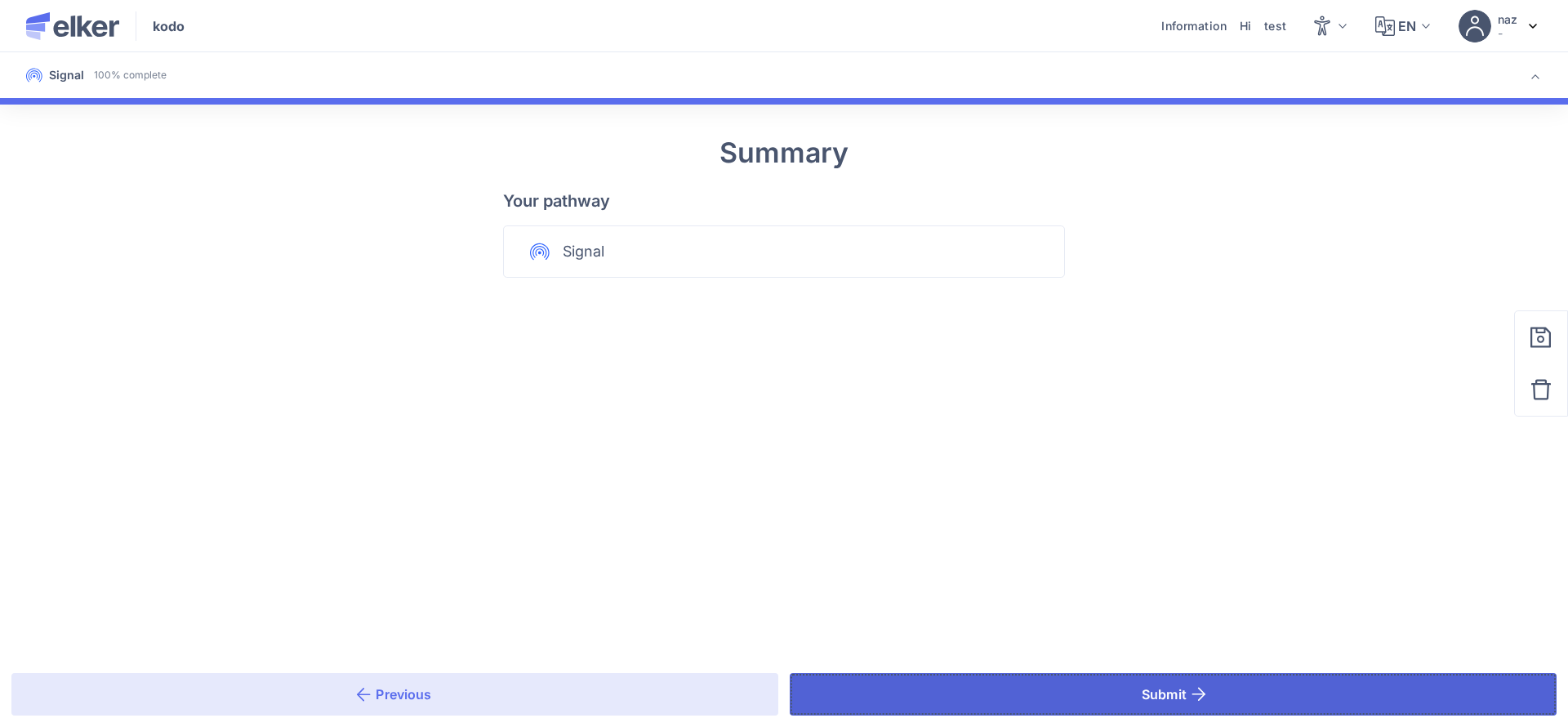 click on "Submit" at bounding box center [1173, 694] 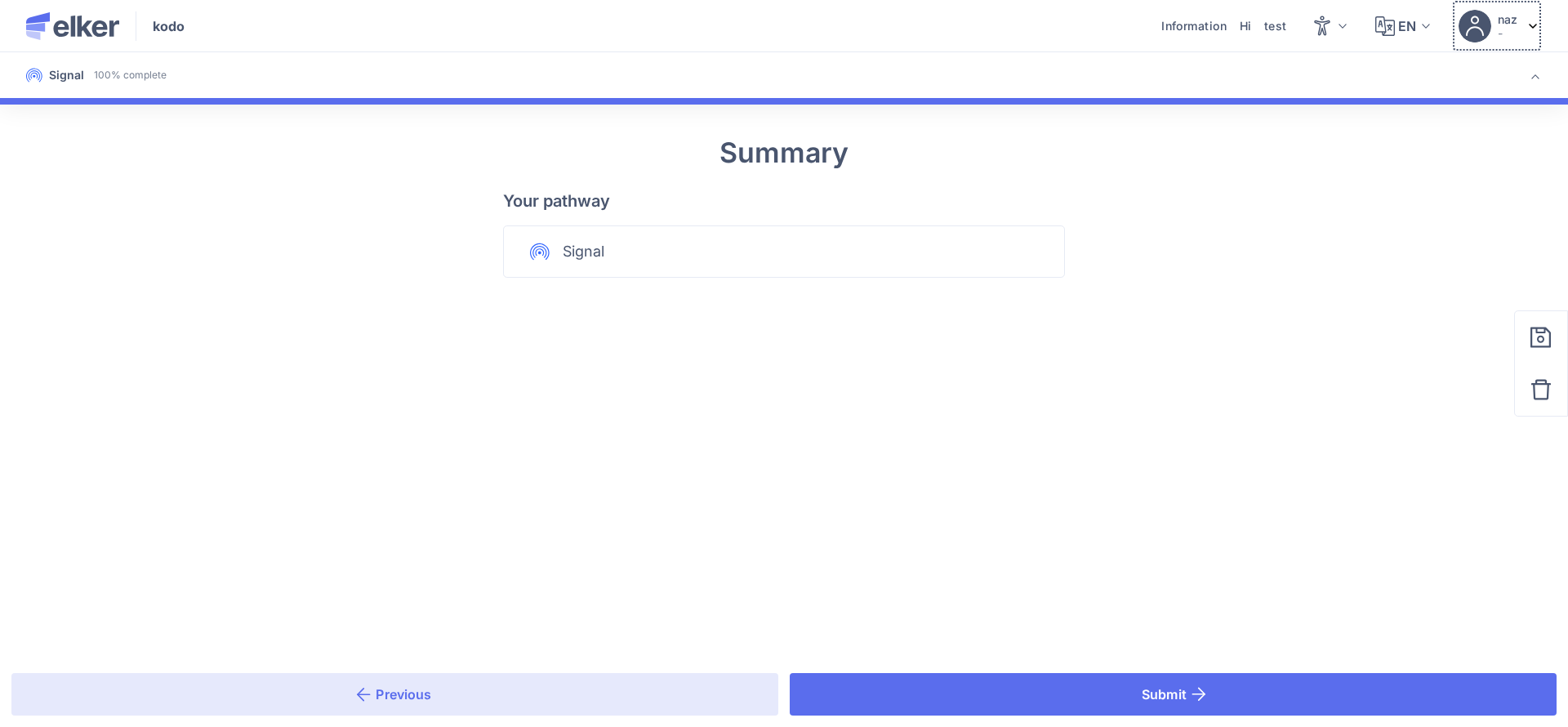 click at bounding box center [1475, 26] 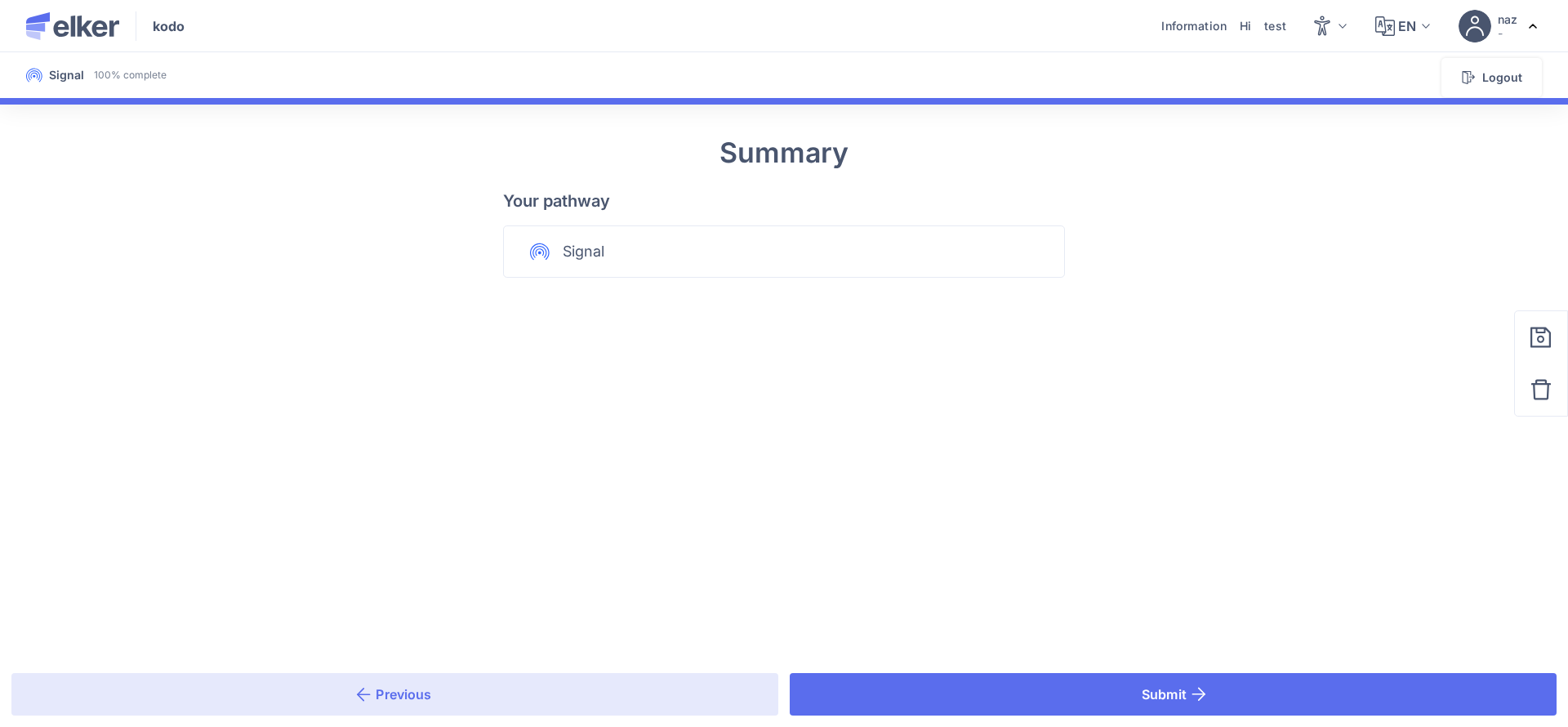 click on "Information Hi test" at bounding box center [1223, 25] 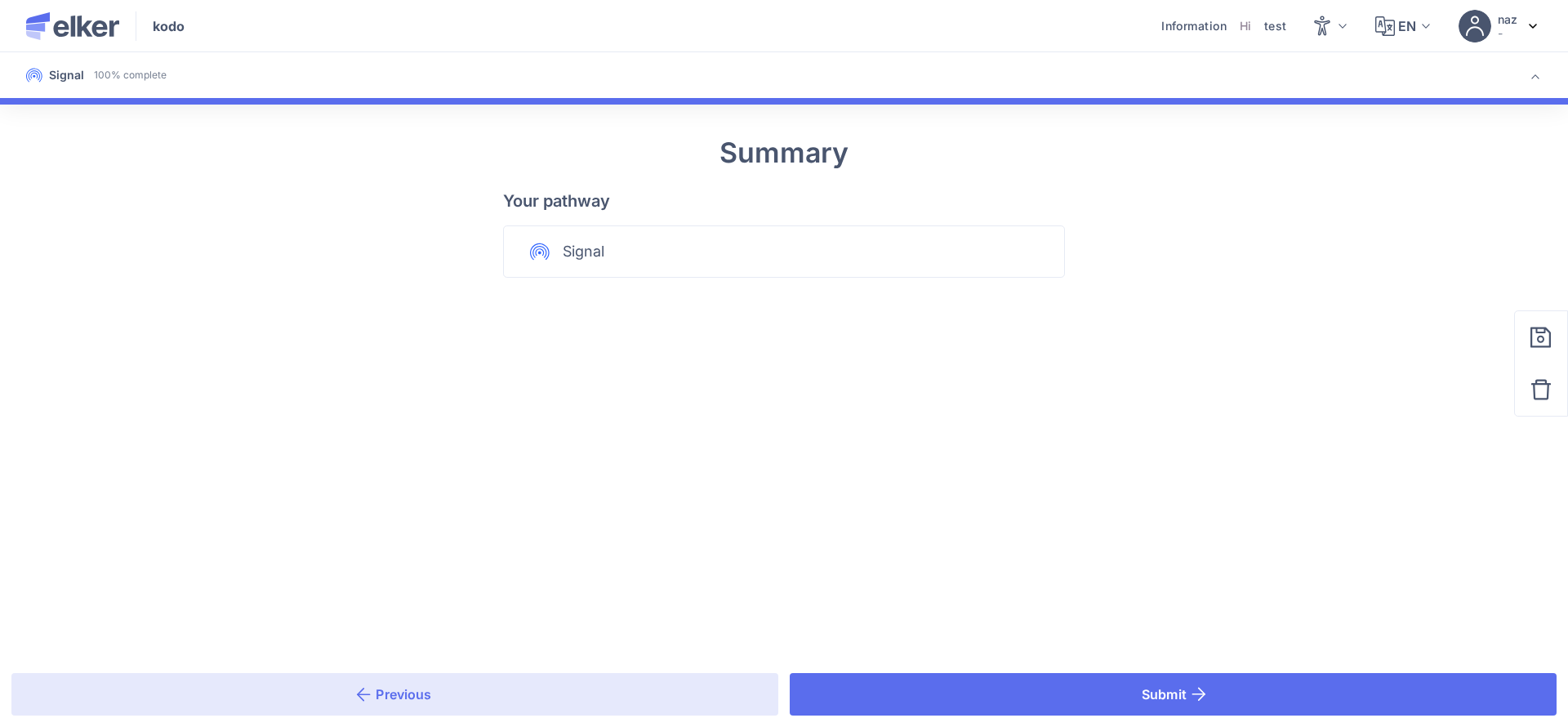 click on "Hi" at bounding box center [1245, 26] 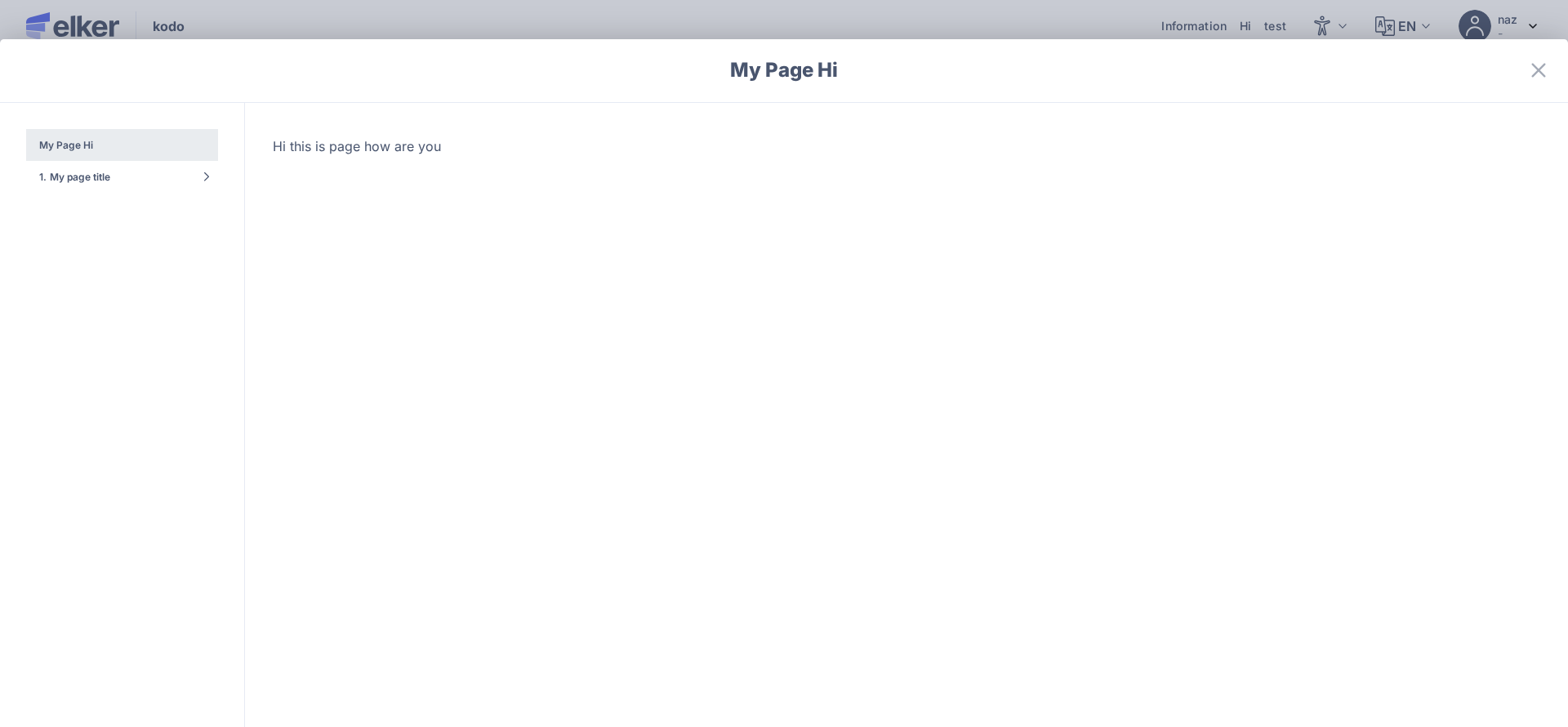 click on "My Page Hi My Page Hi 1. My page title 1.1. sdfsddsf Hi this is page how are you" at bounding box center [784, 364] 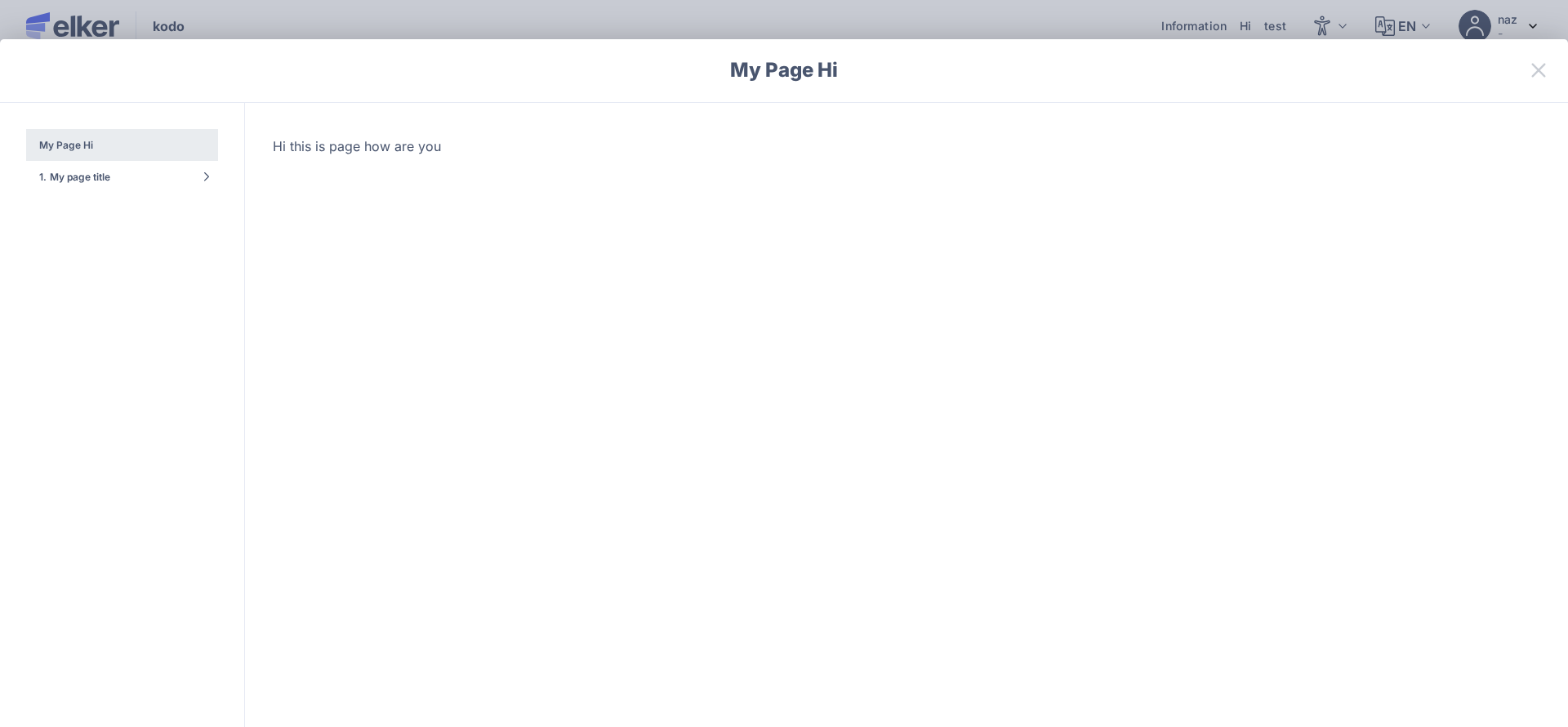 click 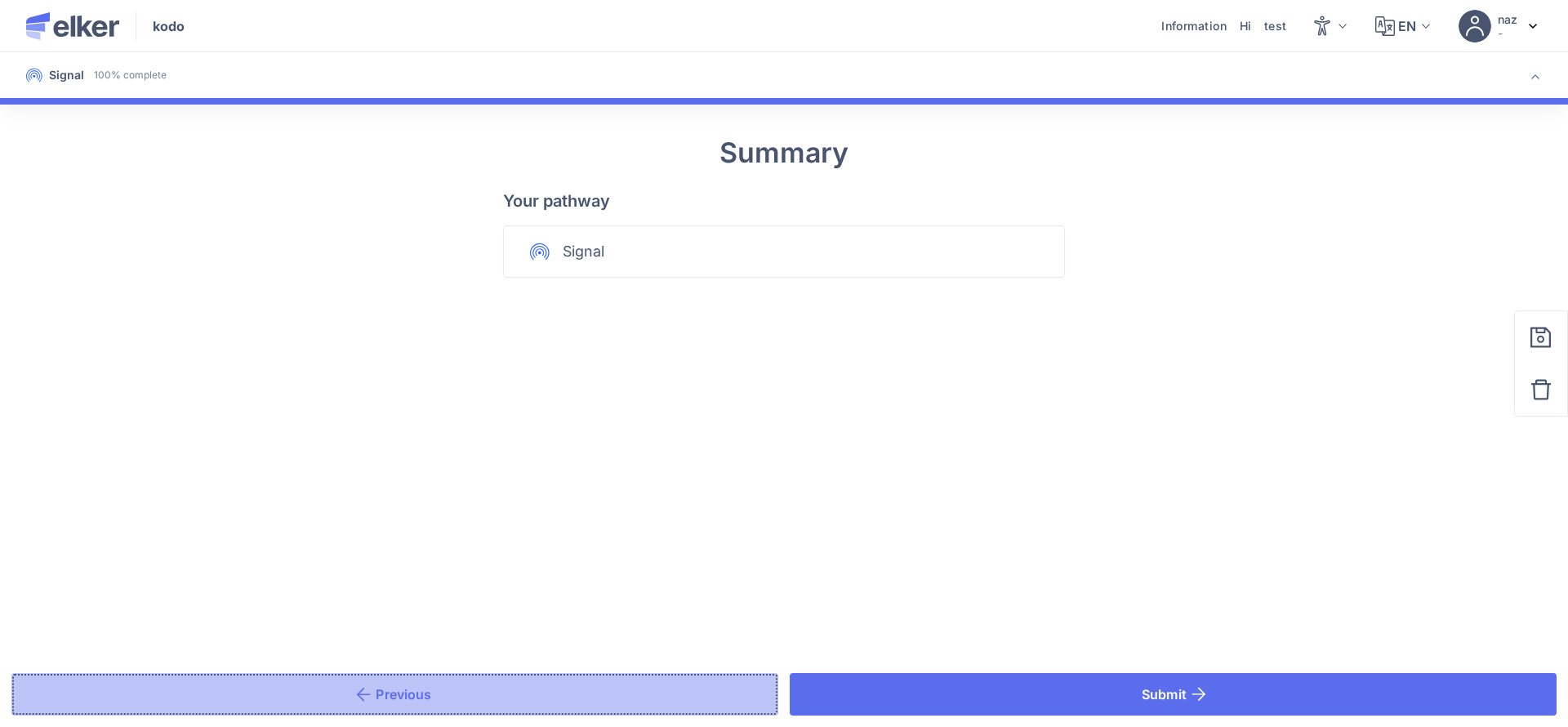 click on "Previous" at bounding box center (394, 694) 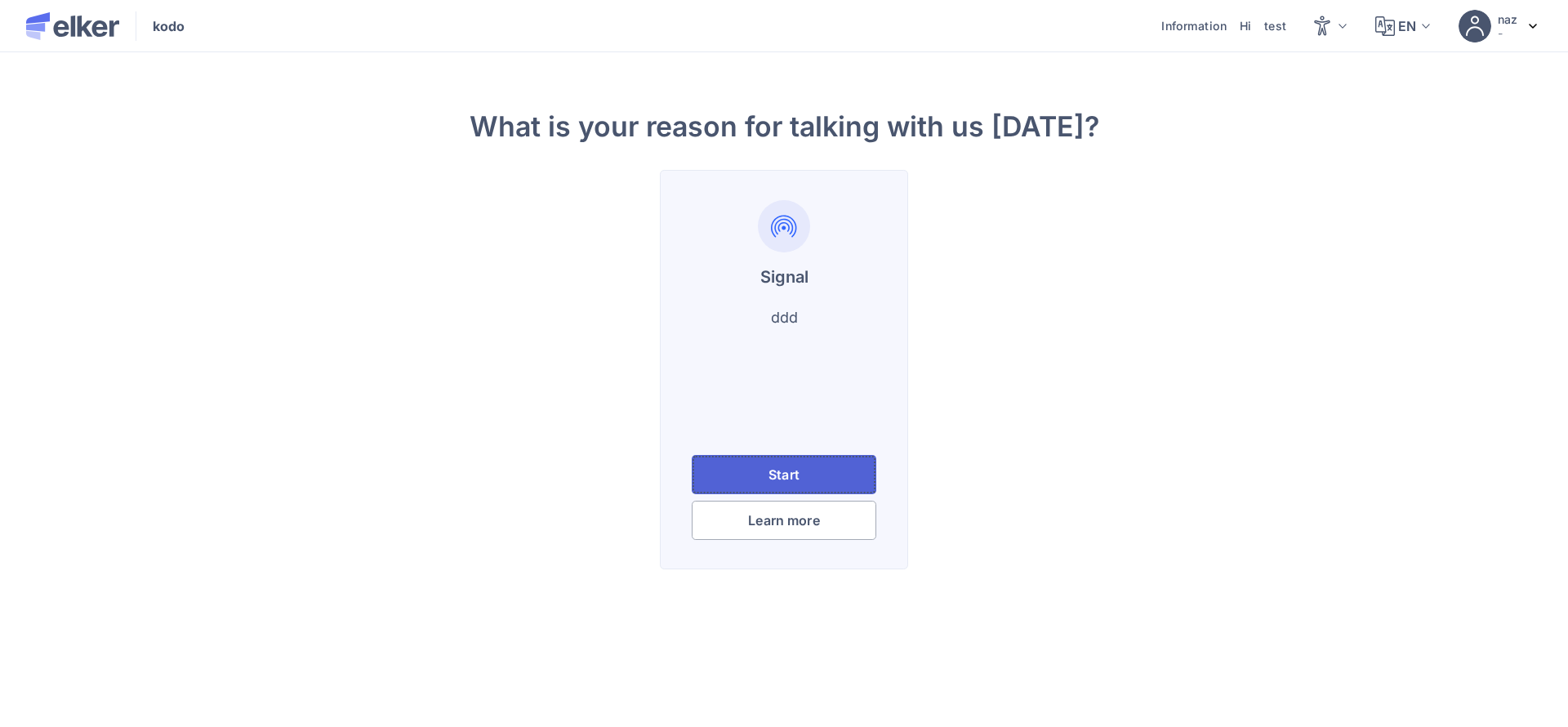 click on "Start" 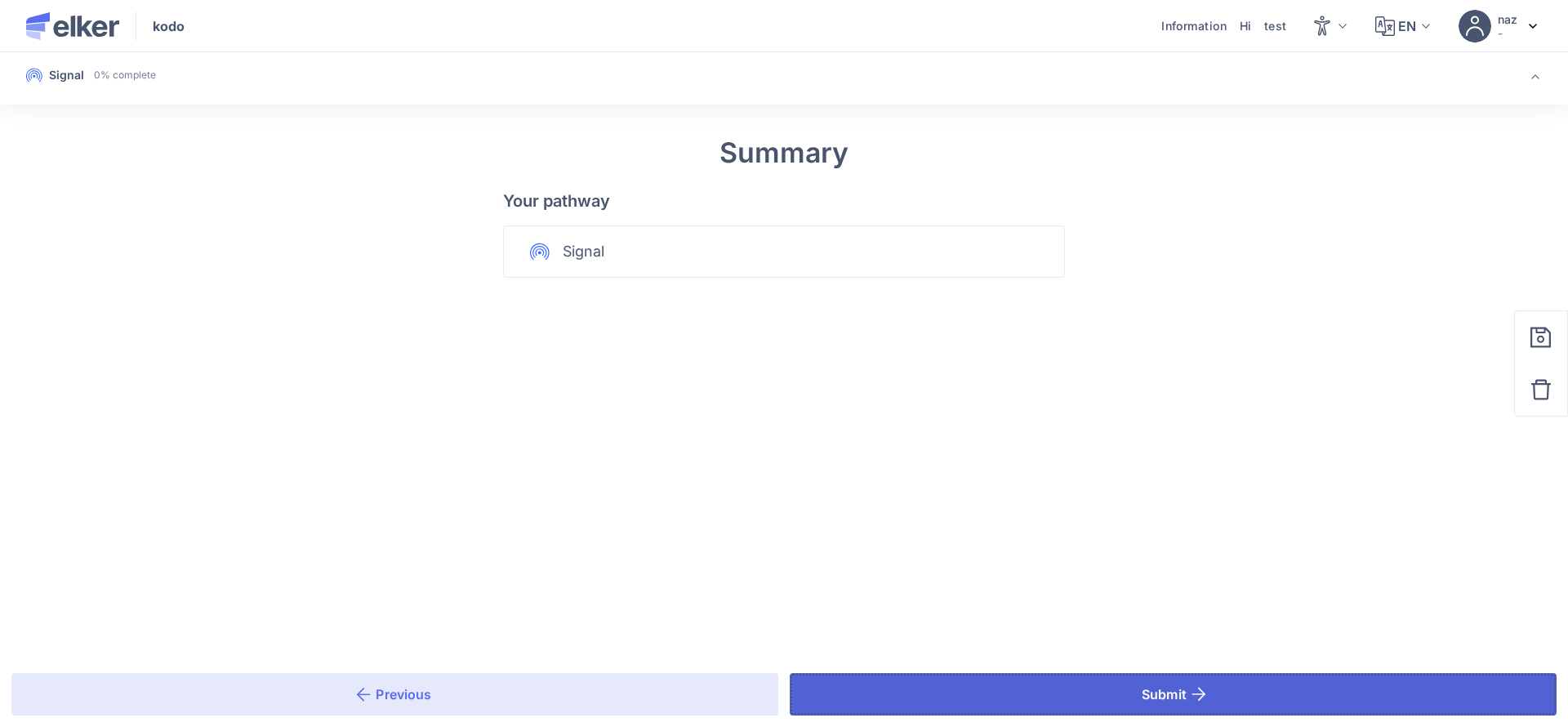click on "Submit" at bounding box center (1173, 694) 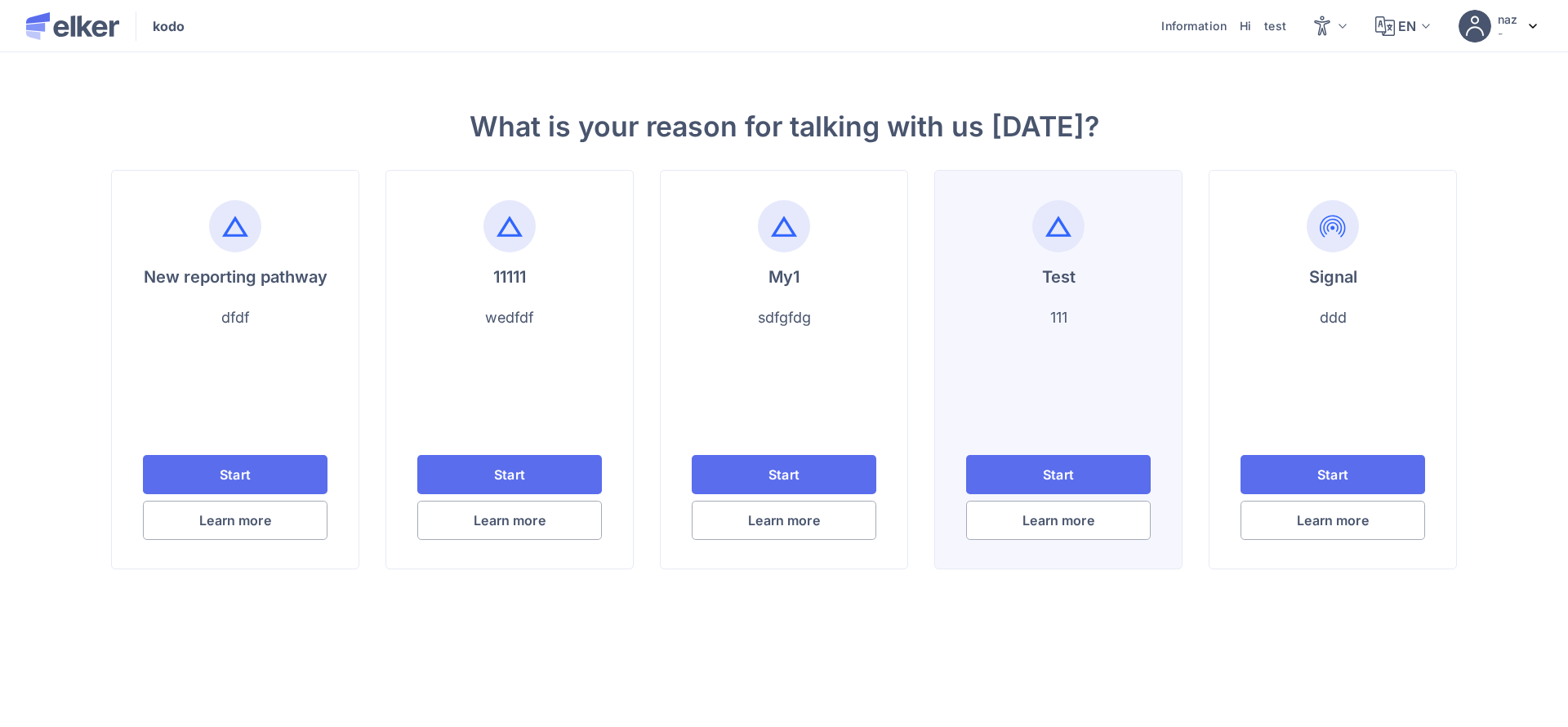 scroll, scrollTop: 0, scrollLeft: 0, axis: both 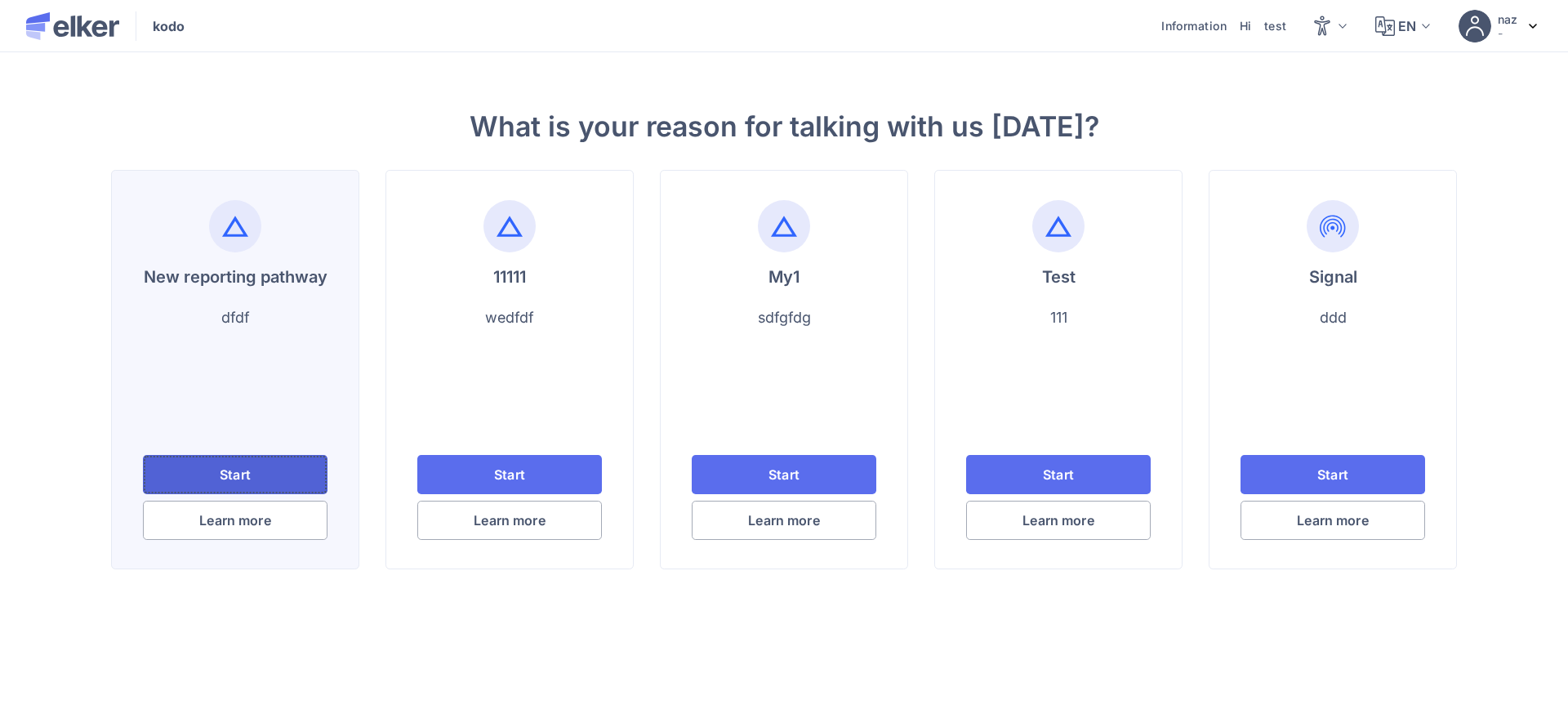 click on "Start" at bounding box center (234, 475) 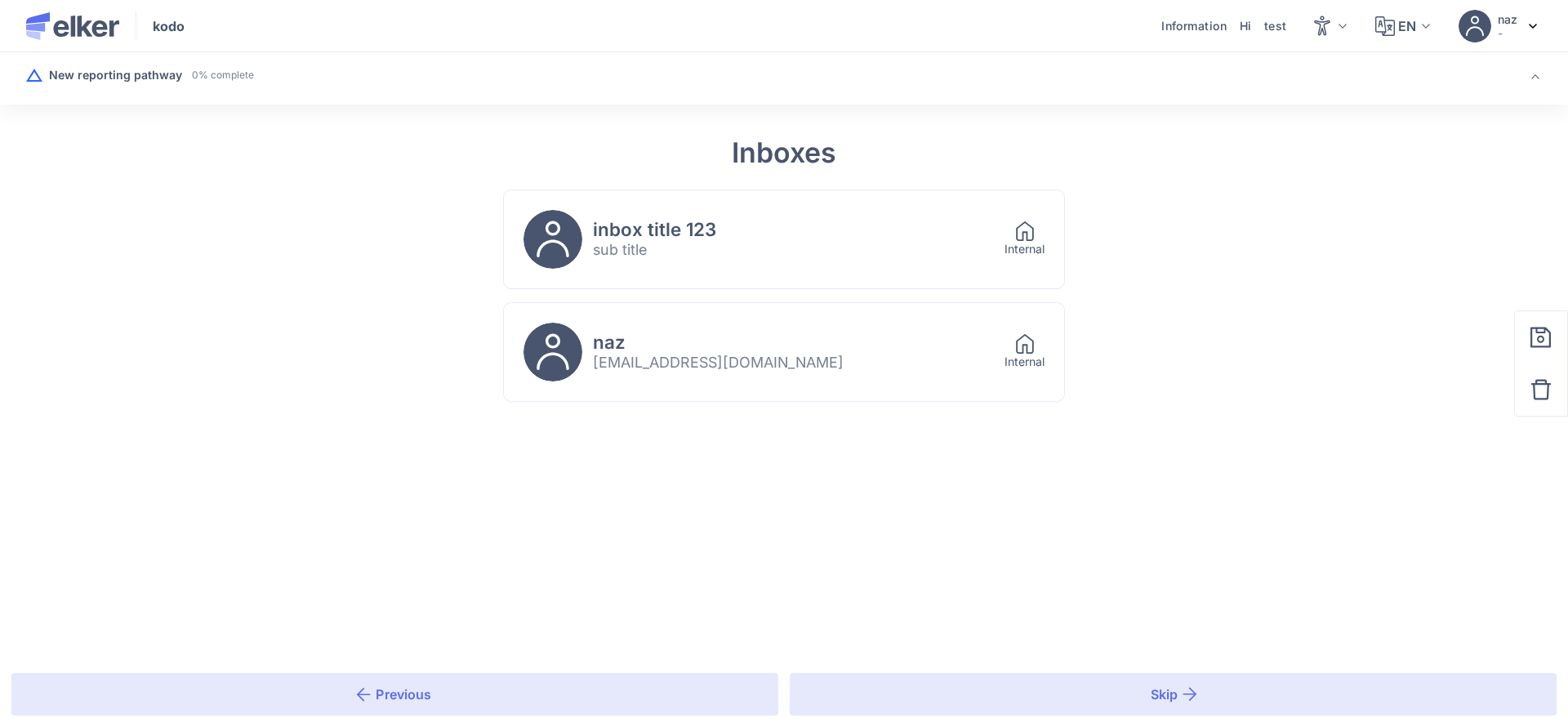 click on "inbox title 123 sub title" at bounding box center [754, 239] 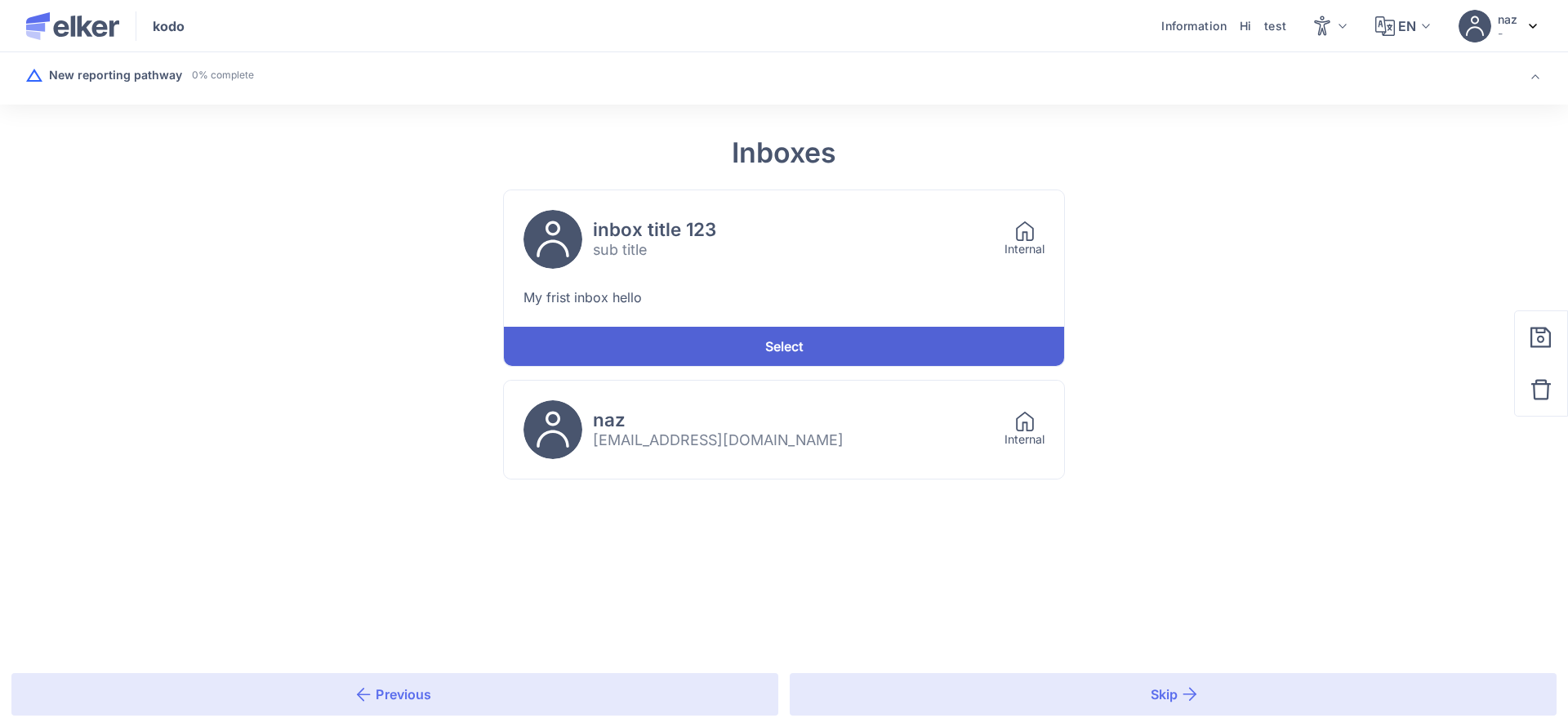 click on "Select" at bounding box center [784, 346] 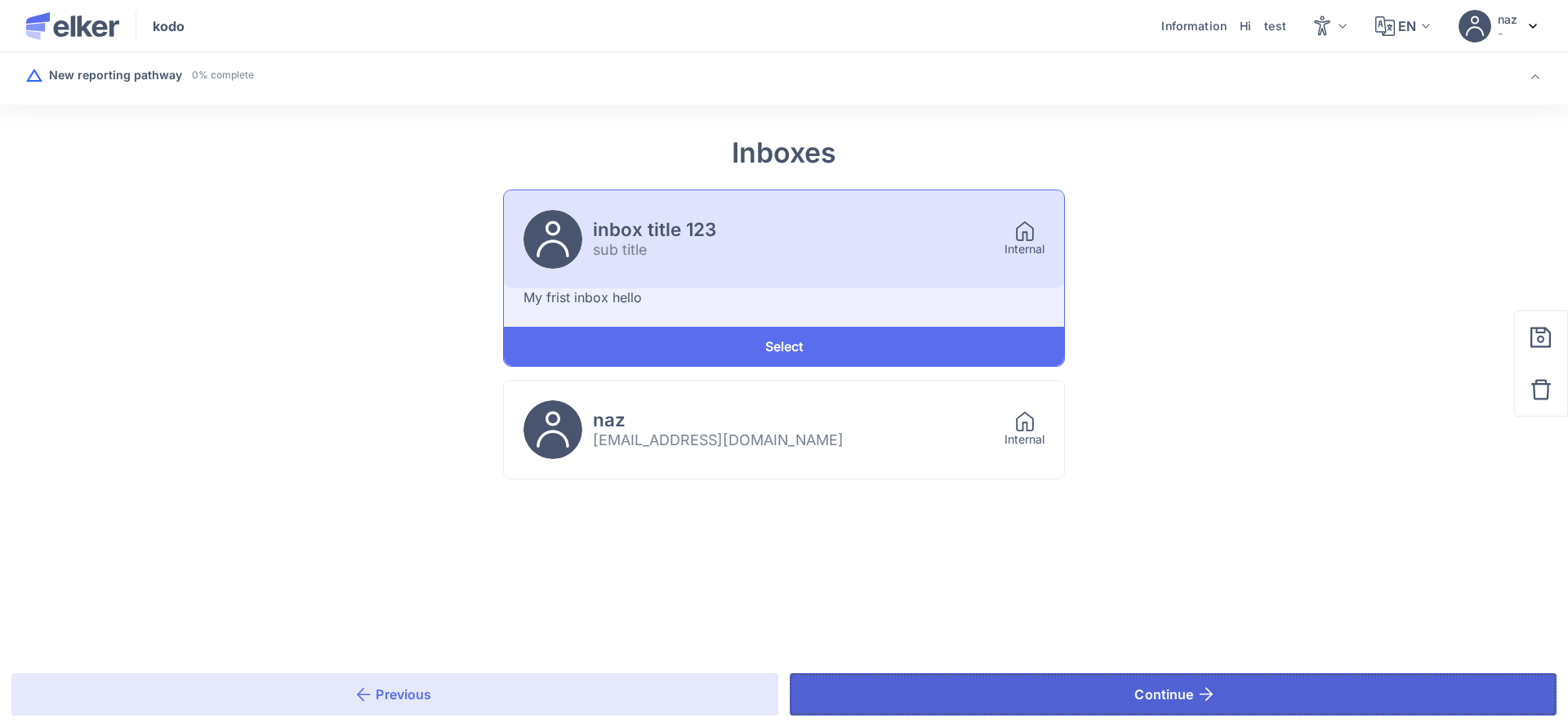 click on "Continue" at bounding box center (1173, 694) 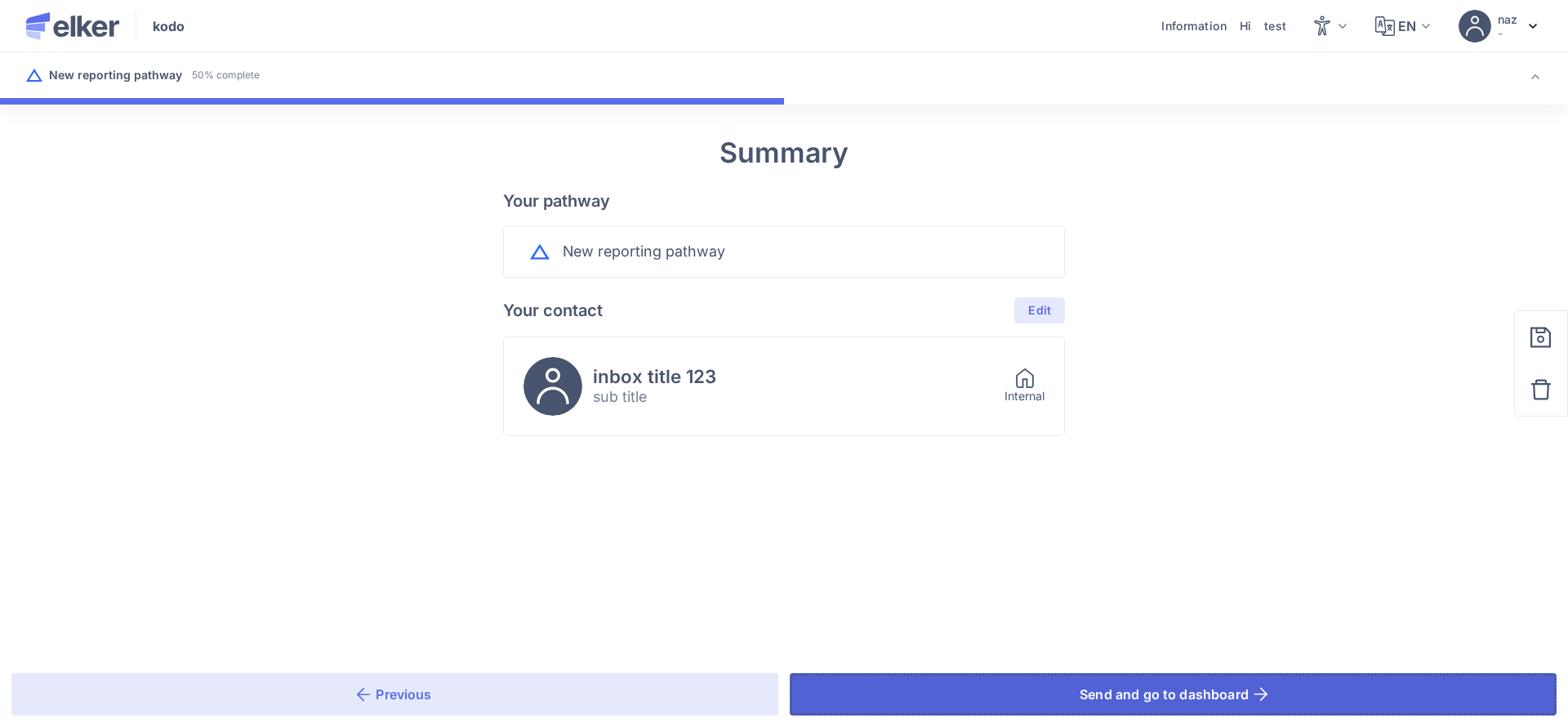 click on "Send and go to dashboard" at bounding box center [1173, 694] 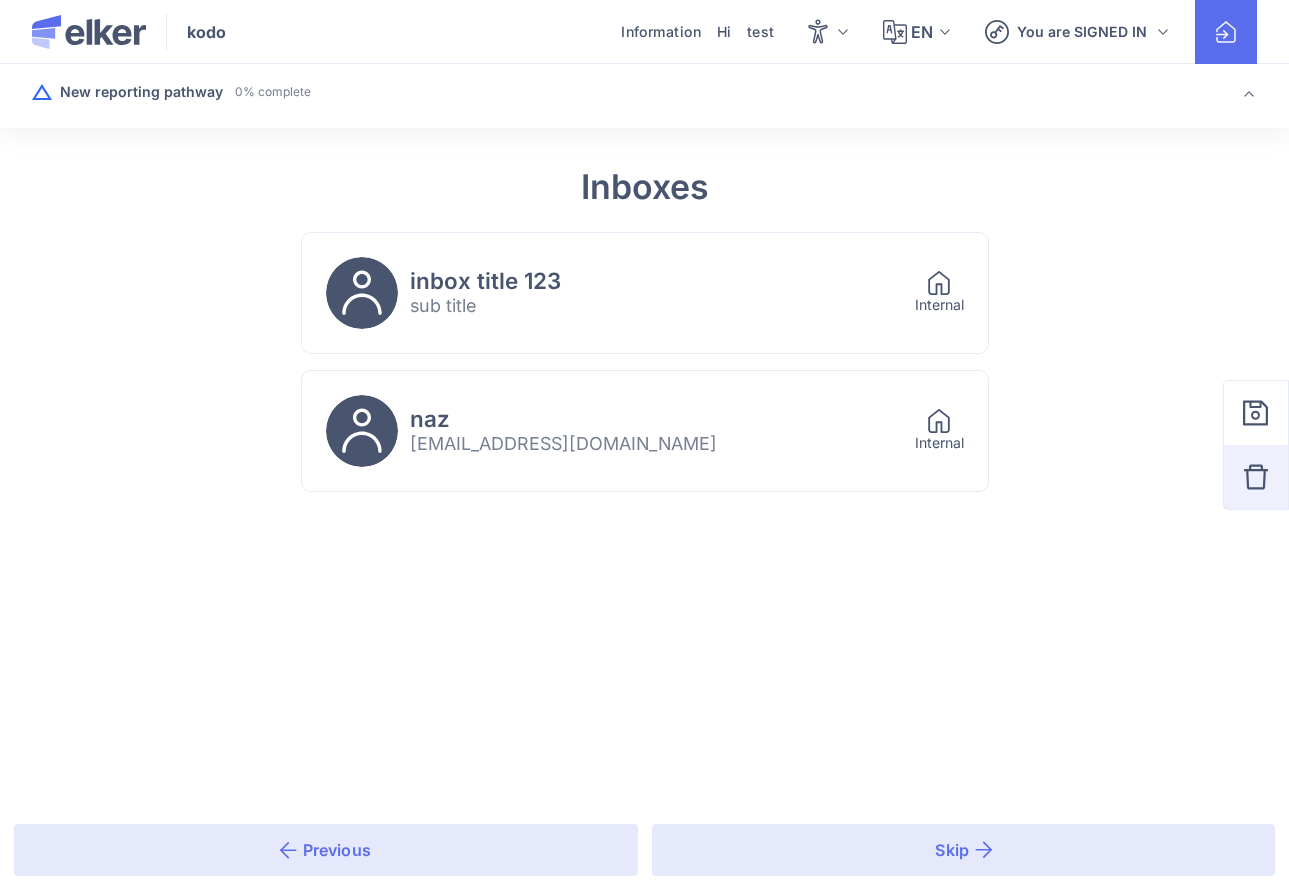 scroll, scrollTop: 0, scrollLeft: 0, axis: both 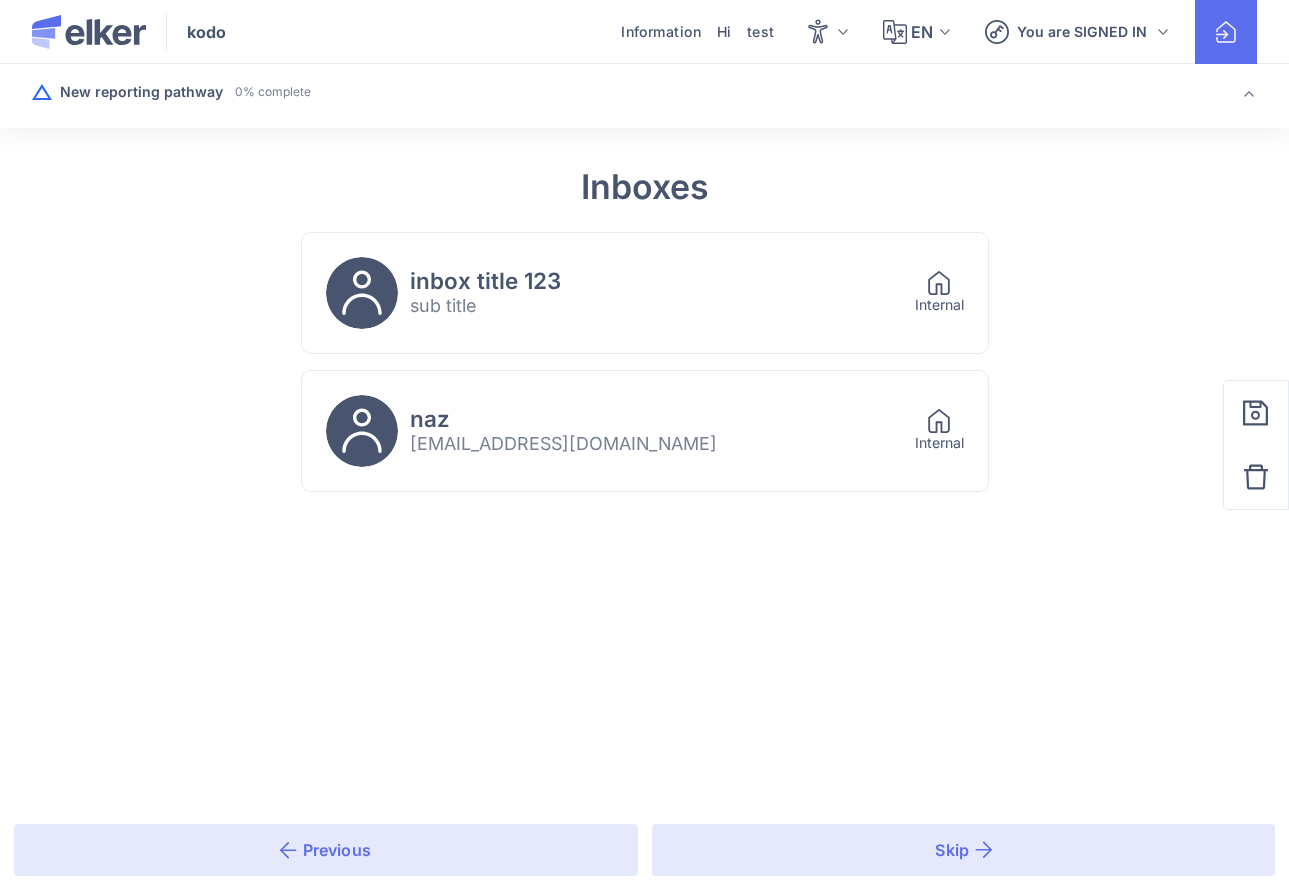 click on "naz [EMAIL_ADDRESS][DOMAIN_NAME]" at bounding box center [608, 431] 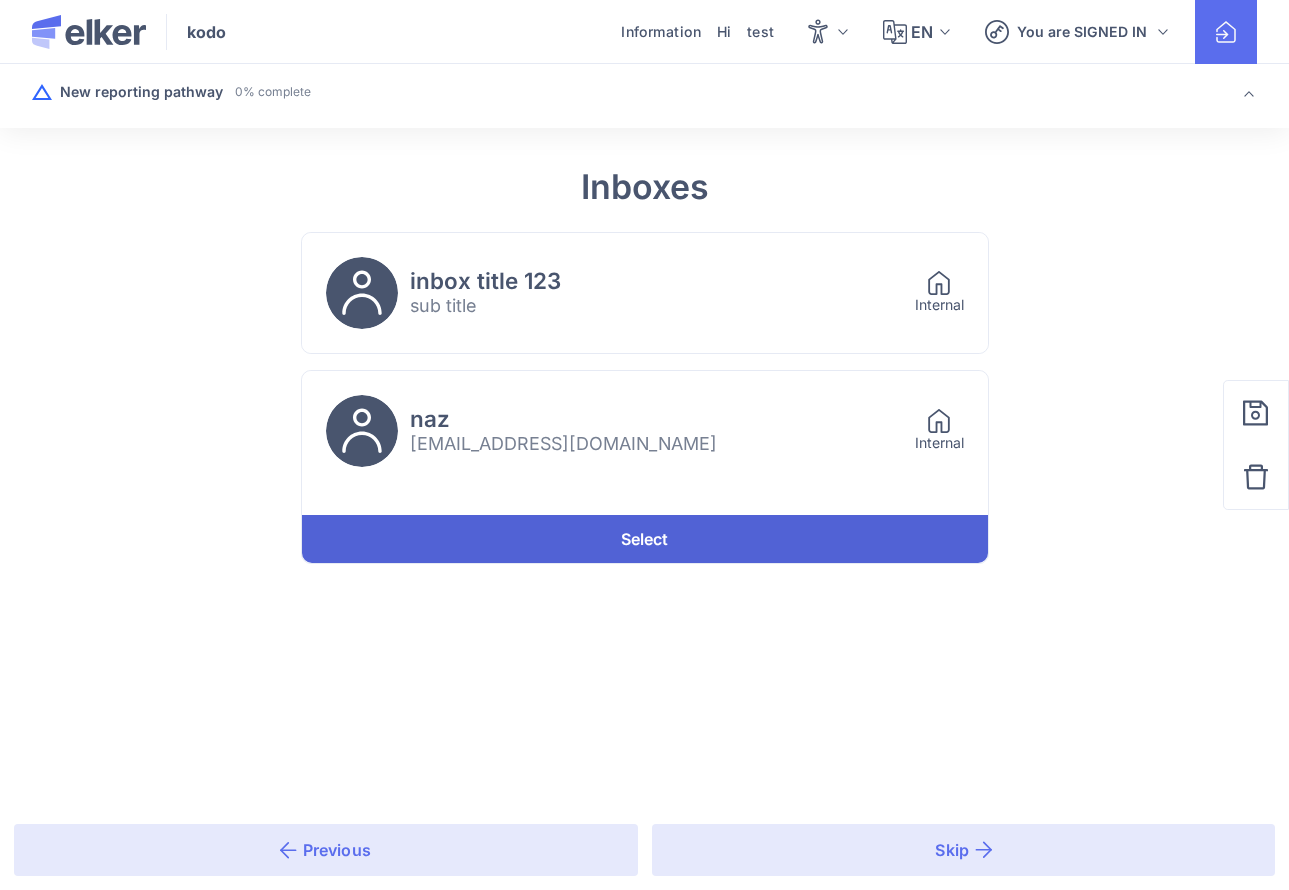 click on "Select" at bounding box center (645, 539) 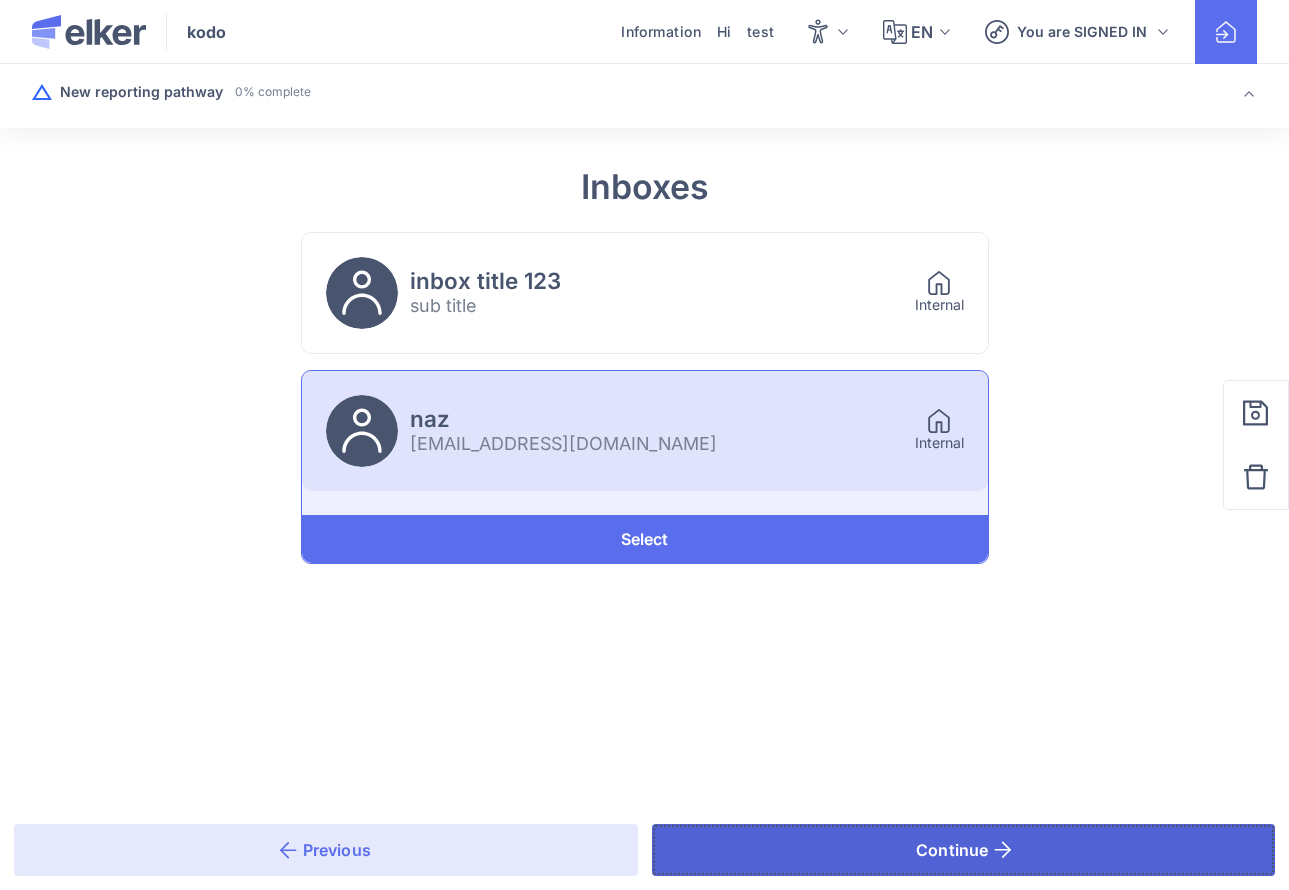 click on "Continue" at bounding box center (964, 850) 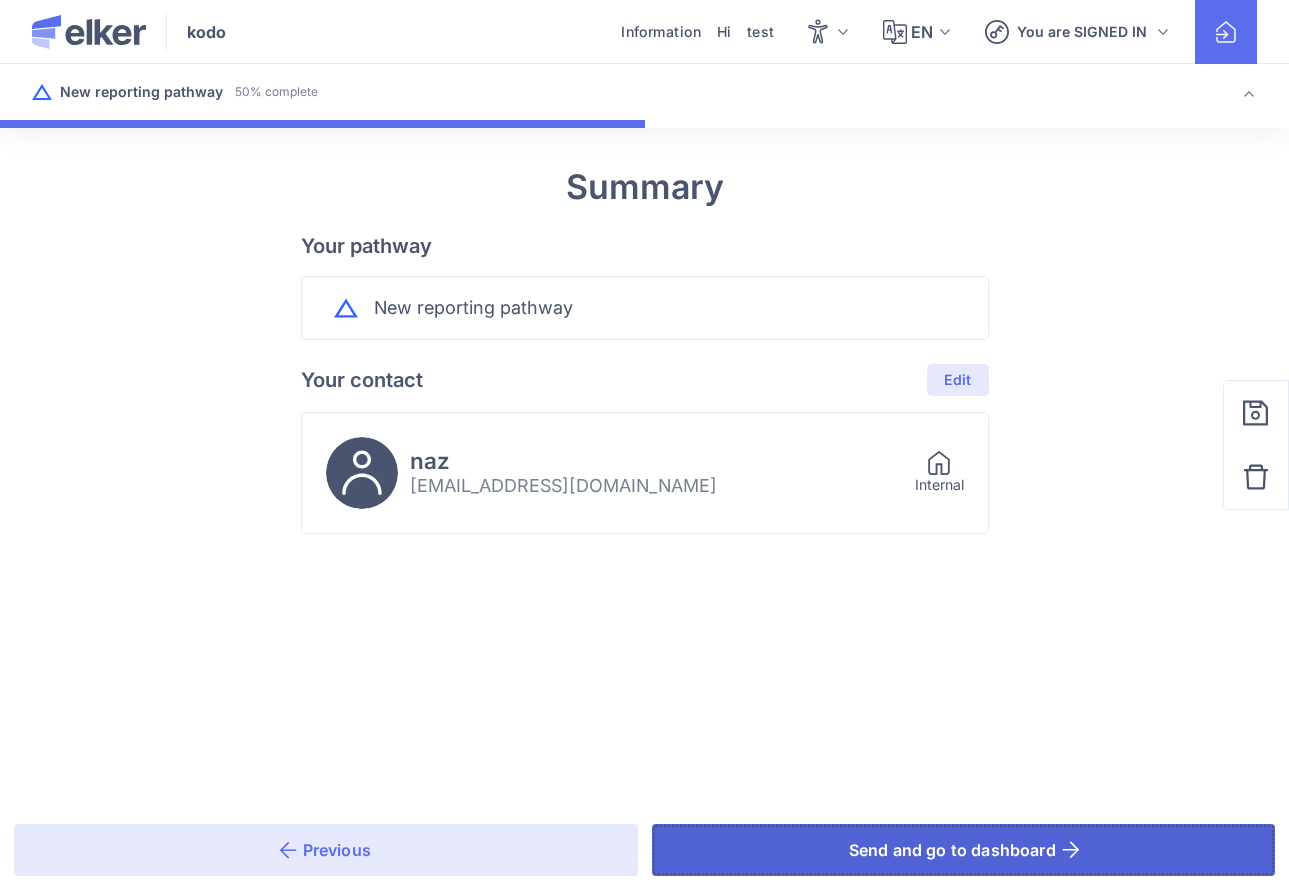 click on "Send and go to dashboard" at bounding box center [964, 850] 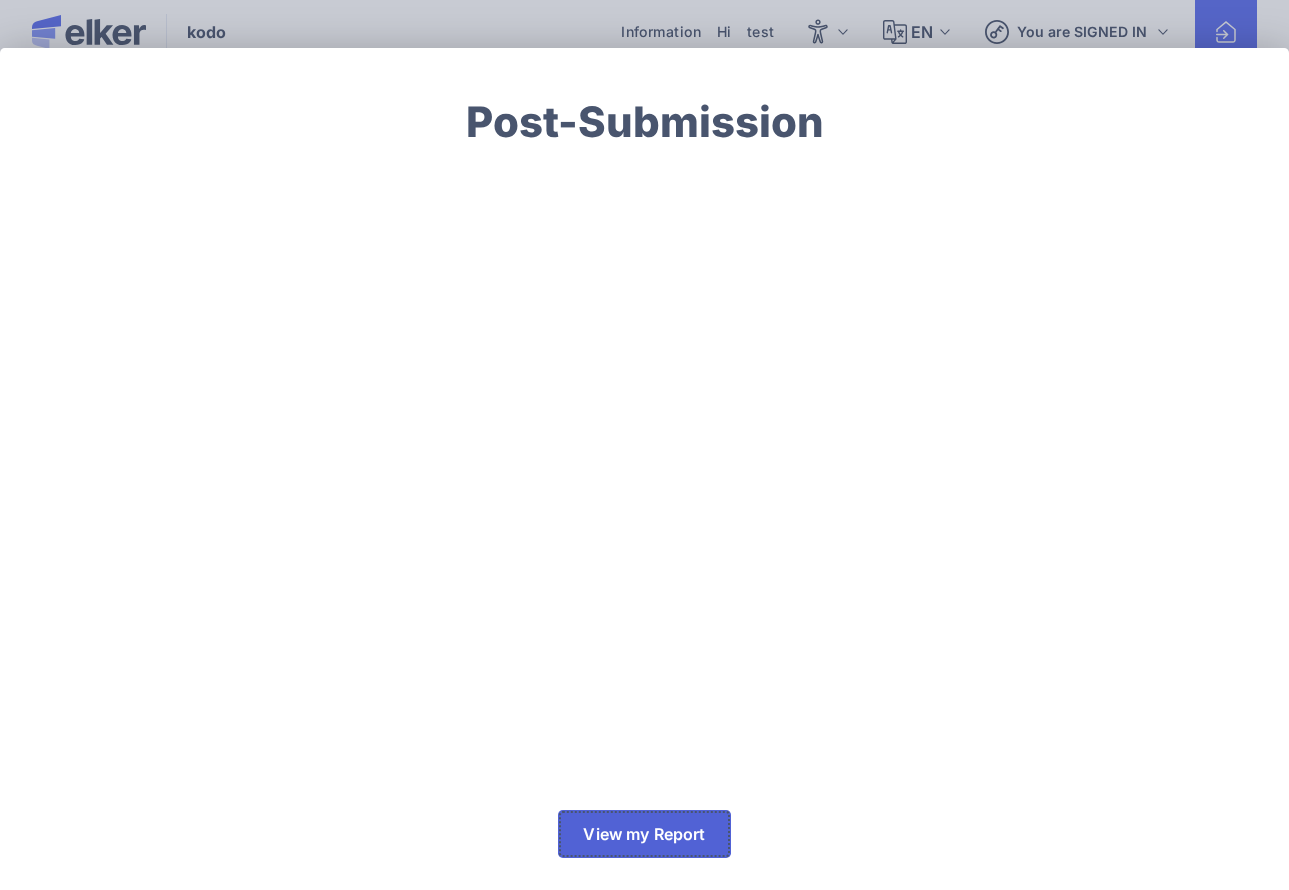 click on "View my Report" 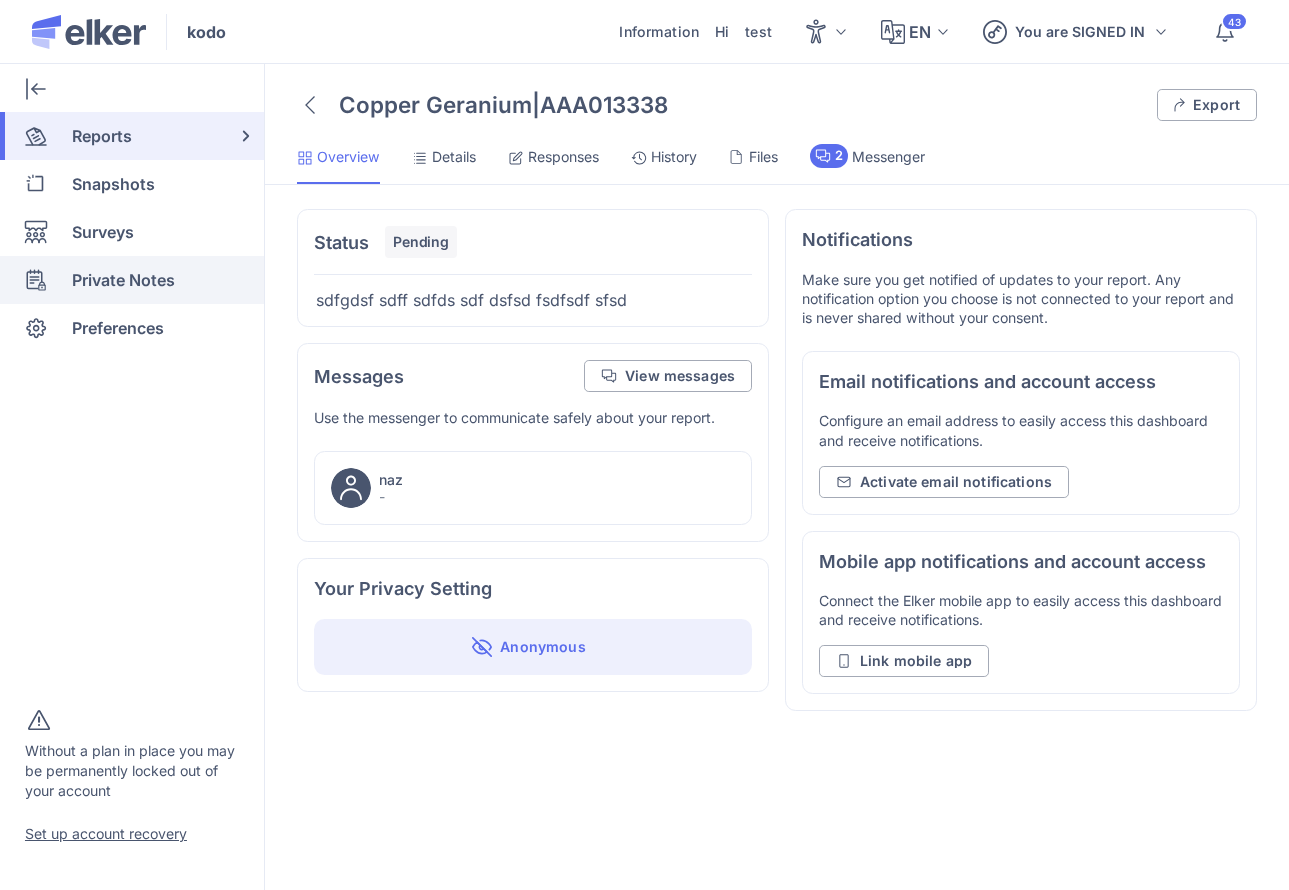 click on "Private Notes" at bounding box center [123, 280] 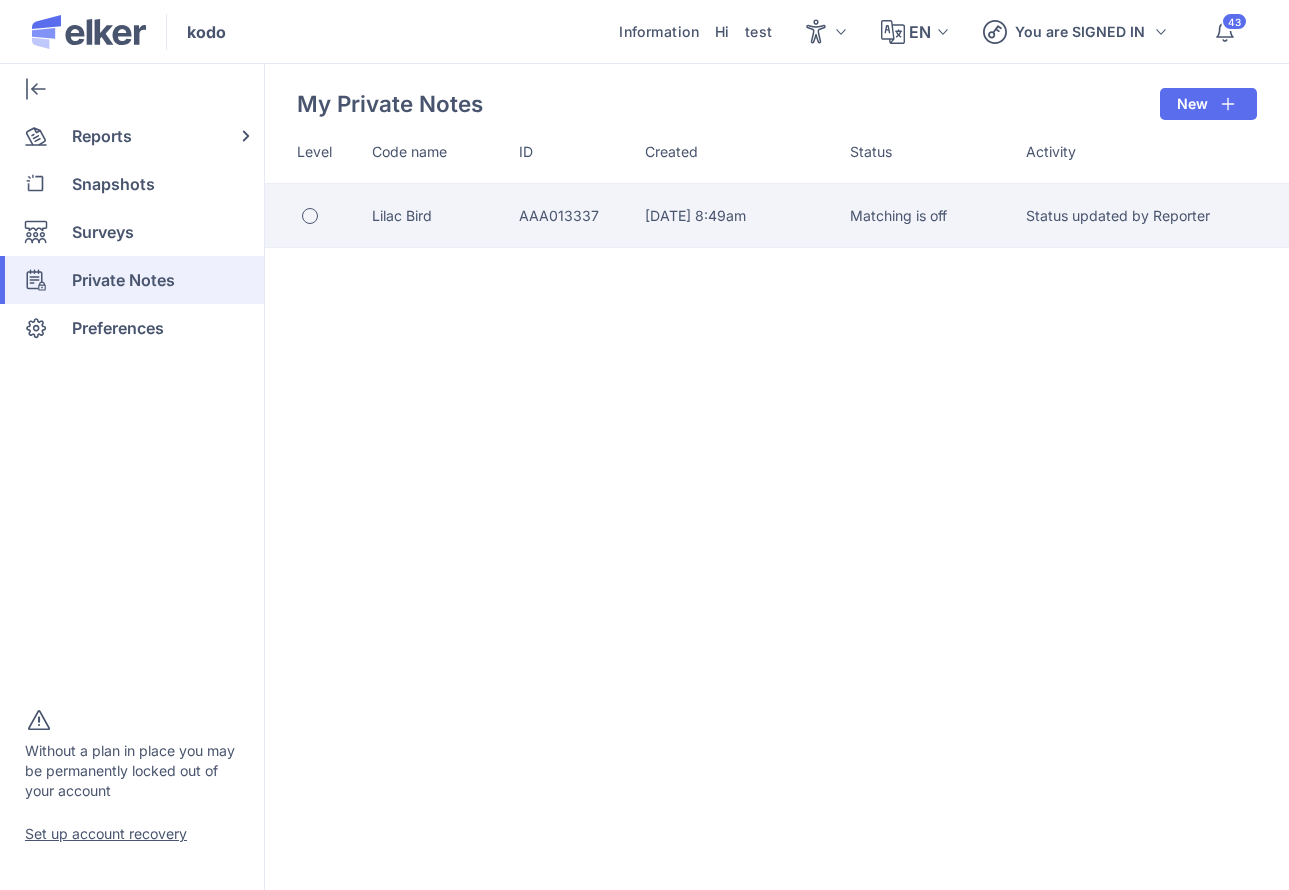 click on "Matching is off" at bounding box center (898, 215) 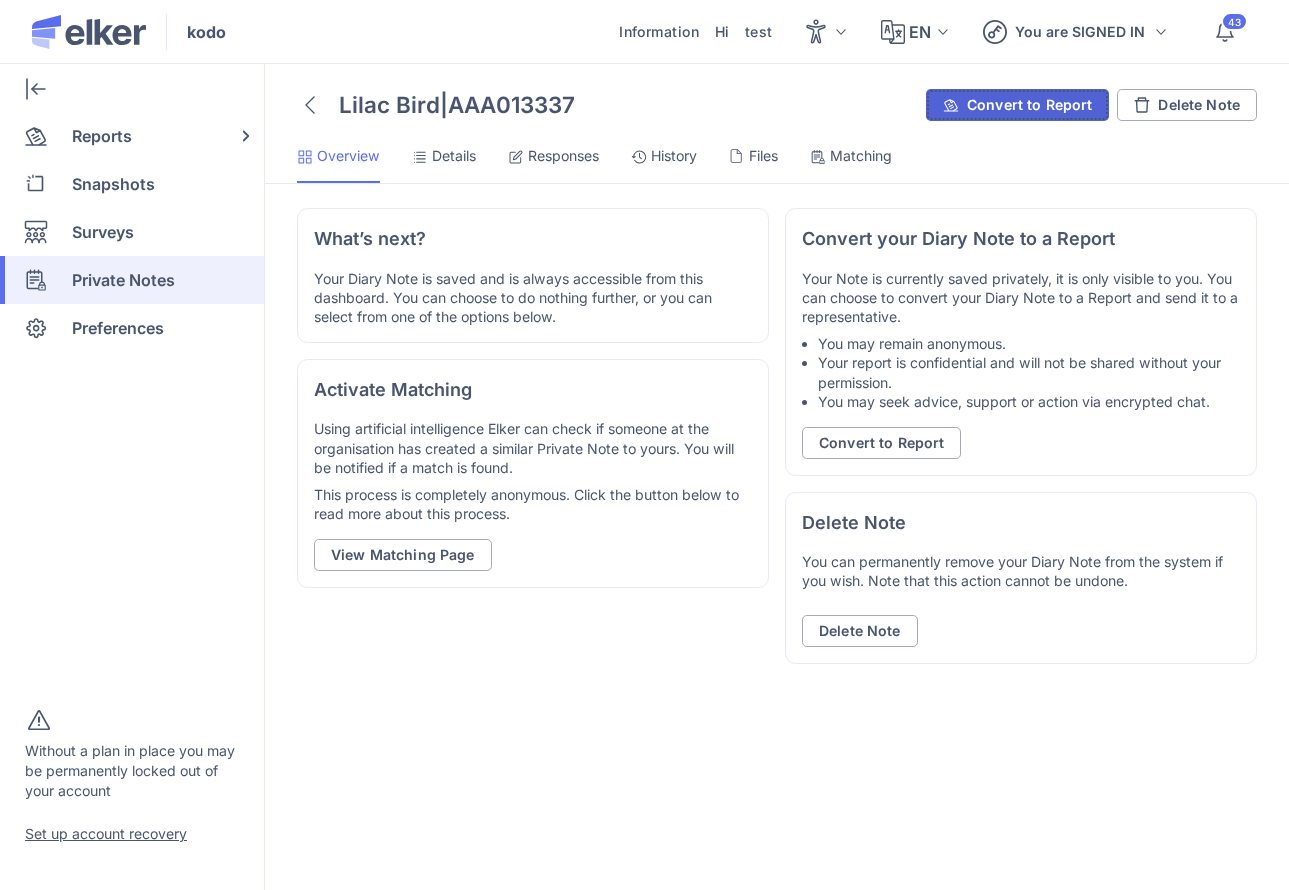click on "Convert to Report" 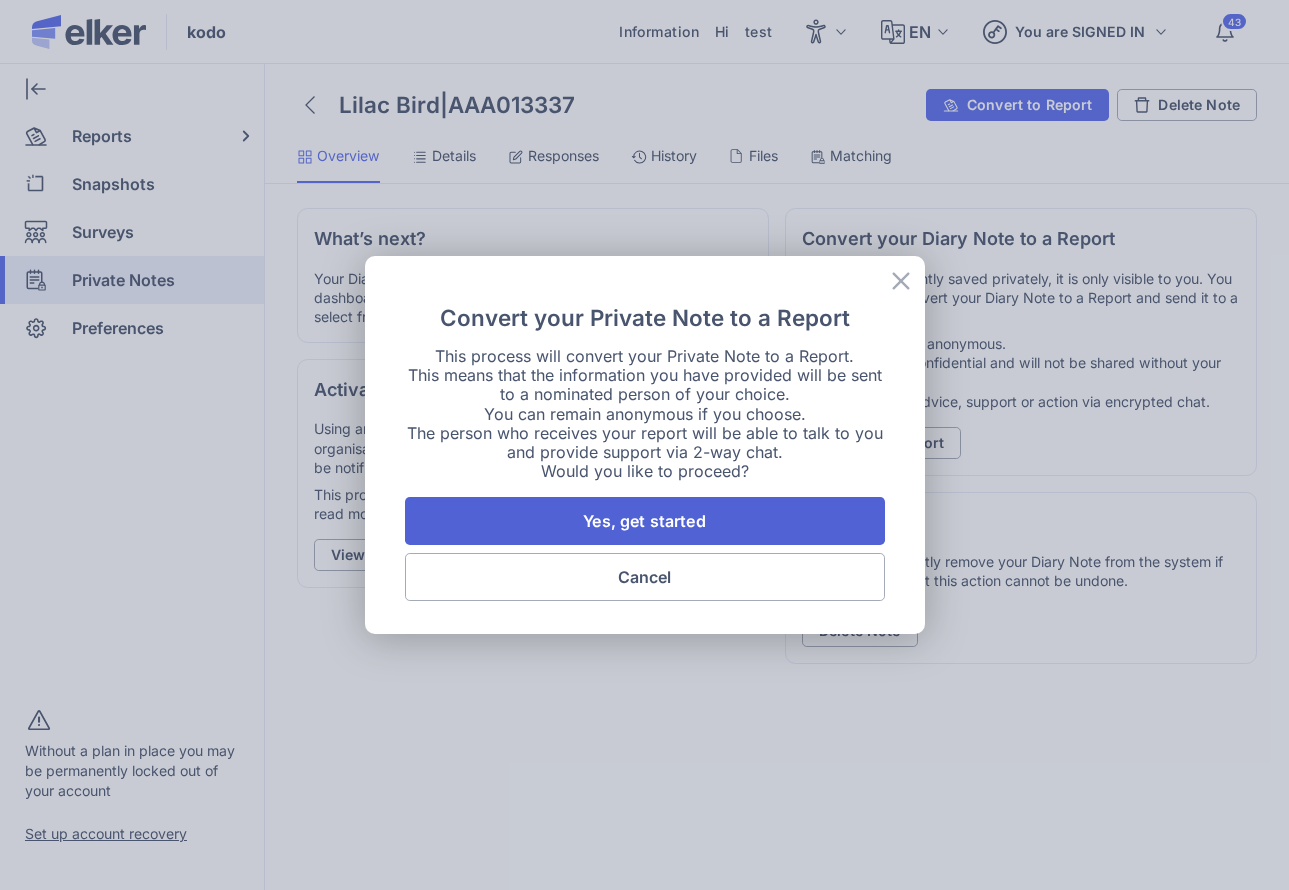 click on "Yes, get started" 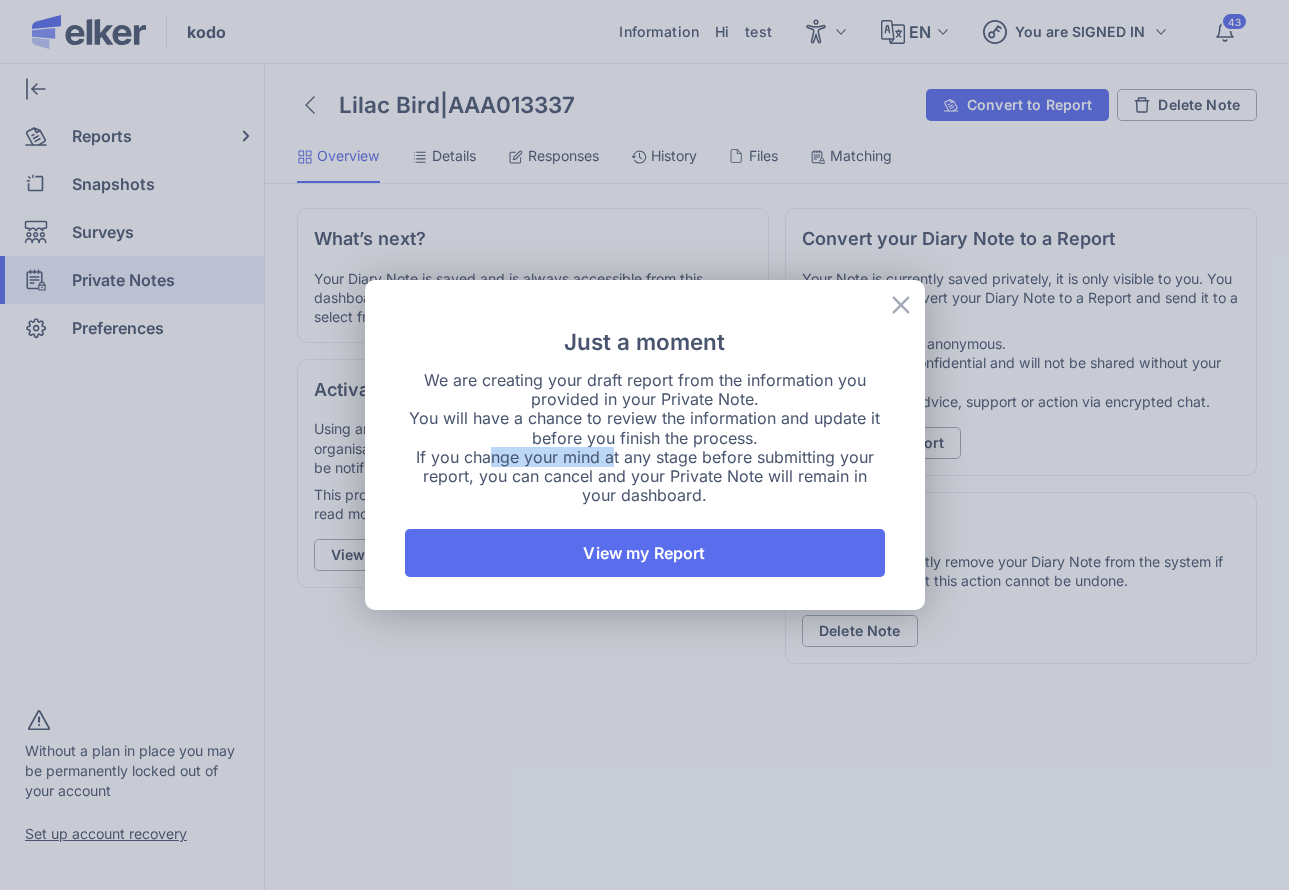 drag, startPoint x: 490, startPoint y: 457, endPoint x: 641, endPoint y: 459, distance: 151.01324 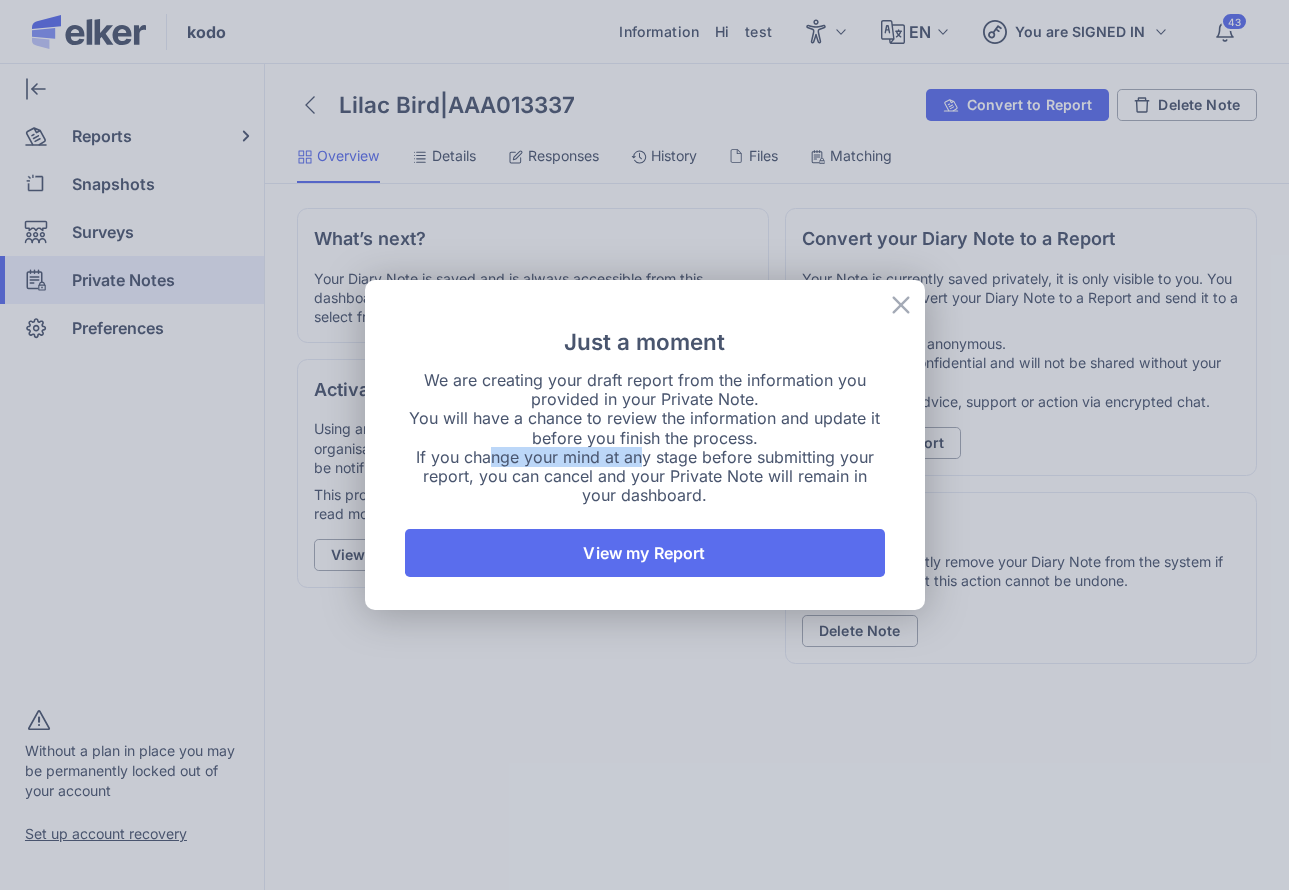 click on "If you change your mind at any stage before submitting your report, you can cancel and your Private Note will remain in your dashboard." at bounding box center [645, 477] 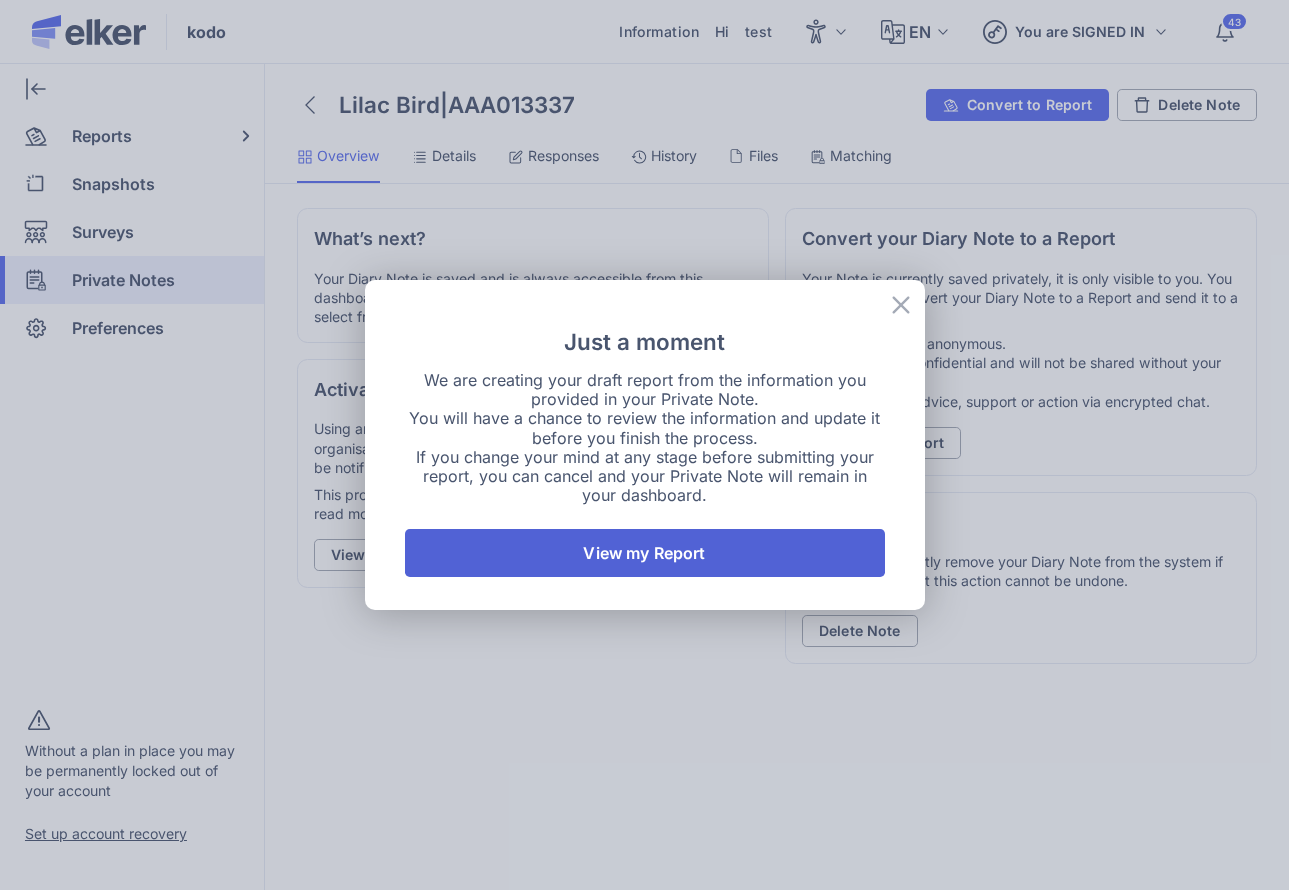 click on "View my Report" 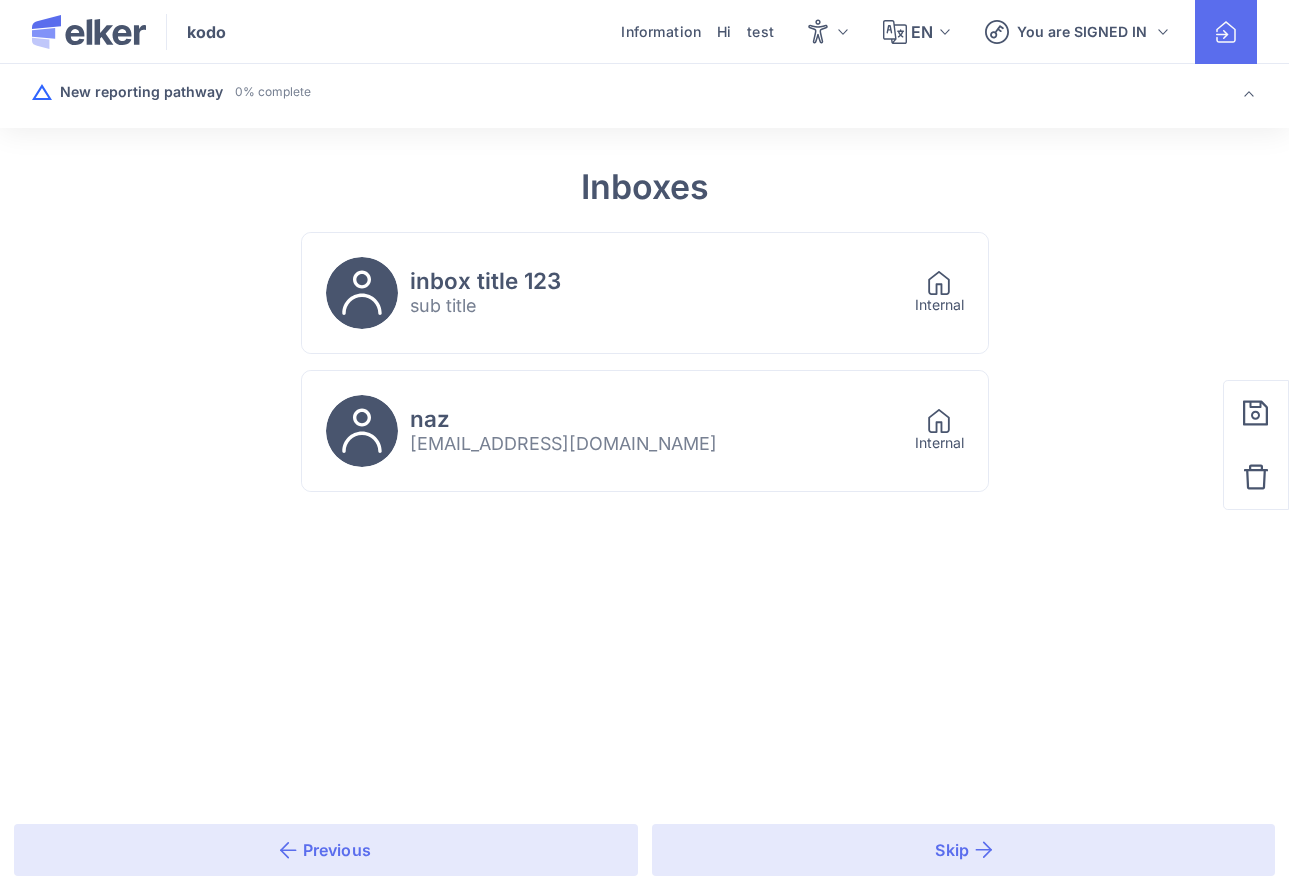 click on "inbox title 123 sub title Internal" at bounding box center (645, 293) 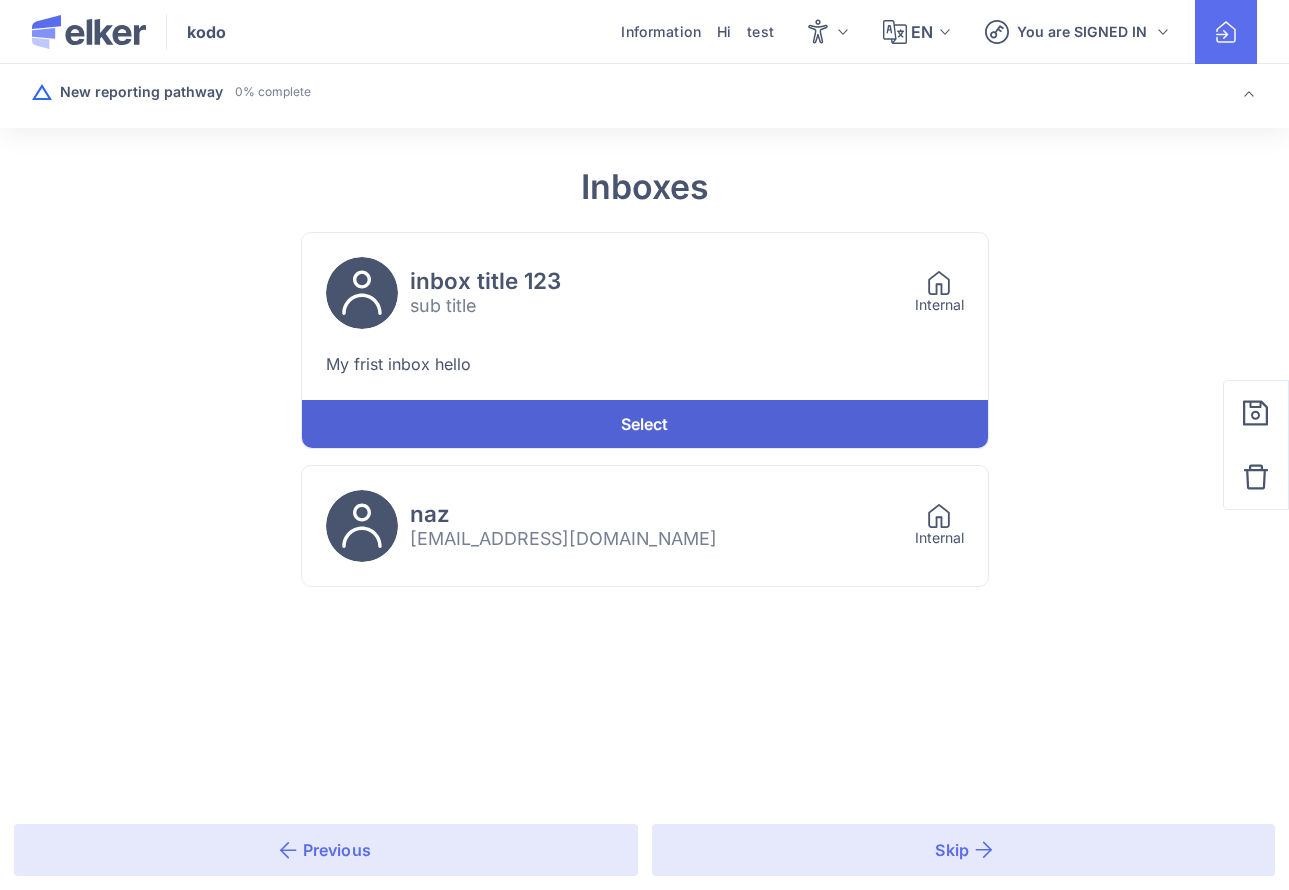click on "Select" at bounding box center (645, 424) 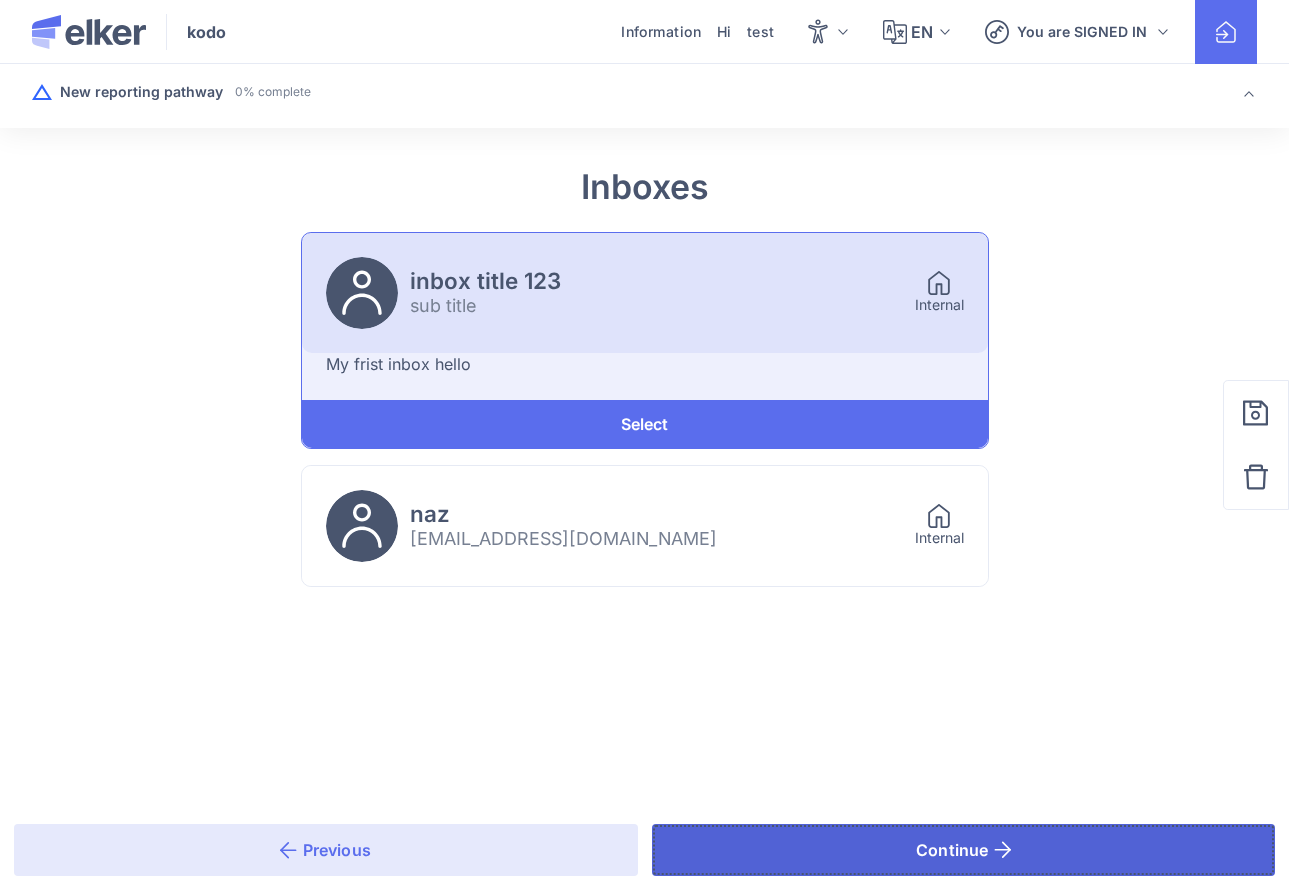 click on "Continue" at bounding box center (964, 850) 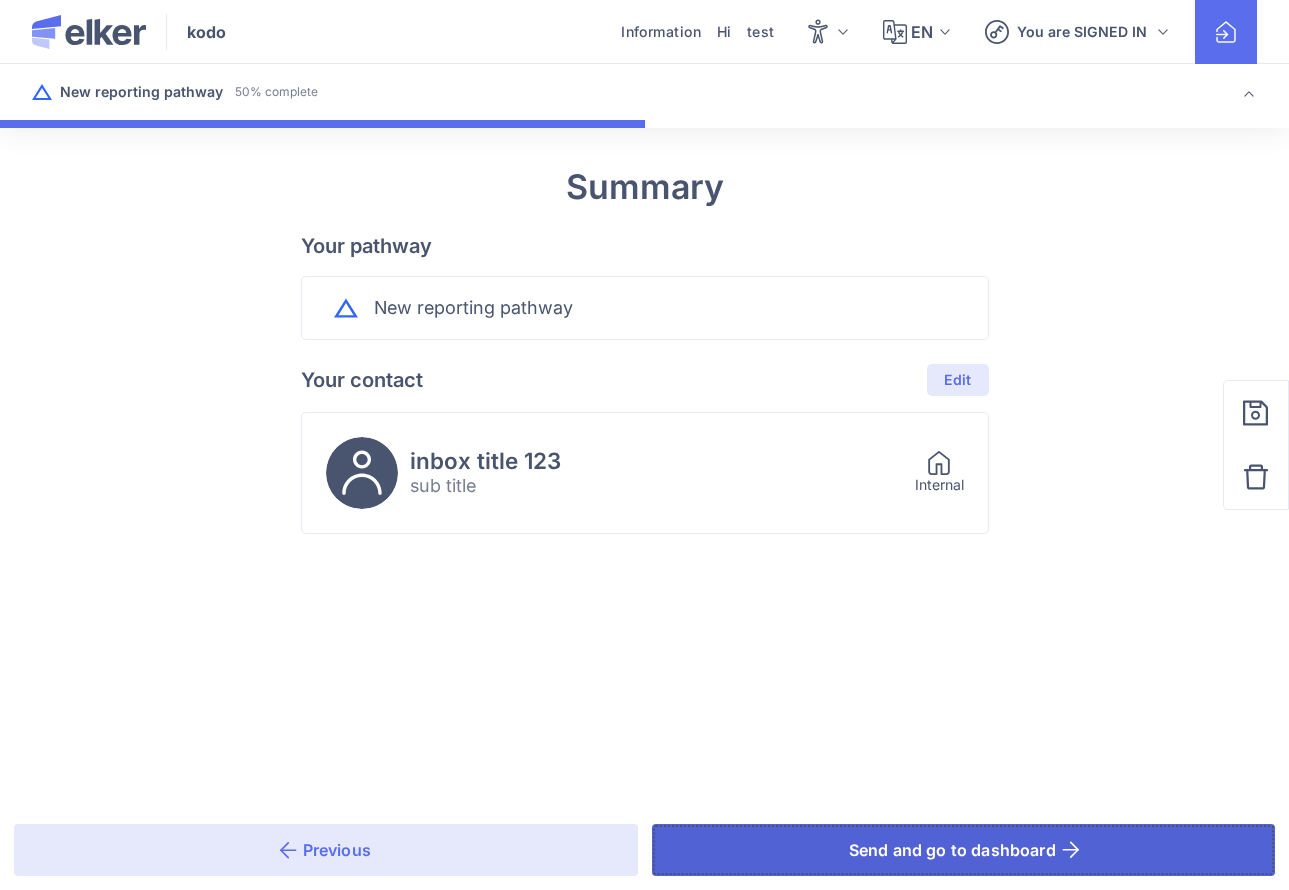 click on "Send and go to dashboard" at bounding box center [952, 850] 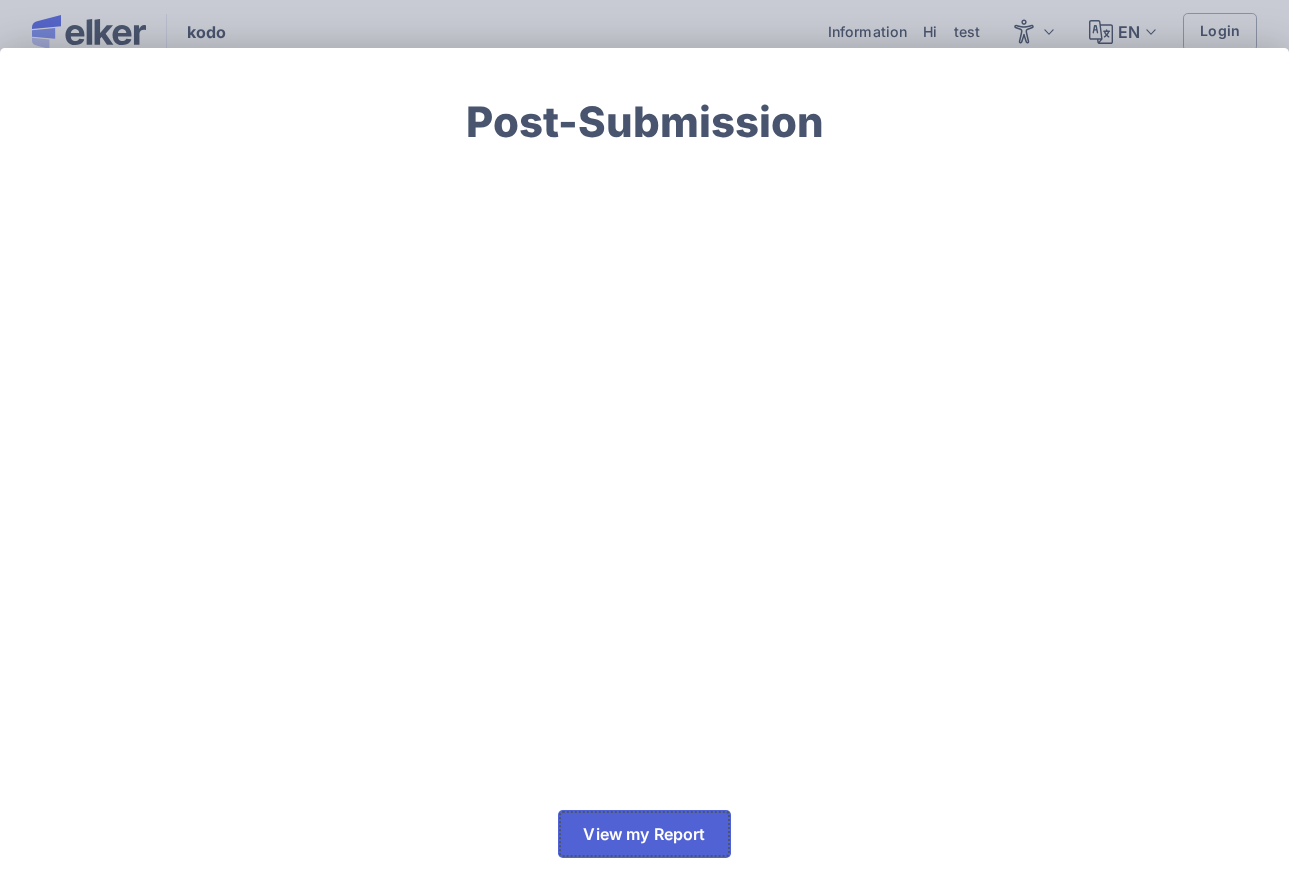 click on "View my Report" 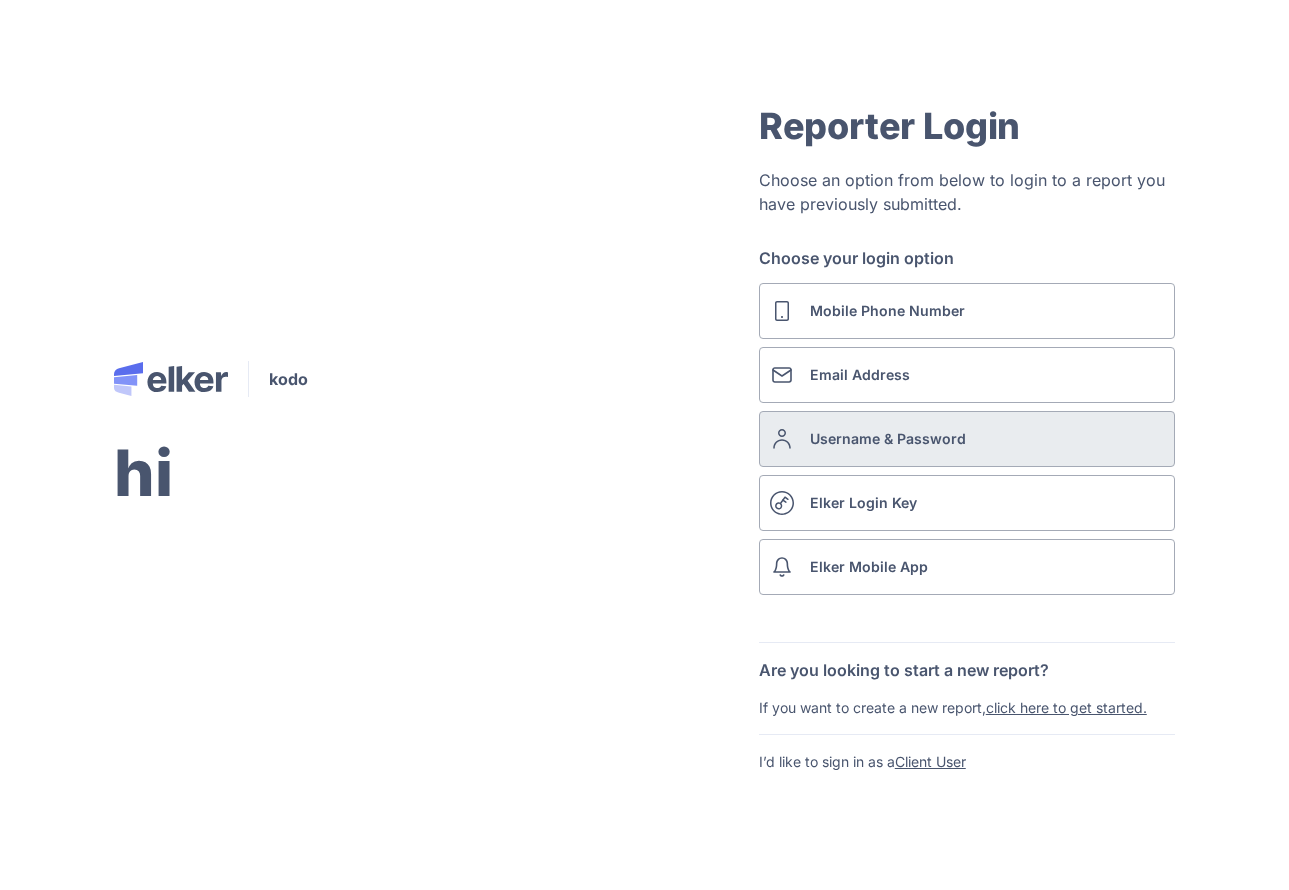 click on "Username & Password" at bounding box center [888, 438] 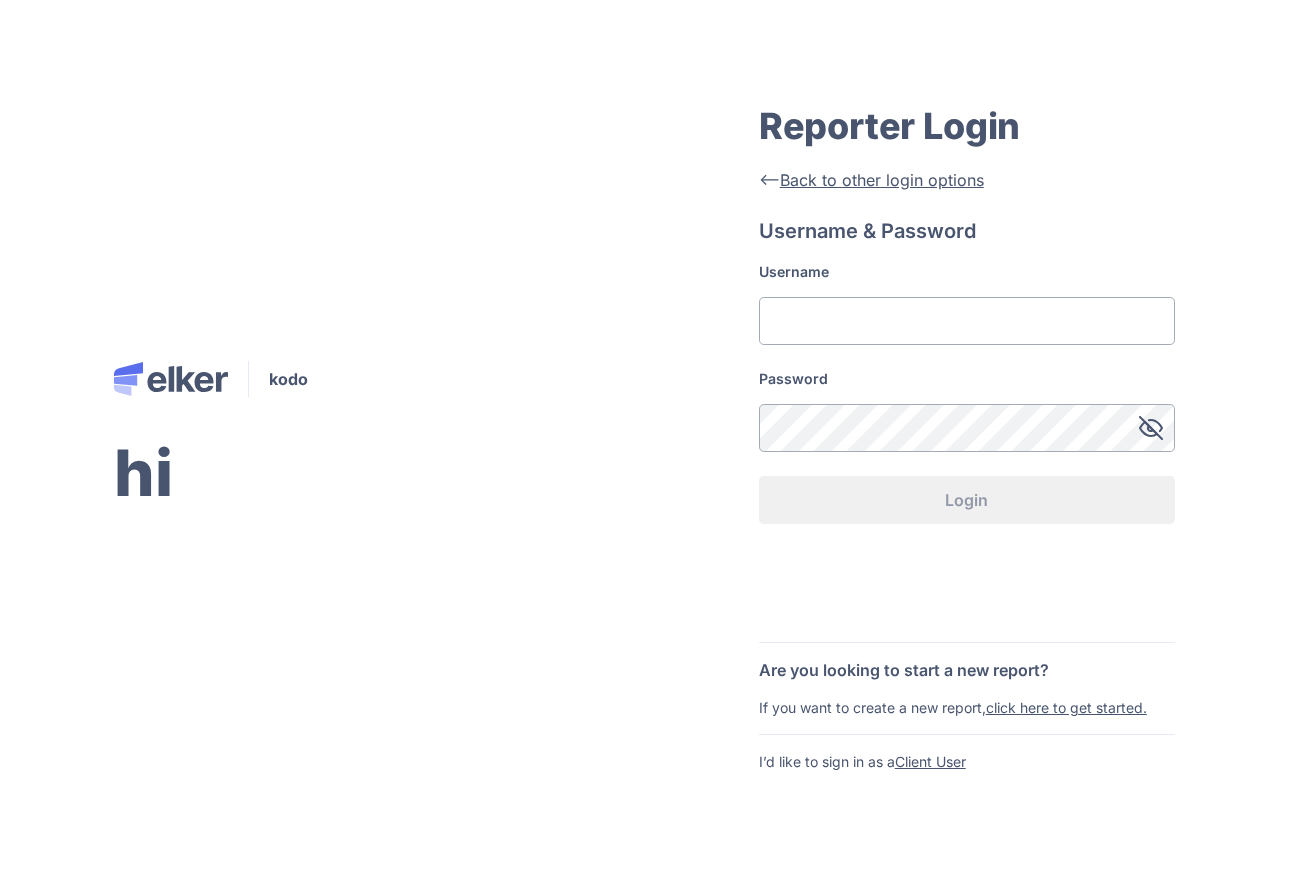 click on "Username" 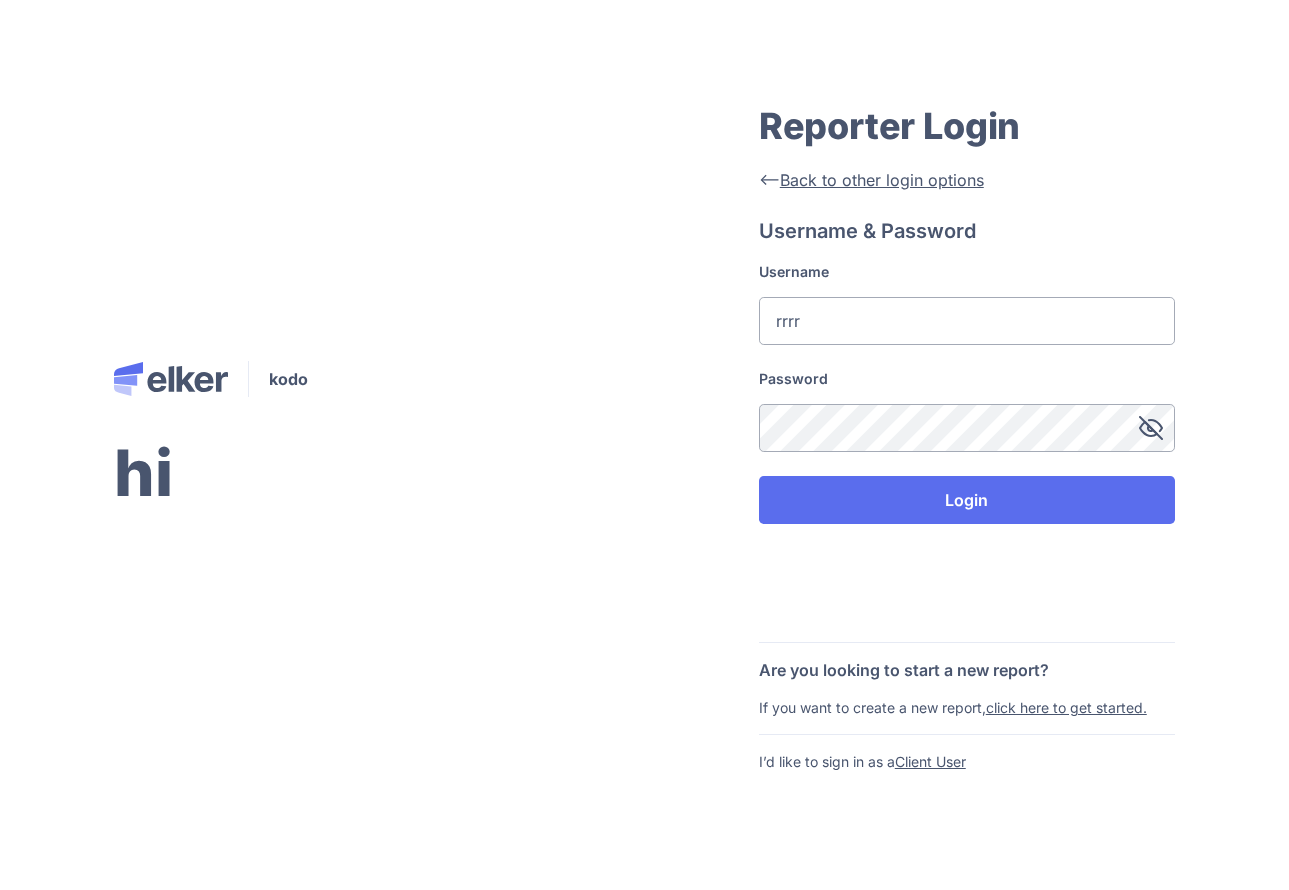 click on "Login" at bounding box center [967, 500] 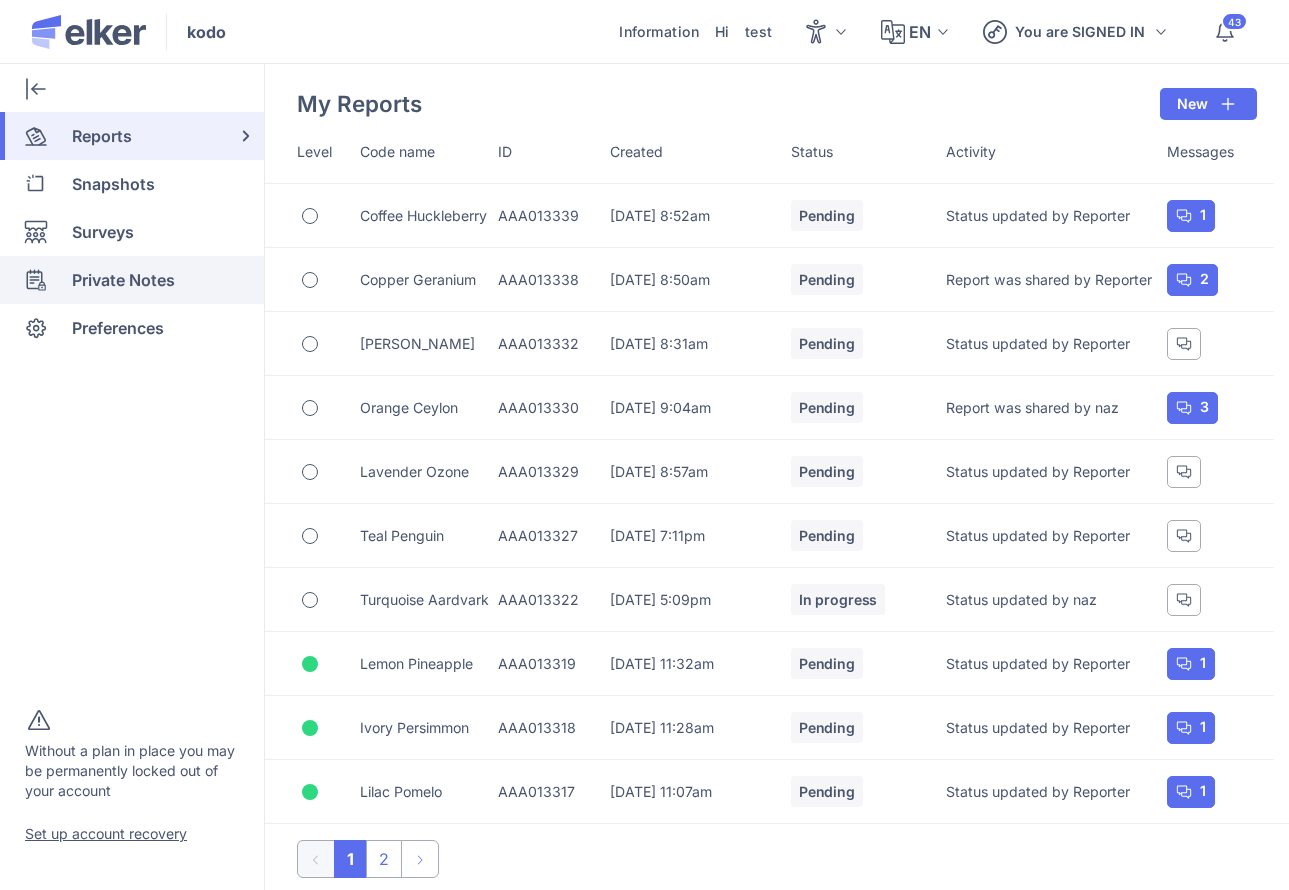 click on "Private Notes" at bounding box center (123, 280) 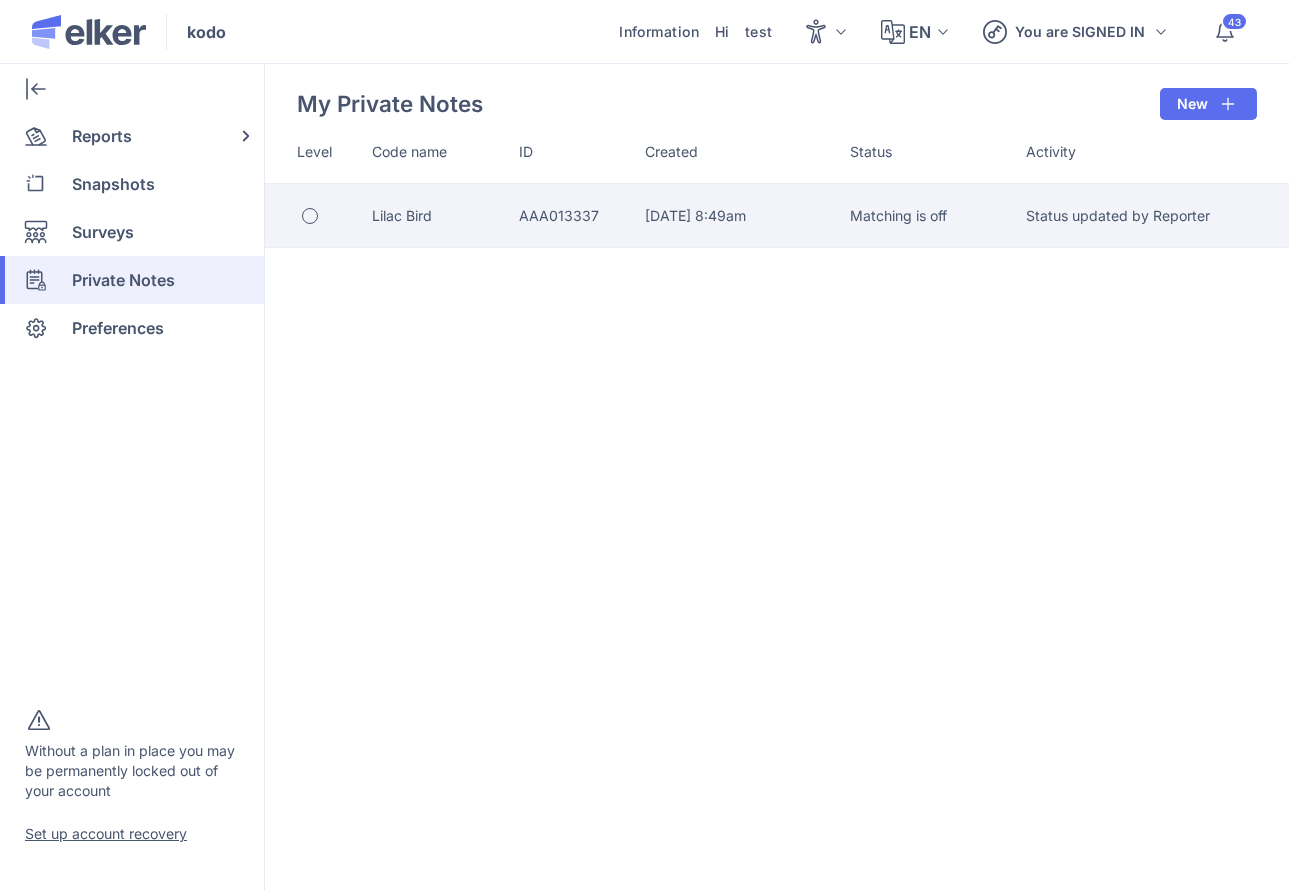 click on "AAA013337" at bounding box center [582, 216] 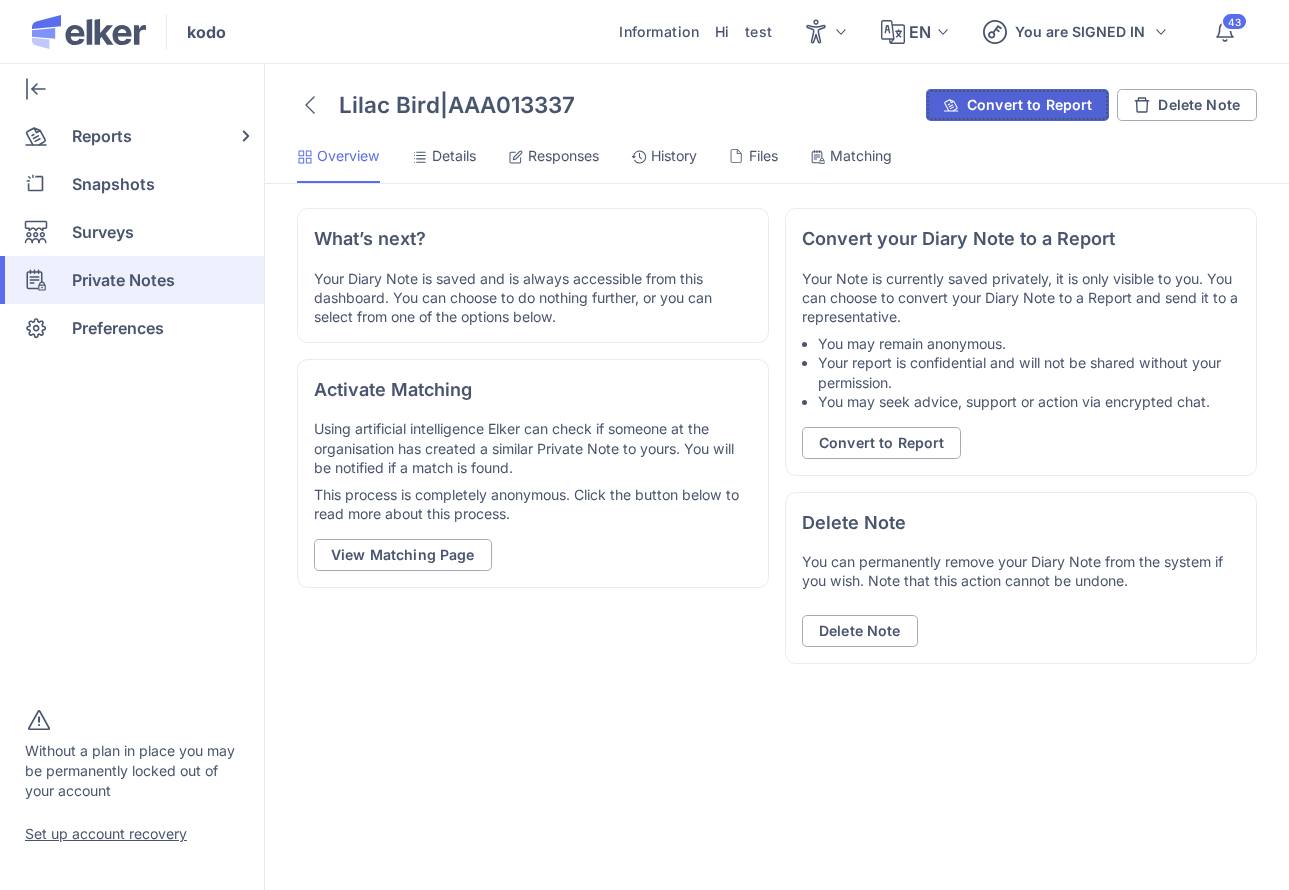 click on "Convert to Report" 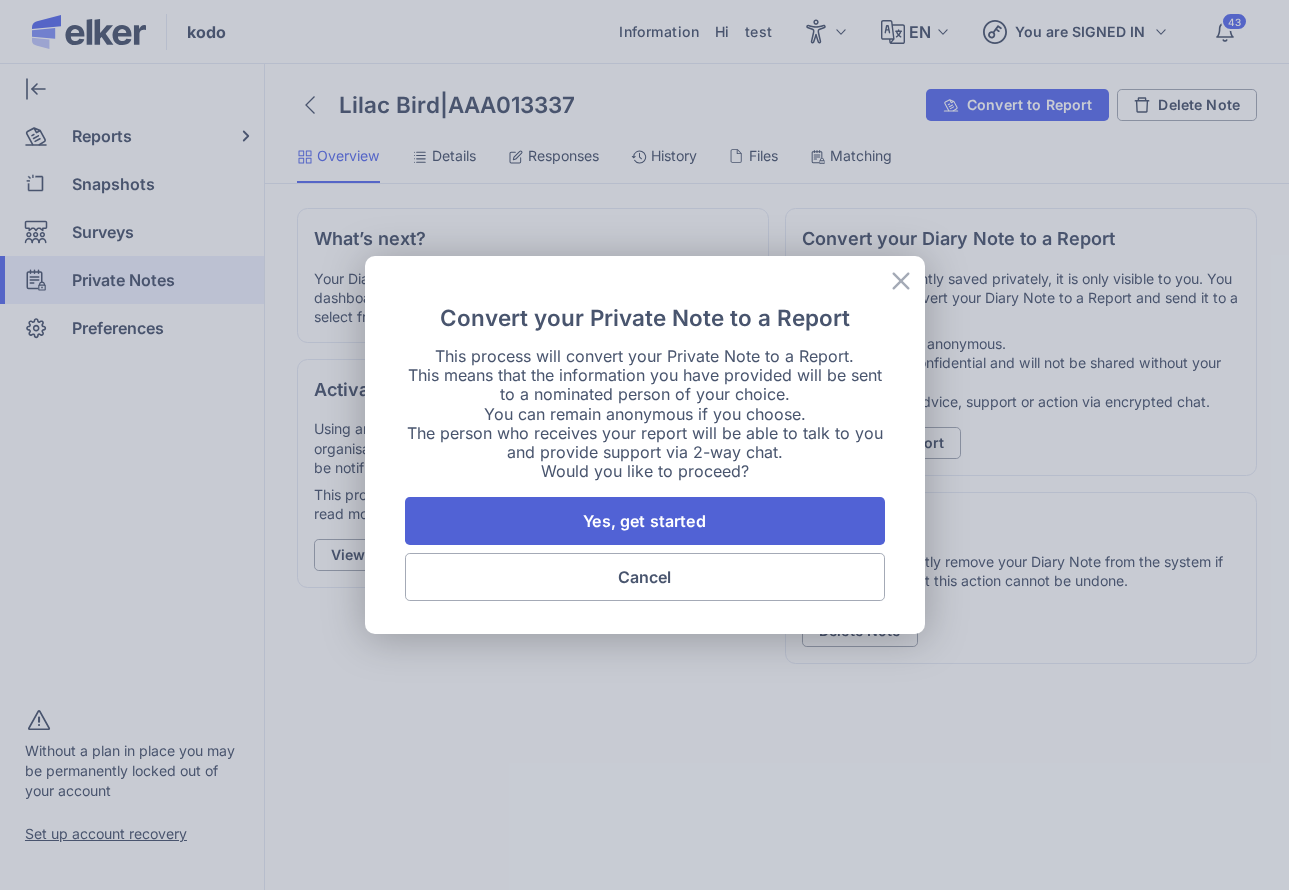 click on "Yes, get started" 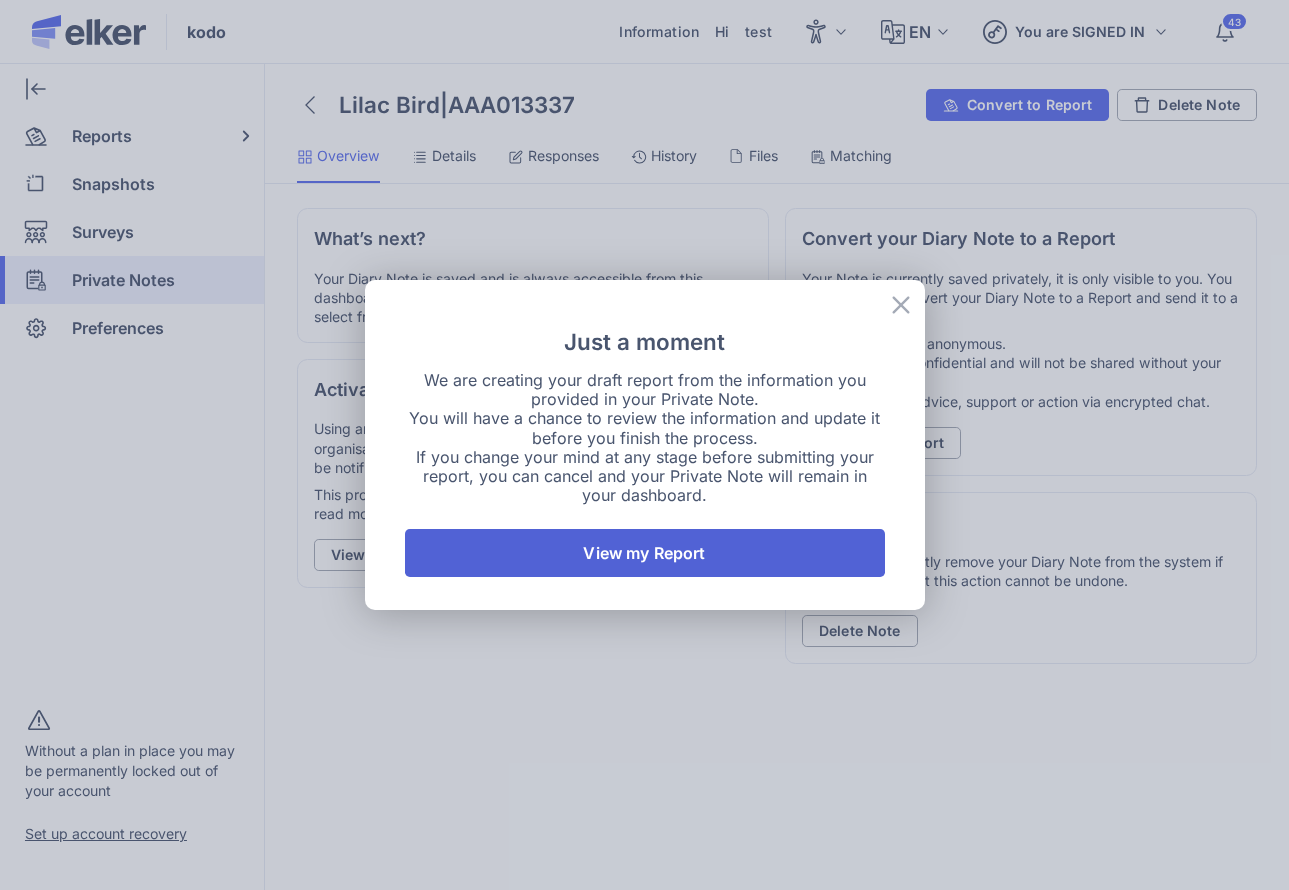 click on "View my Report" 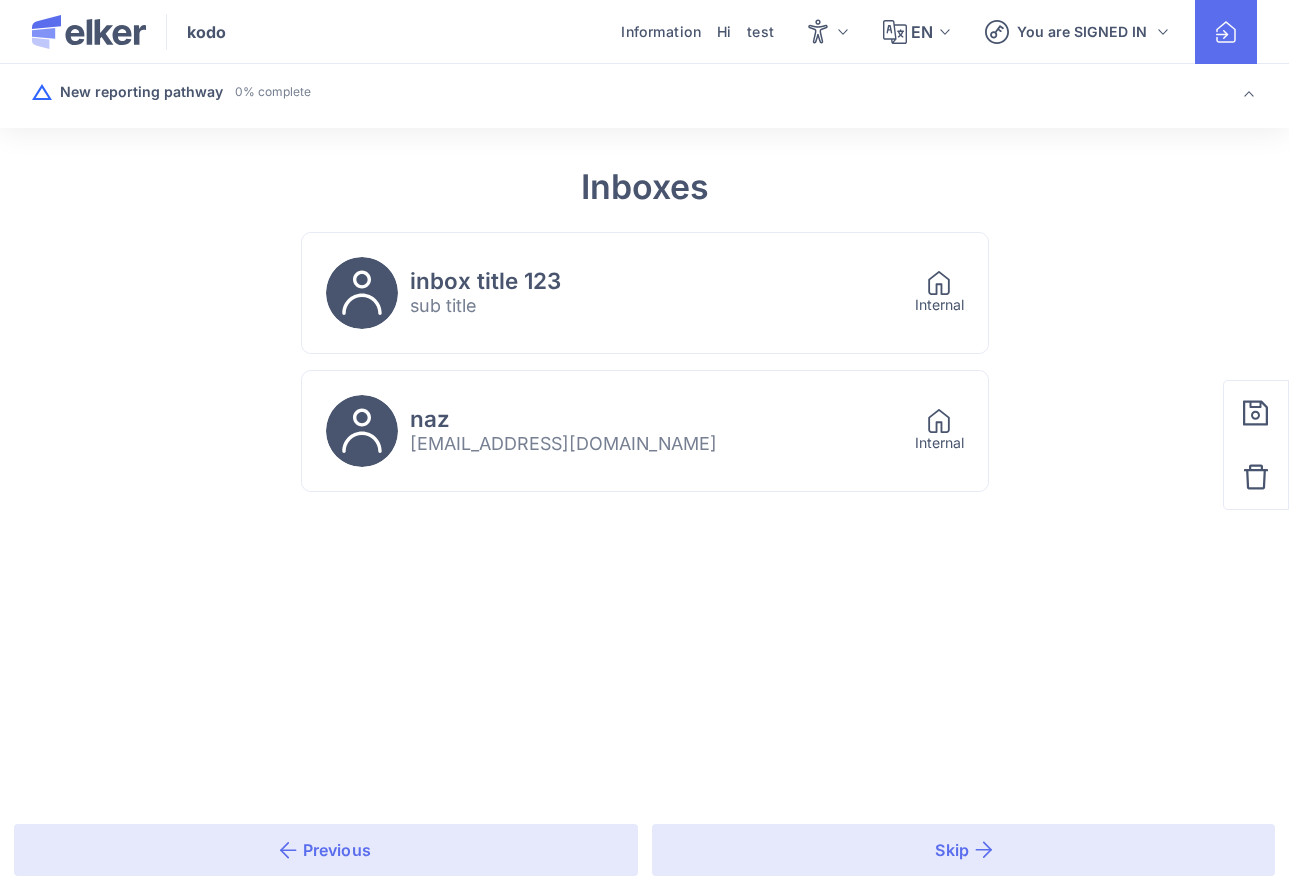 click on "inbox title 123 sub title" at bounding box center (608, 293) 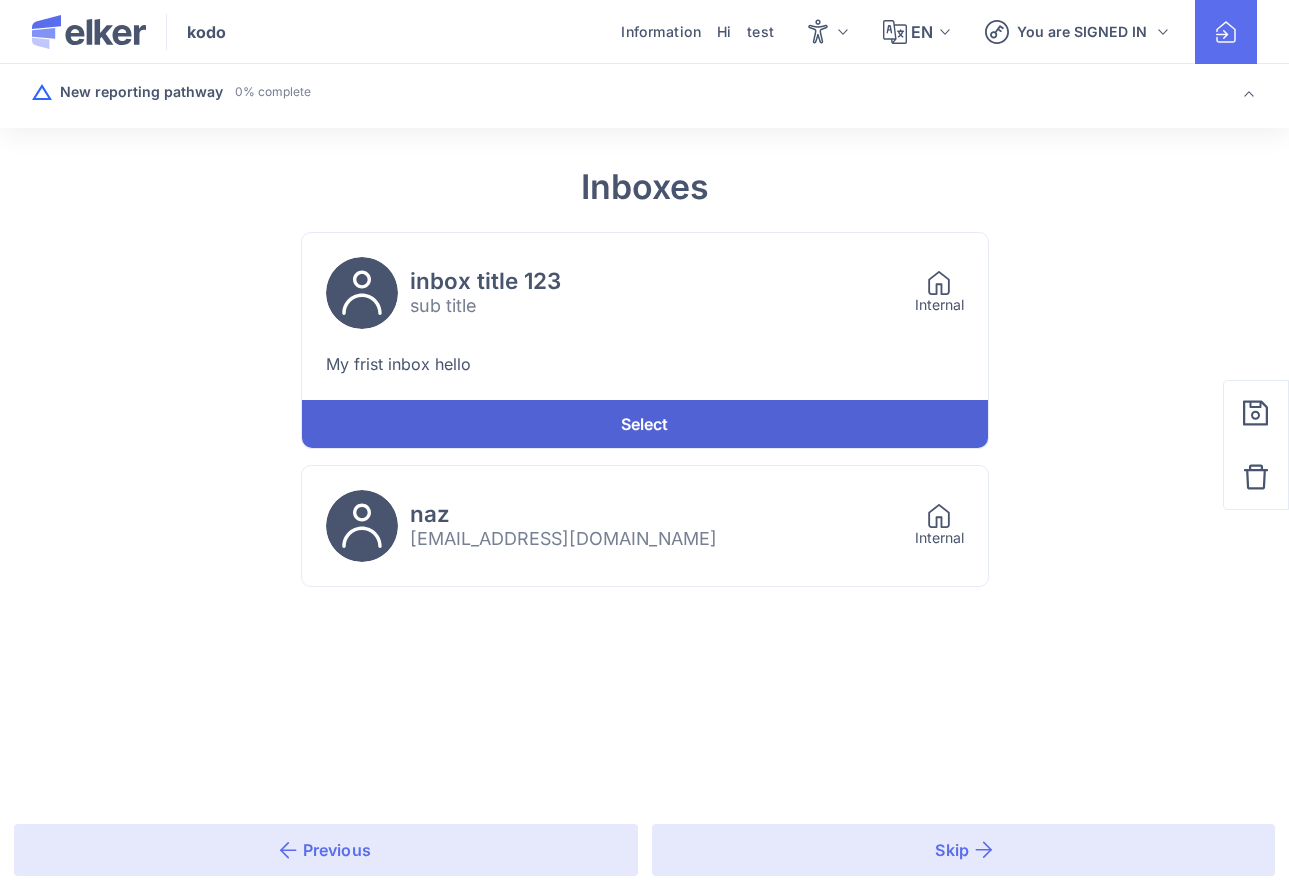 click on "Select" at bounding box center (645, 424) 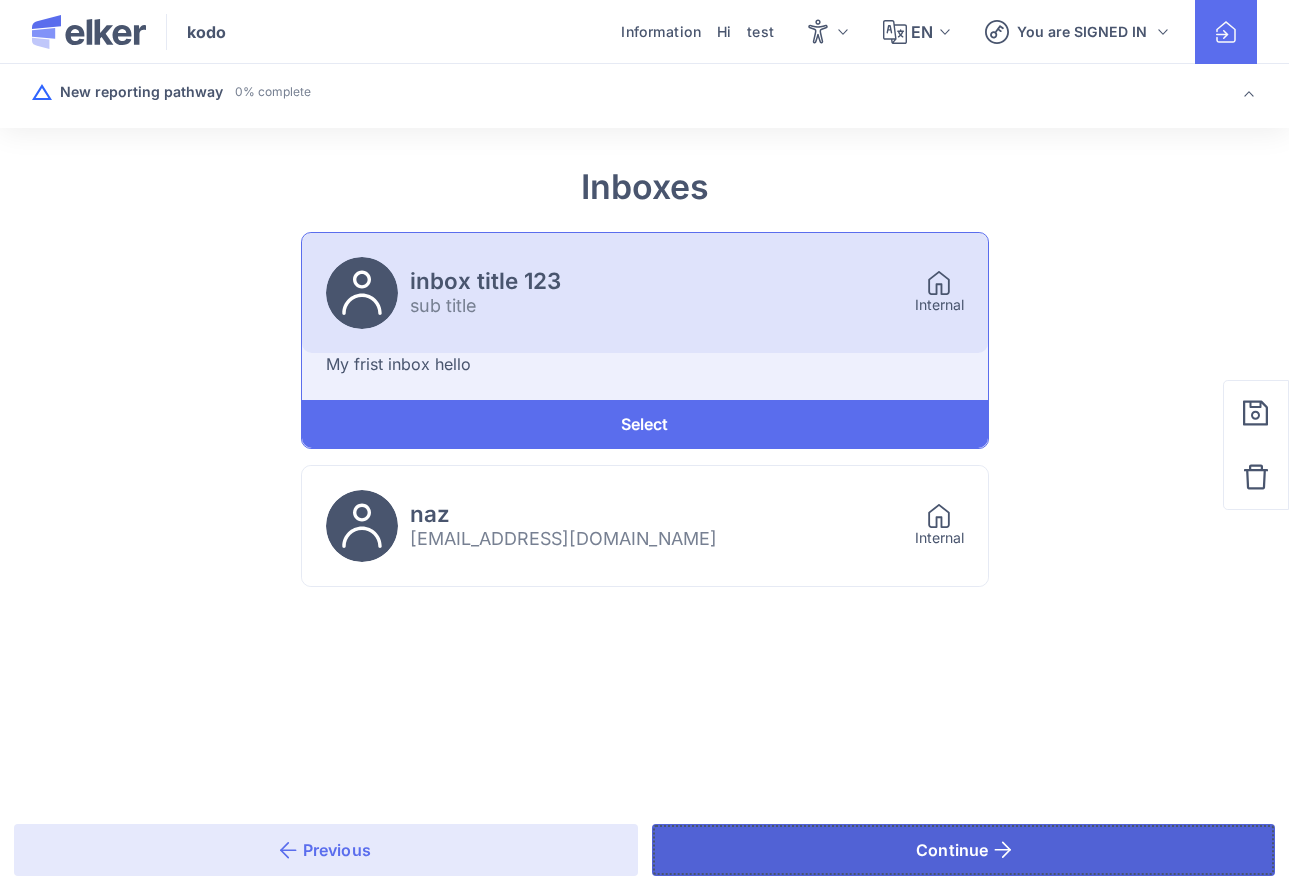 click on "Continue" at bounding box center [964, 850] 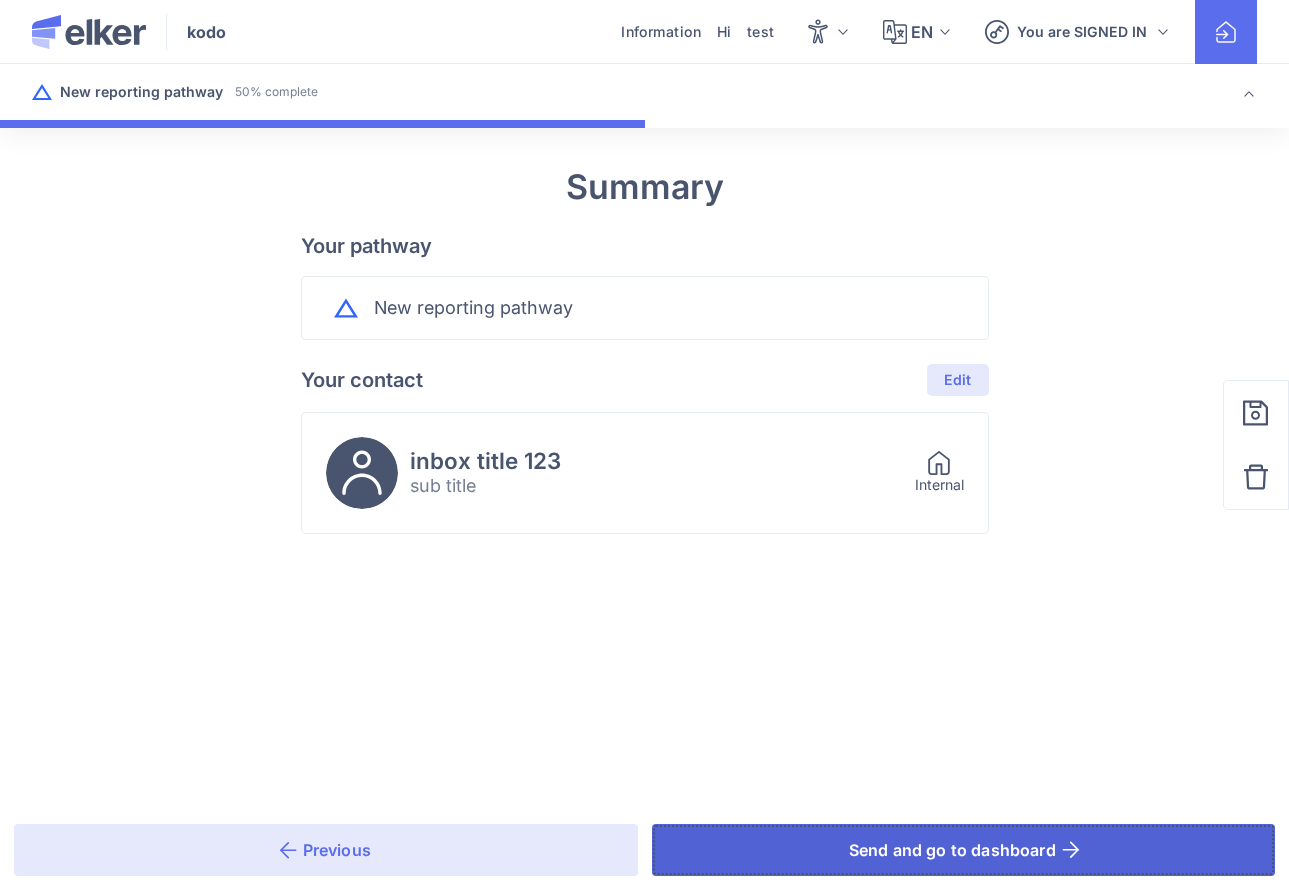 click on "Send and go to dashboard" at bounding box center (964, 850) 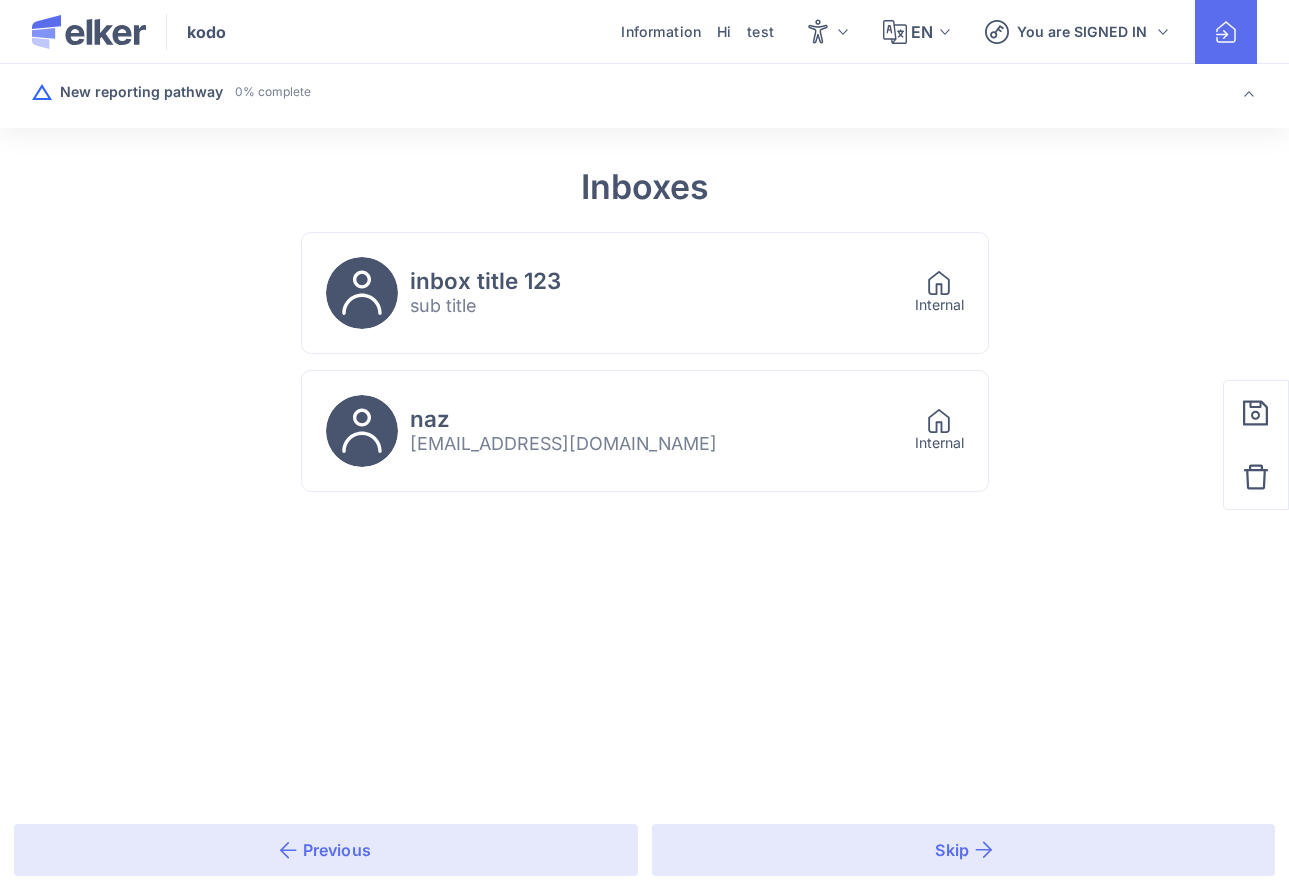 scroll, scrollTop: 0, scrollLeft: 0, axis: both 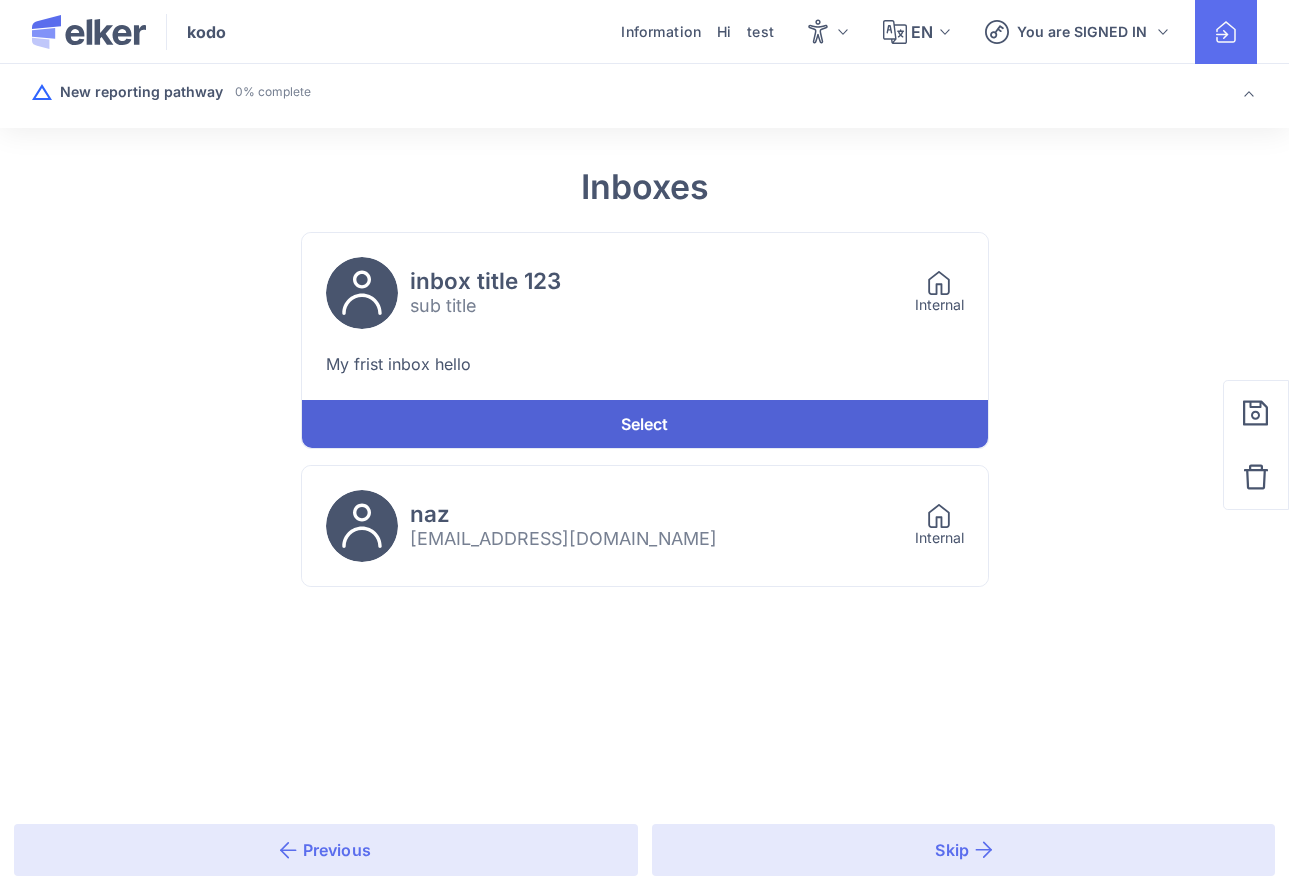 click on "Select" at bounding box center (645, 424) 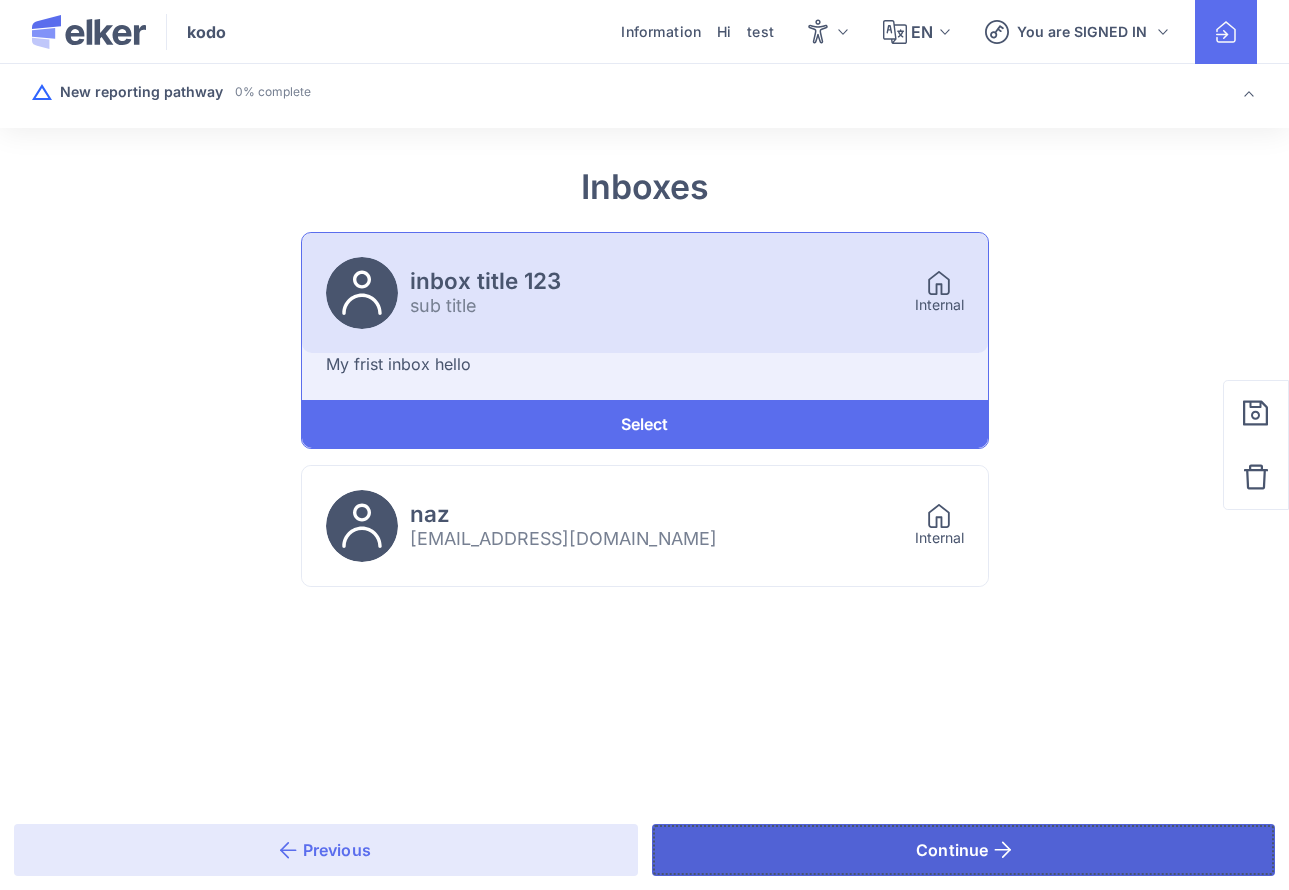 click on "Continue" at bounding box center [964, 850] 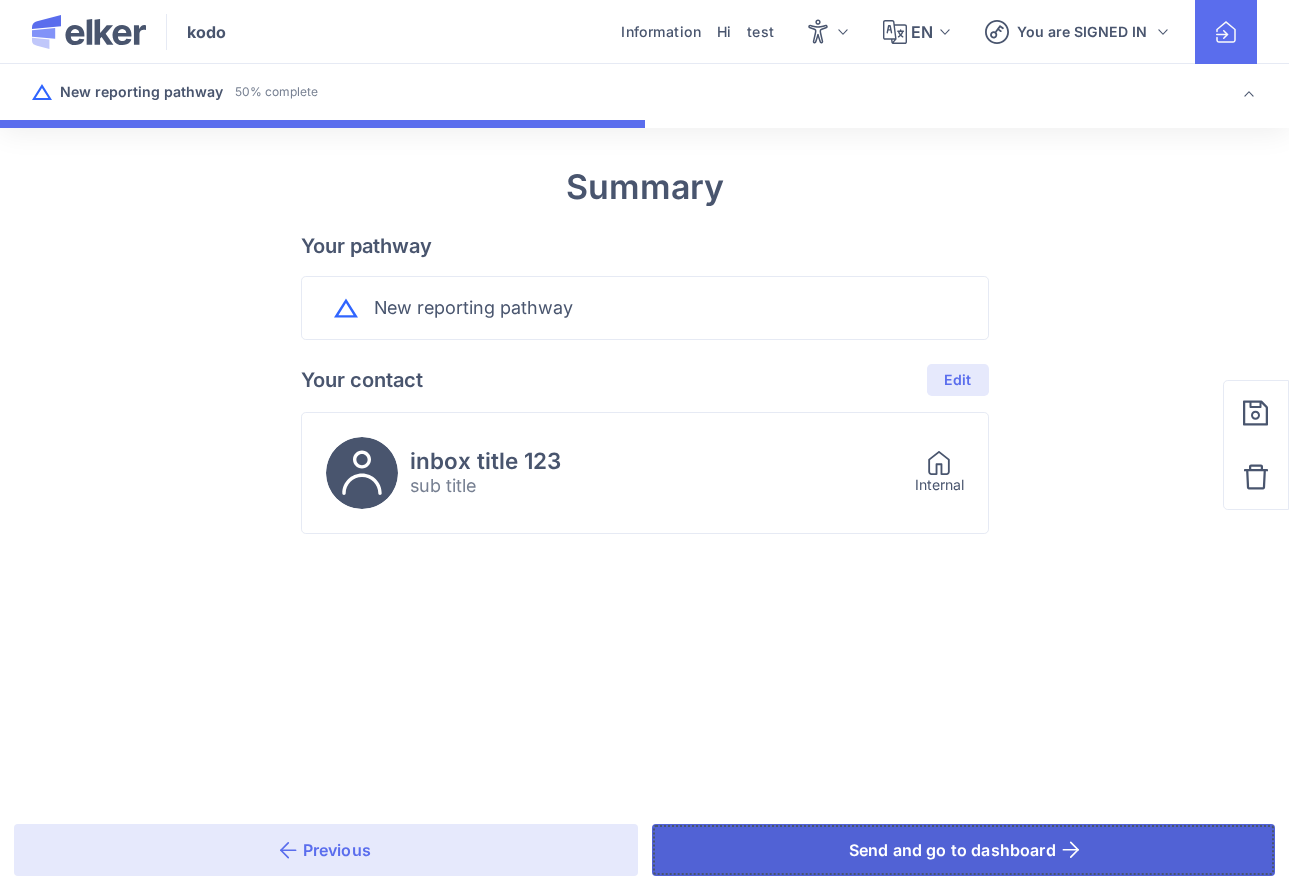 click on "Send and go to dashboard" at bounding box center (964, 850) 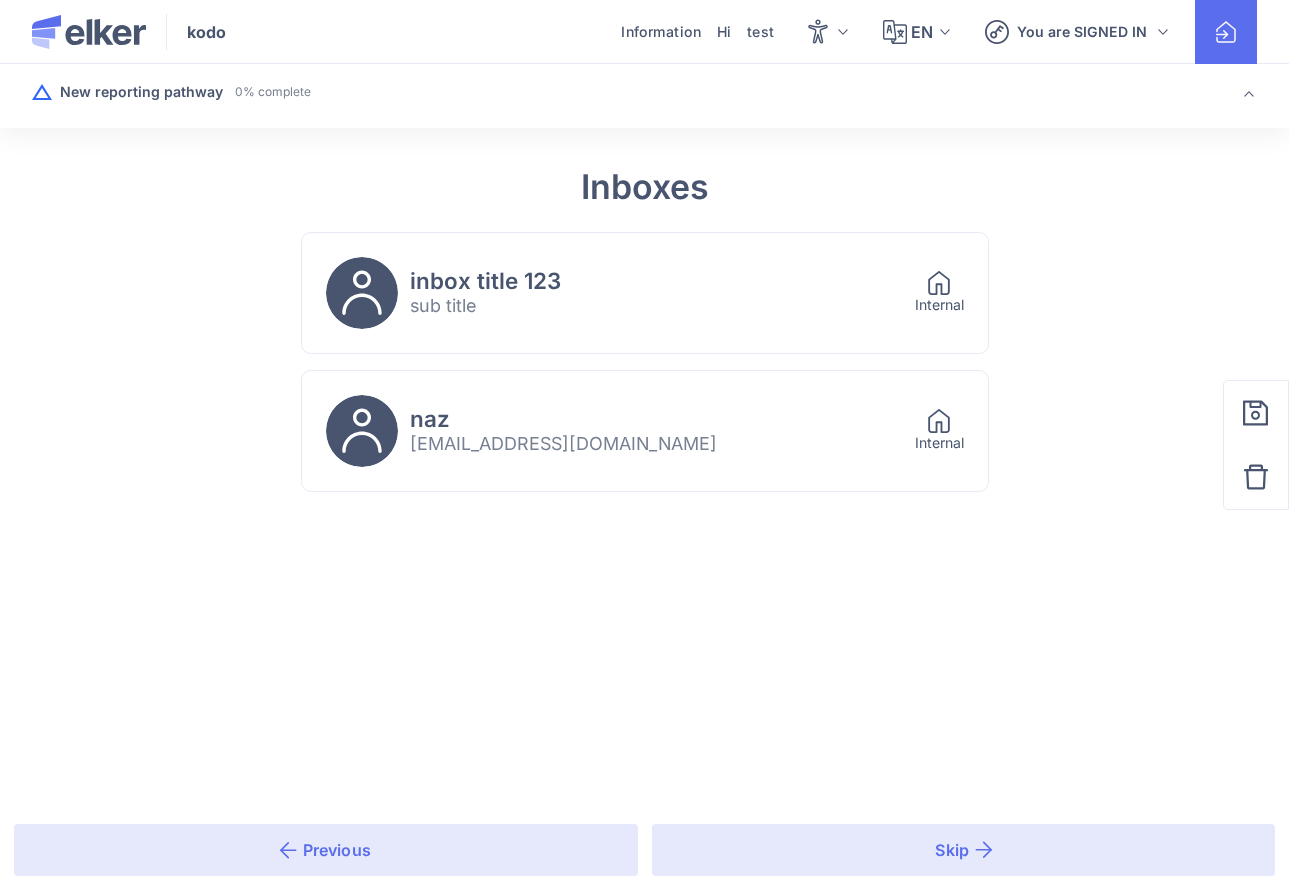 scroll, scrollTop: 0, scrollLeft: 0, axis: both 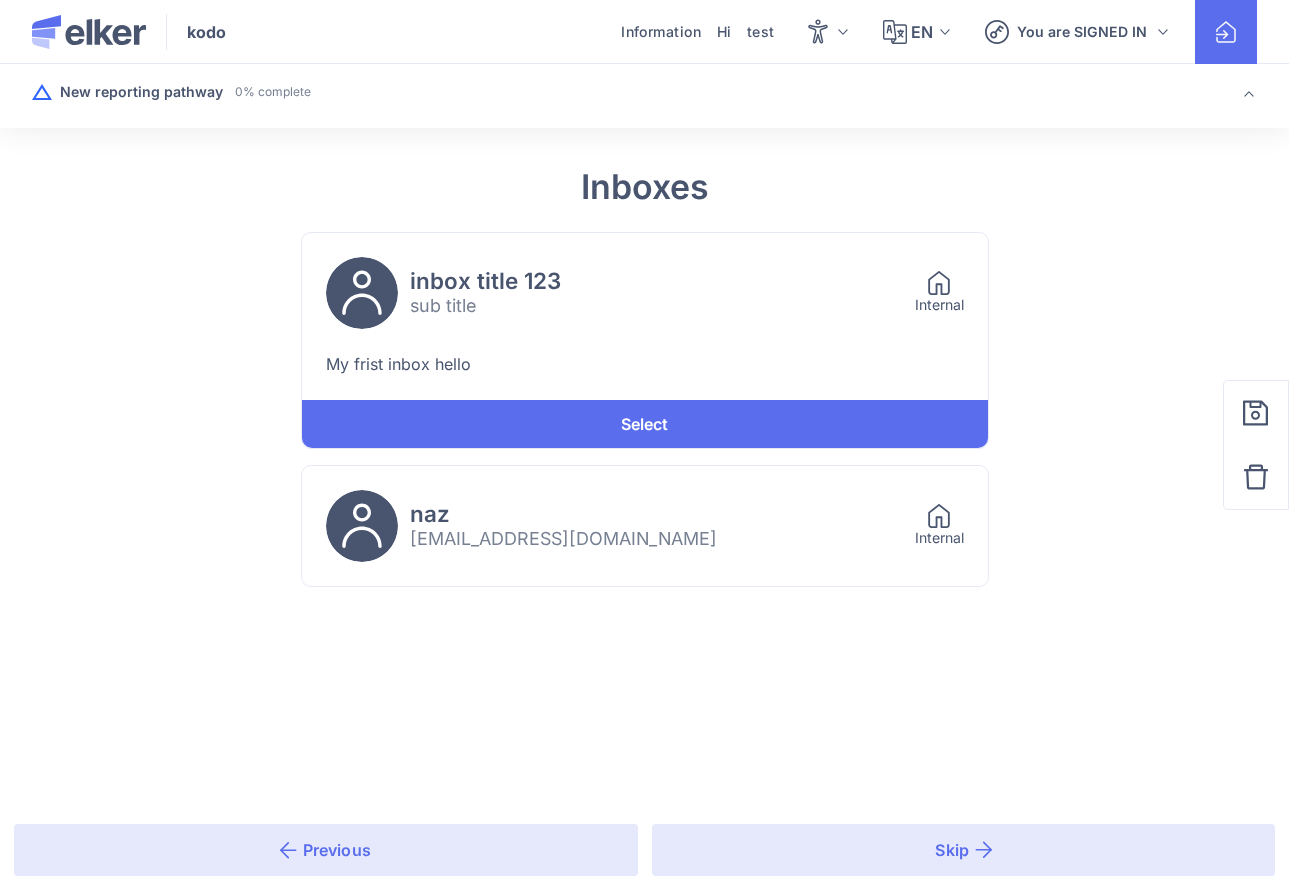 click on "My frist inbox hello" 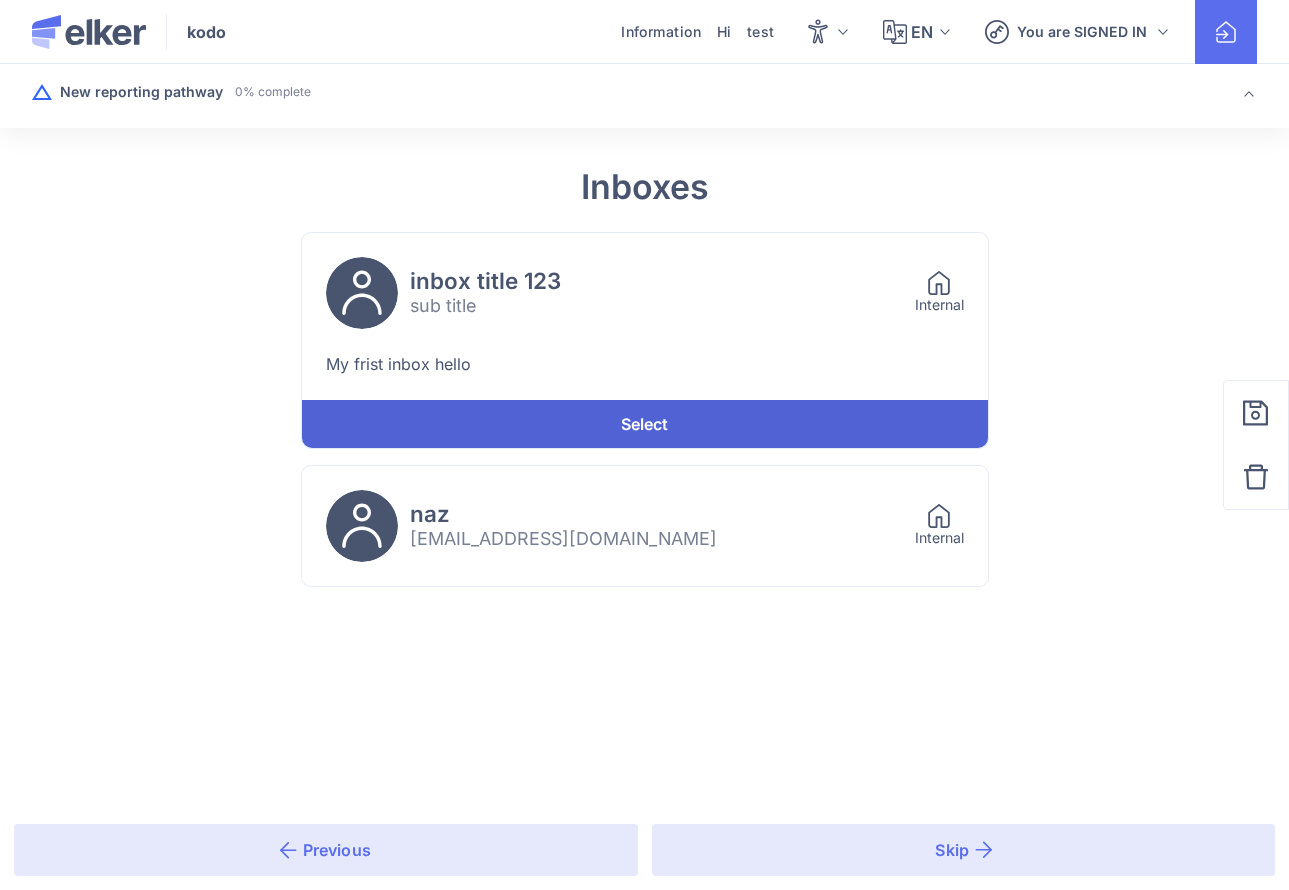click on "Select" at bounding box center [645, 424] 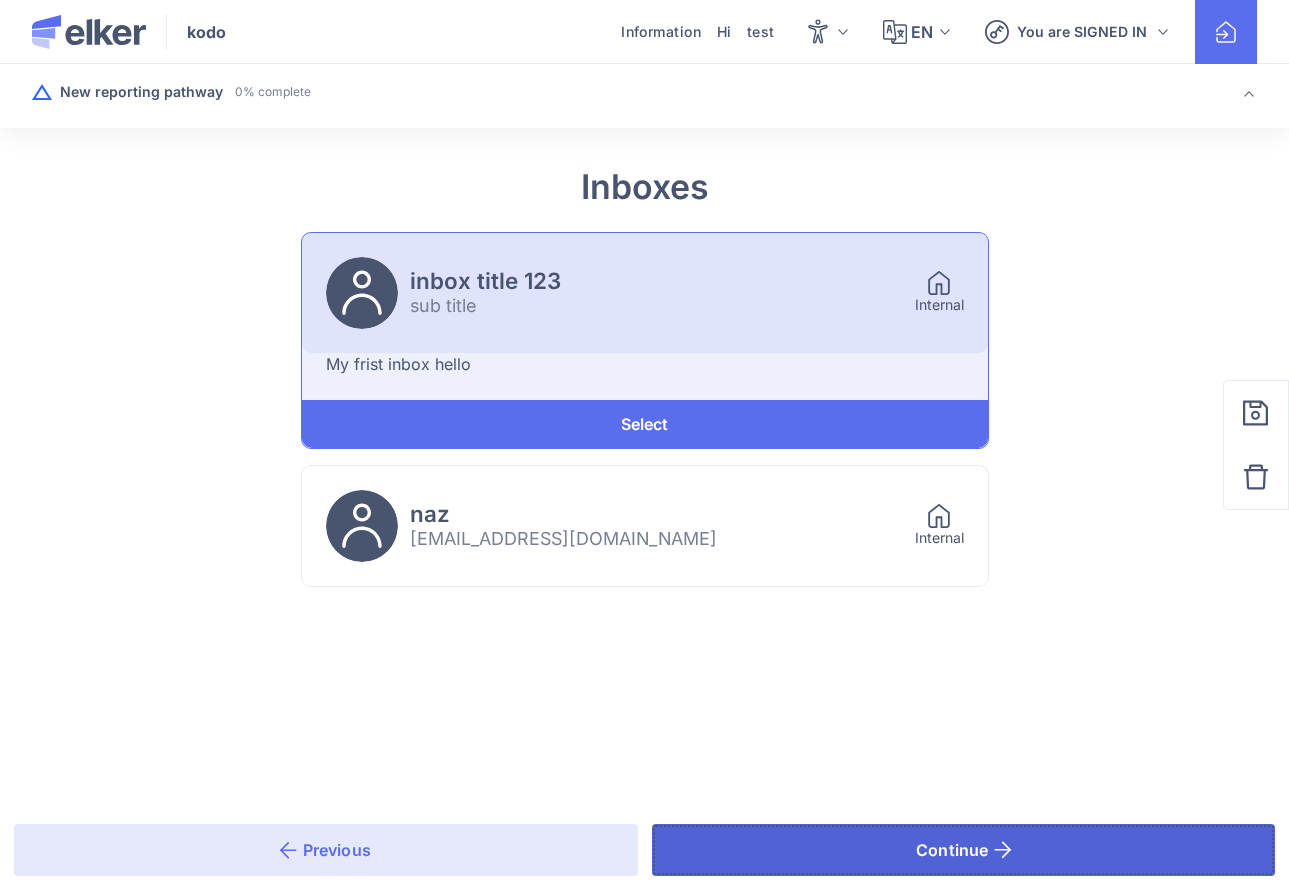 click on "Continue" at bounding box center (964, 850) 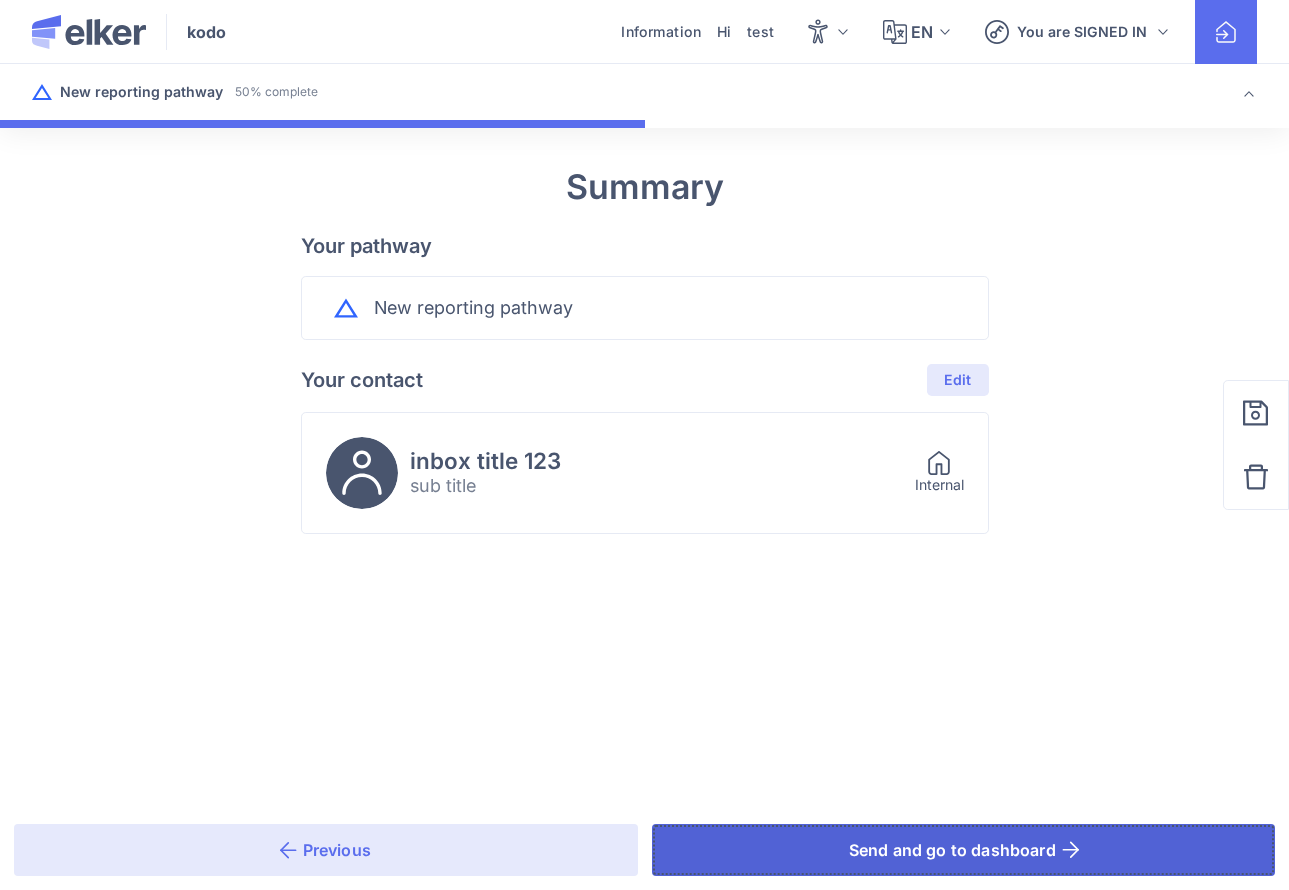 click on "Send and go to dashboard" at bounding box center (952, 850) 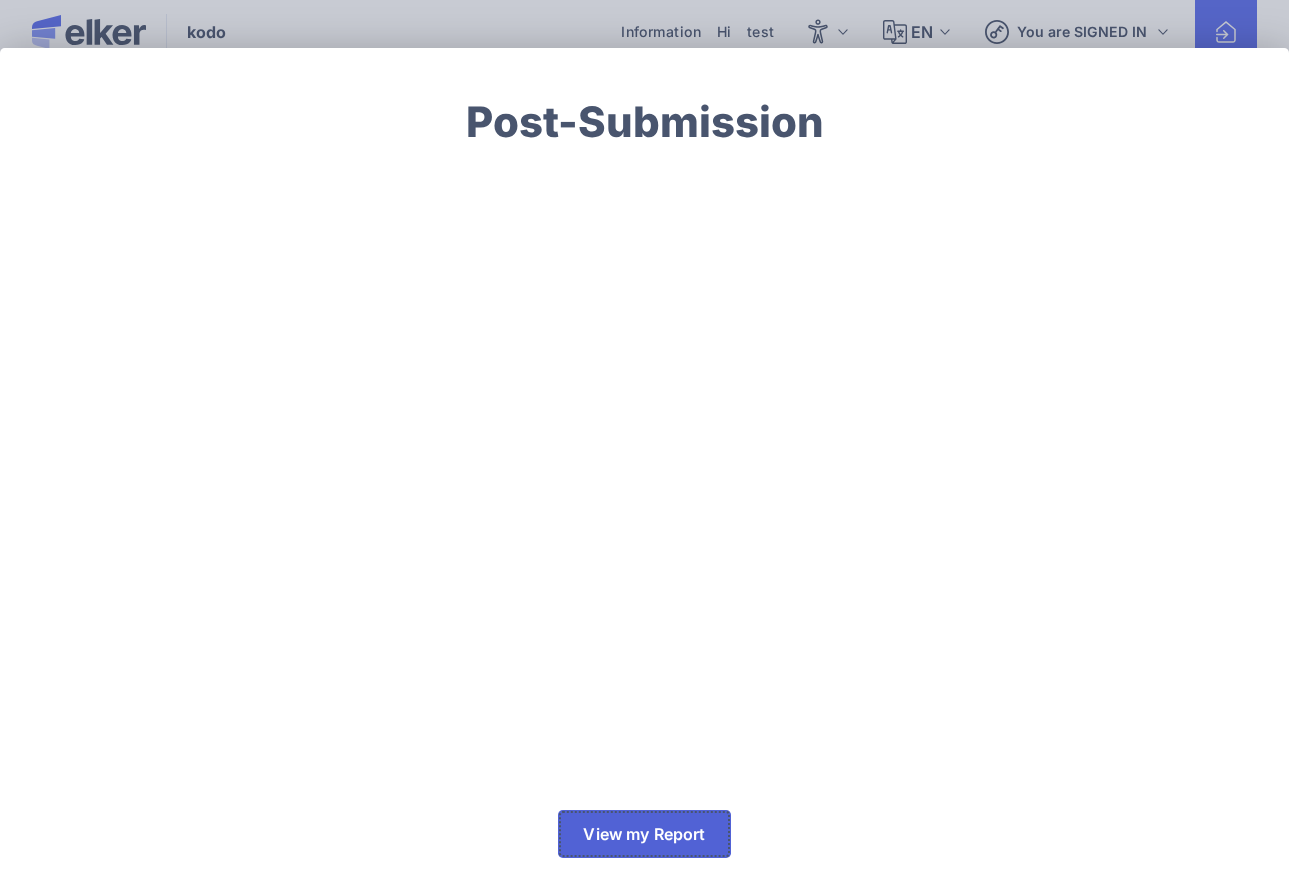 click on "View my Report" 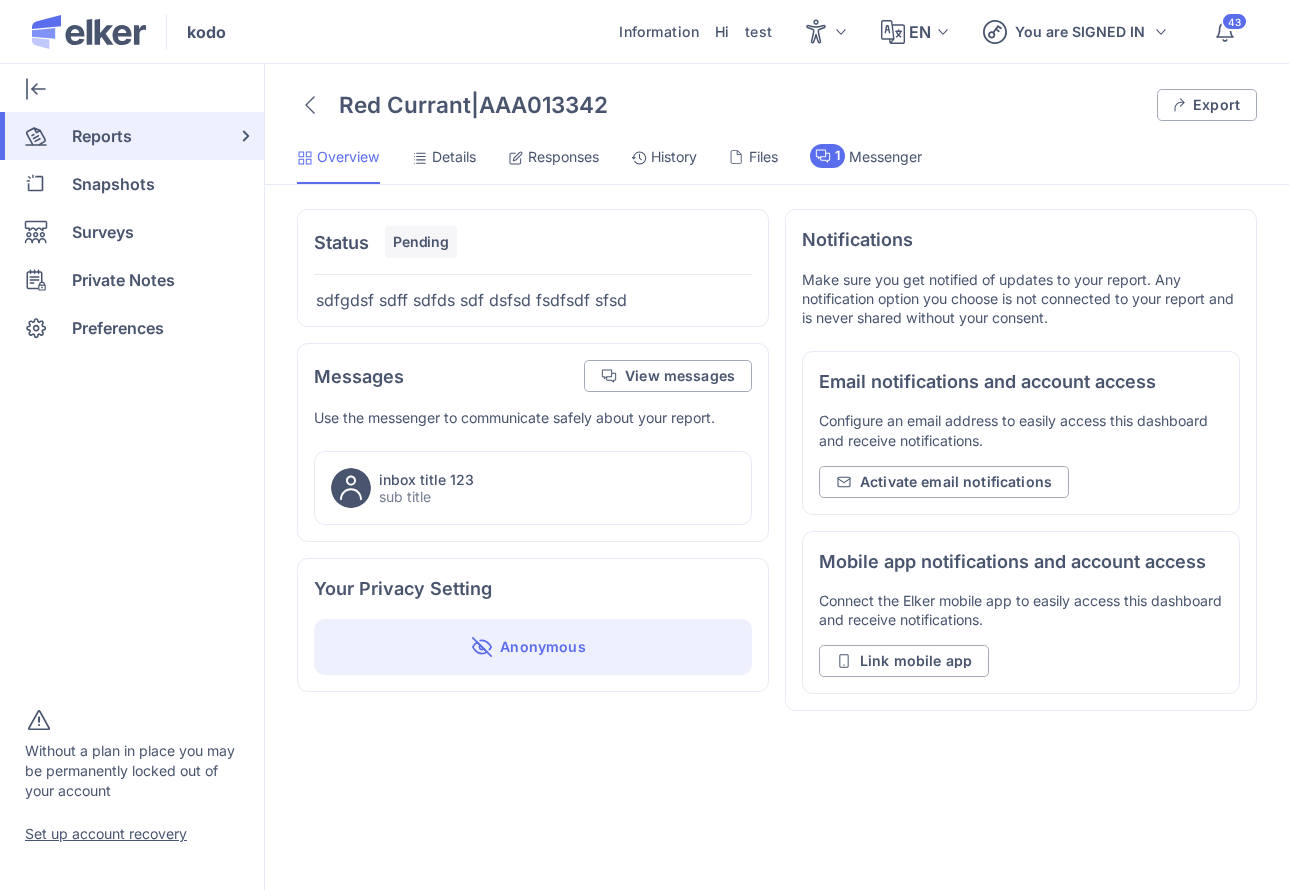 click on "Files" at bounding box center (763, 157) 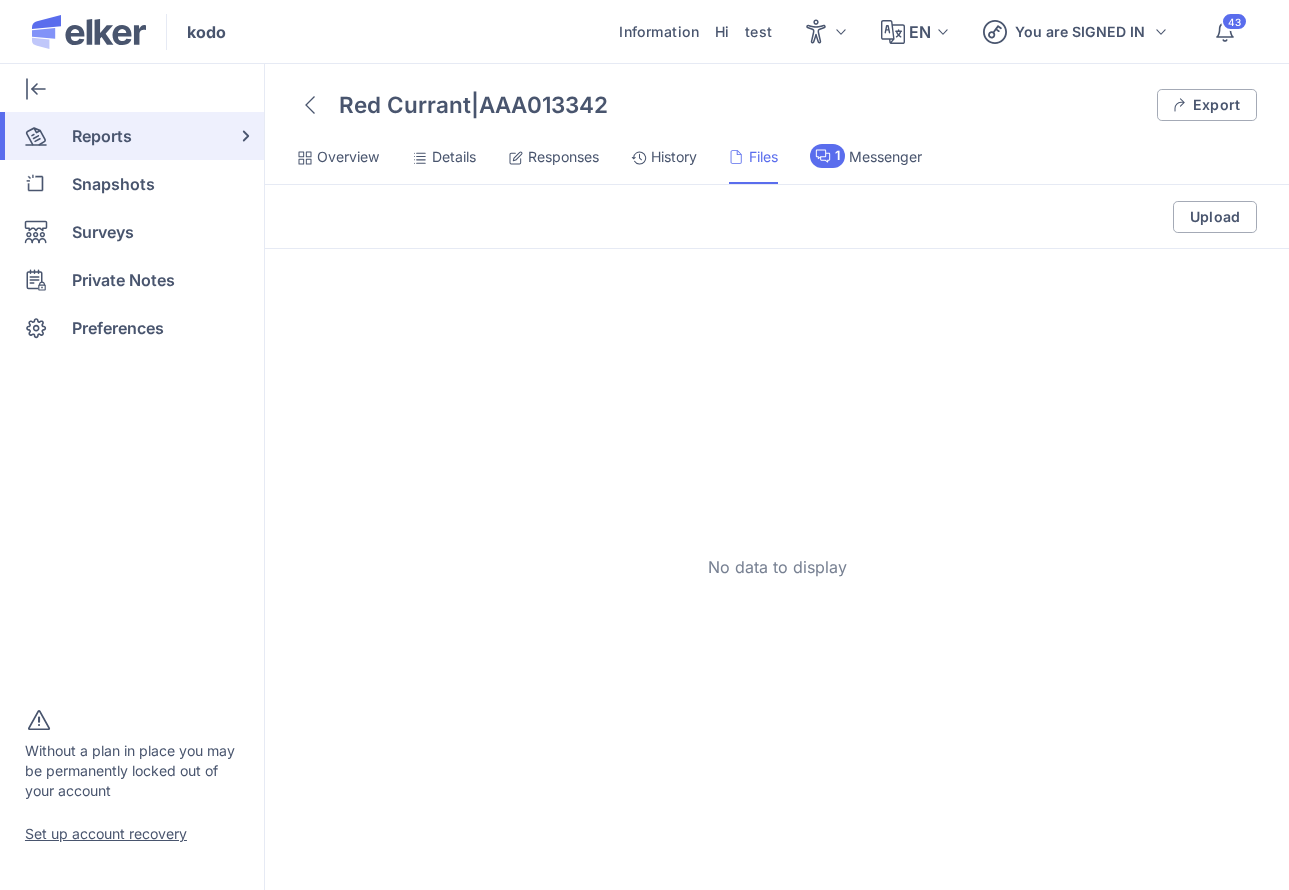 click on "Messenger" at bounding box center [885, 157] 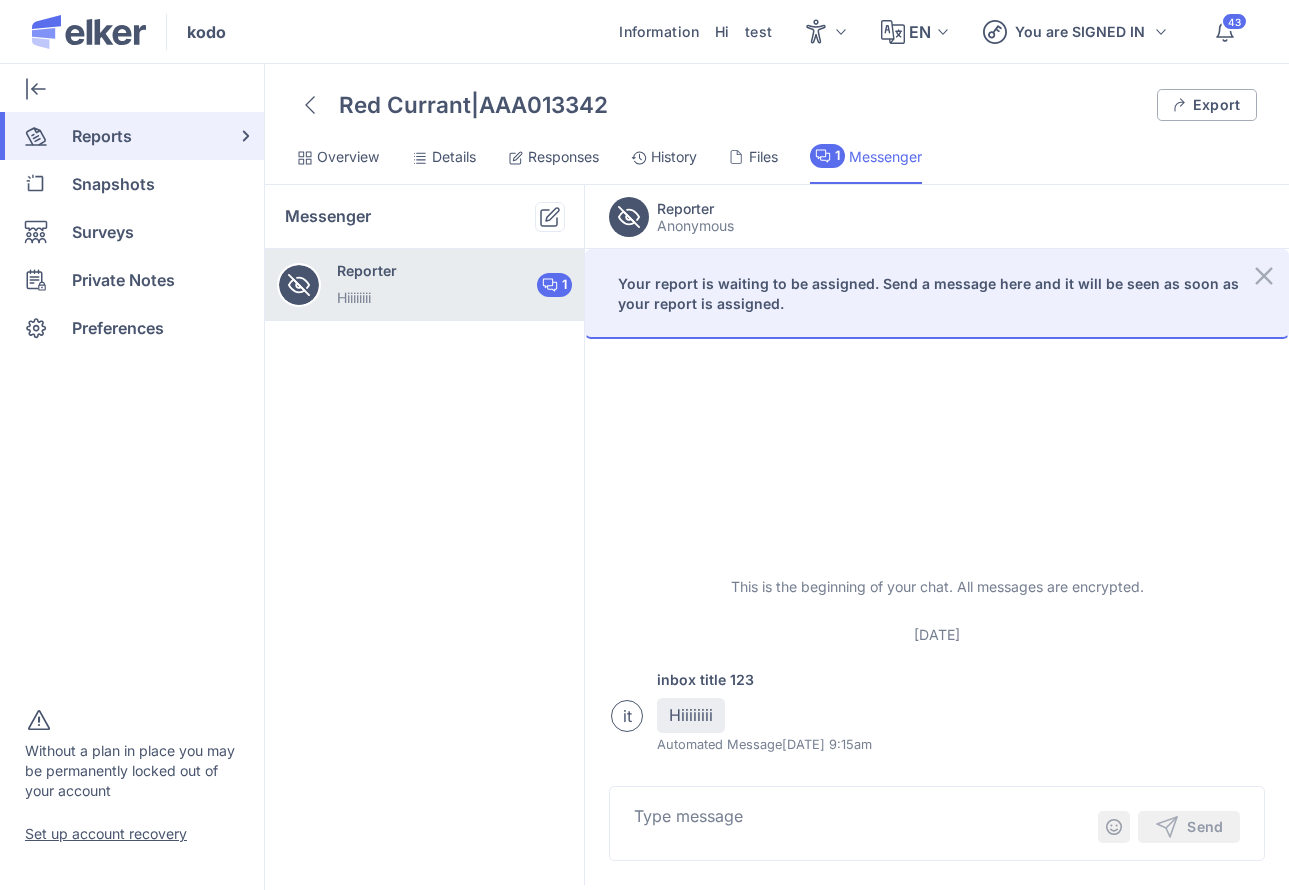 click on "History" at bounding box center (674, 157) 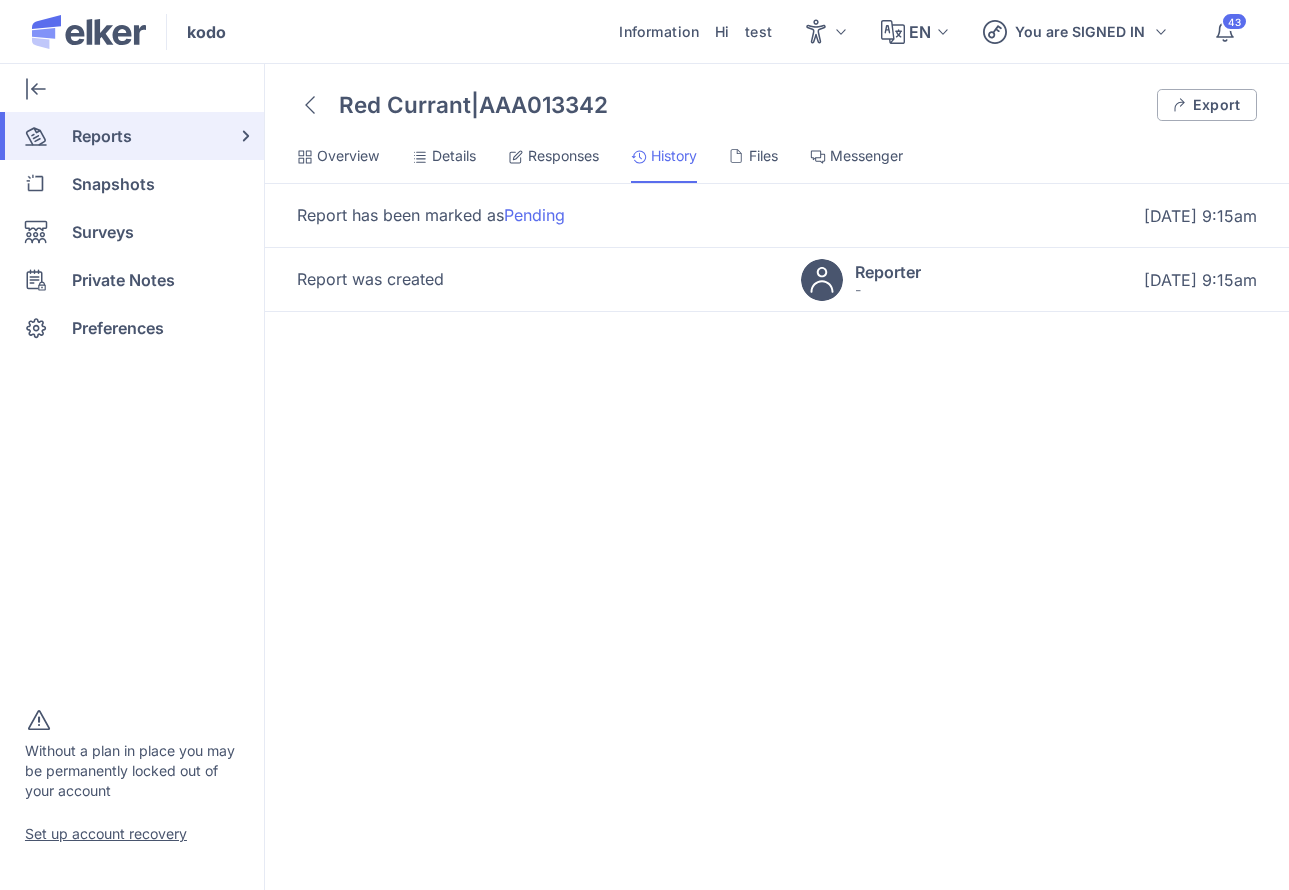 click 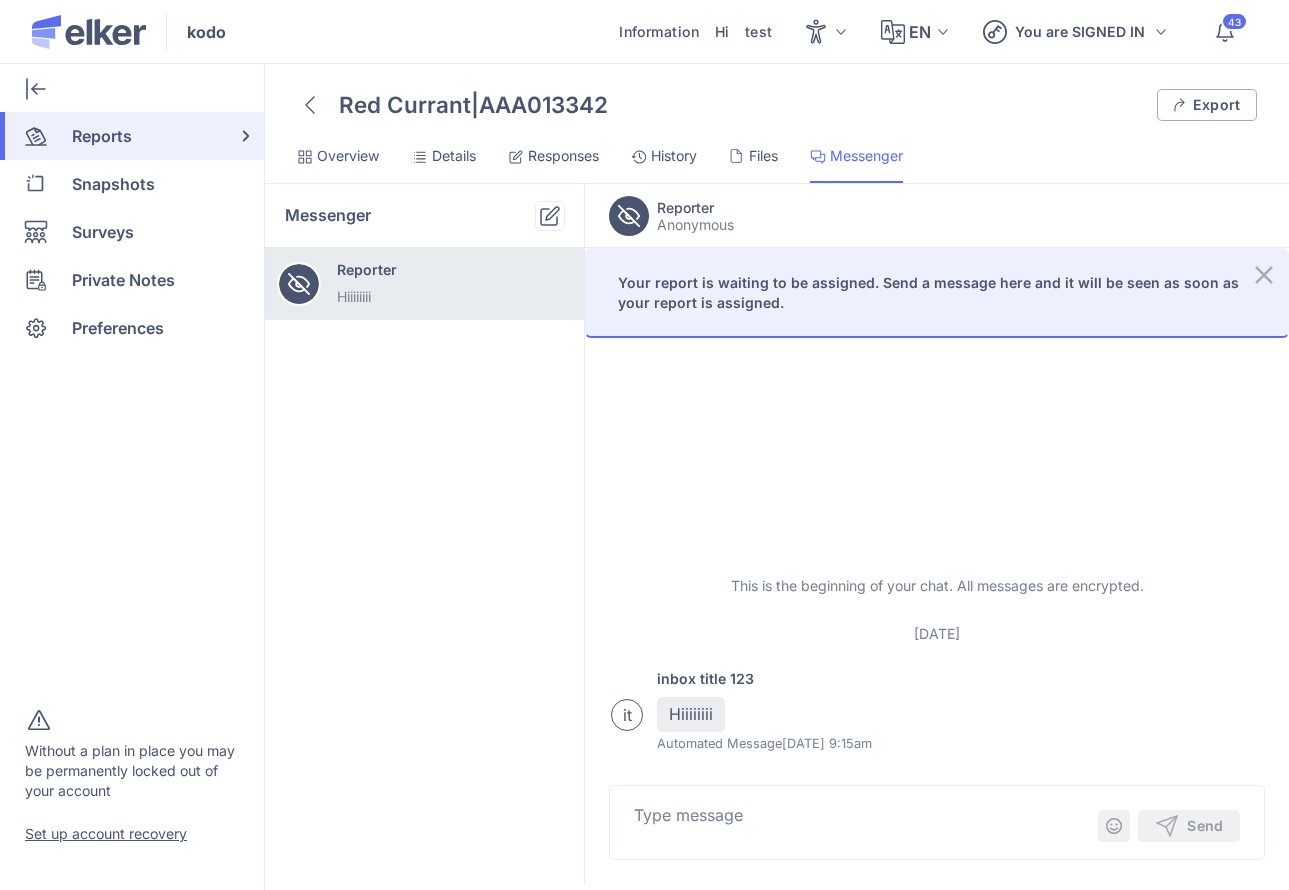click on "Red Currant  |  AAA013342 Export Overview Details Responses History Files Messenger Messenger Do you want to create new chat? Create Cancel Are you sure you want to remove  from chat? Are you sure you want to delete this item? Delete Cancel Reporter Hiiiiiiii Reporter Anonymous Do you want to archive this chat? Archive Cancel Do you want to make this chat read-only? Confirm Cancel Your report is waiting to be assigned. Send a message here and it will be seen as soon as your report is assigned. This is the beginning of your chat. All messages are encrypted. [DATE] it inbox title 123 Hiiiiiiii Automated Message [DATE] 9:15am Do you want to delete this message? Are you sure you want to delete this item? Delete Cancel Smileys 😀 😃 😄 😁 😆 😅 🤣 😂 🙂 🙃 😉 😊 😇 🥰 😍 🤩 😘 😗 ☺ 😚 😙 😋 😛 😜 🤪 😝 🤑 🤗 🤭 🤫 🤔 🤐 🤨 😐 😑 😶 😏 😒 🙄 😬 🤥 😌 😔 😪 🤤 😴 😷 🤒 🤕 🤢 🤮 🤧 🥵 🥶 🥴 😵 🤯 ©" 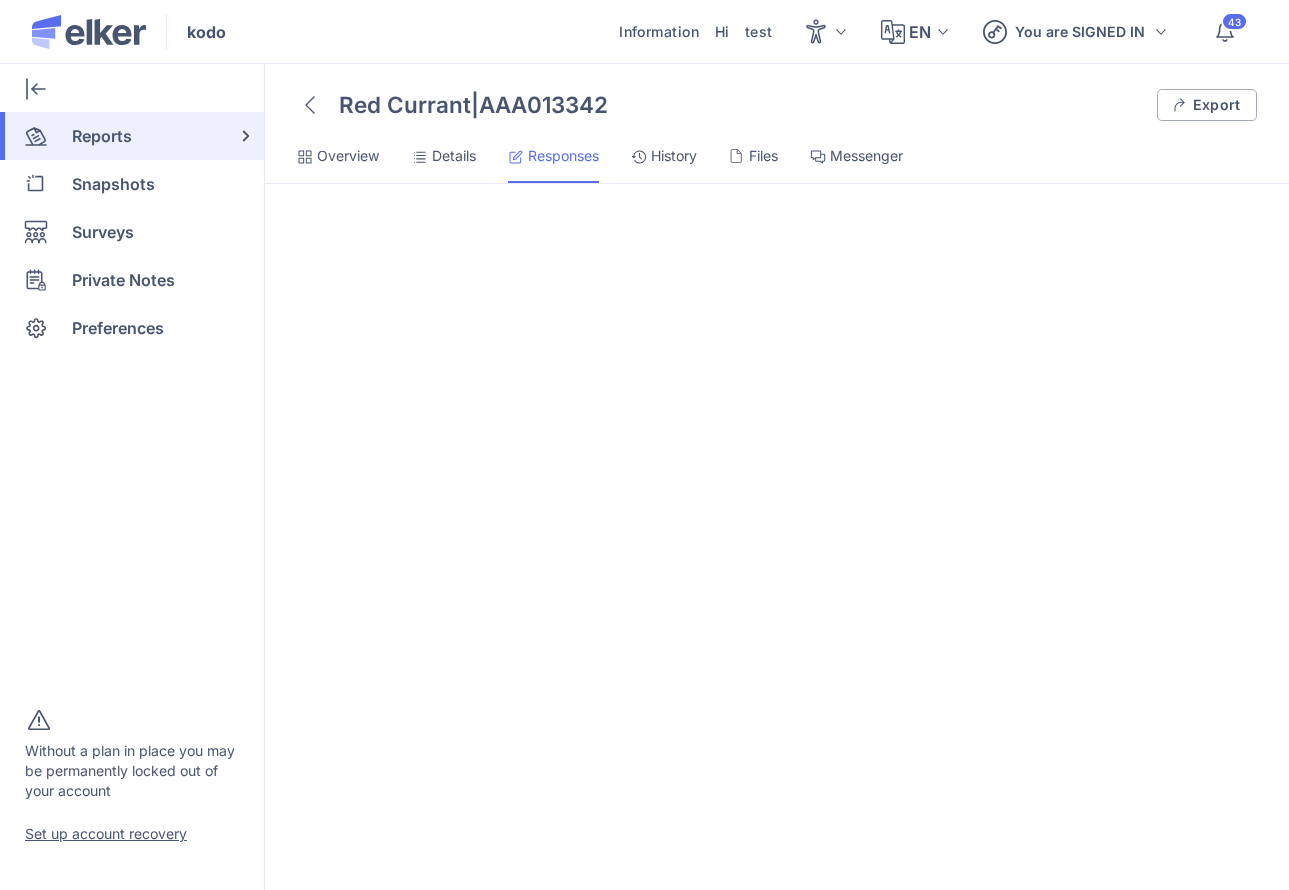 click on "Details" at bounding box center (454, 156) 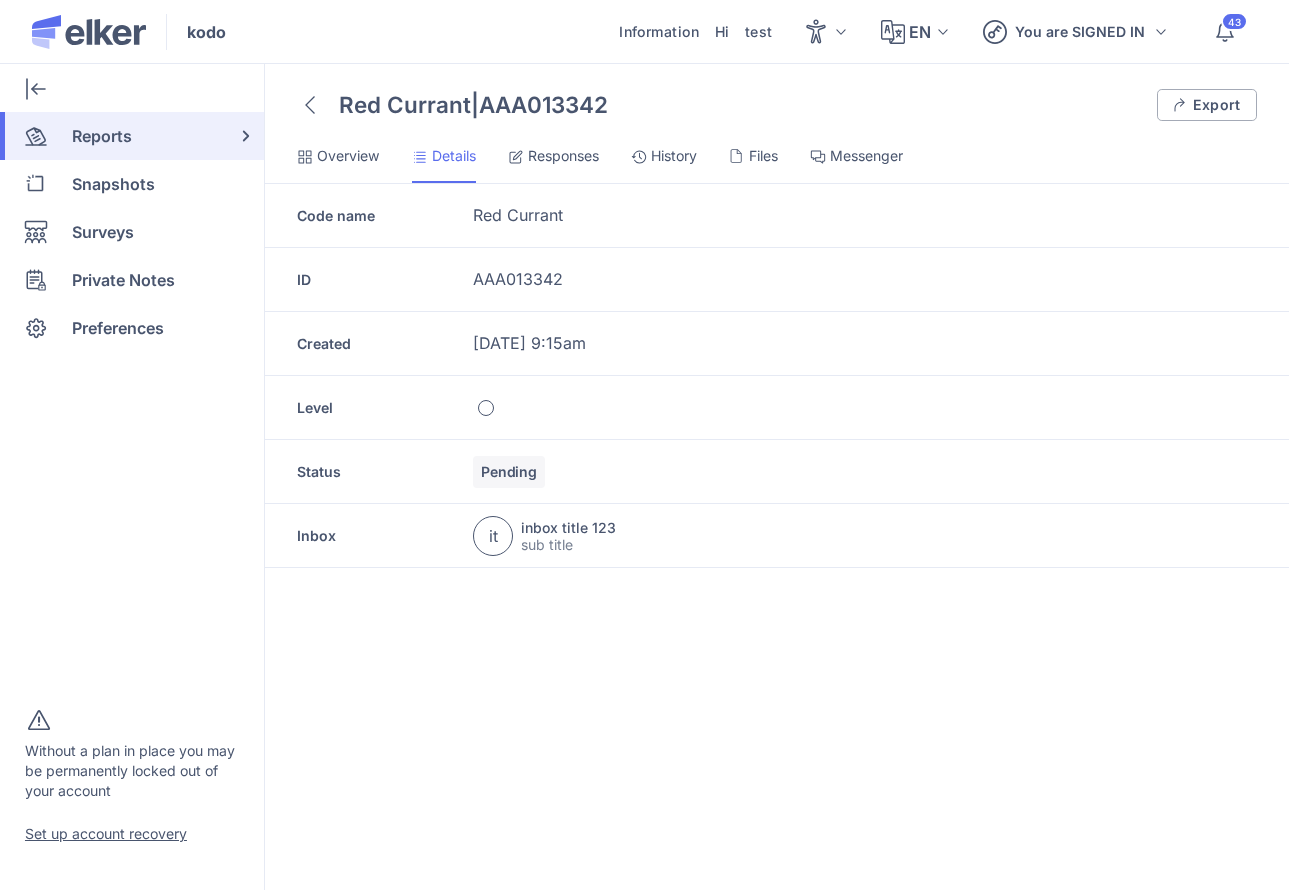 click on "Overview" at bounding box center (348, 156) 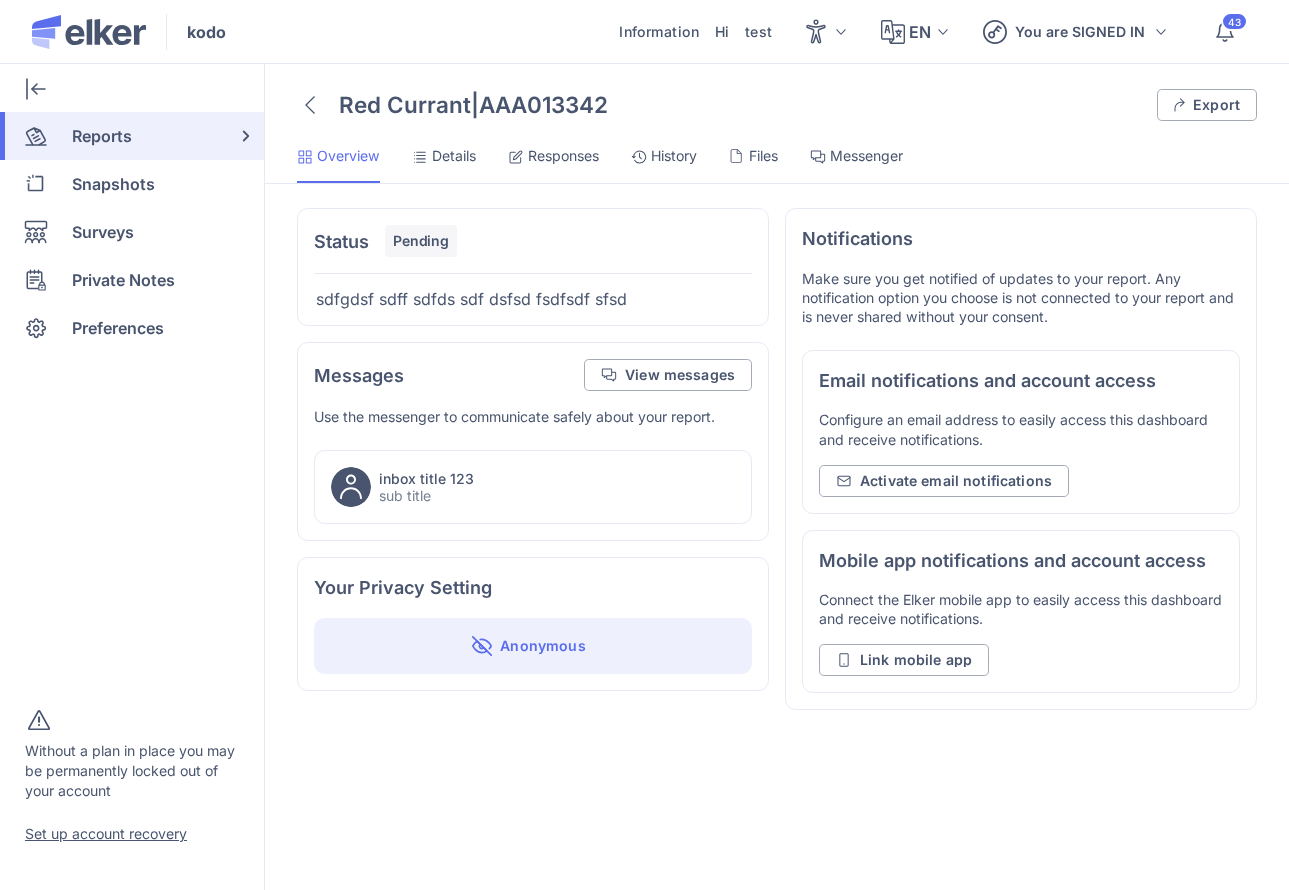 click at bounding box center (310, 105) 